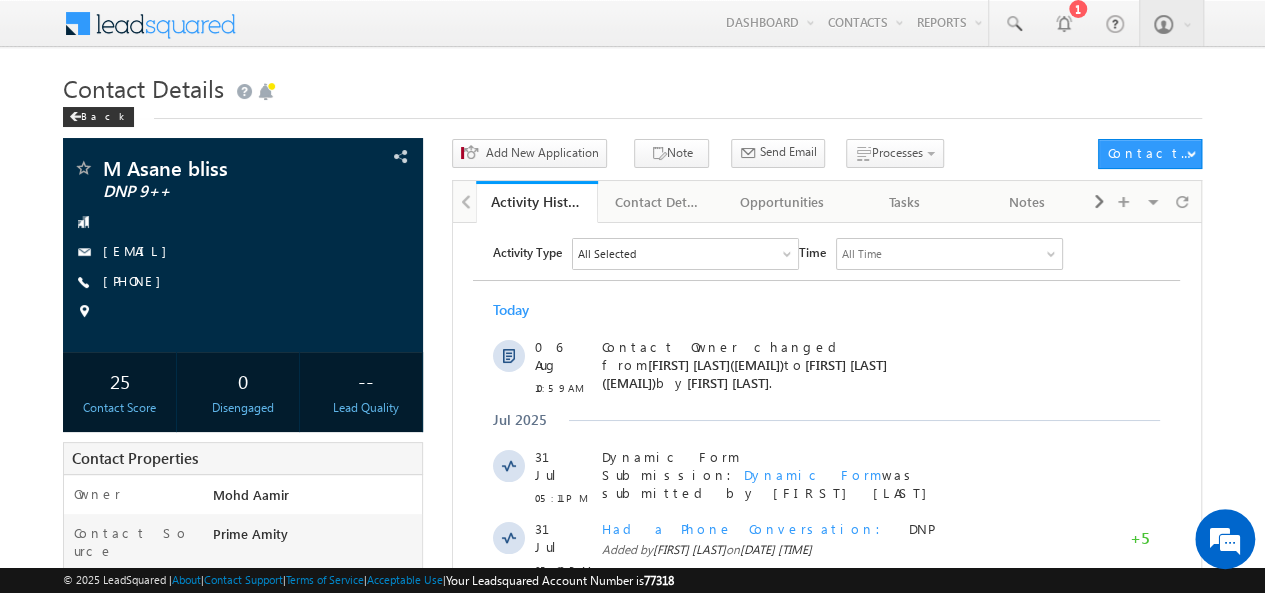 scroll, scrollTop: 0, scrollLeft: 0, axis: both 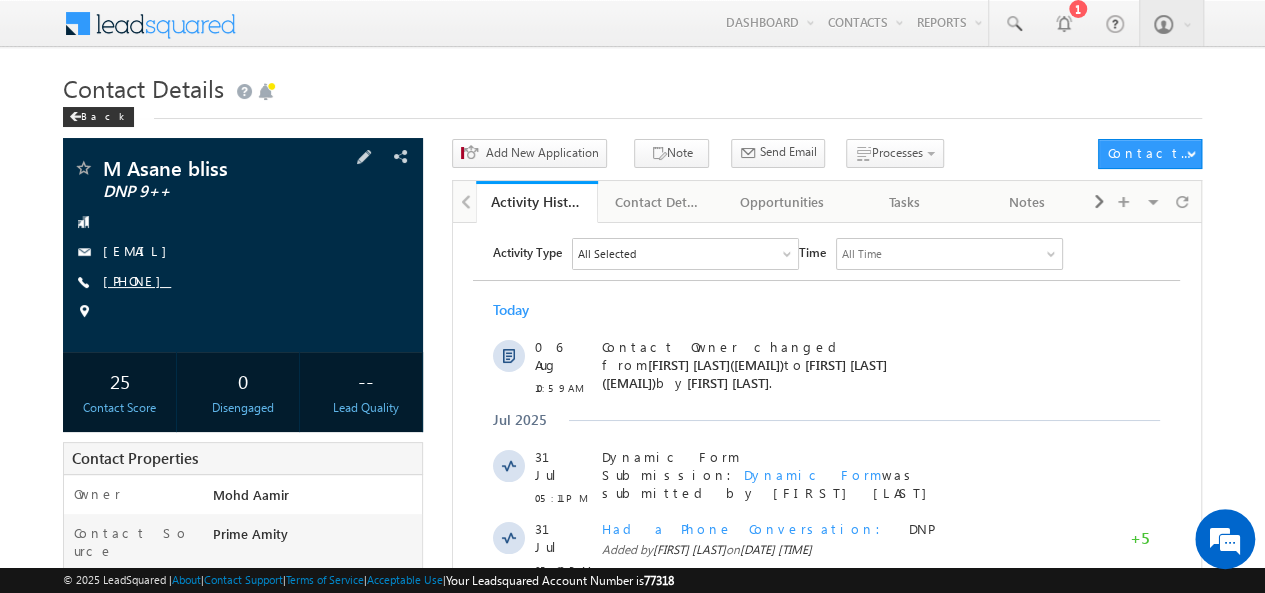click on "+91-6009192408" at bounding box center [137, 280] 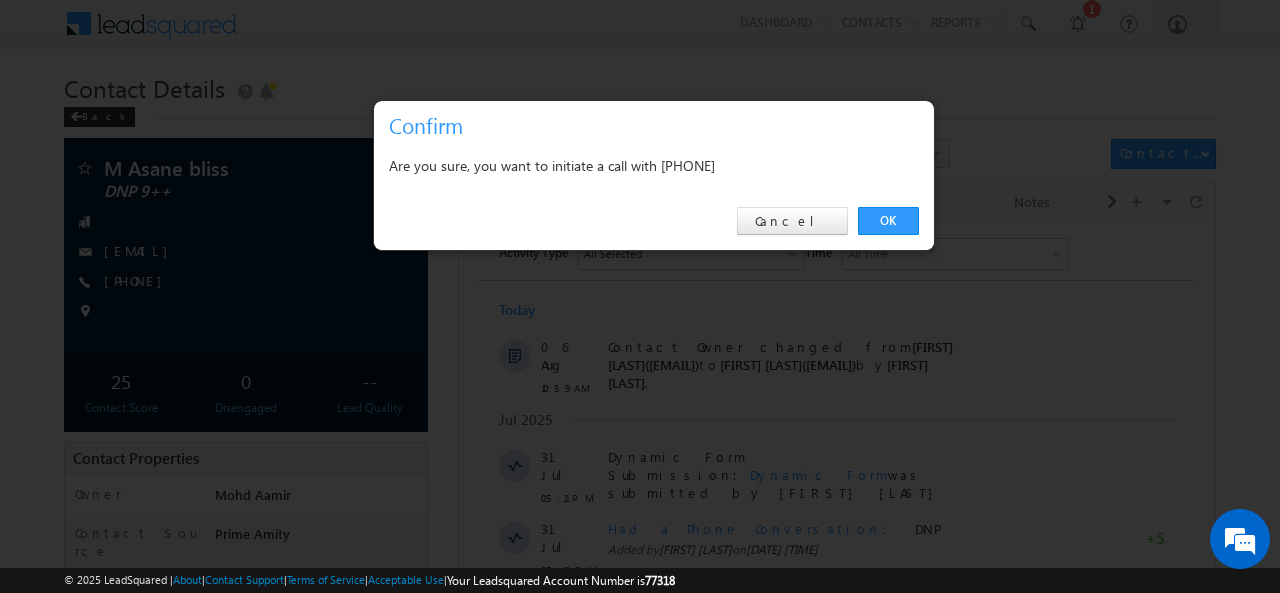 click on "Are you sure, you want to initiate a call with +91-6009192408" at bounding box center (654, 165) 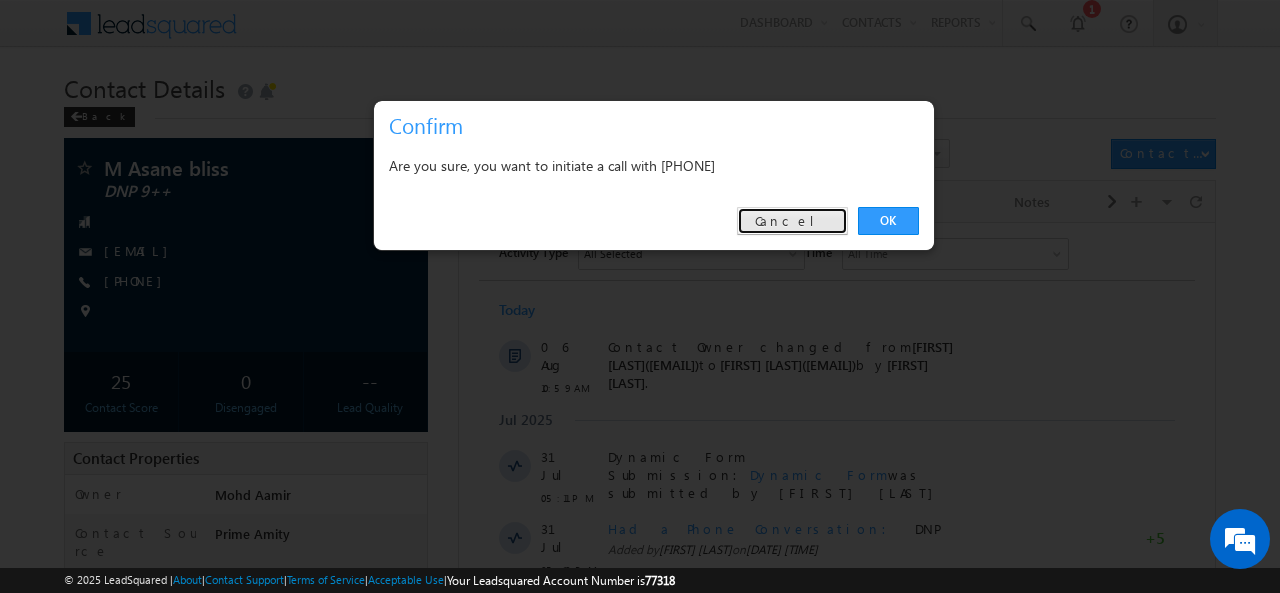 click on "Cancel" at bounding box center (792, 221) 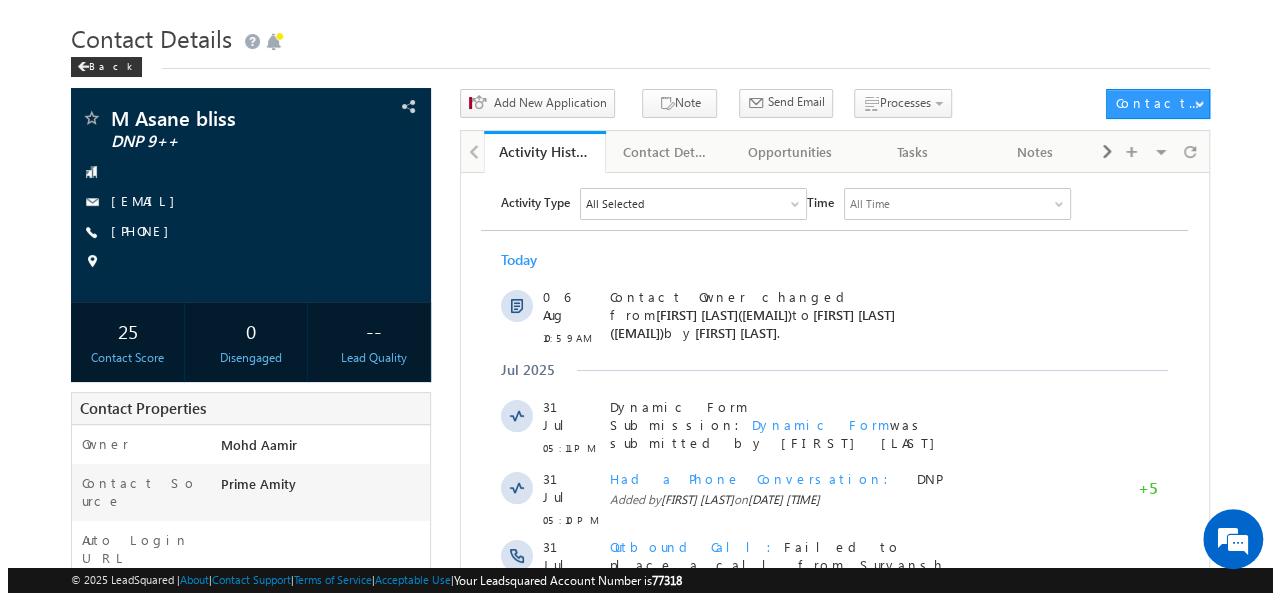 scroll, scrollTop: 44, scrollLeft: 0, axis: vertical 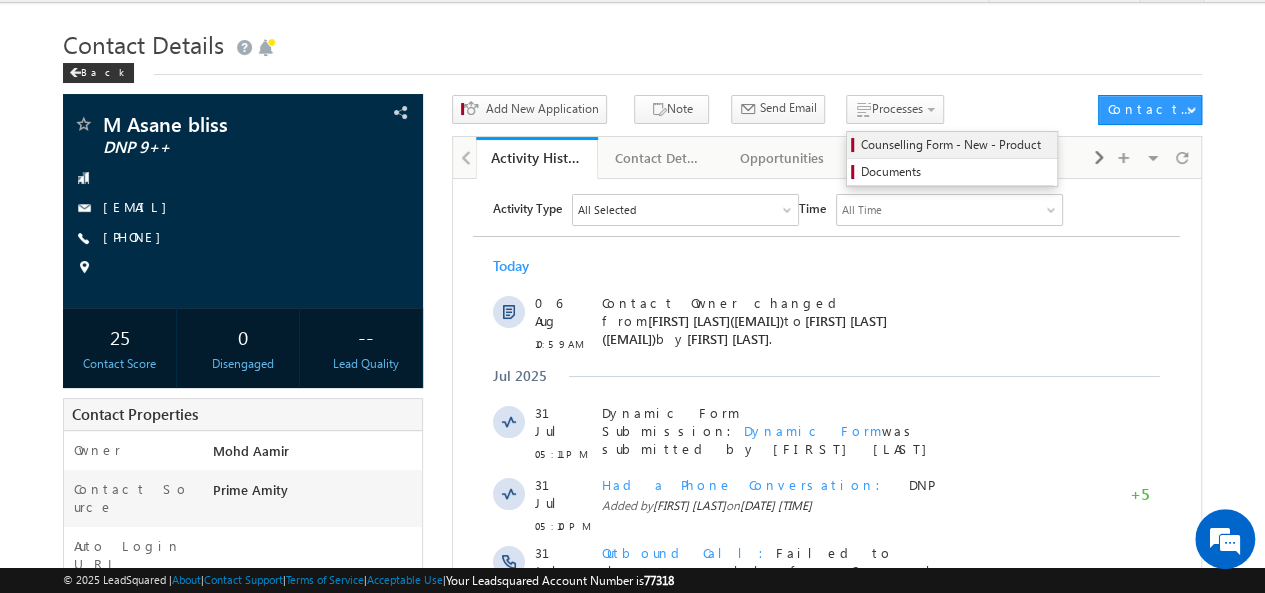 click on "Counselling Form - New - Product" at bounding box center [955, 145] 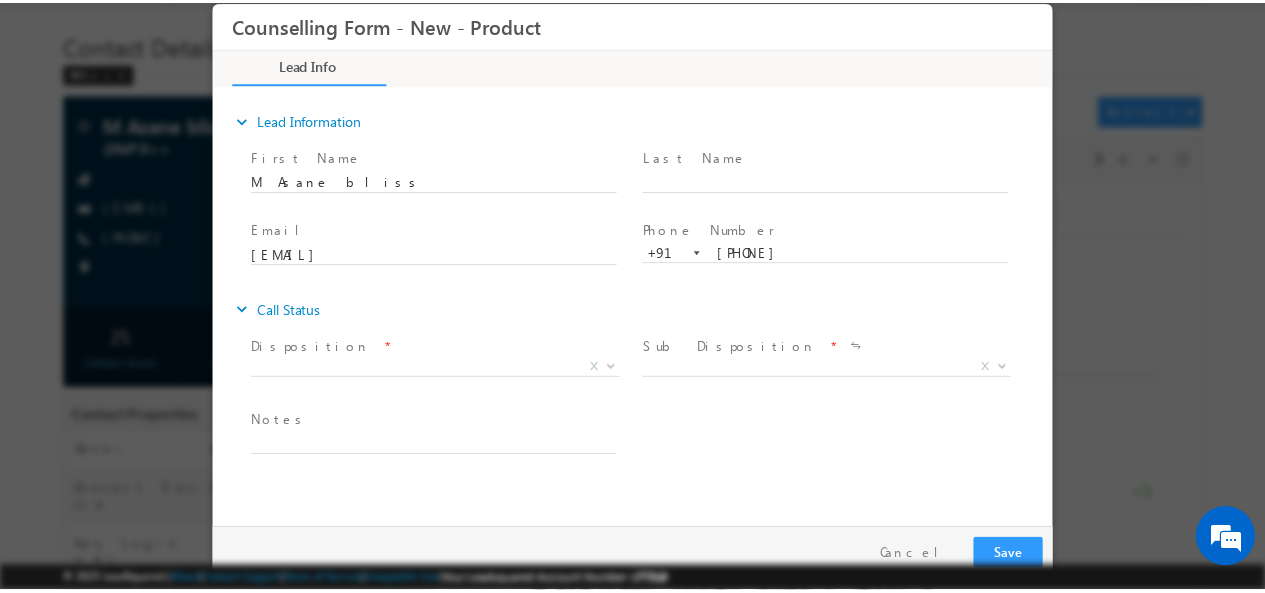 scroll, scrollTop: 0, scrollLeft: 0, axis: both 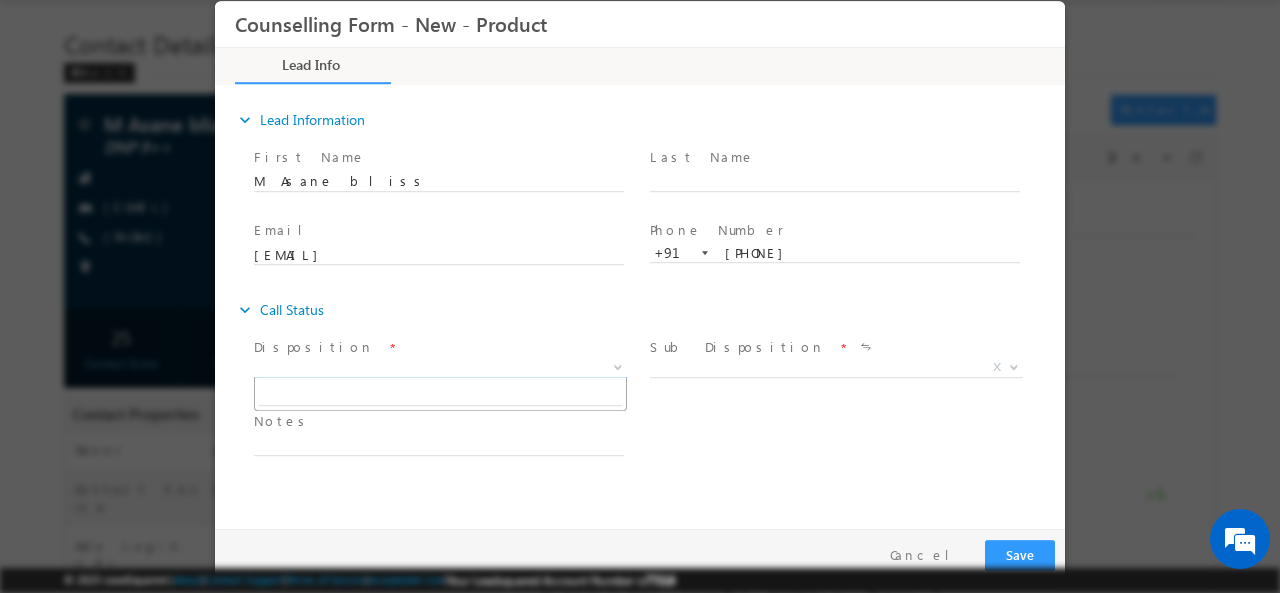 click on "X" at bounding box center [440, 367] 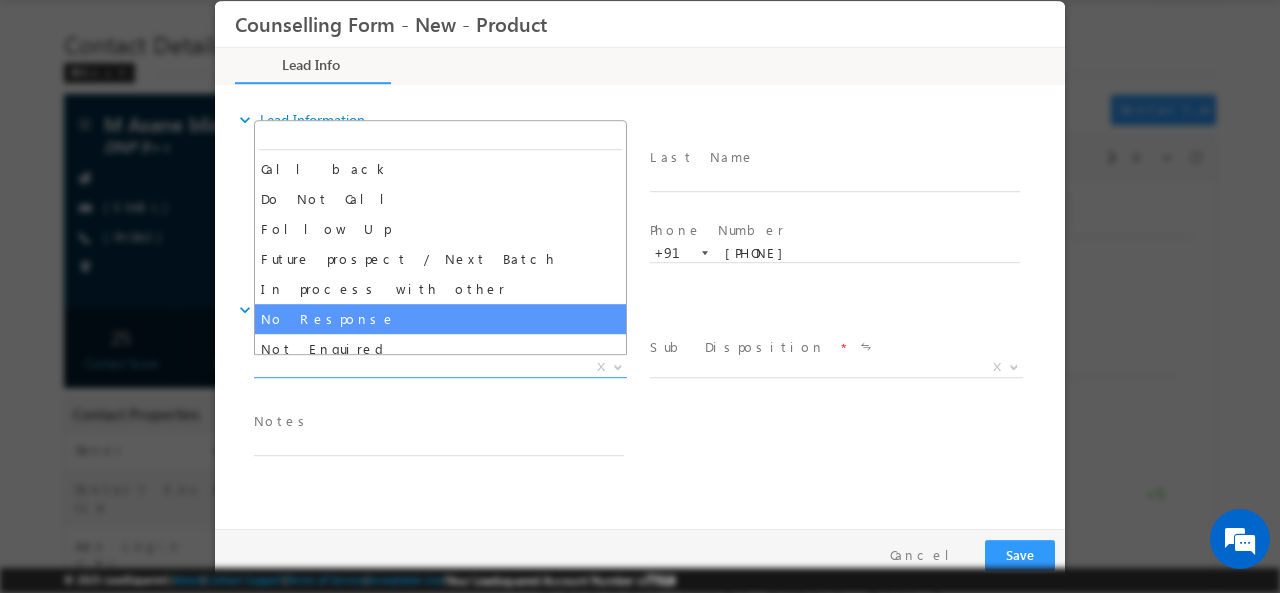 select on "No Response" 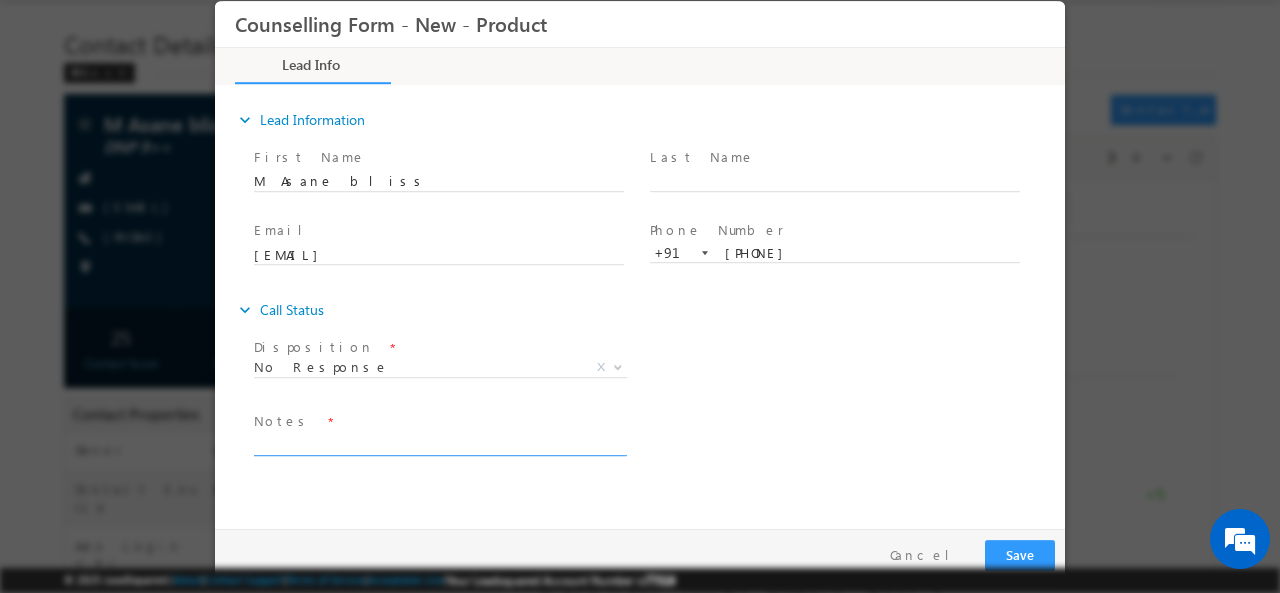 click at bounding box center [439, 443] 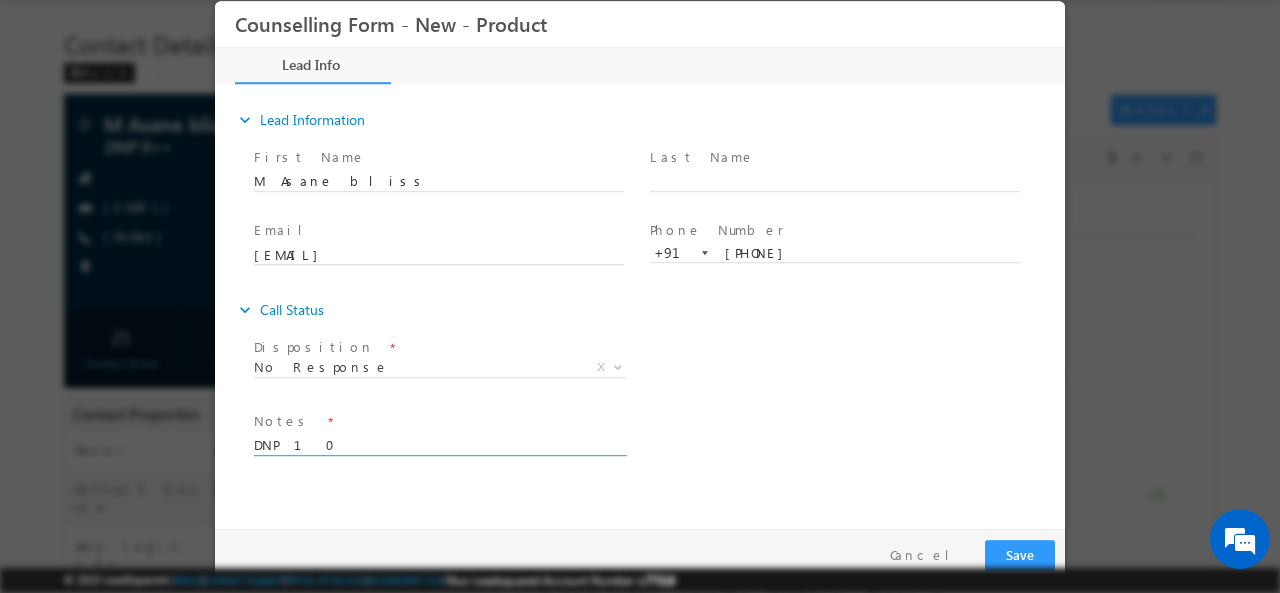 type on "DNP 10" 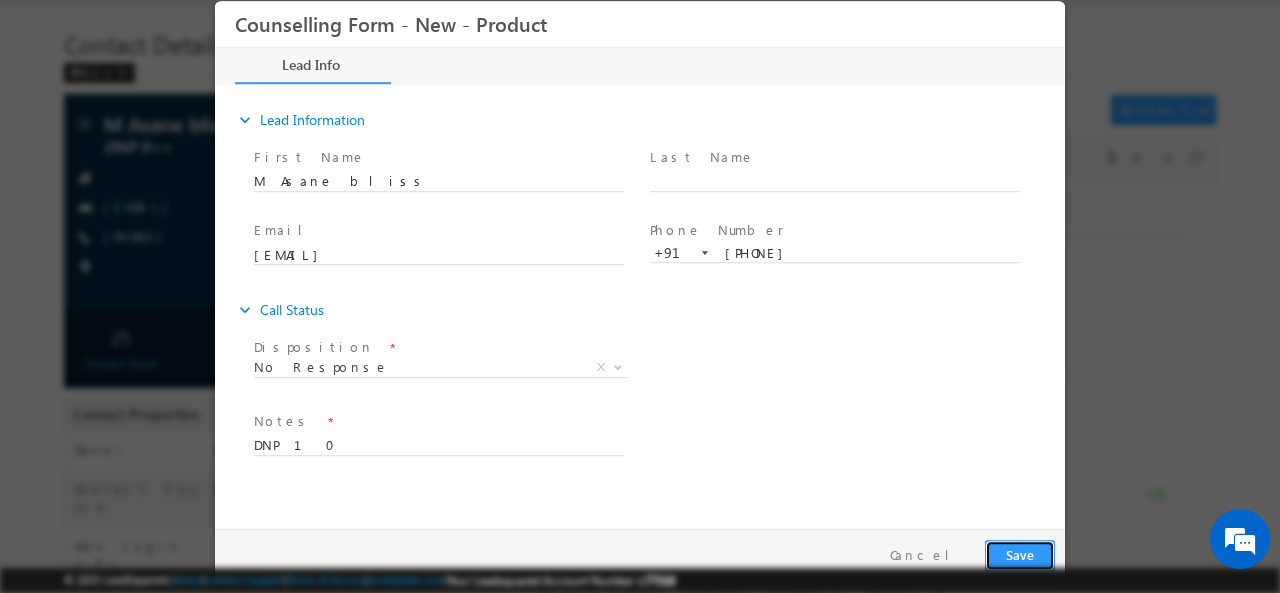 click on "Save" at bounding box center [1020, 554] 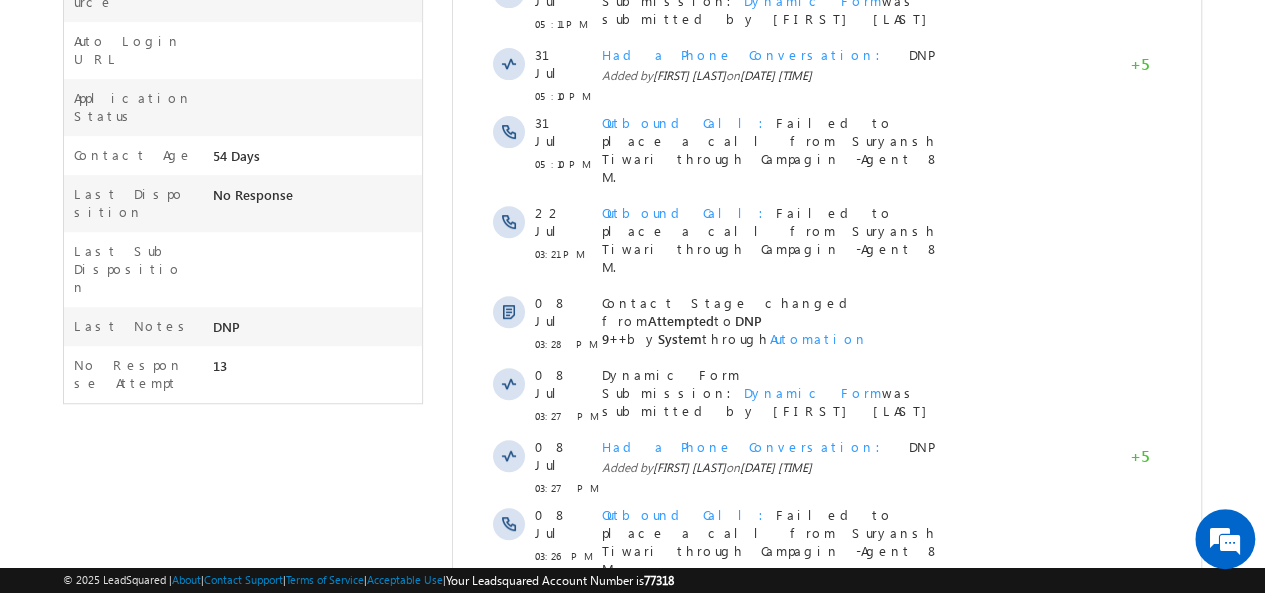 scroll, scrollTop: 582, scrollLeft: 0, axis: vertical 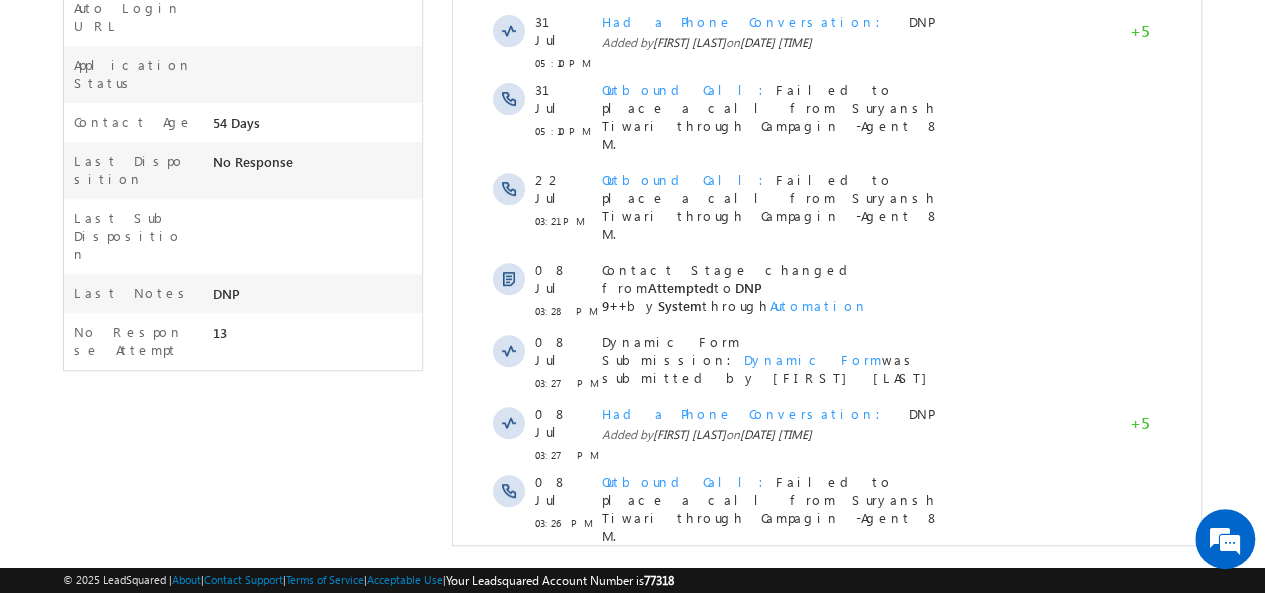 click on "Show More" at bounding box center (826, 589) 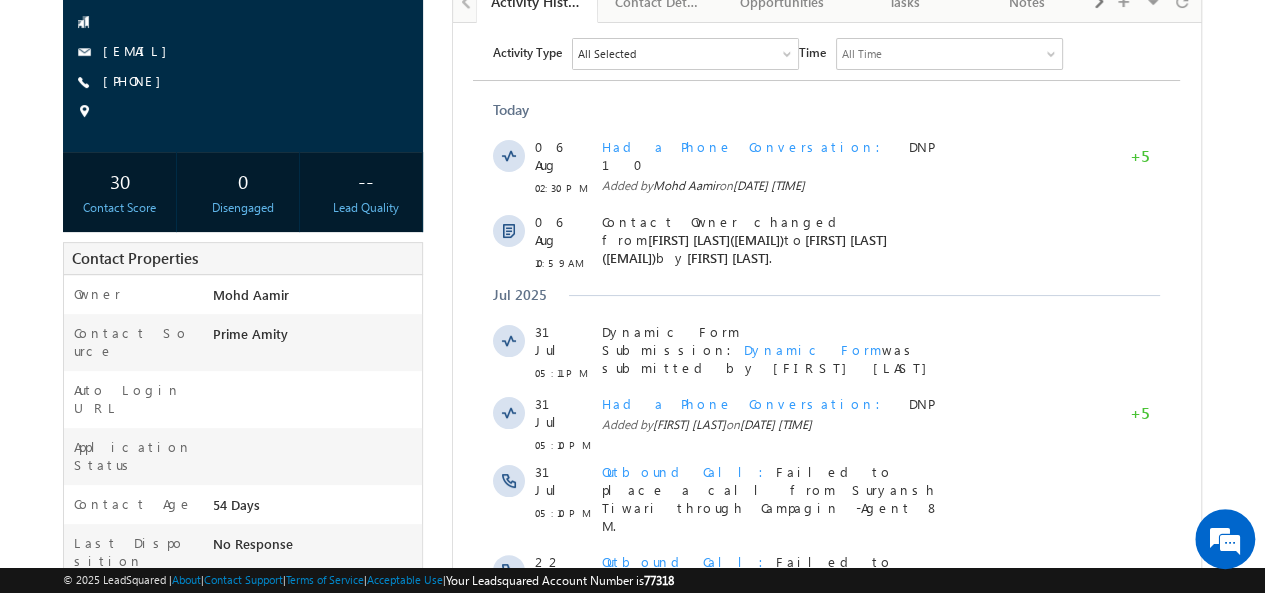 scroll, scrollTop: 0, scrollLeft: 0, axis: both 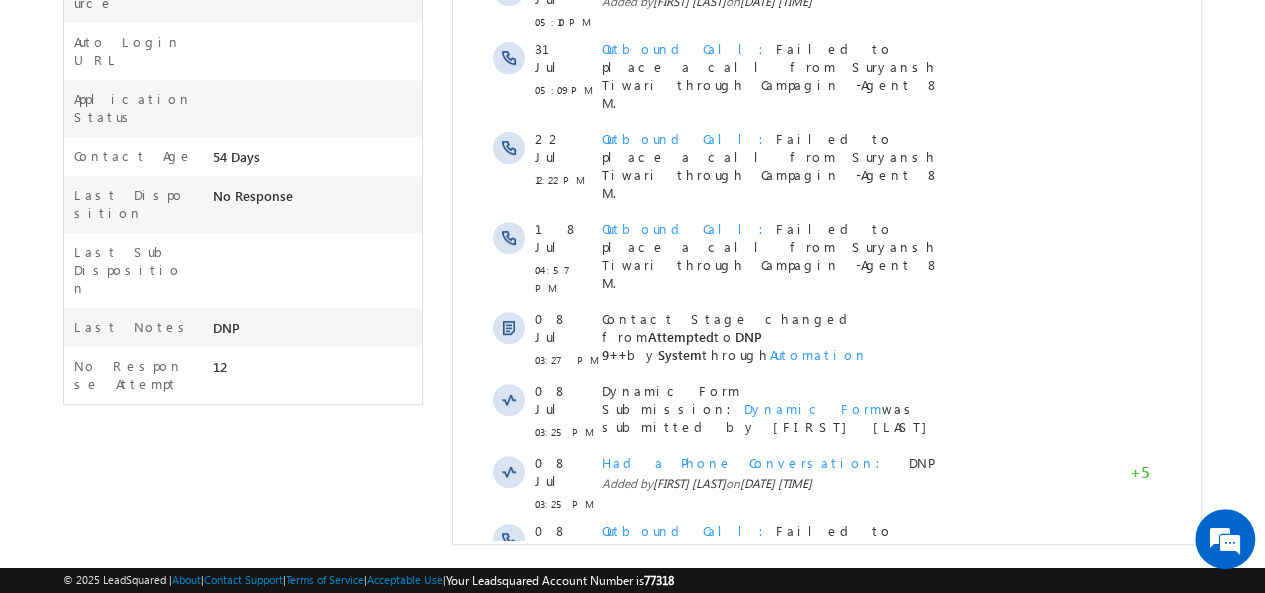 click on "Show More" at bounding box center (826, 638) 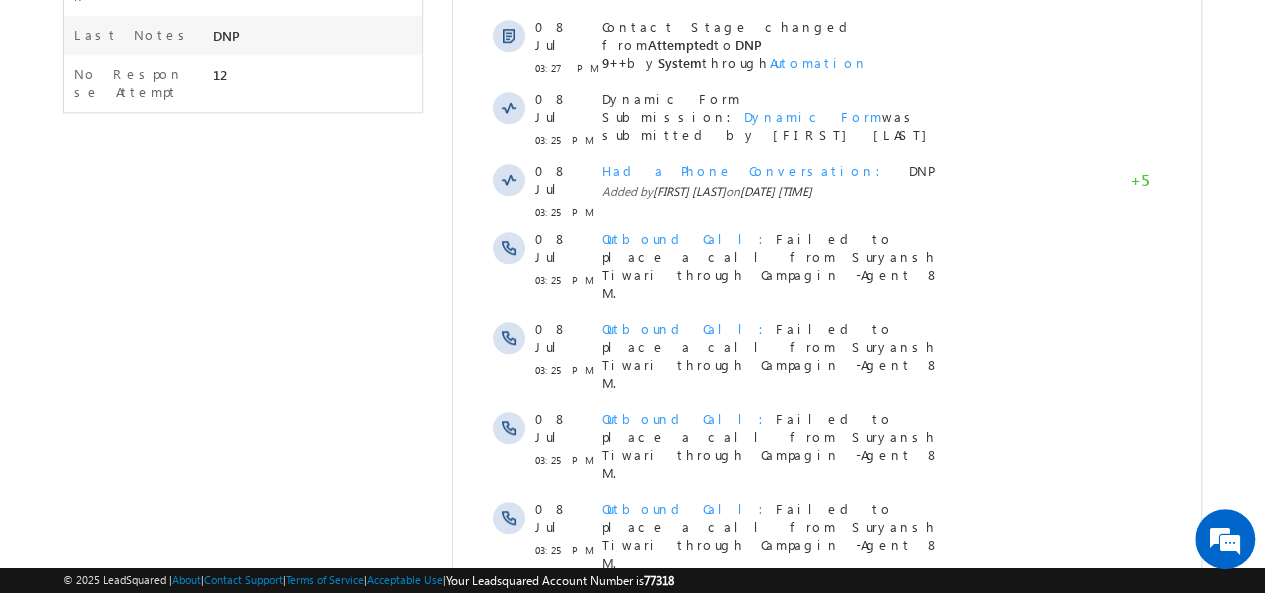 scroll, scrollTop: 1120, scrollLeft: 0, axis: vertical 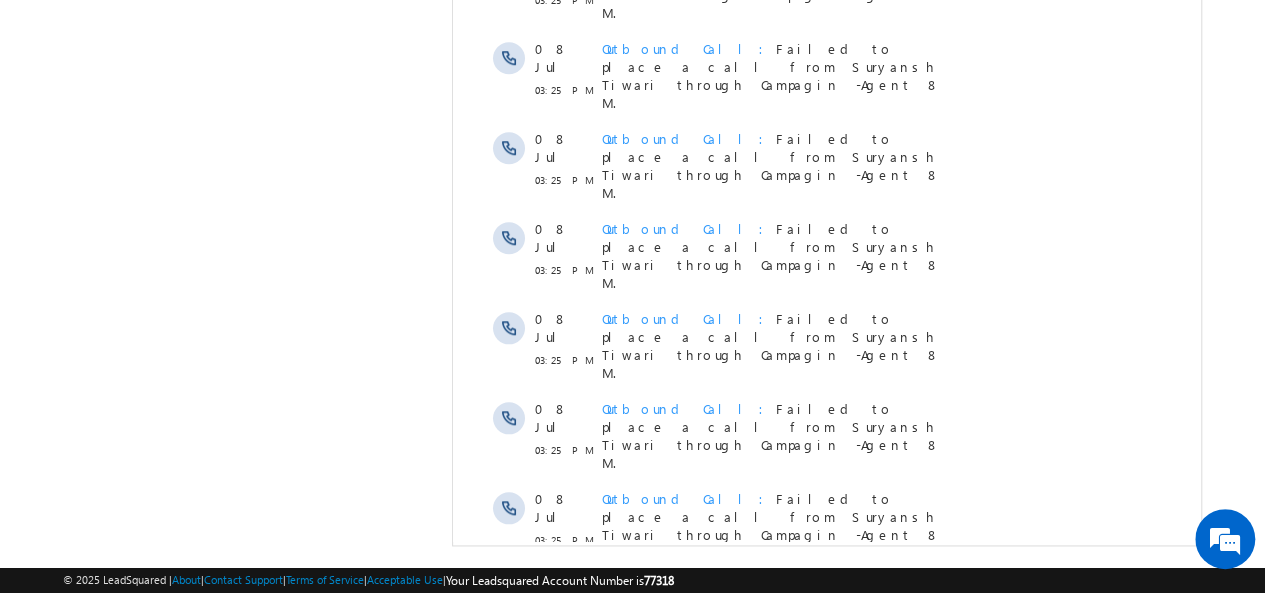 click on "Show More" at bounding box center [826, 926] 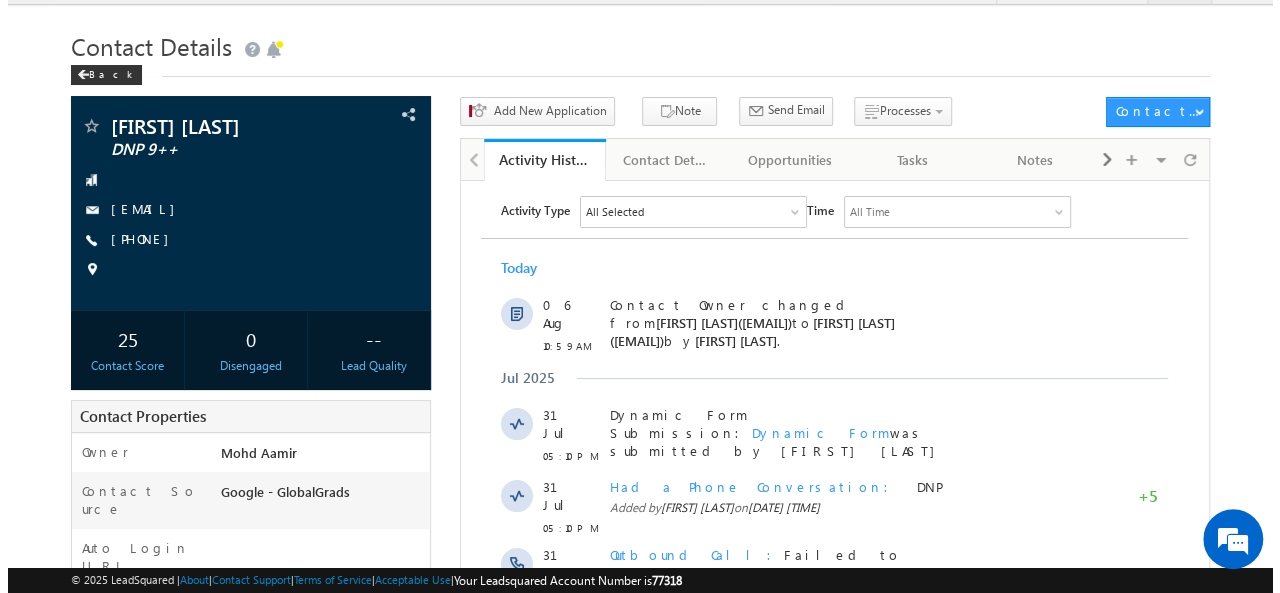 scroll, scrollTop: 0, scrollLeft: 0, axis: both 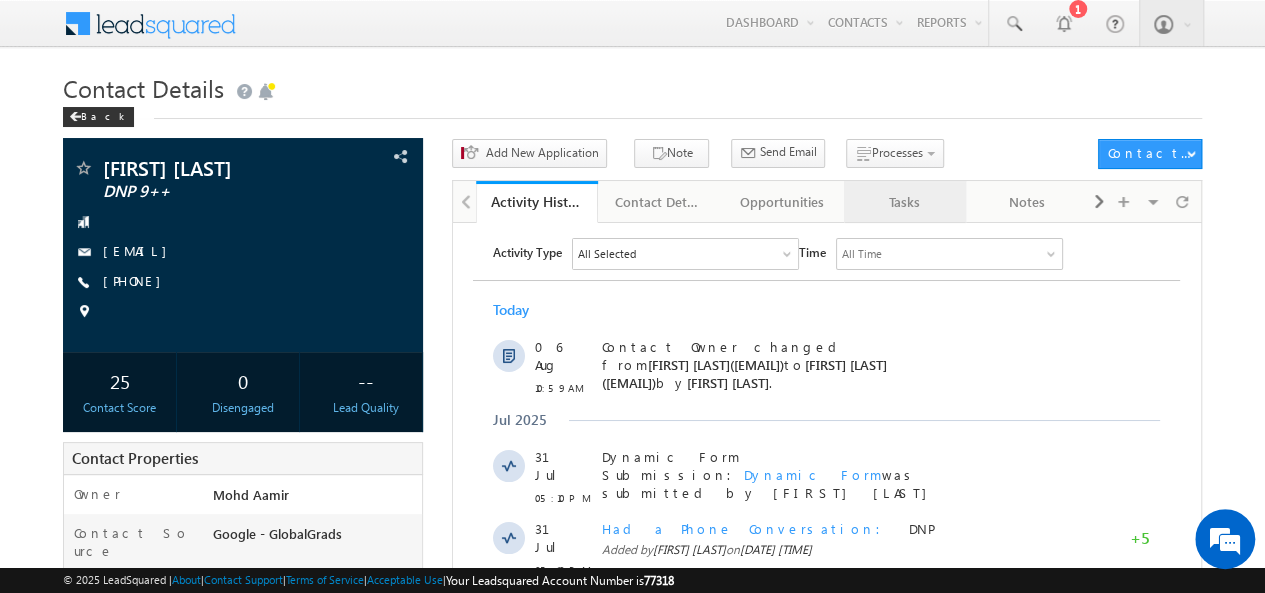 click on "Tasks" at bounding box center (904, 202) 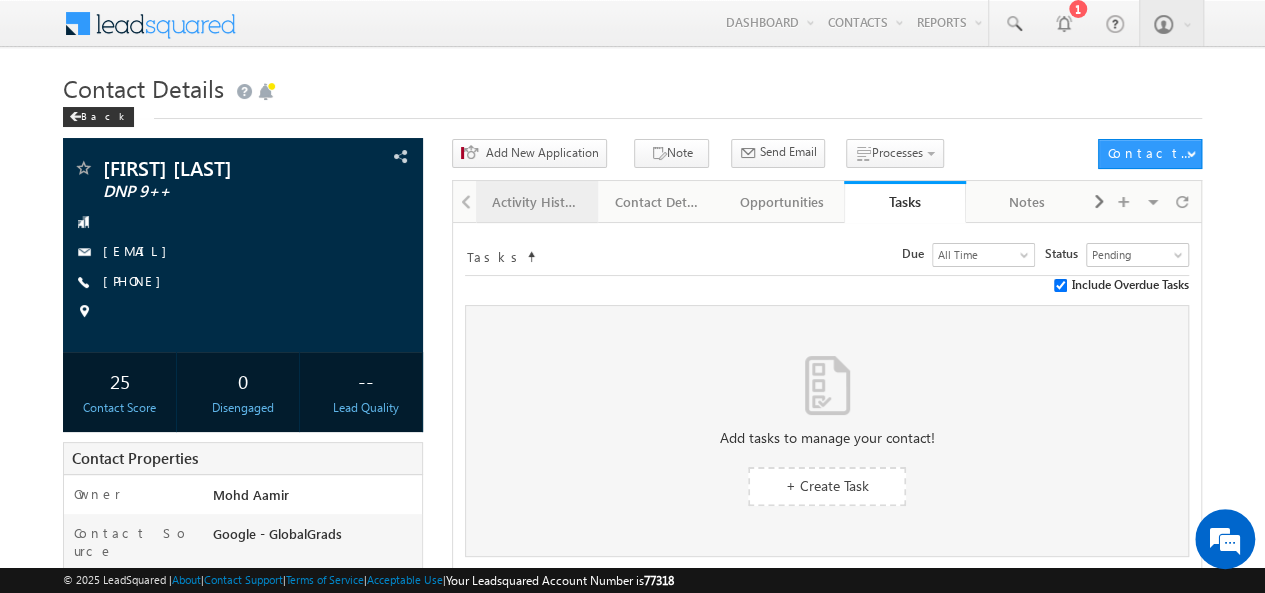 click on "Activity History" at bounding box center [536, 202] 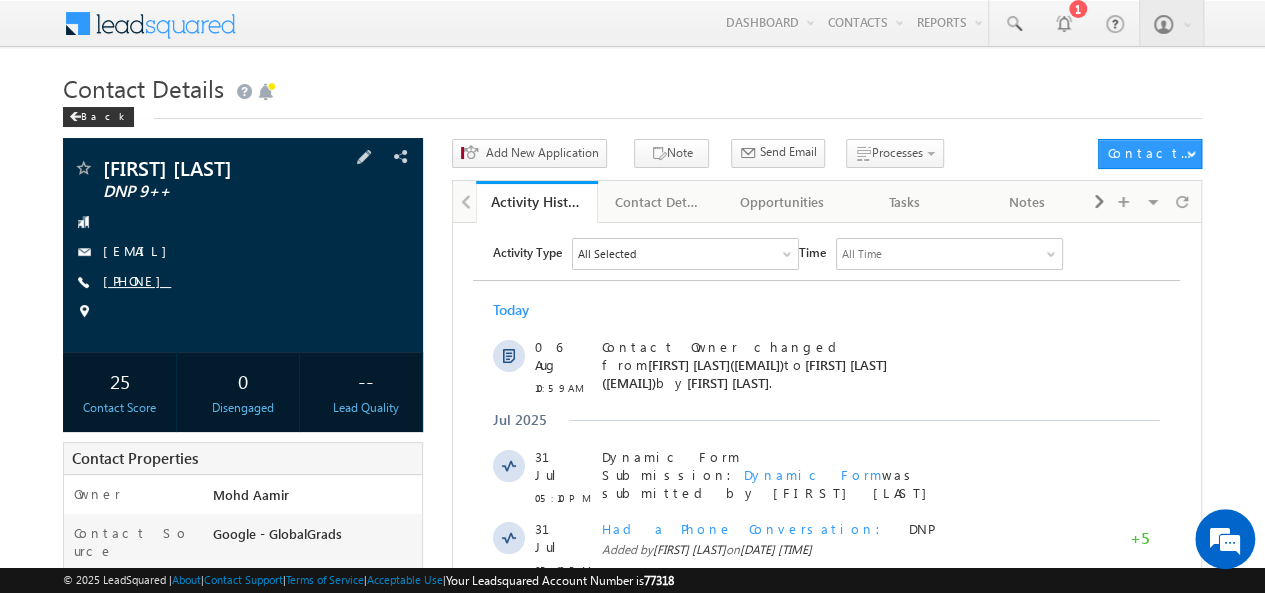 click on "+91-7337053939" at bounding box center [137, 280] 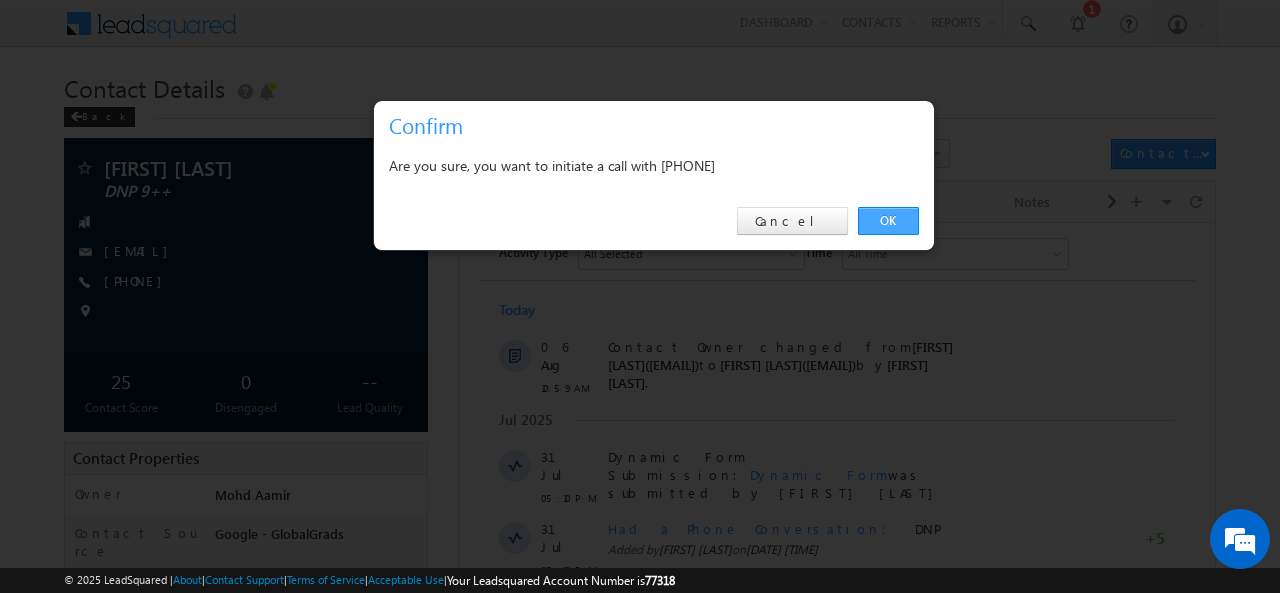 click on "OK" at bounding box center (888, 221) 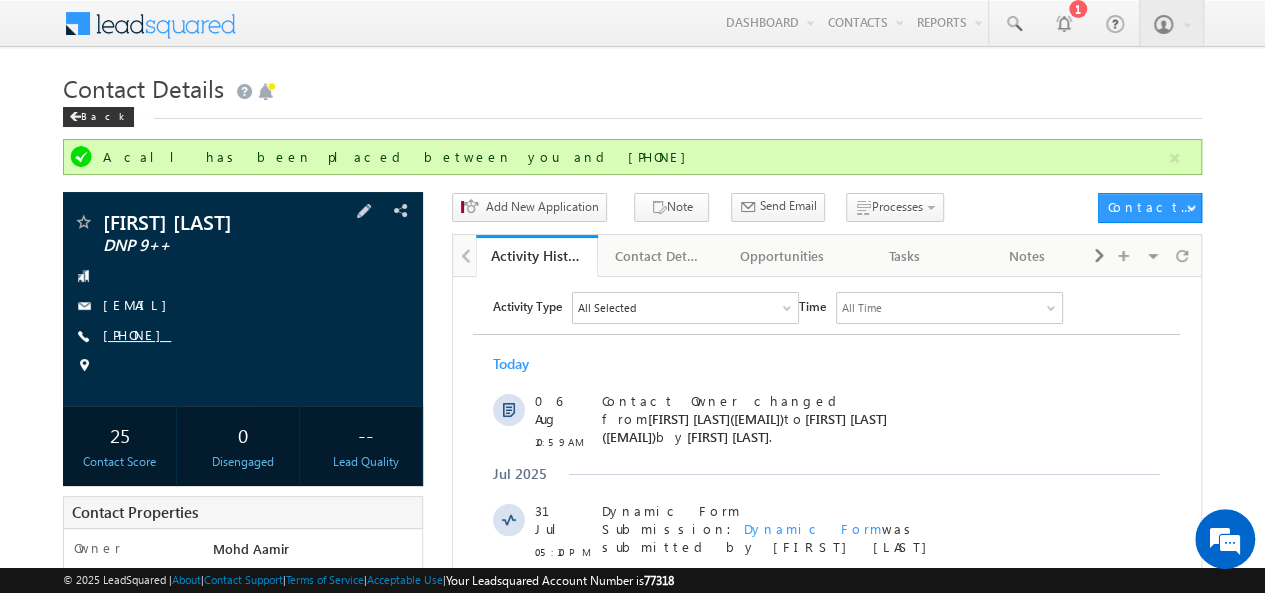 click on "+91-7337053939" at bounding box center [137, 334] 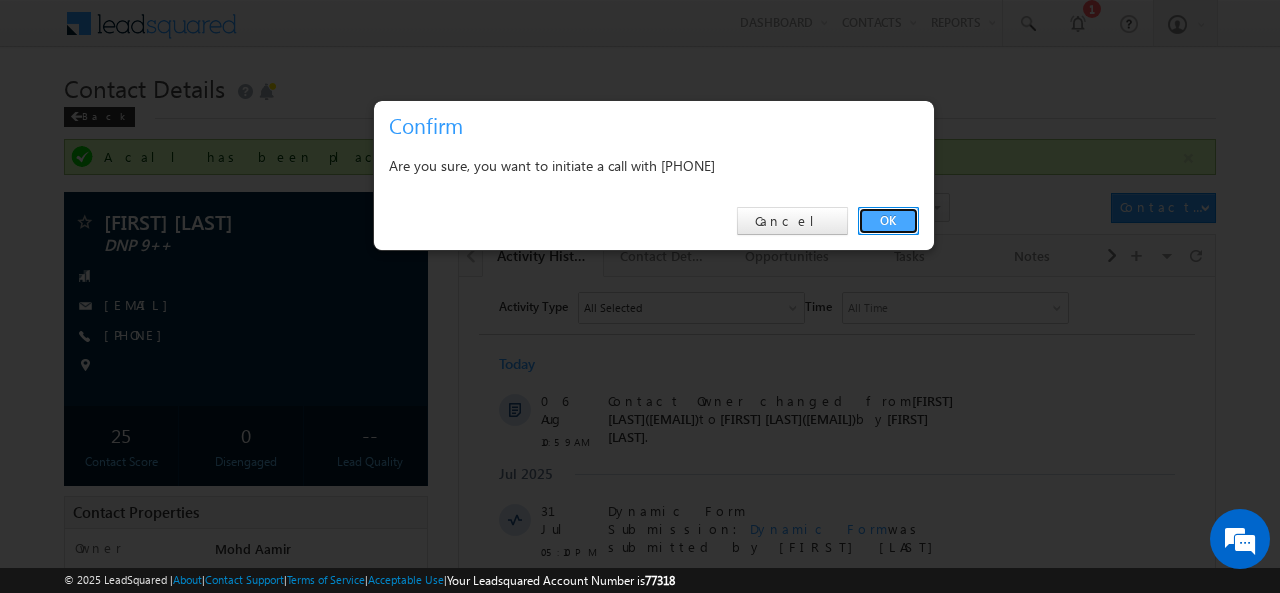 click on "OK" at bounding box center (888, 221) 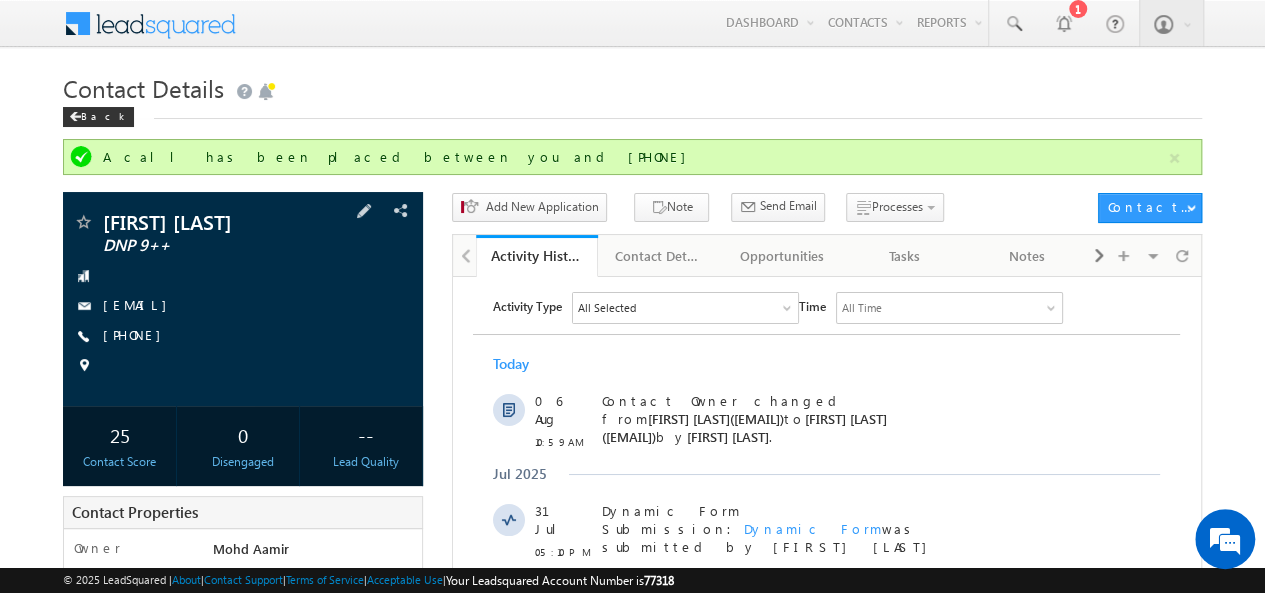 click on "+91-7337053939" at bounding box center (243, 336) 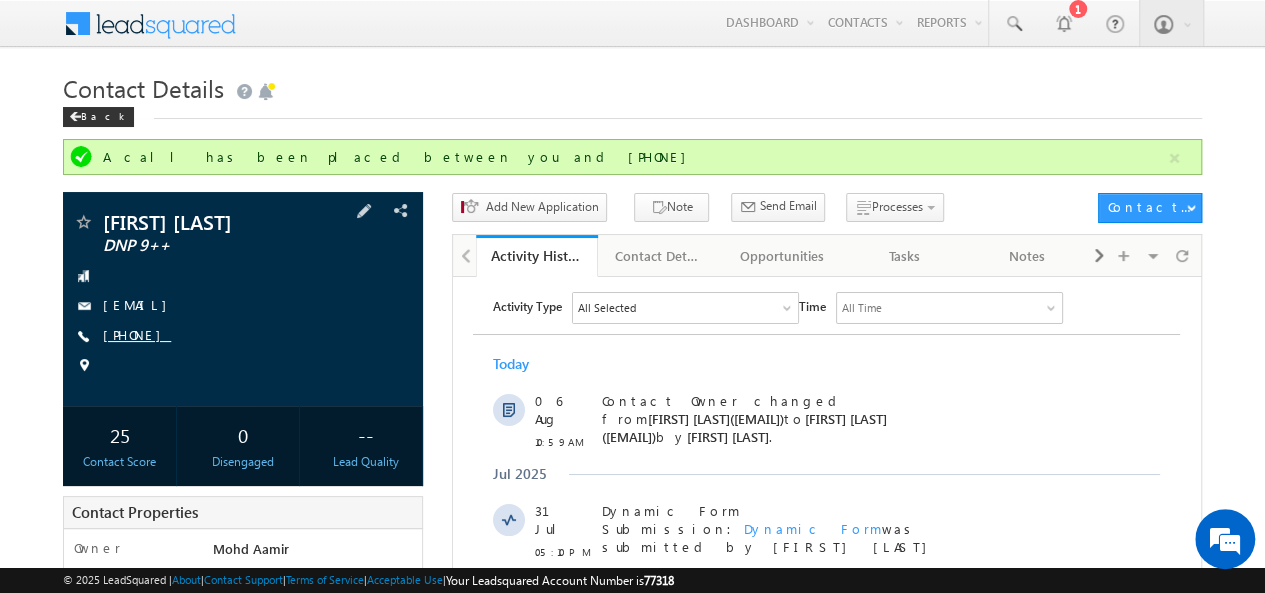 click on "+91-7337053939" at bounding box center [137, 334] 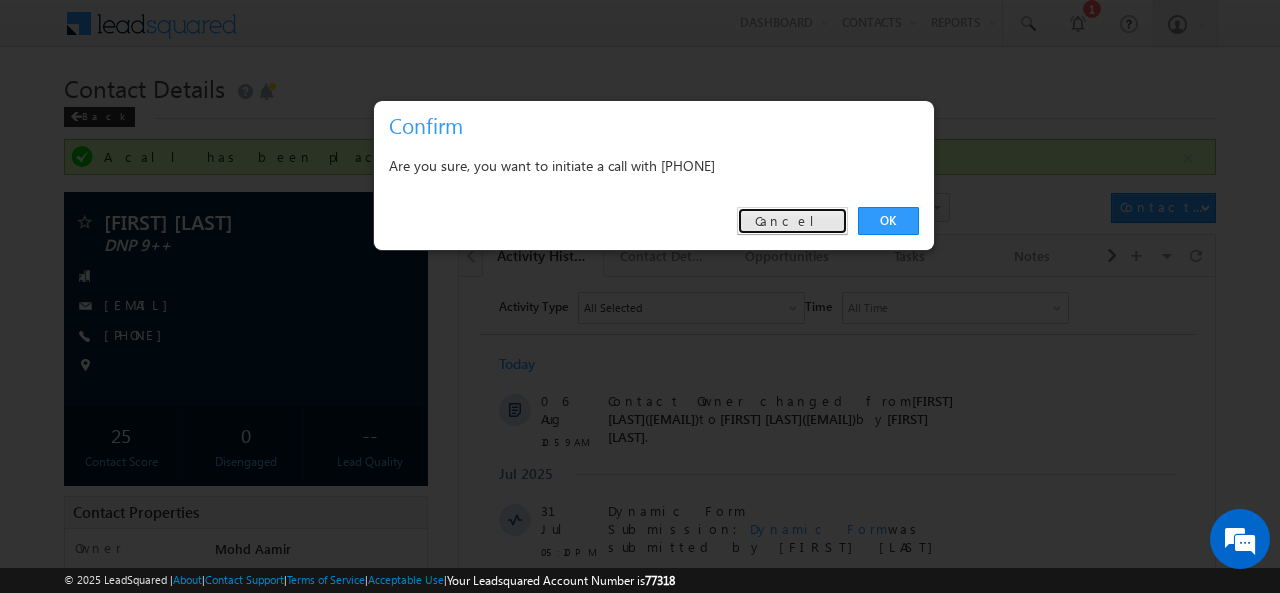 click on "Cancel" at bounding box center [792, 221] 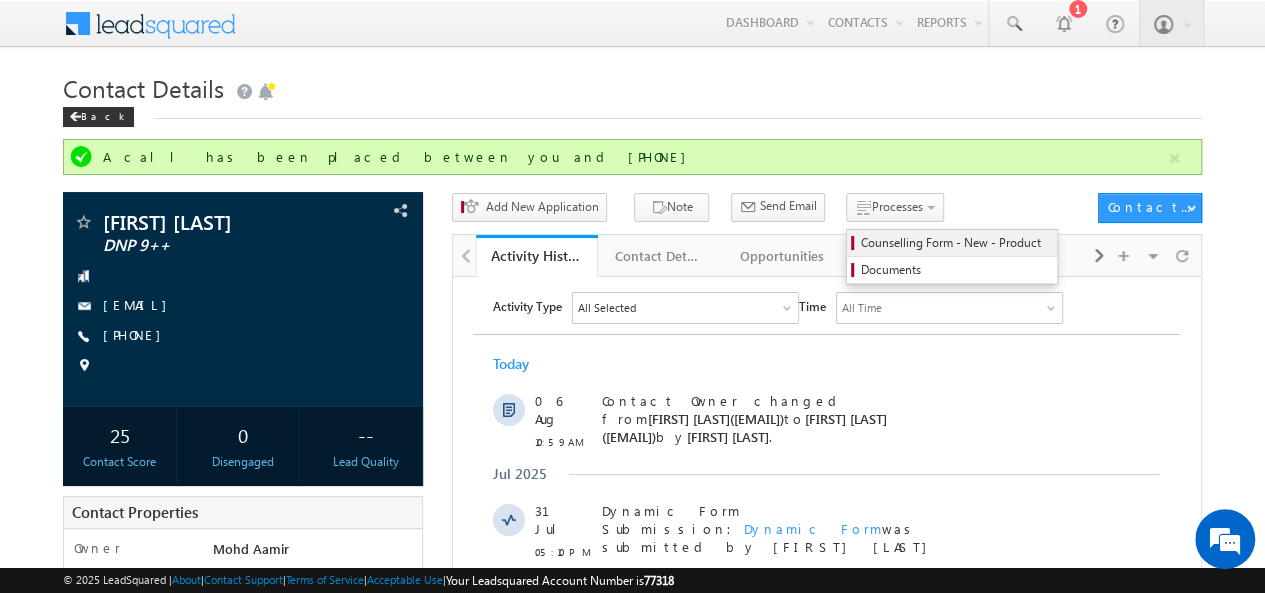 click on "Counselling Form - New - Product" at bounding box center [955, 243] 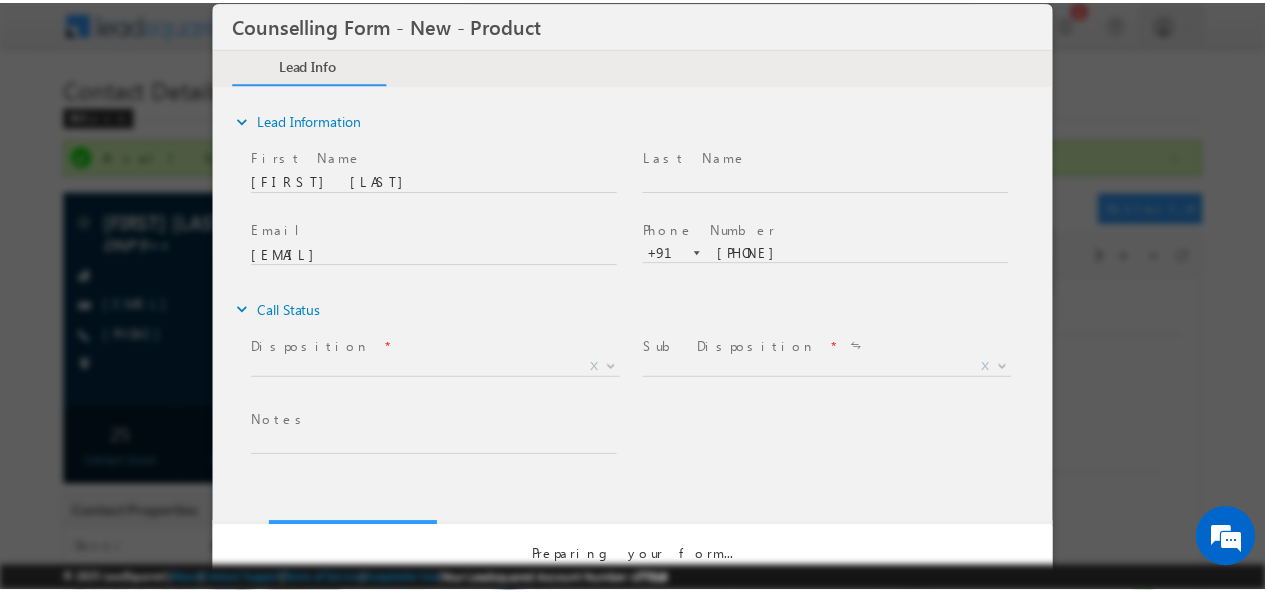 scroll, scrollTop: 0, scrollLeft: 0, axis: both 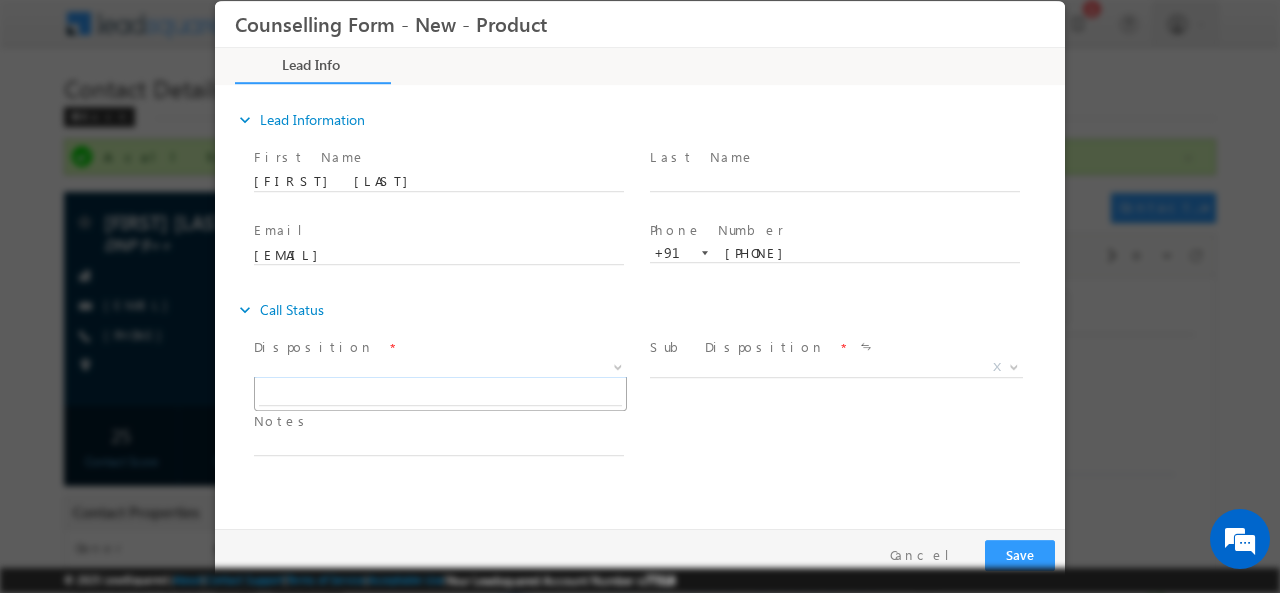 click on "X" at bounding box center [440, 367] 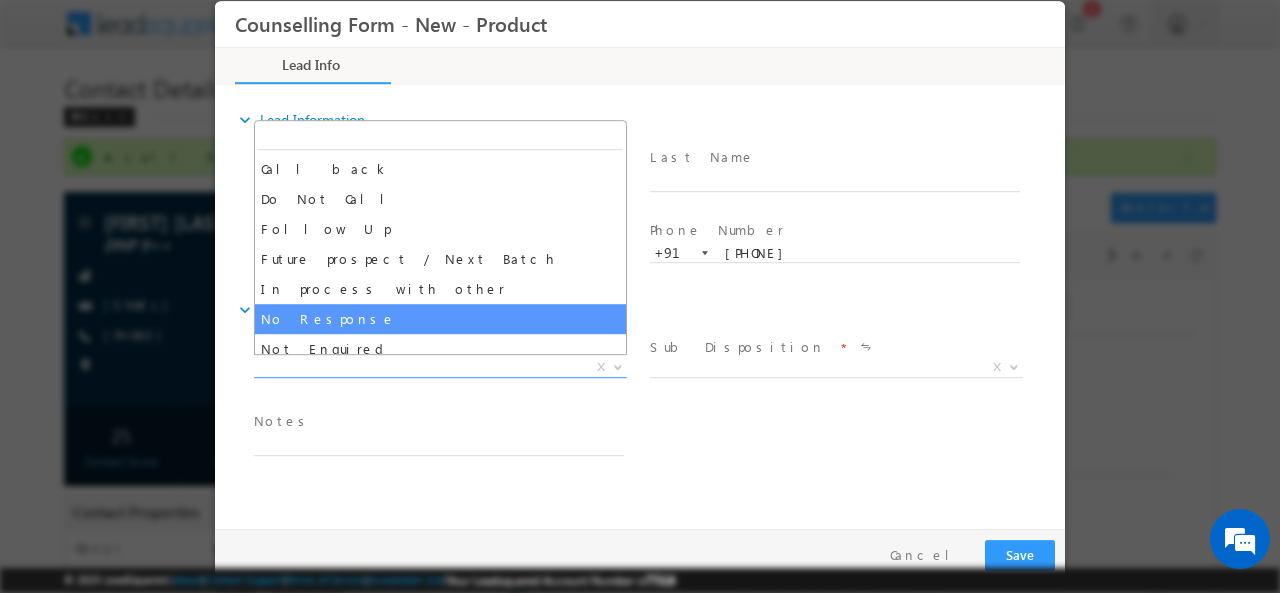 select on "No Response" 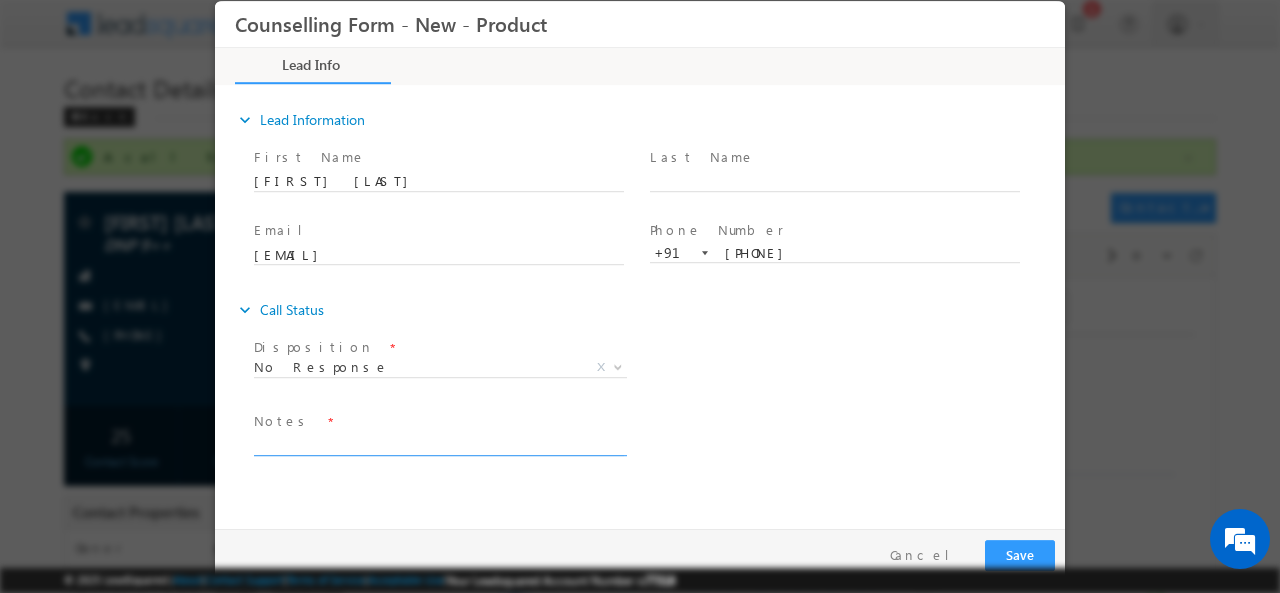 click at bounding box center (439, 443) 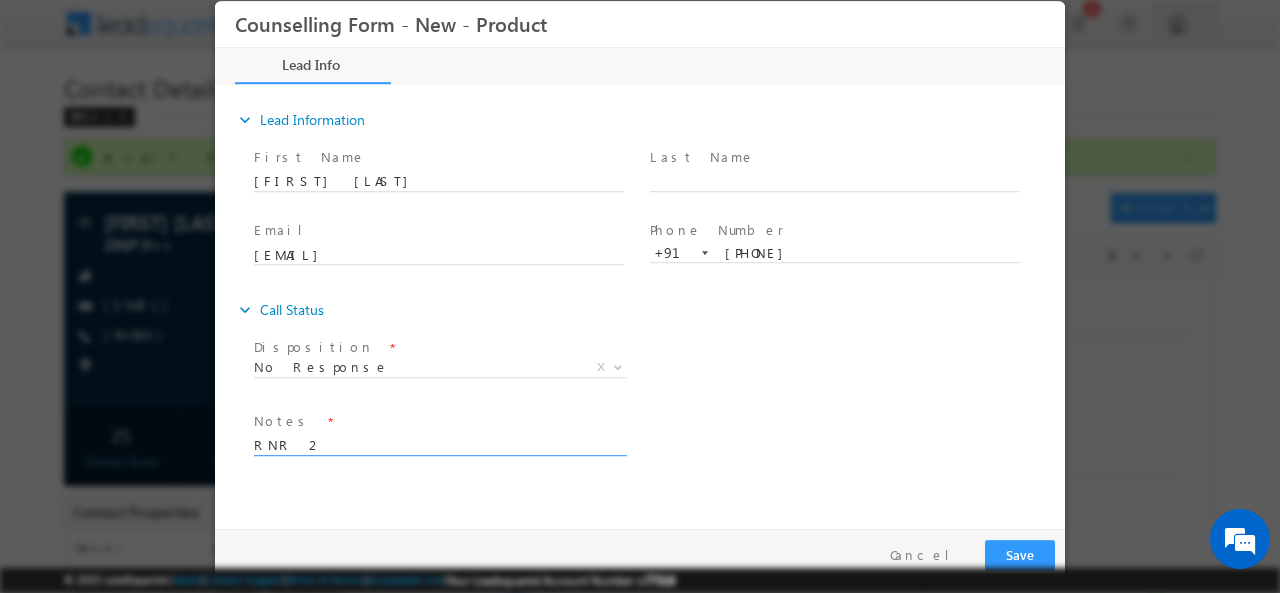 drag, startPoint x: 308, startPoint y: 441, endPoint x: 96, endPoint y: 483, distance: 216.12033 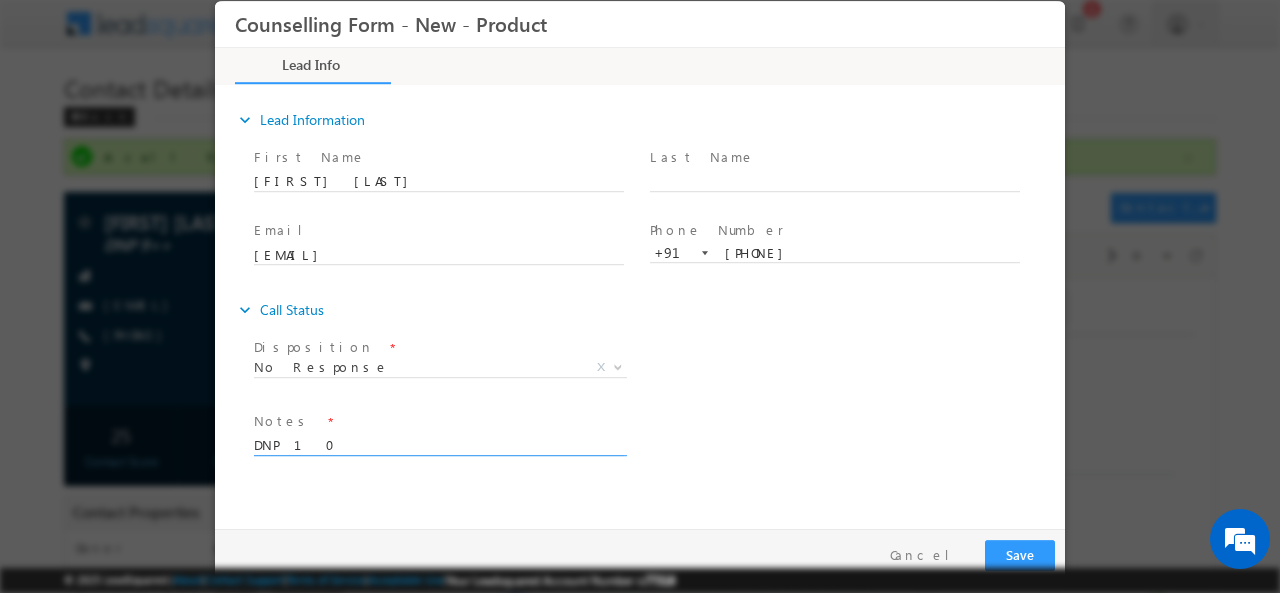 type on "DNP 10" 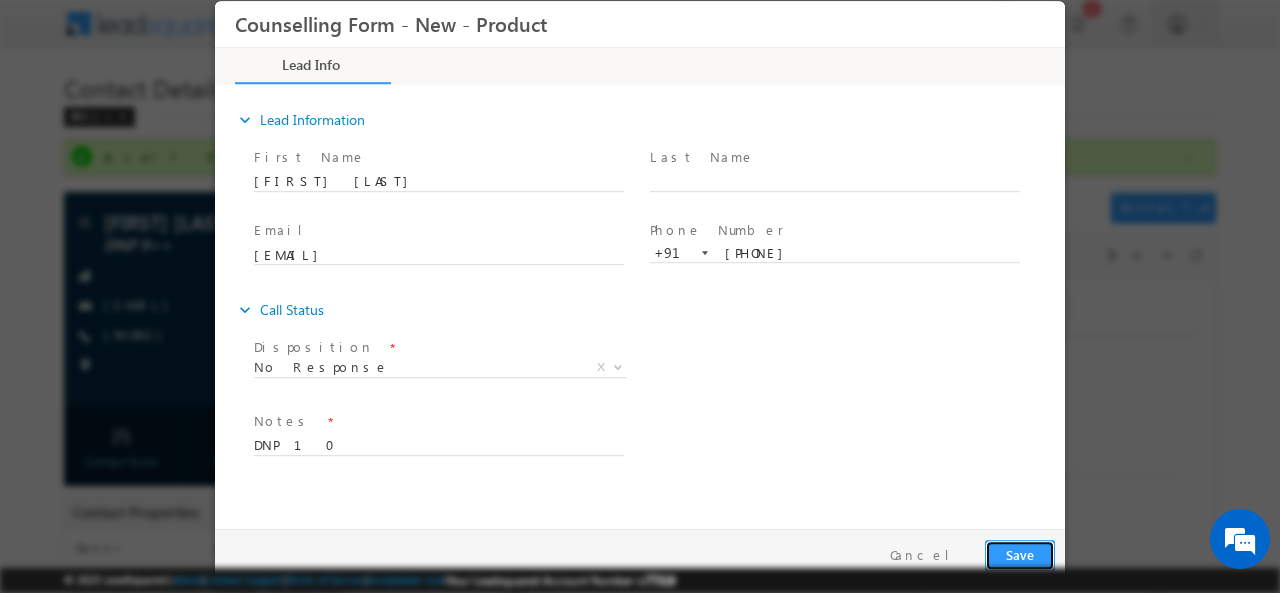 click on "Save" at bounding box center [1020, 554] 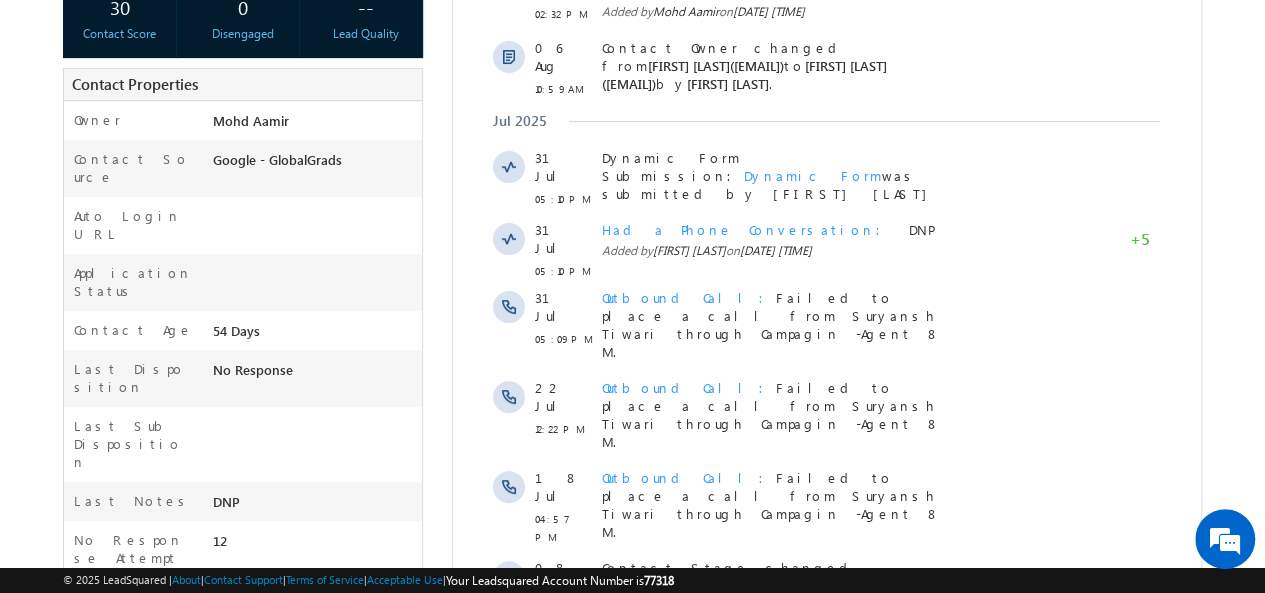 scroll, scrollTop: 0, scrollLeft: 0, axis: both 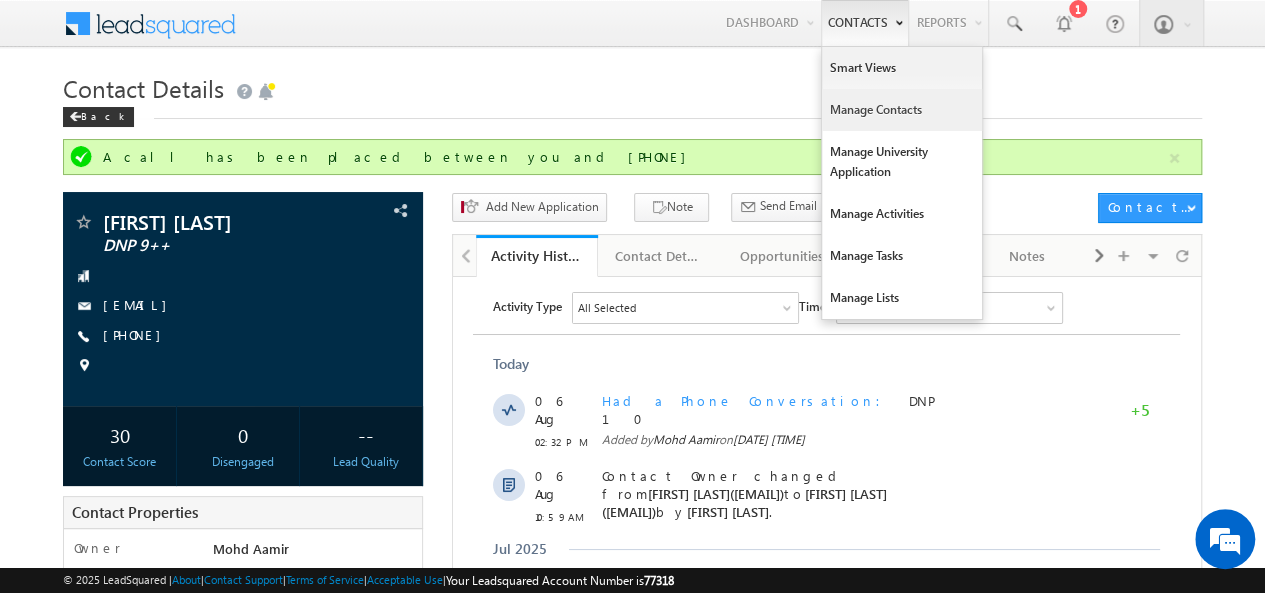 click on "Manage Contacts" at bounding box center [902, 110] 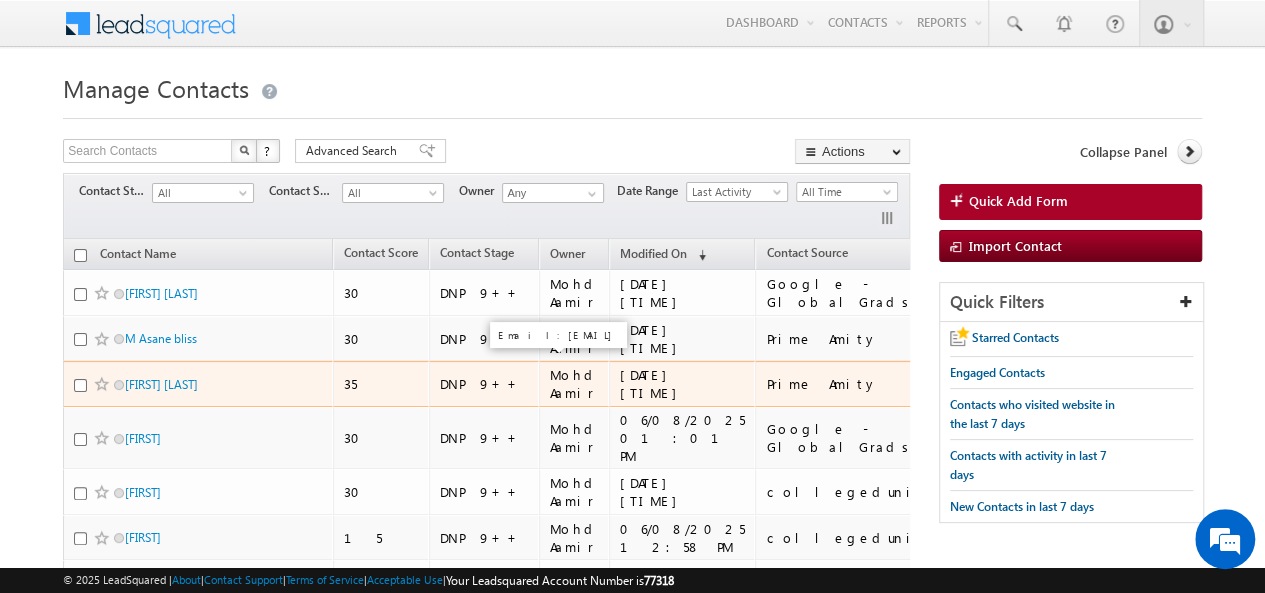 scroll, scrollTop: 45, scrollLeft: 0, axis: vertical 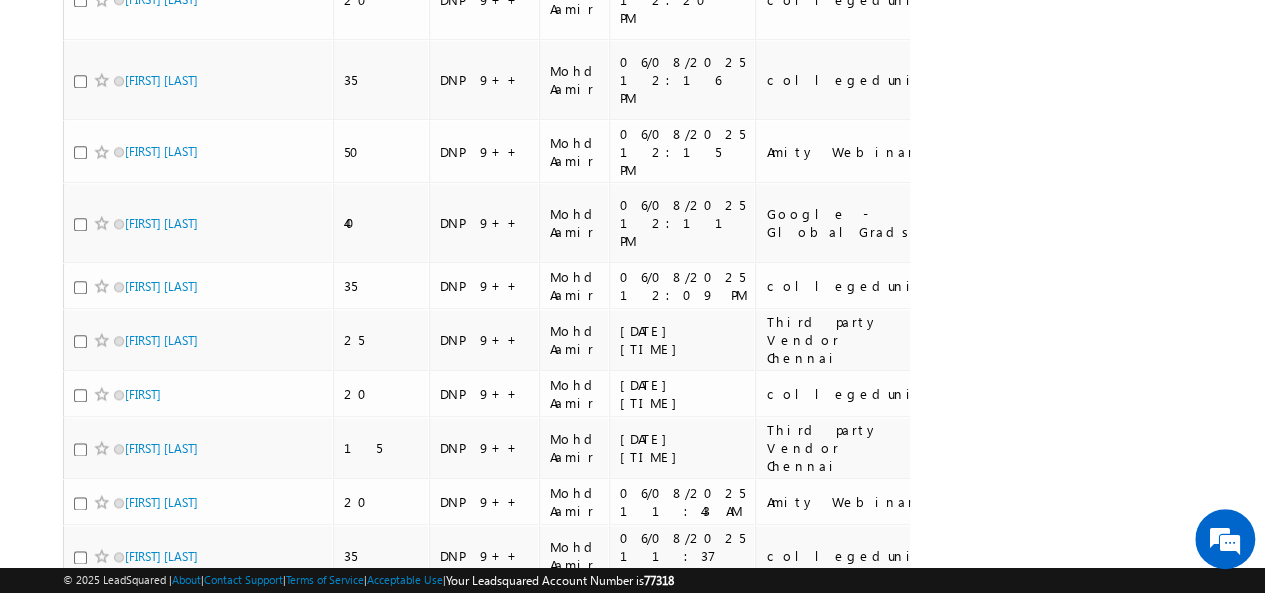 click on "2" at bounding box center (808, 688) 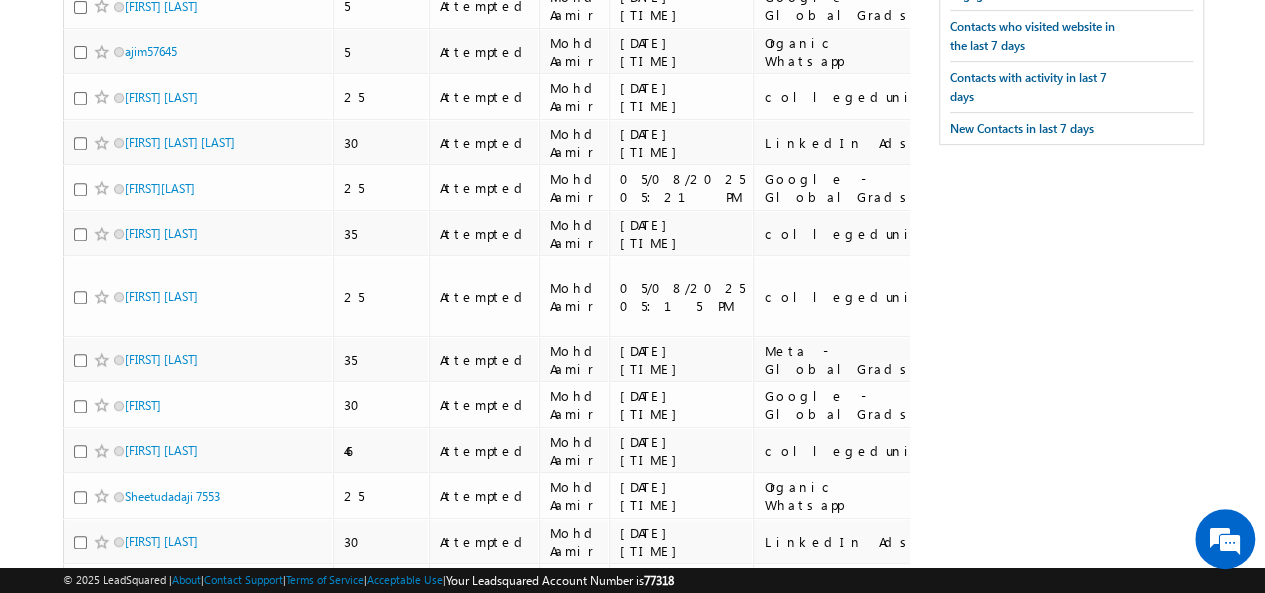 scroll, scrollTop: 0, scrollLeft: 0, axis: both 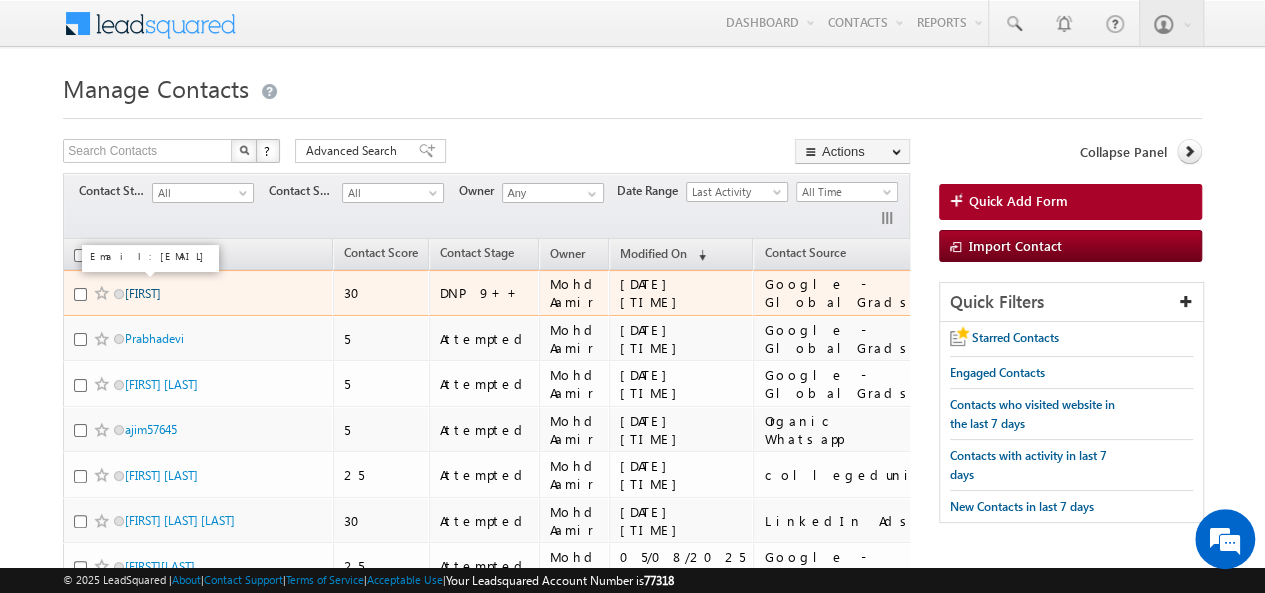 click on "[FIRST]" at bounding box center [143, 293] 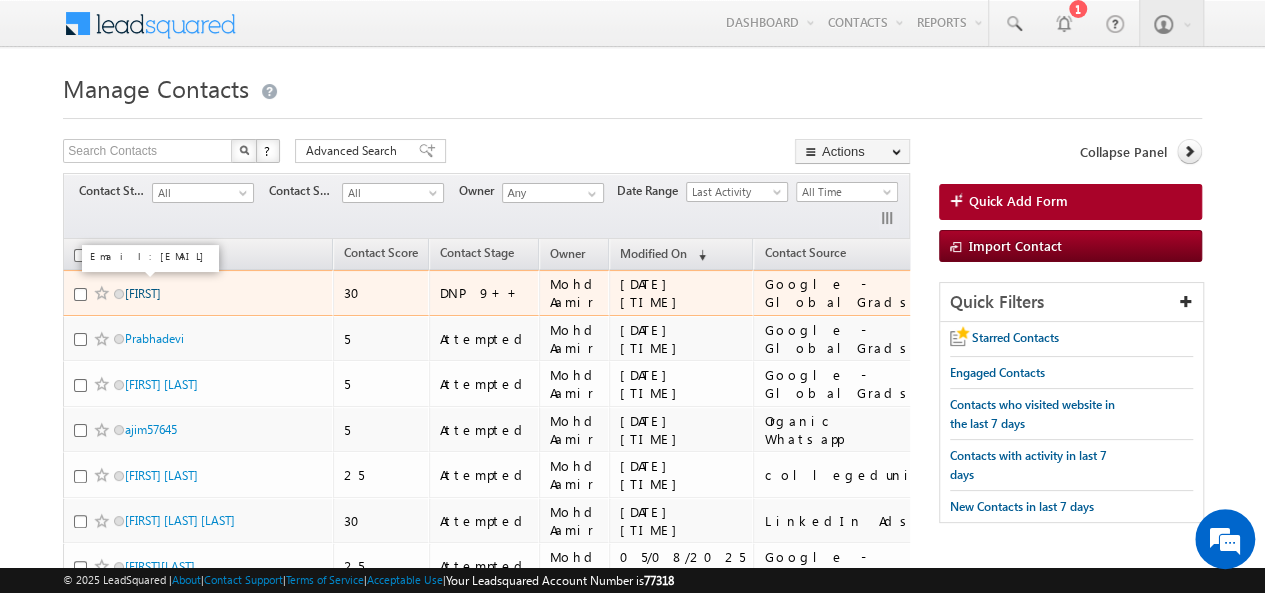 click on "VISHNUPRIYA" at bounding box center [143, 293] 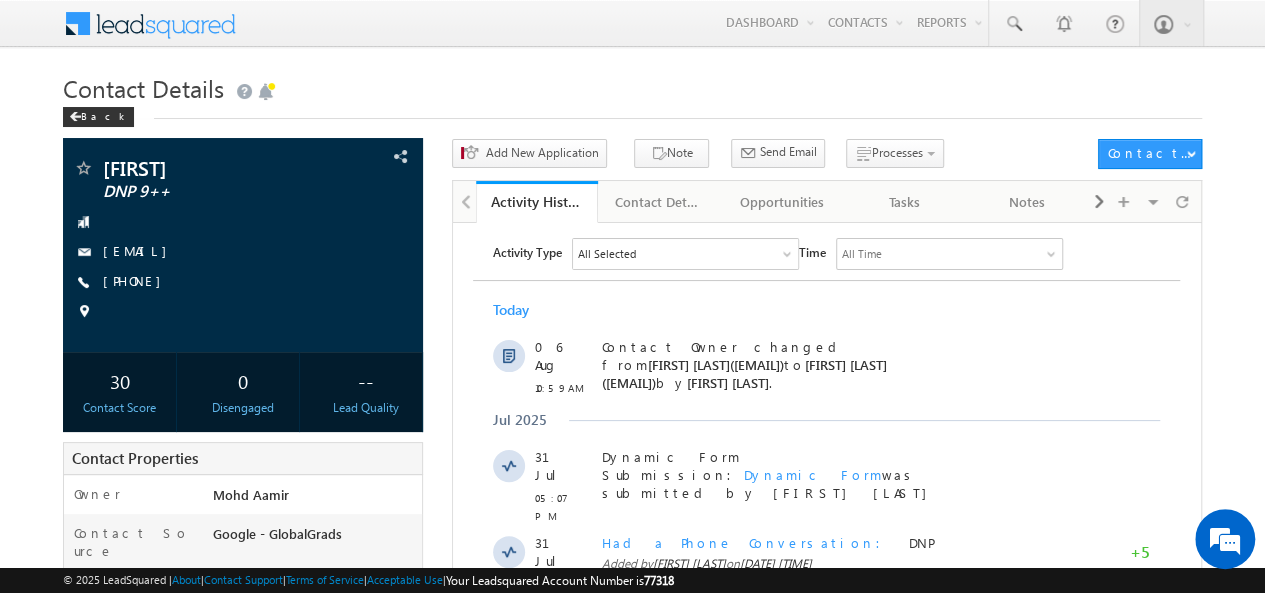scroll, scrollTop: 0, scrollLeft: 0, axis: both 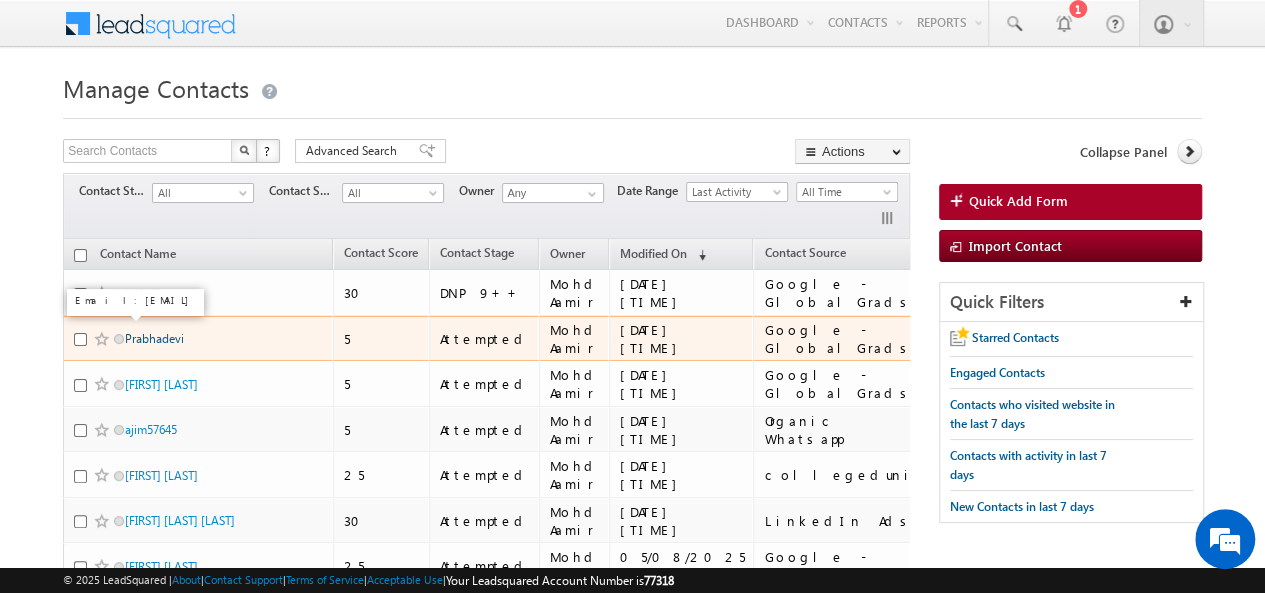 drag, startPoint x: 196, startPoint y: 342, endPoint x: 142, endPoint y: 332, distance: 54.91812 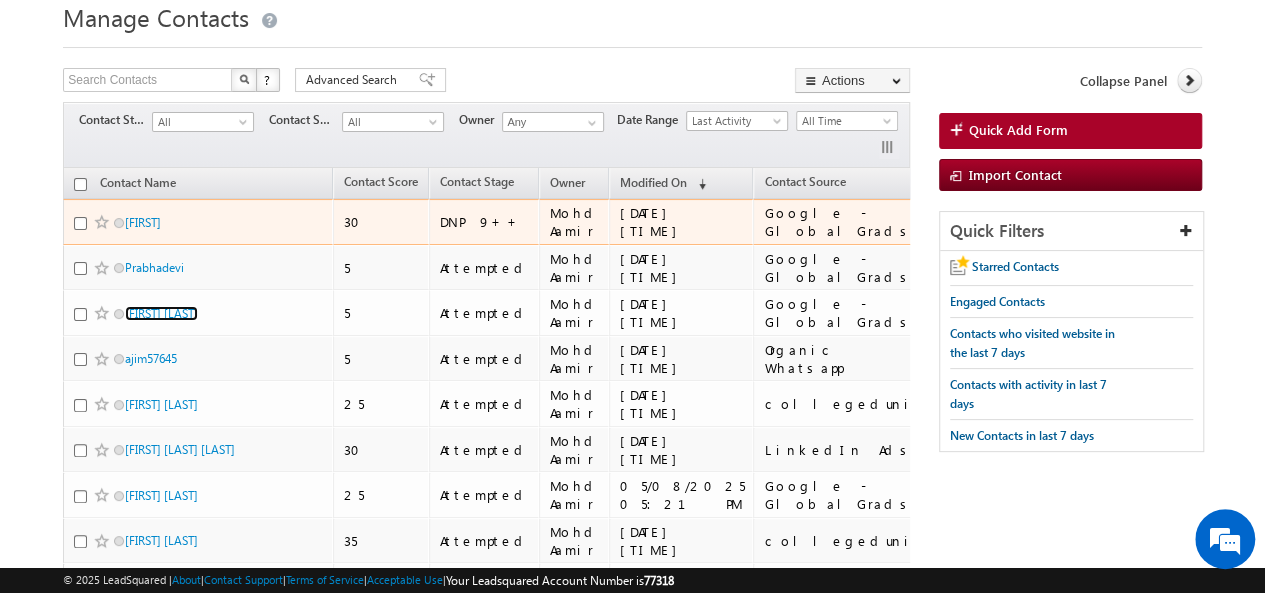 scroll, scrollTop: 116, scrollLeft: 0, axis: vertical 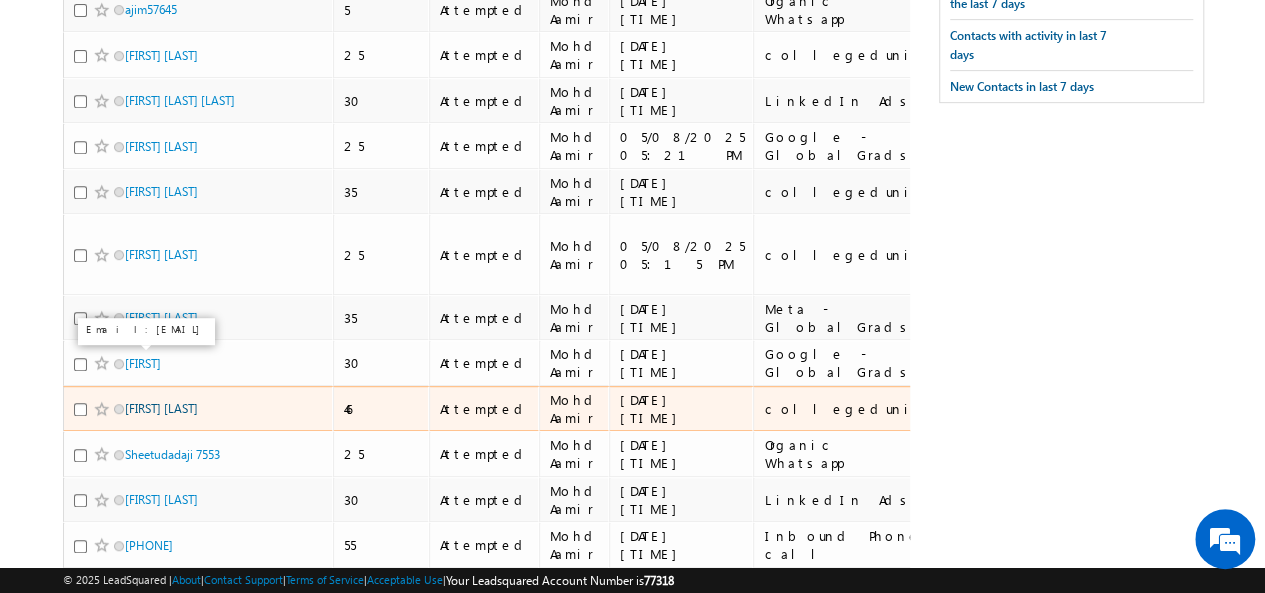 click on "[FIRST] [LAST]" at bounding box center [161, 408] 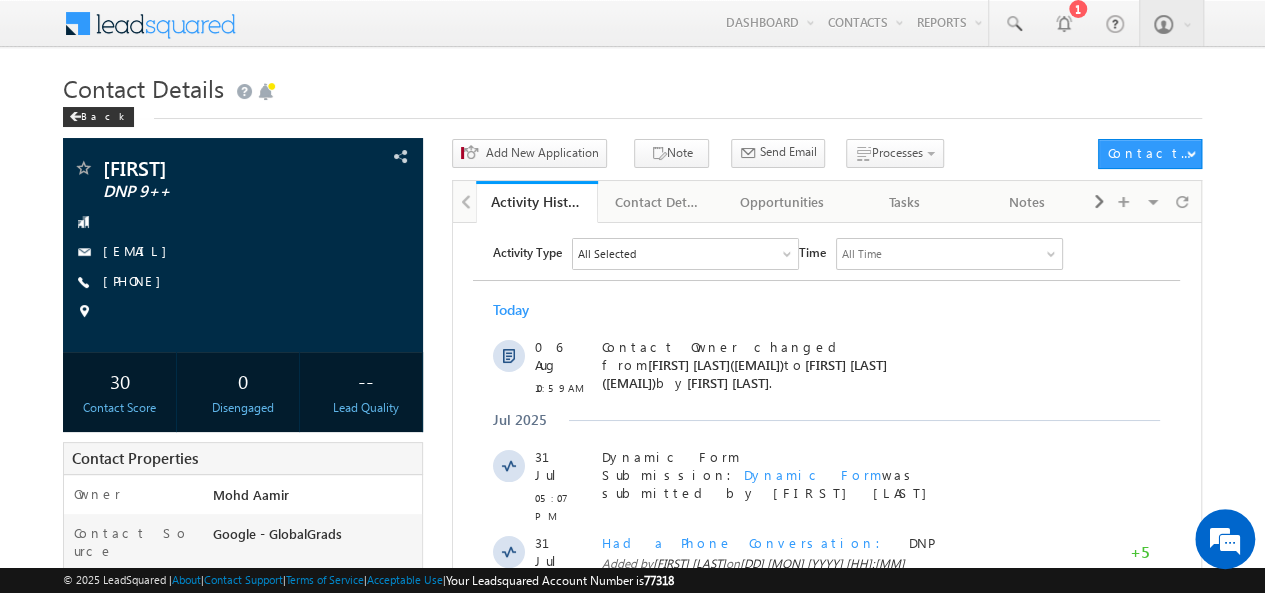scroll, scrollTop: 0, scrollLeft: 0, axis: both 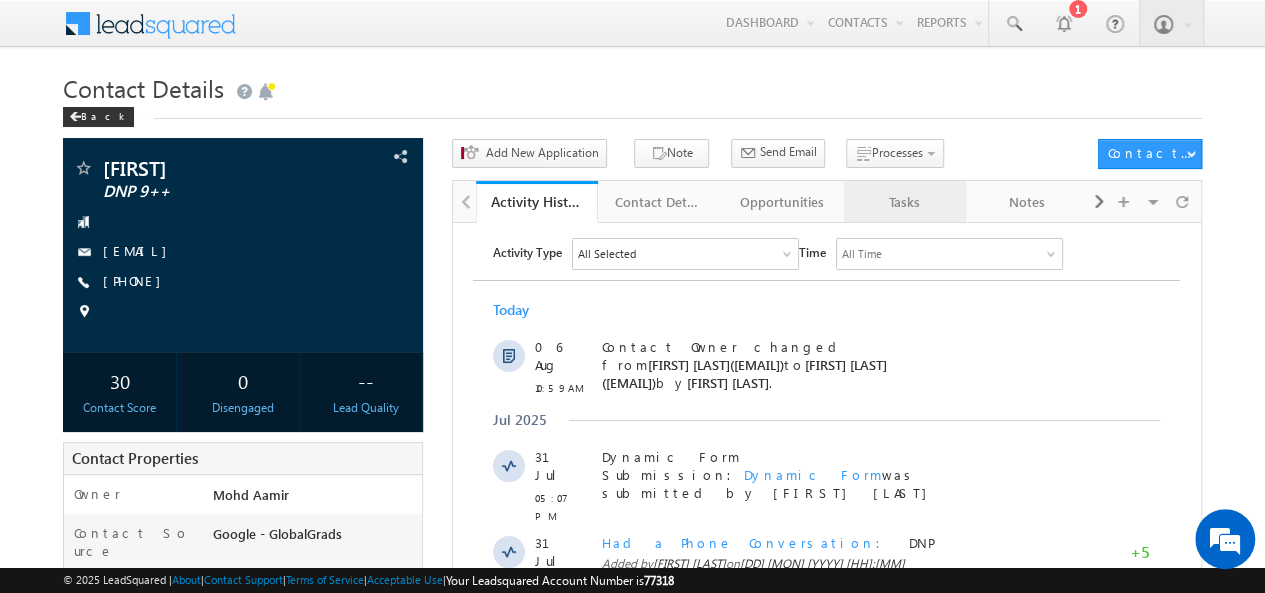 click on "Tasks" at bounding box center [904, 202] 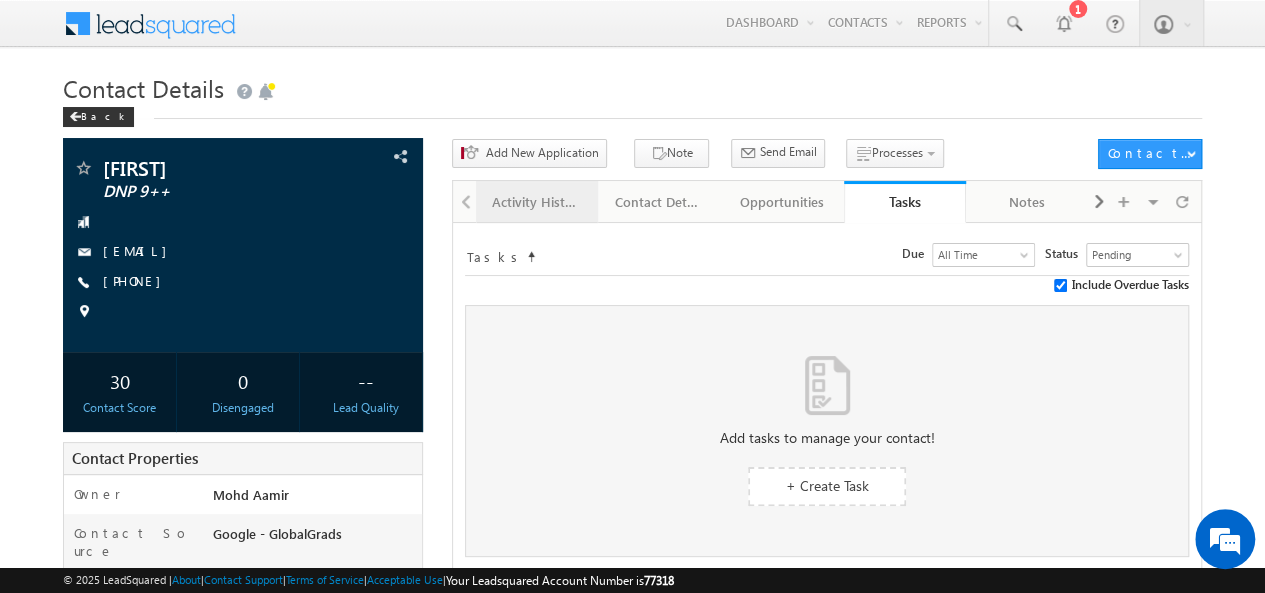 click on "Activity History" at bounding box center (536, 202) 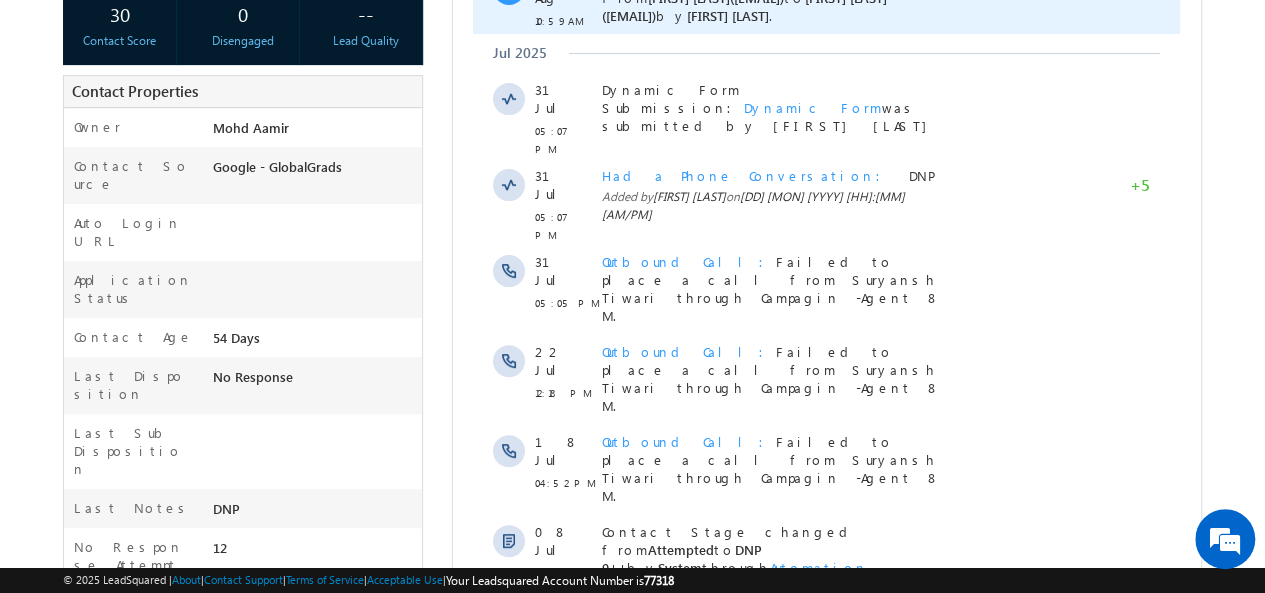 scroll, scrollTop: 548, scrollLeft: 0, axis: vertical 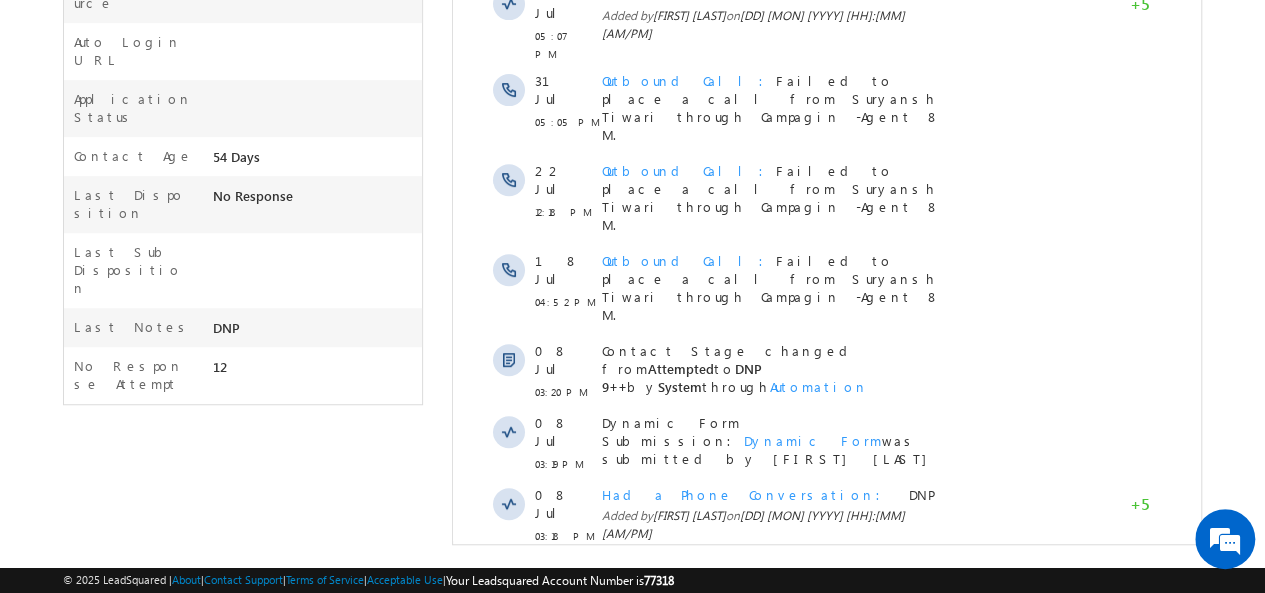 click on "Show More" at bounding box center [826, 677] 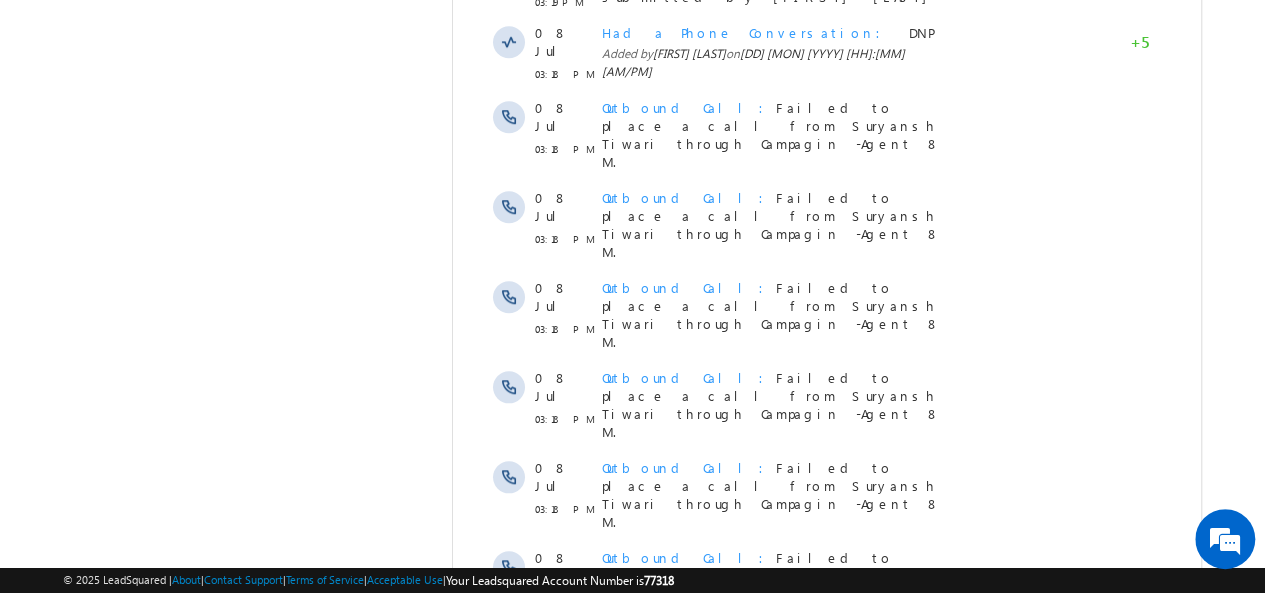 scroll, scrollTop: 1120, scrollLeft: 0, axis: vertical 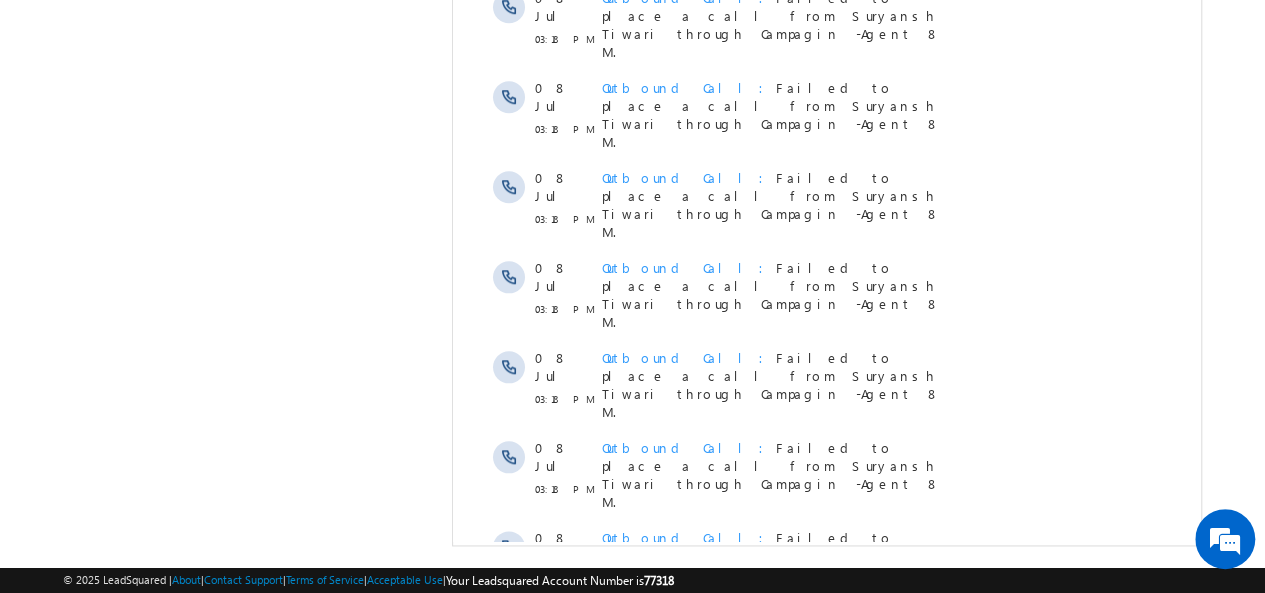 click on "Activity Type
All Selected
Select All Sales Activities 1 Sales Activity Opportunities 1 University Application Email Activities 18 Email Bounced Email Link Clicked Email Marked Spam Email Opened Inbound Contact through Email Mailing preference link clicked Negative Response to Email Neutral Response to Email Positive Response to Email Resubscribed Subscribed To Newsletter Subscribed To Promotional Emails Unsubscribe Link Clicked Unsubscribed Unsubscribed From Newsletter Unsubscribed From Promotional Emails View in browser link Clicked Email Sent Web Activities 5 Conversion Button Clicked Converted to Contact Form Submitted on Website Page Visited on Website Tracking URL Clicked Contact Capture Activities 1 Contact Capture Phone Call Activities 2 Inbound Phone Call Activity Outbound Phone Call Activity Other Activities 20 Application Form Document Generation Meeting Notes 5" at bounding box center (826, 55) 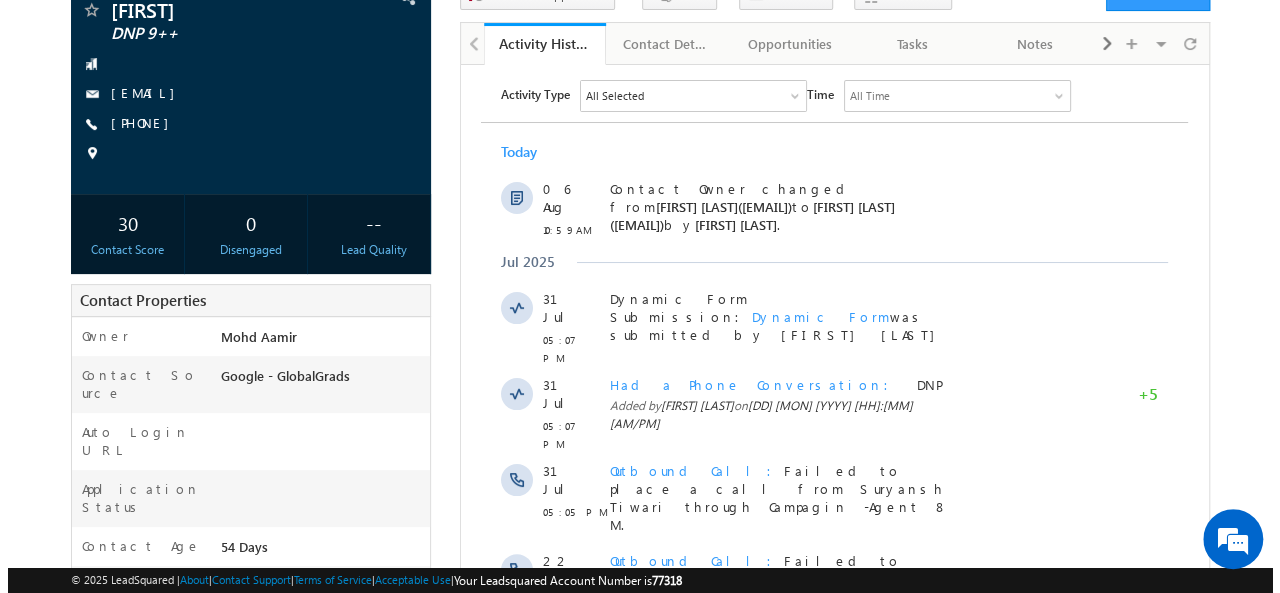 scroll, scrollTop: 0, scrollLeft: 0, axis: both 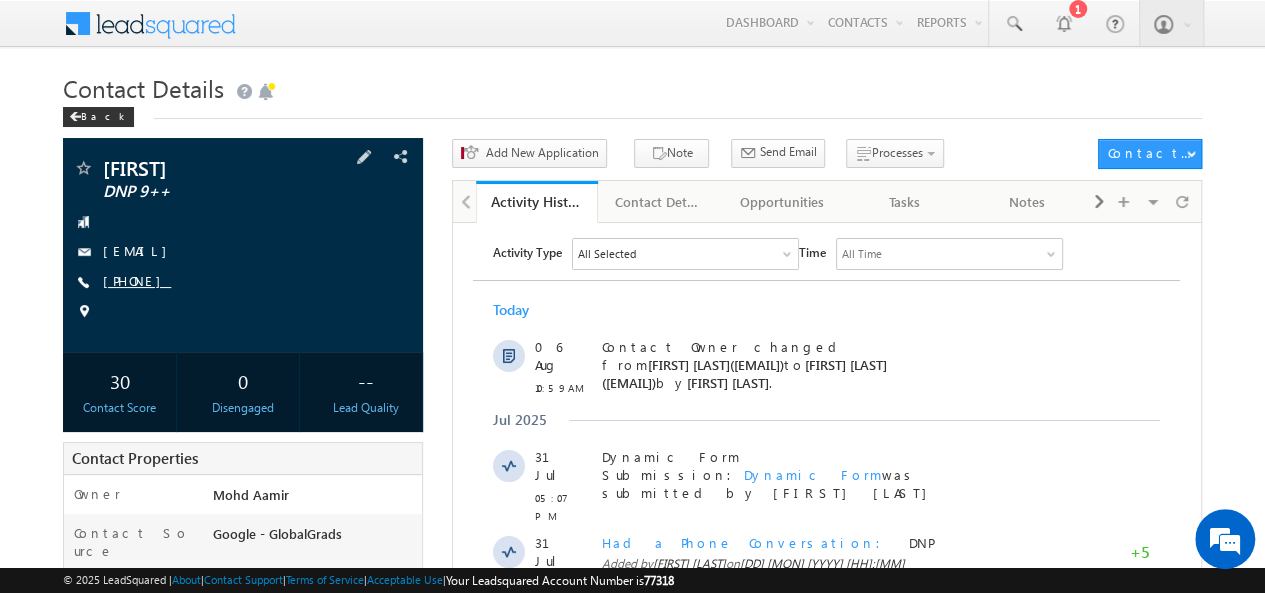click on "+91-9597323732" at bounding box center (137, 280) 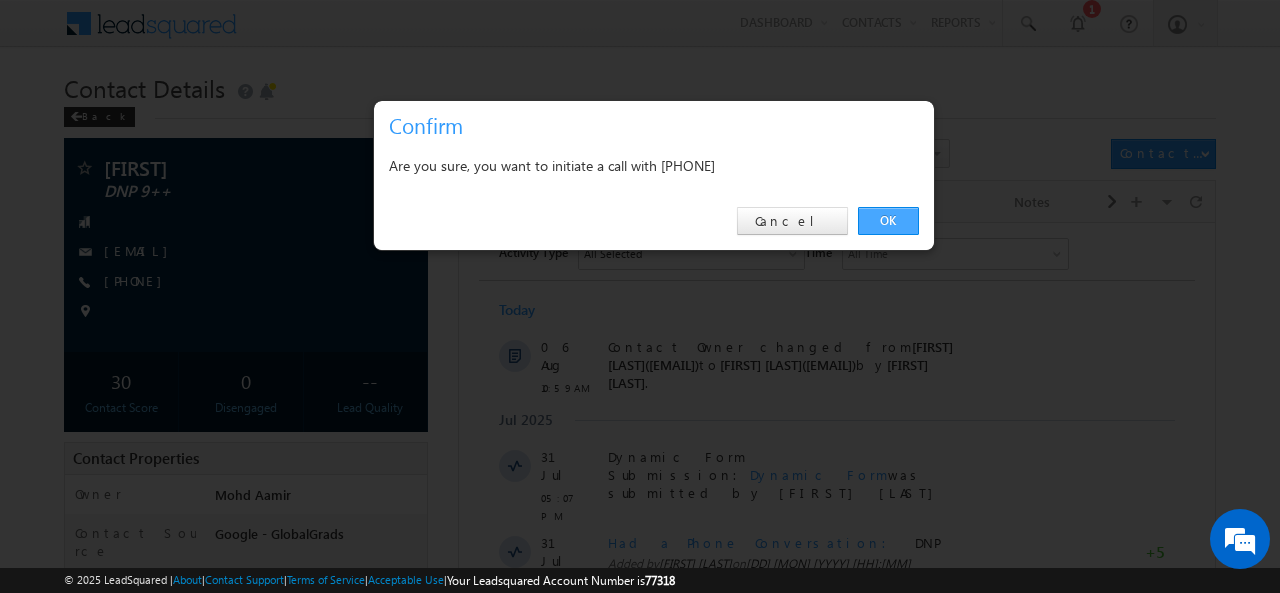 click on "OK" at bounding box center [888, 221] 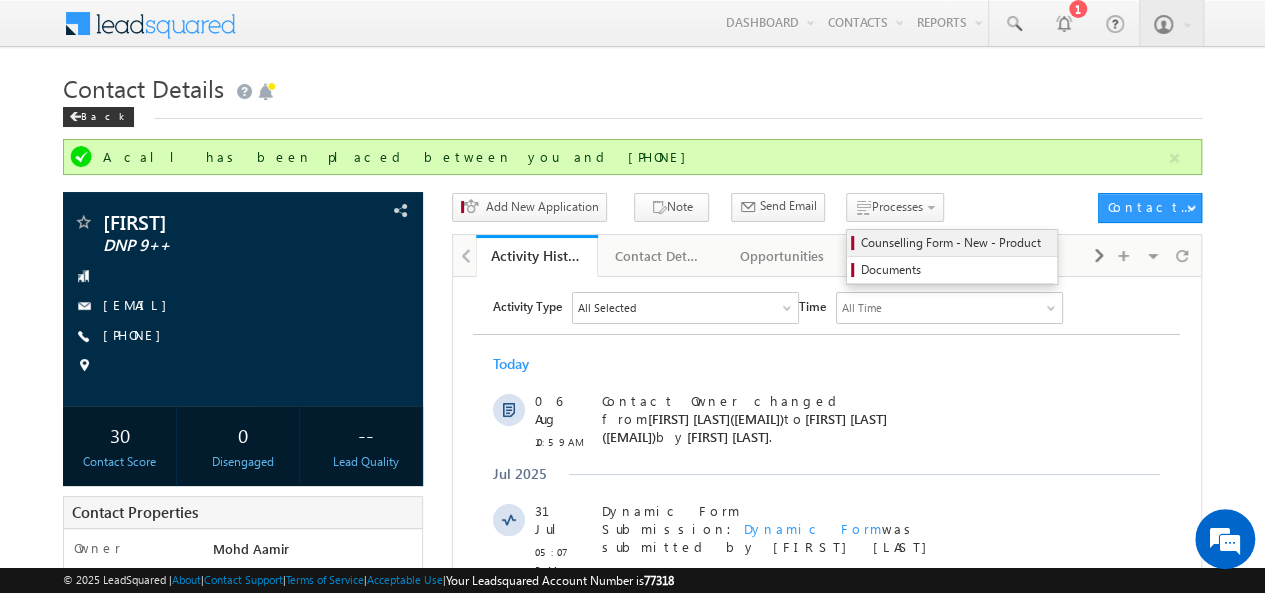 click on "Counselling Form - New - Product" at bounding box center [955, 243] 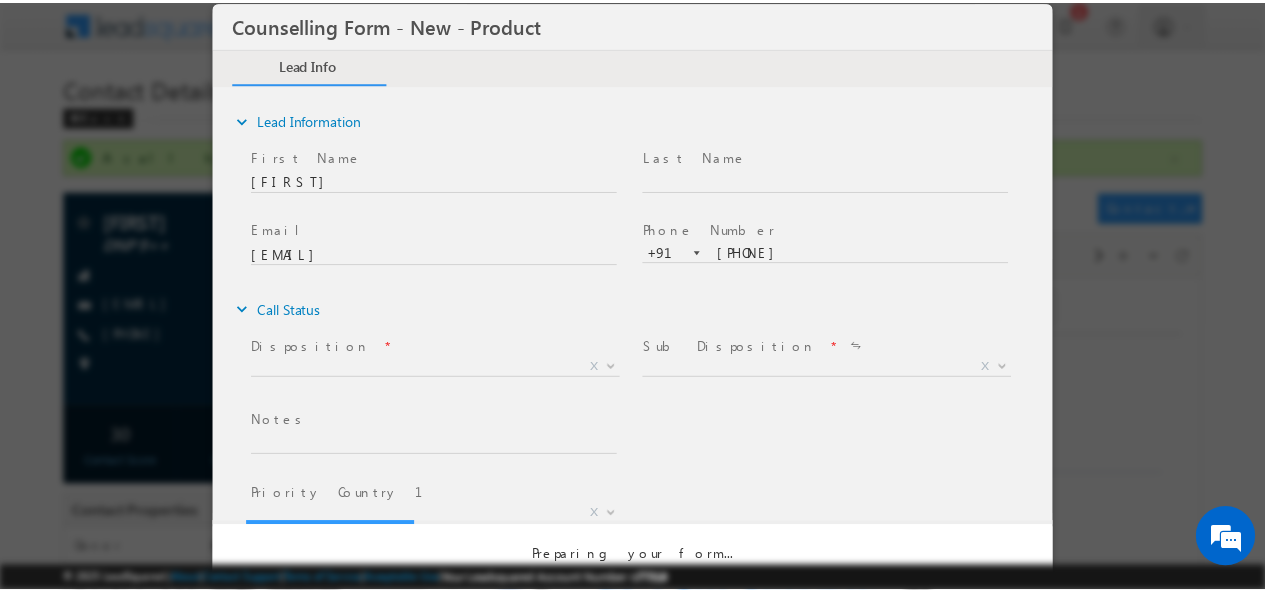 scroll, scrollTop: 0, scrollLeft: 0, axis: both 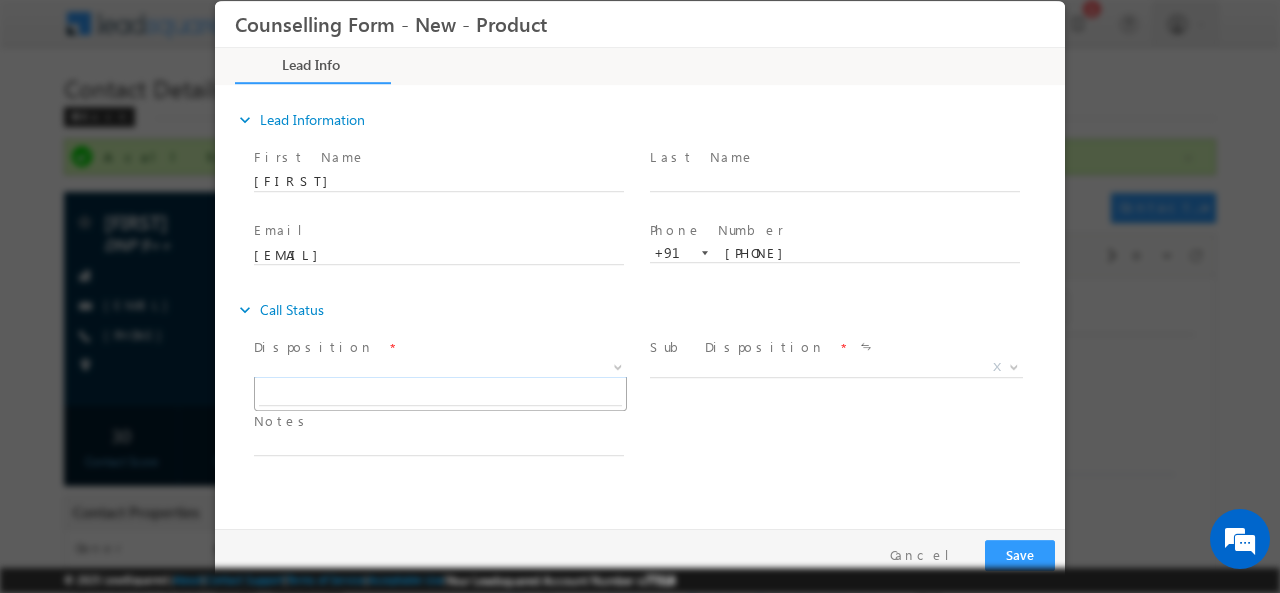 click on "X" at bounding box center [440, 367] 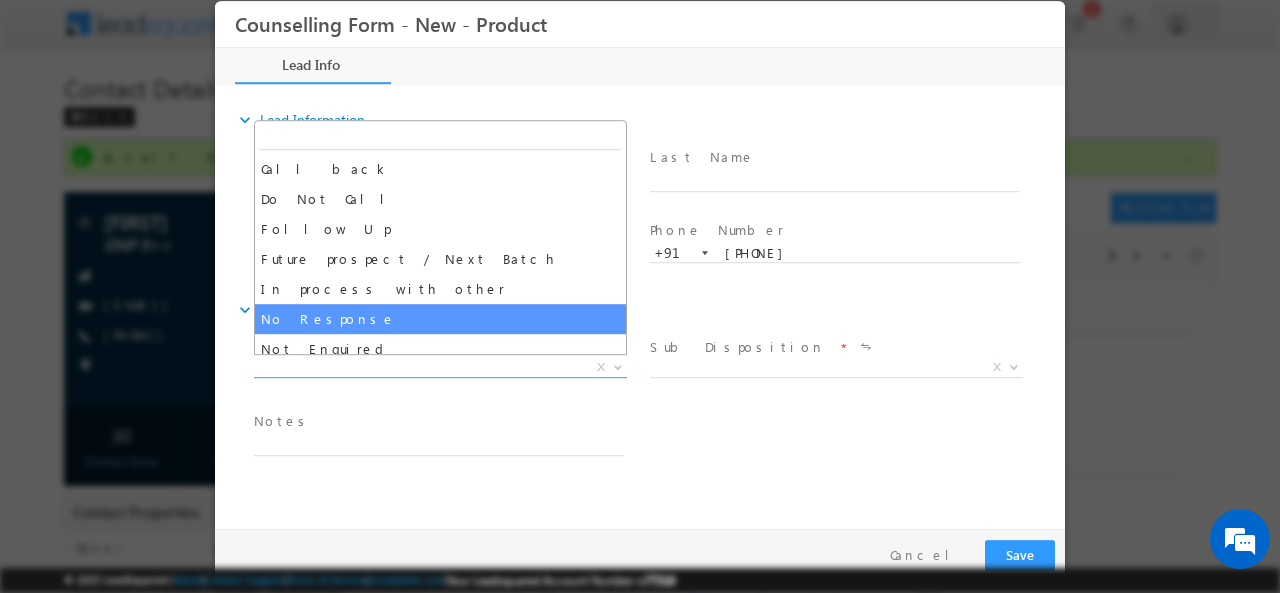 select on "No Response" 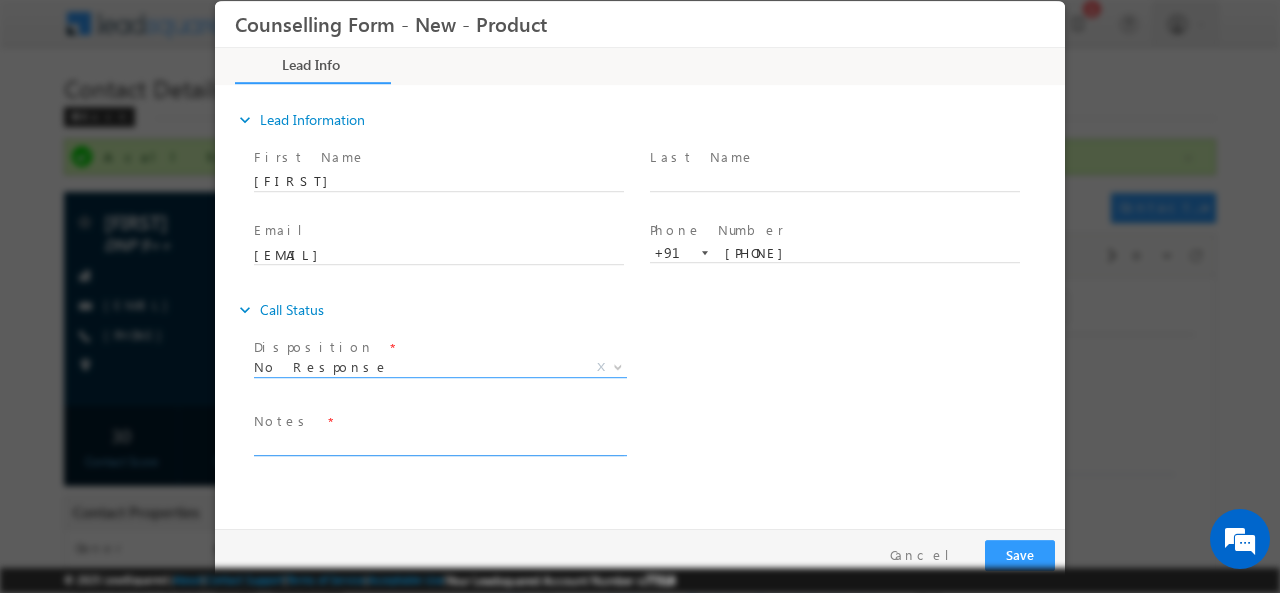 click at bounding box center [439, 443] 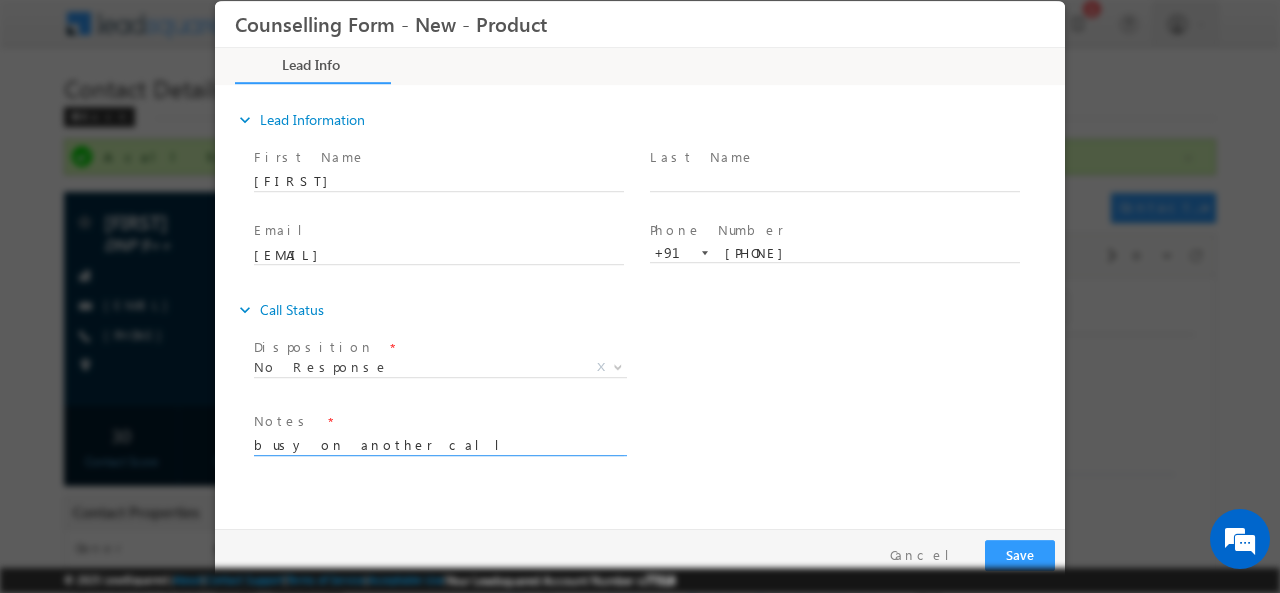 type on "busy on another call" 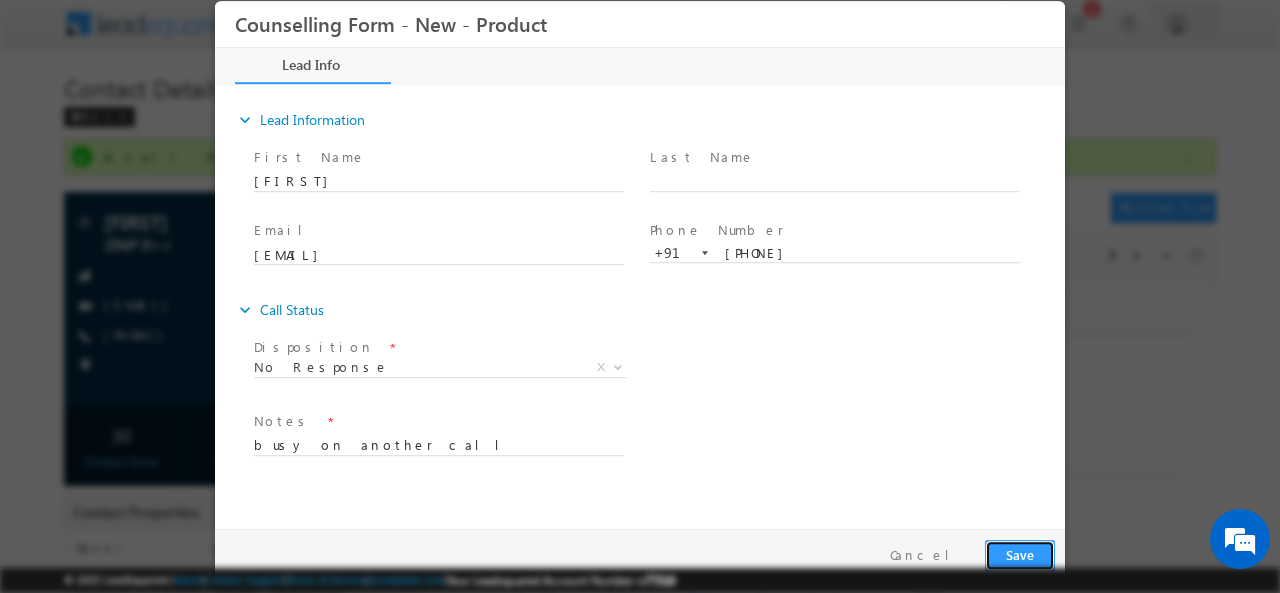 click on "Save" at bounding box center (1020, 554) 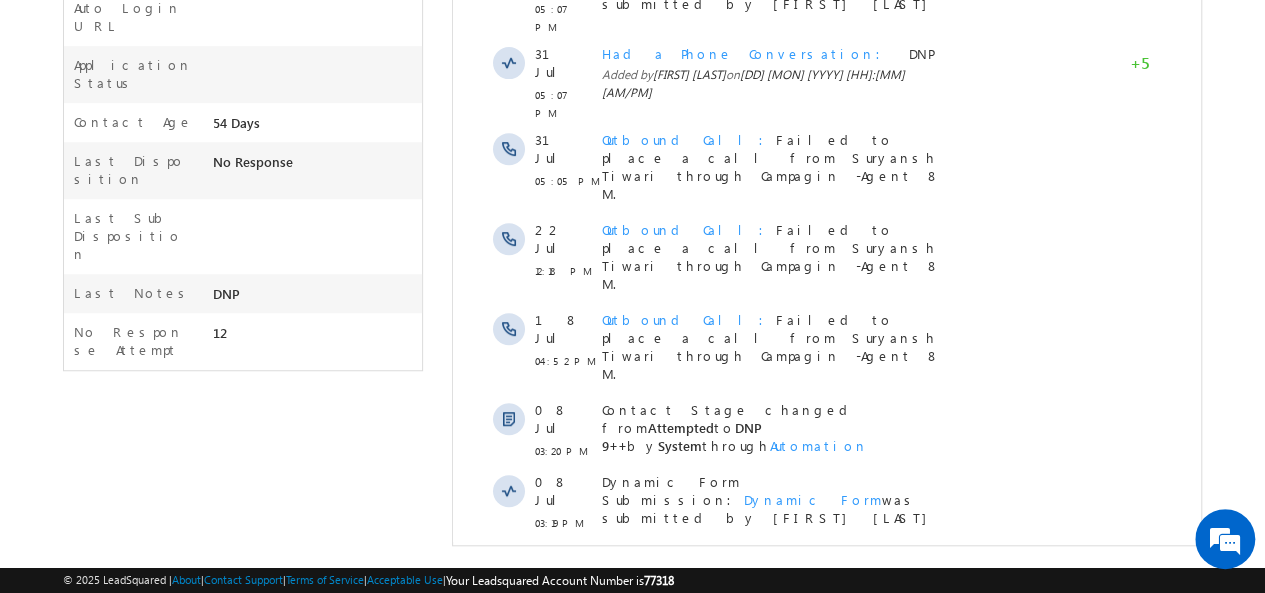 scroll, scrollTop: 608, scrollLeft: 0, axis: vertical 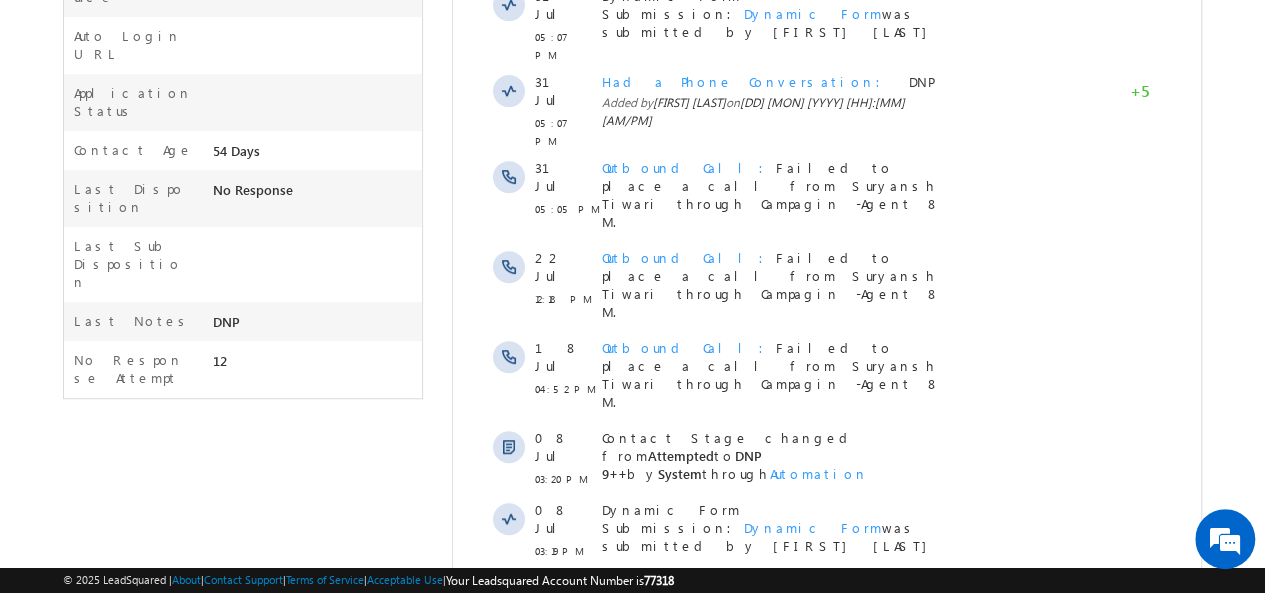 click on "Show More" at bounding box center (826, 674) 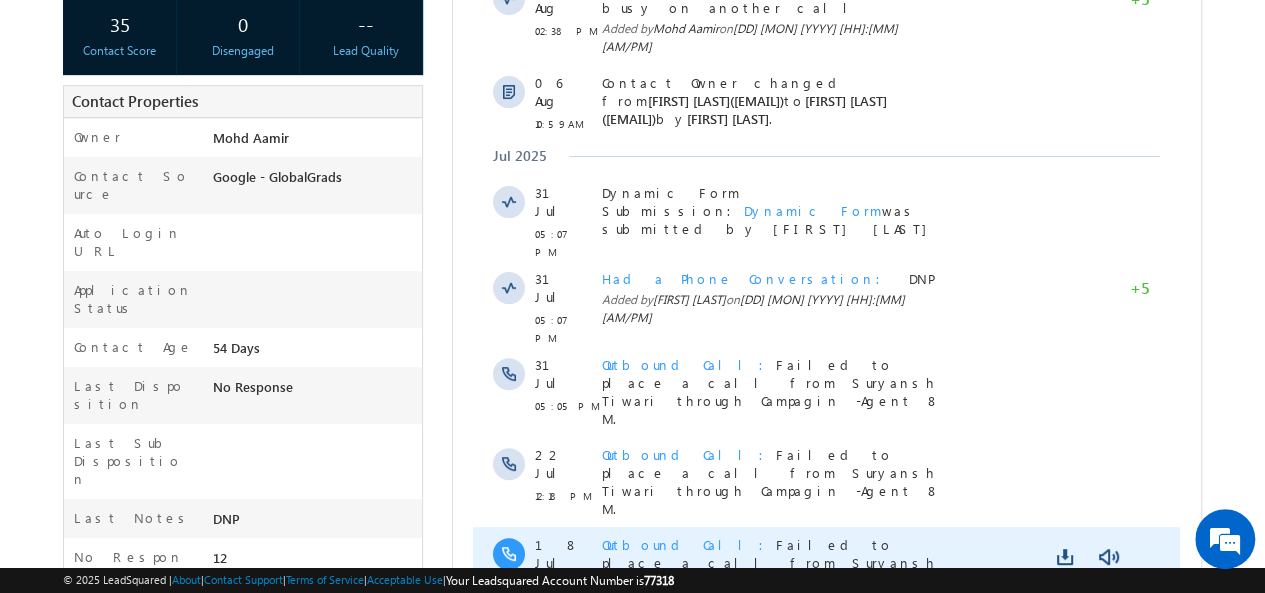scroll, scrollTop: 0, scrollLeft: 0, axis: both 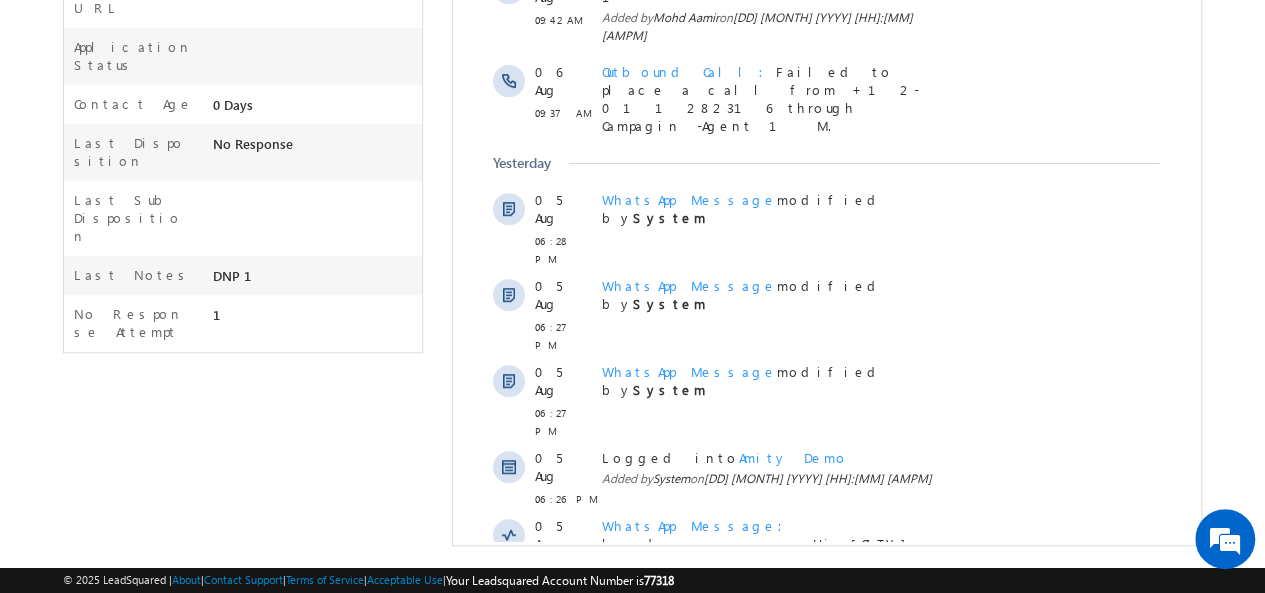 click on "Show More" at bounding box center [826, 674] 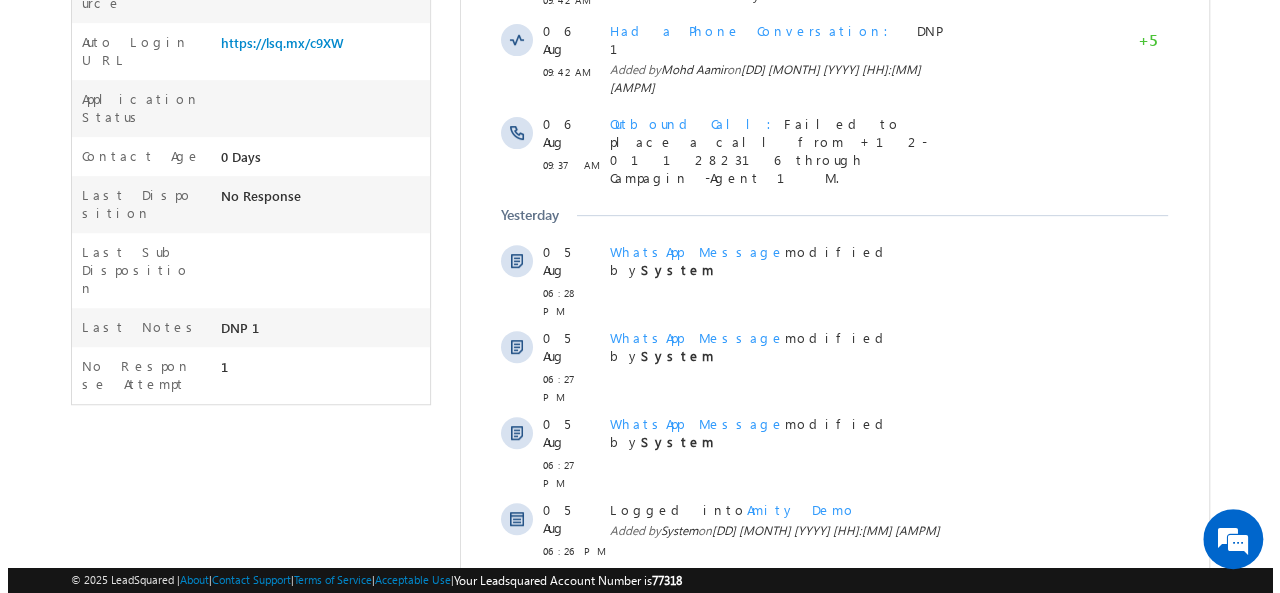 scroll, scrollTop: 0, scrollLeft: 0, axis: both 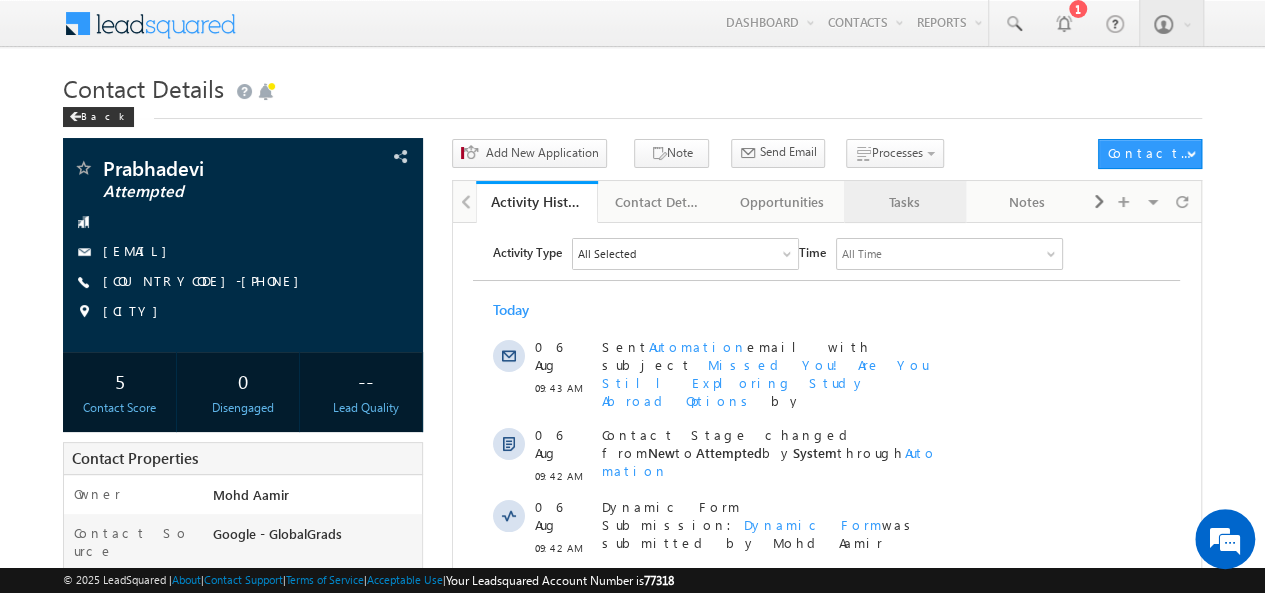 click on "Tasks" at bounding box center [904, 202] 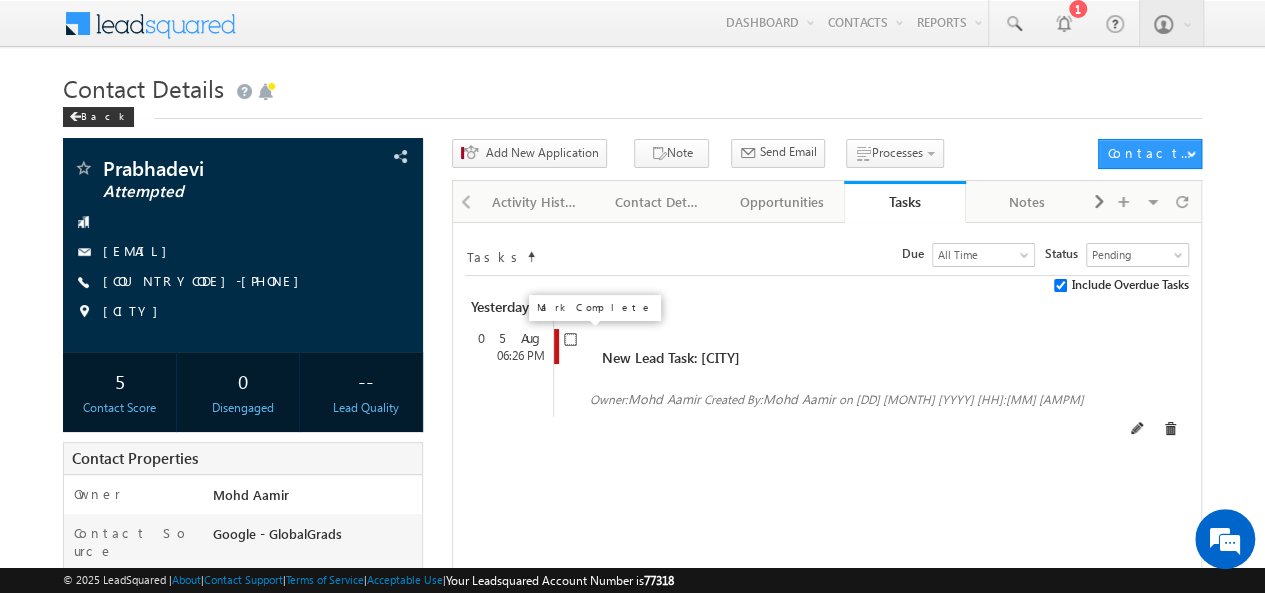 click at bounding box center [570, 339] 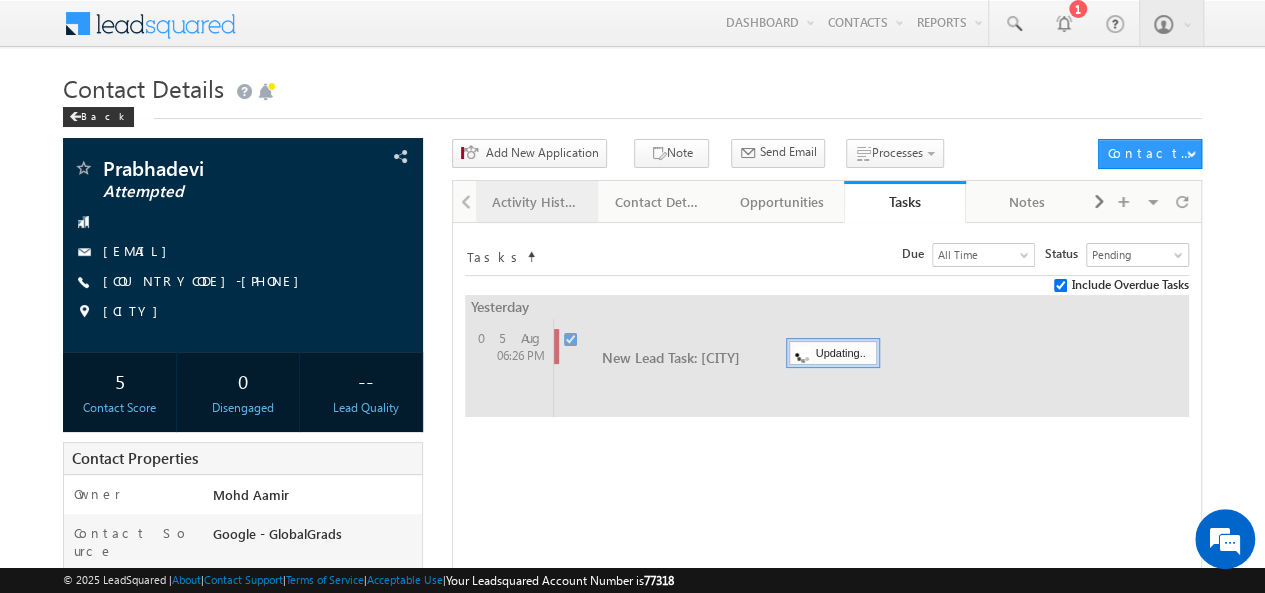 checkbox on "false" 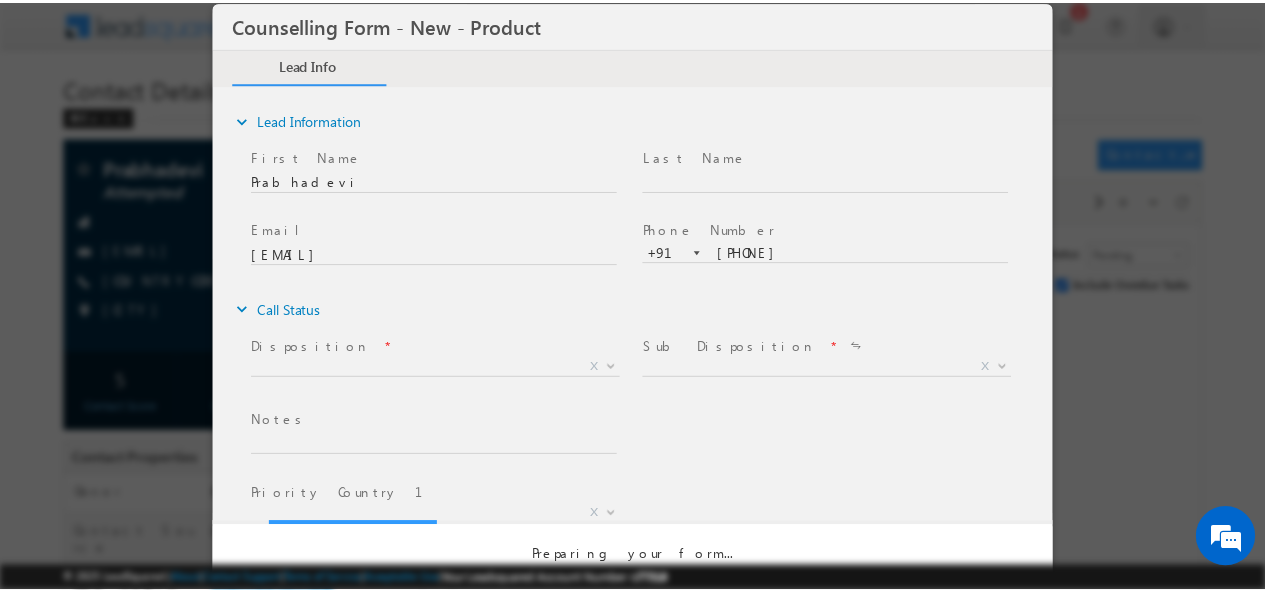 scroll, scrollTop: 0, scrollLeft: 0, axis: both 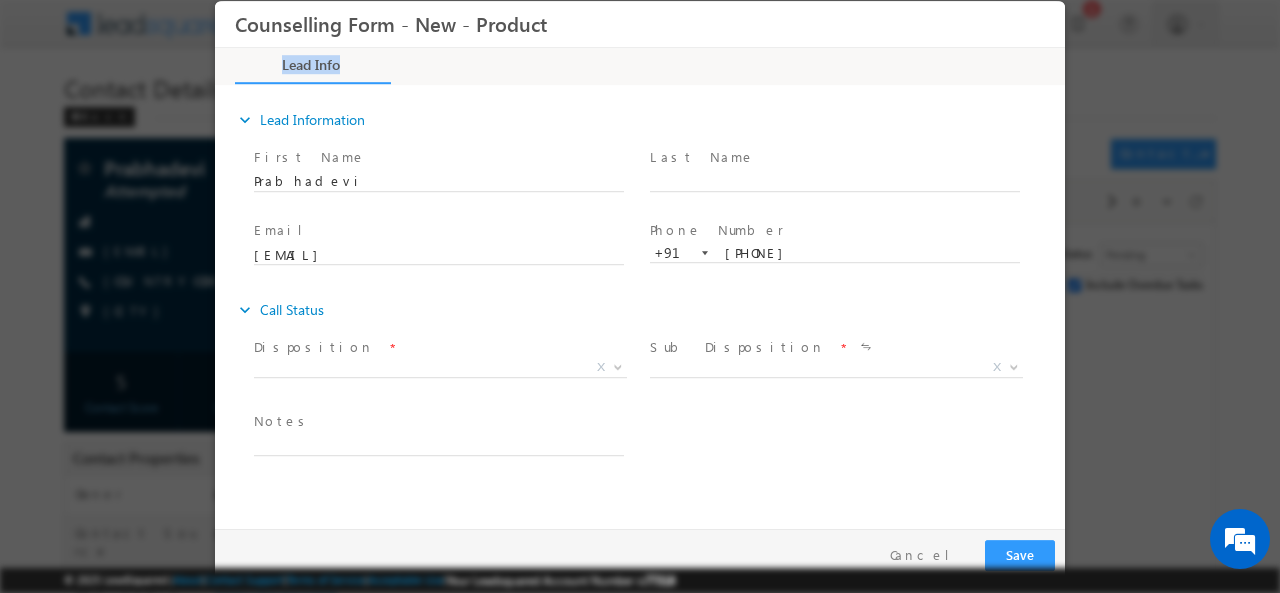 drag, startPoint x: 746, startPoint y: 37, endPoint x: 902, endPoint y: 61, distance: 157.83536 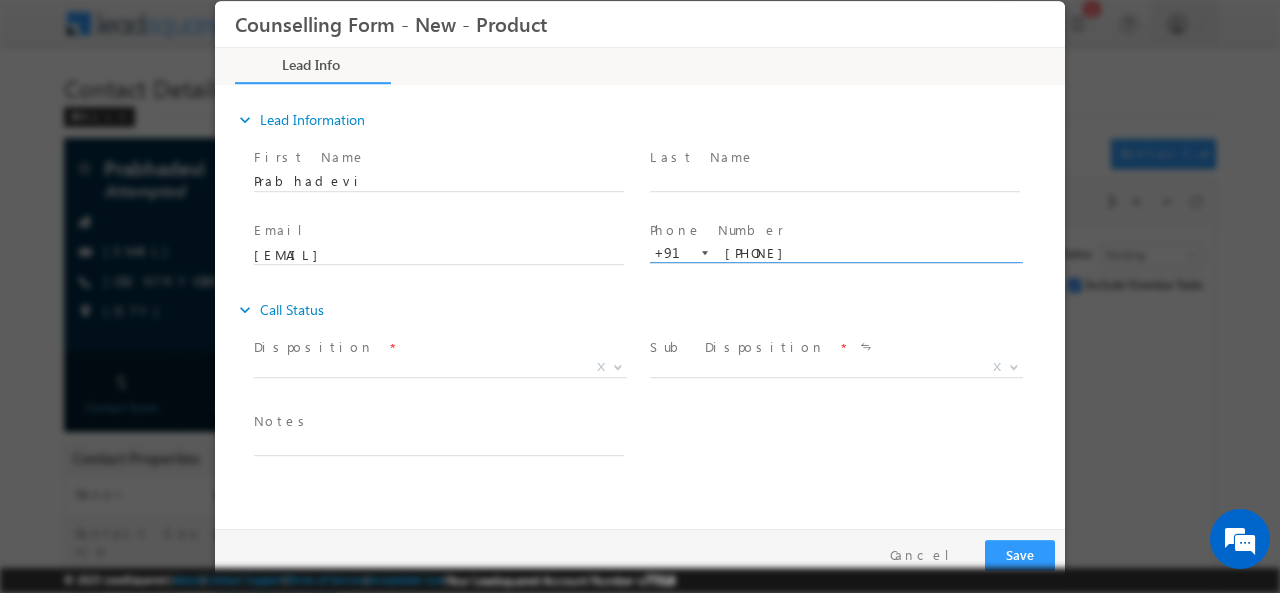 click on "9500406789" at bounding box center [835, 253] 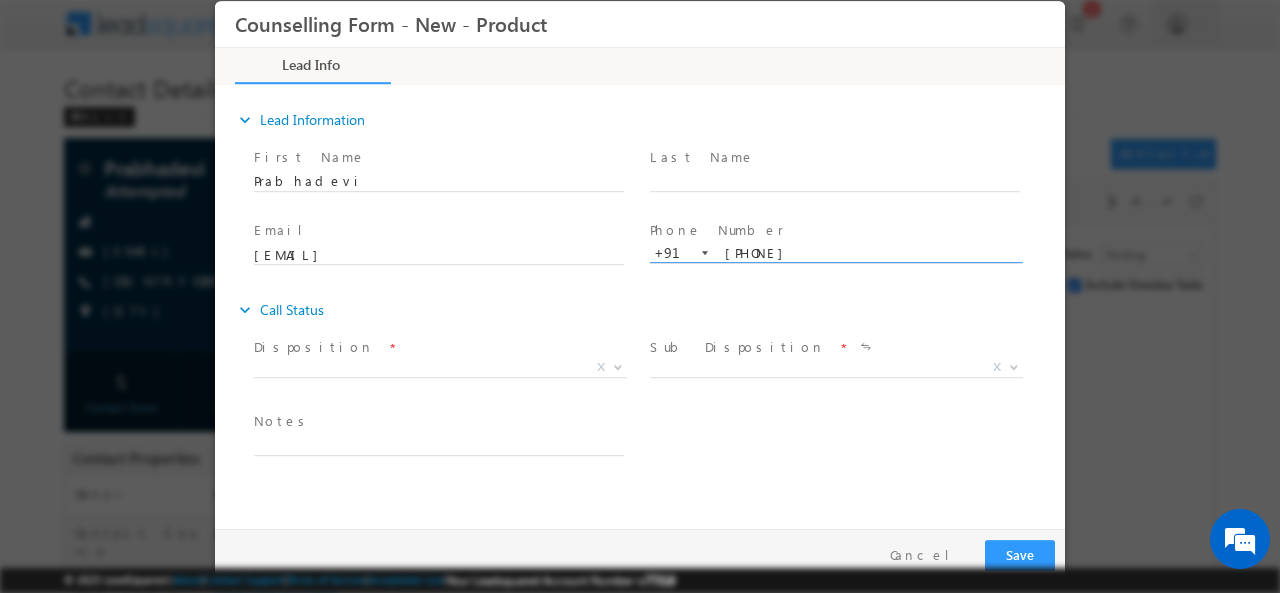 click on "9500406789" at bounding box center (835, 253) 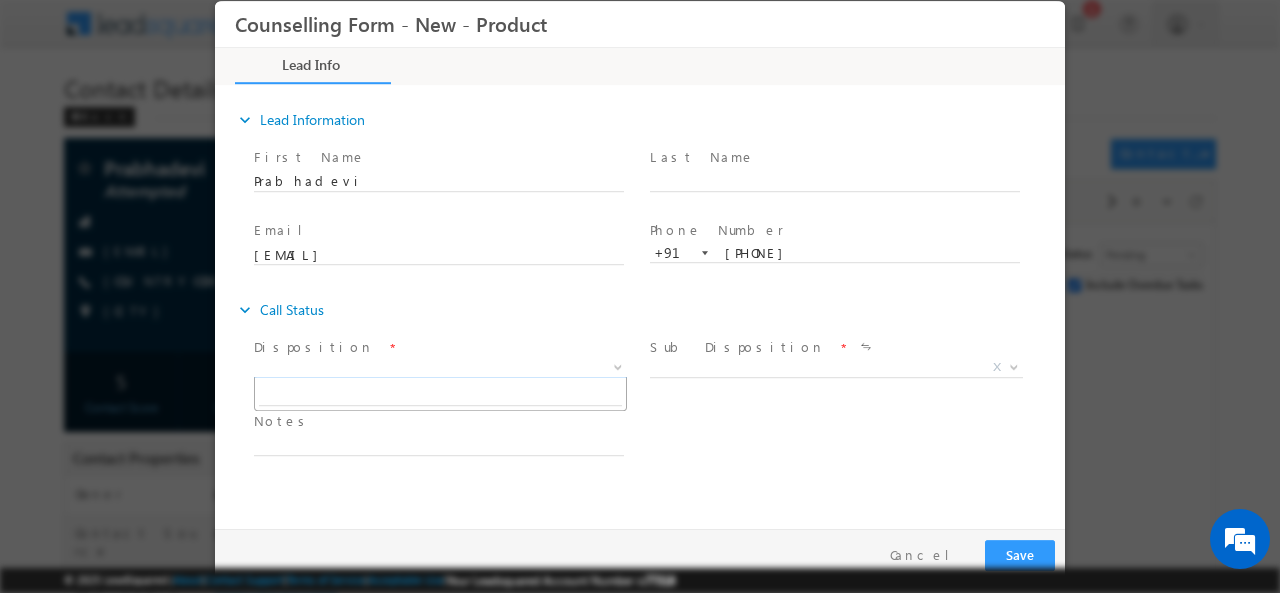click on "X" at bounding box center (440, 367) 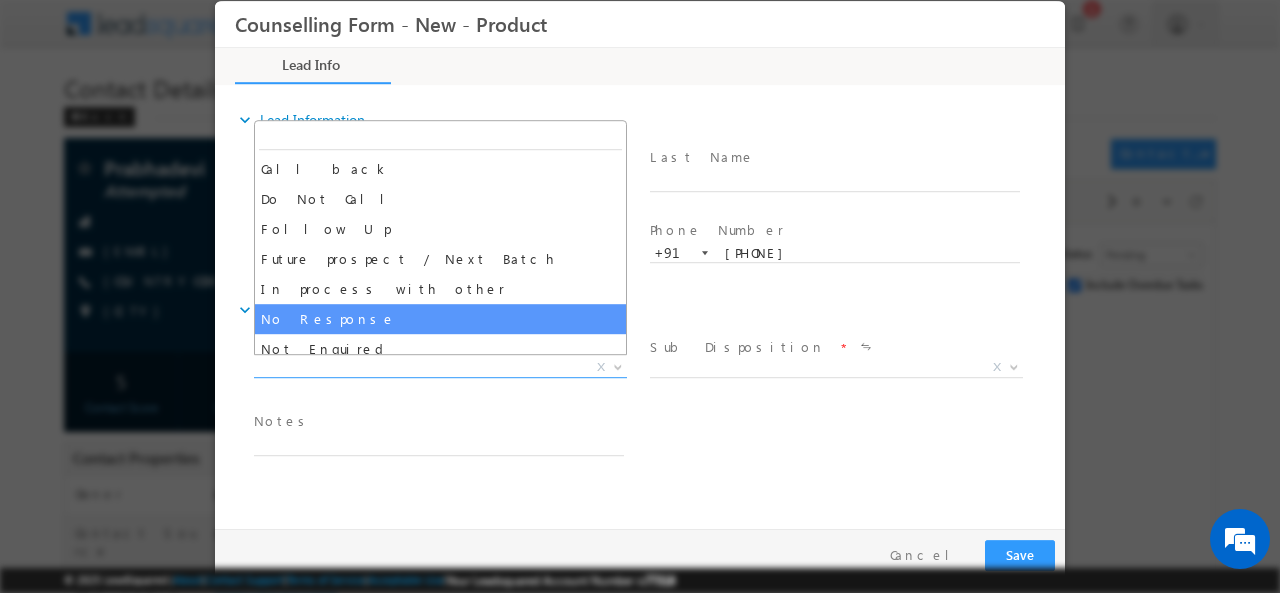 select on "No Response" 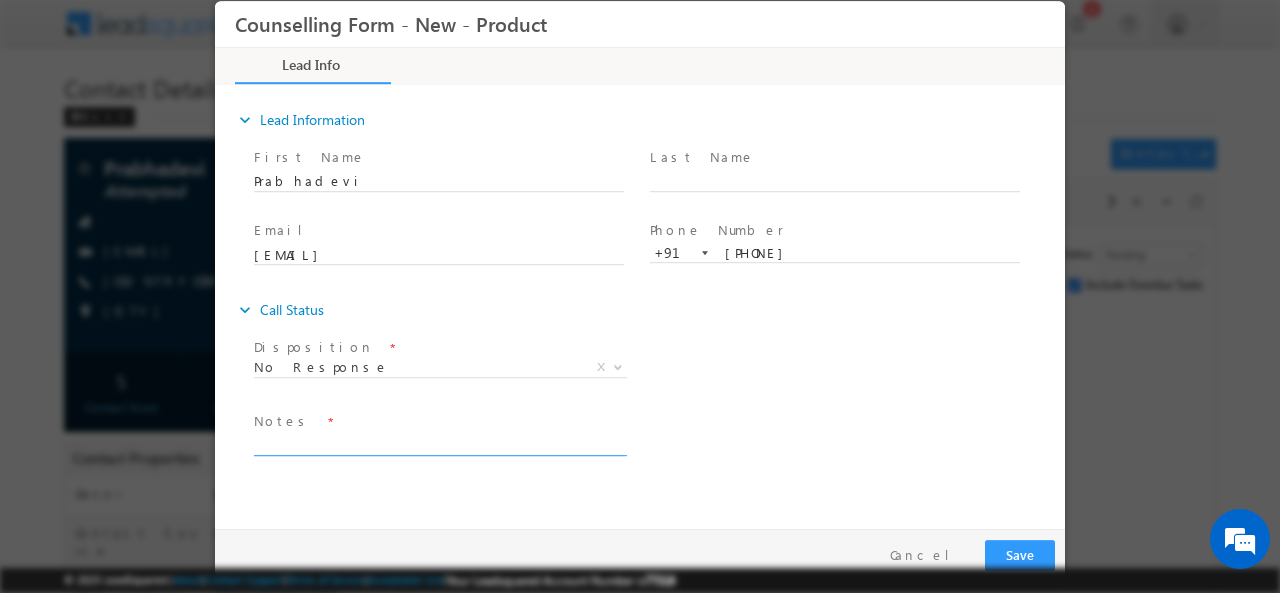 click at bounding box center [439, 443] 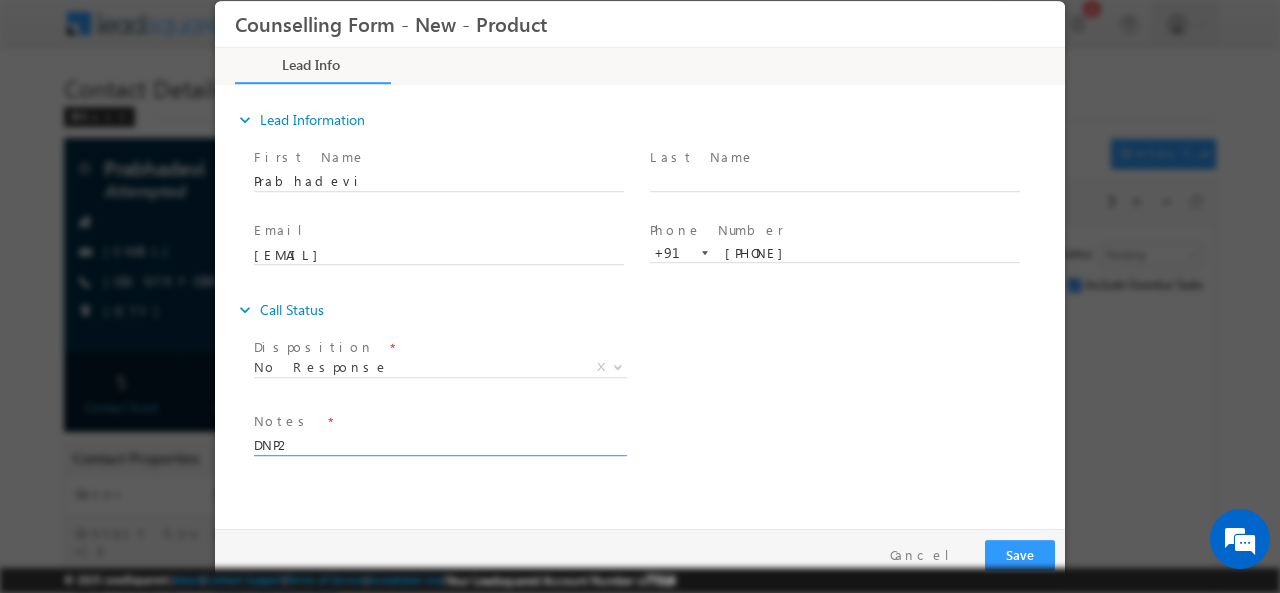type on "DNP2" 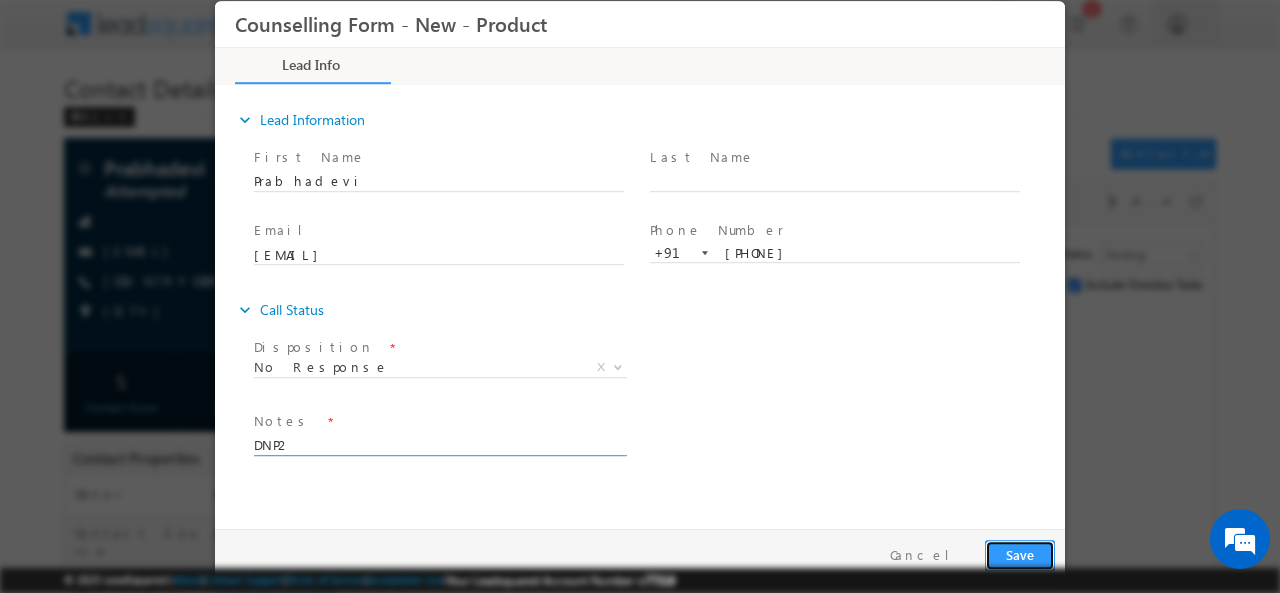 type 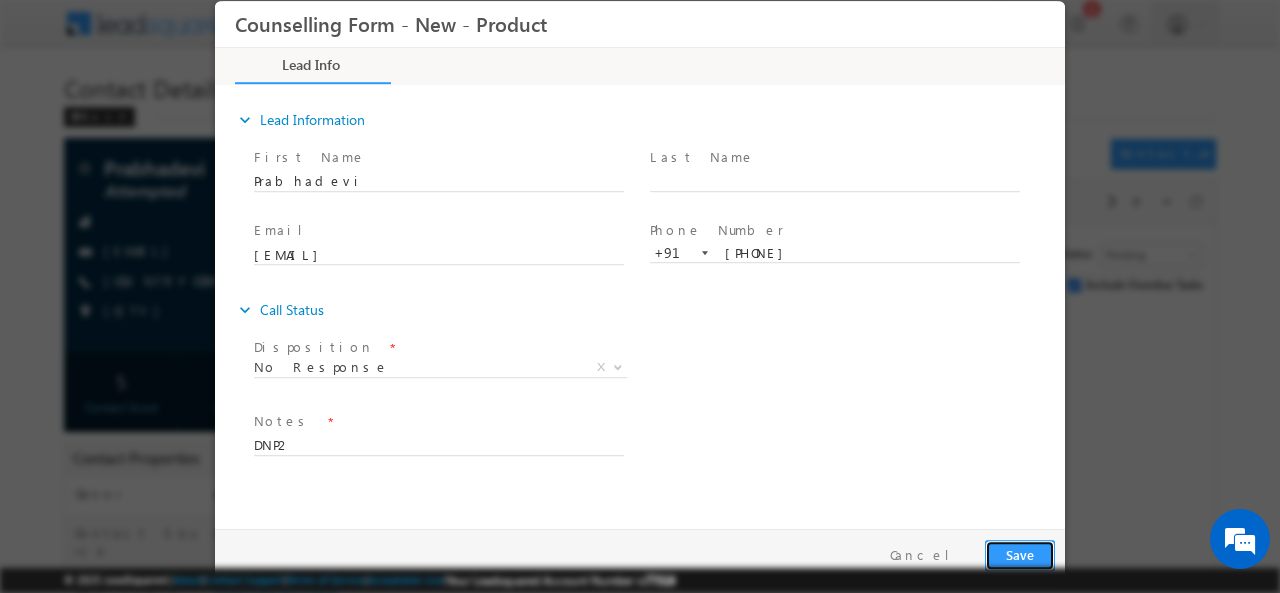 click on "Save" at bounding box center (1020, 554) 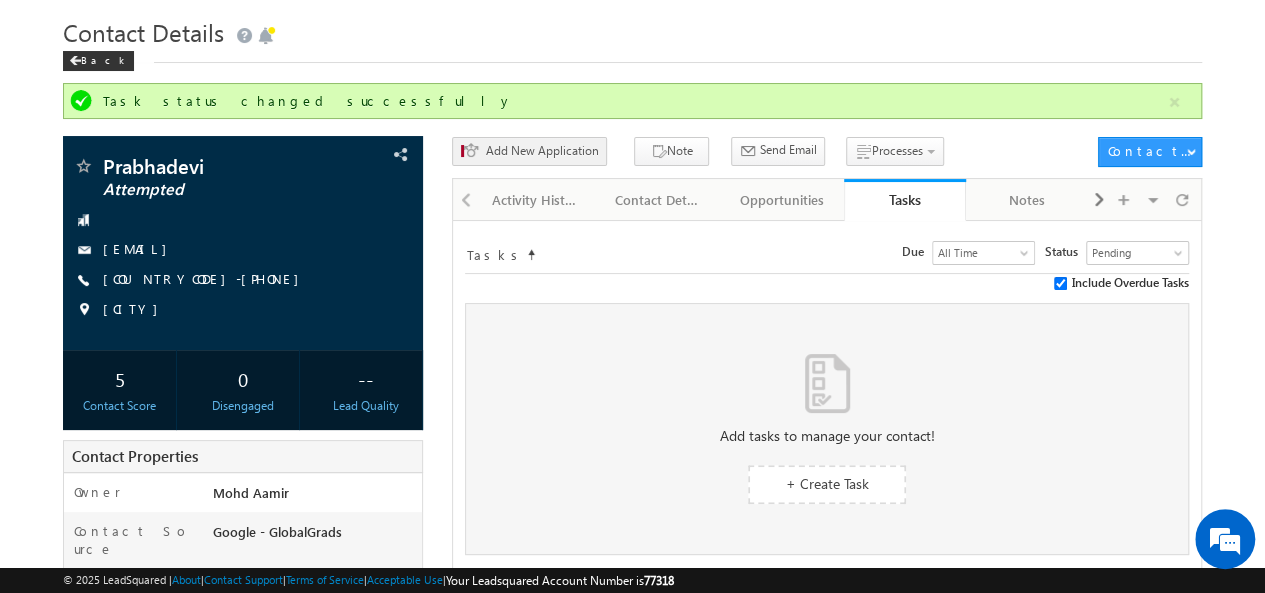 scroll, scrollTop: 30, scrollLeft: 0, axis: vertical 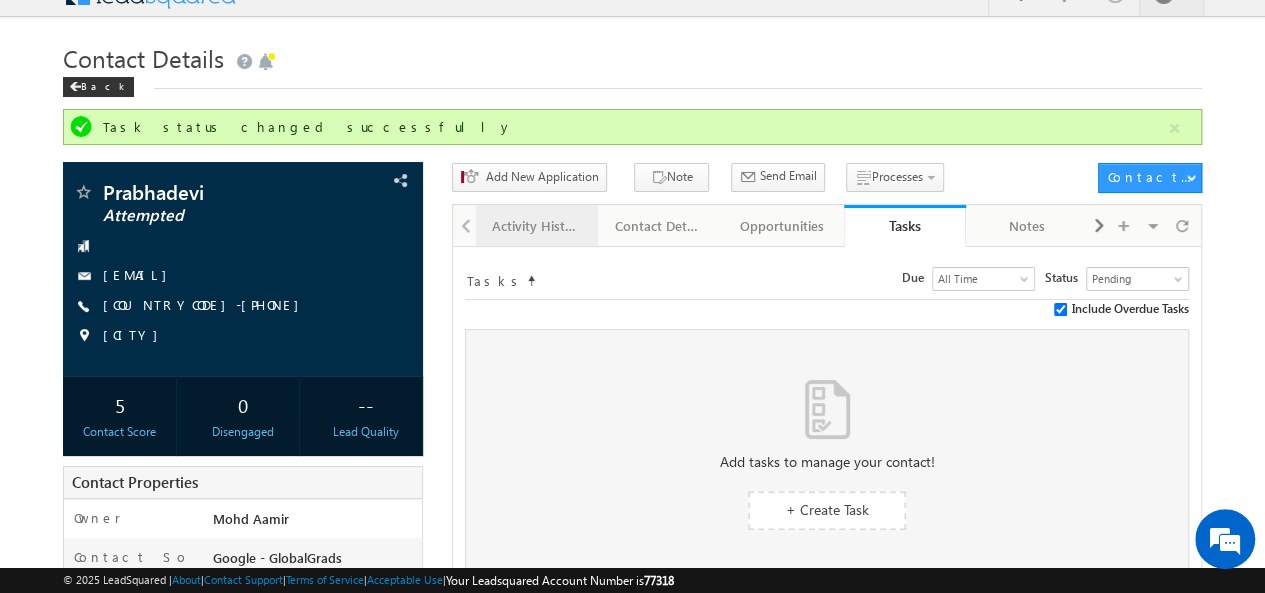 click on "Activity History" at bounding box center (536, 226) 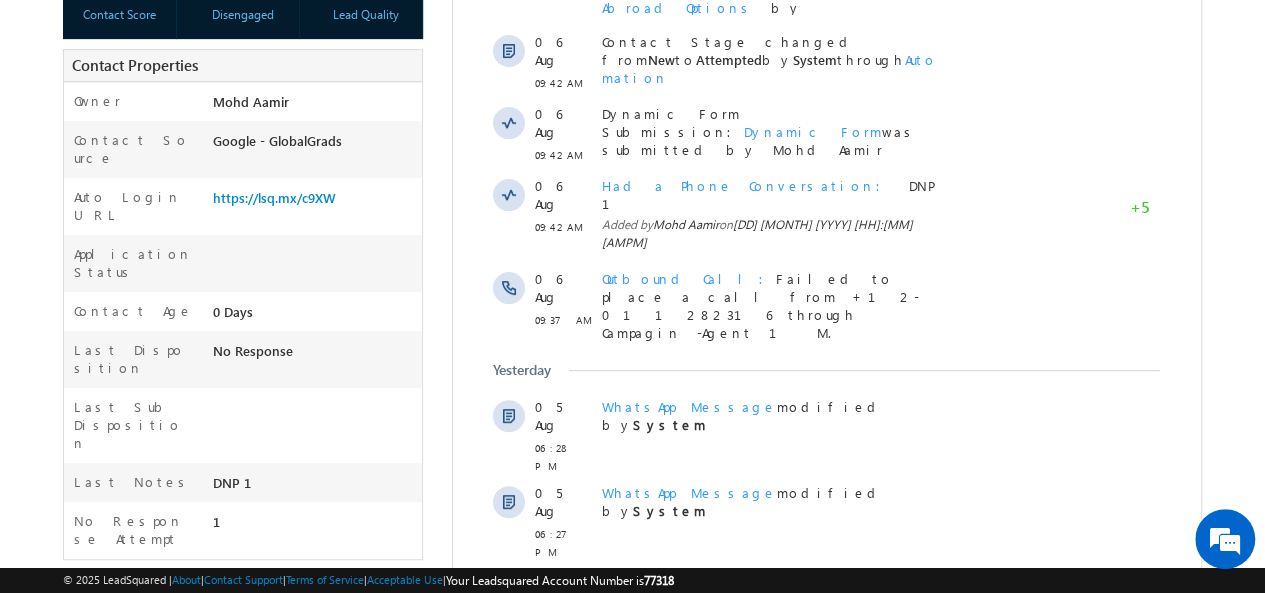 scroll, scrollTop: 636, scrollLeft: 0, axis: vertical 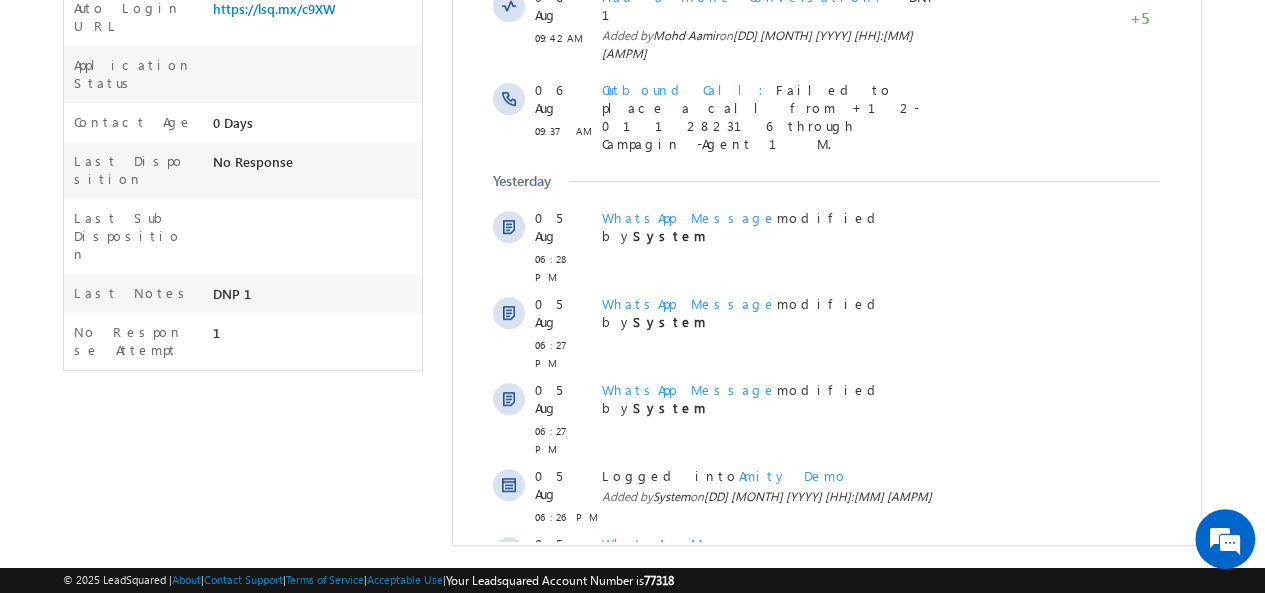 click on "Show More" at bounding box center [826, 670] 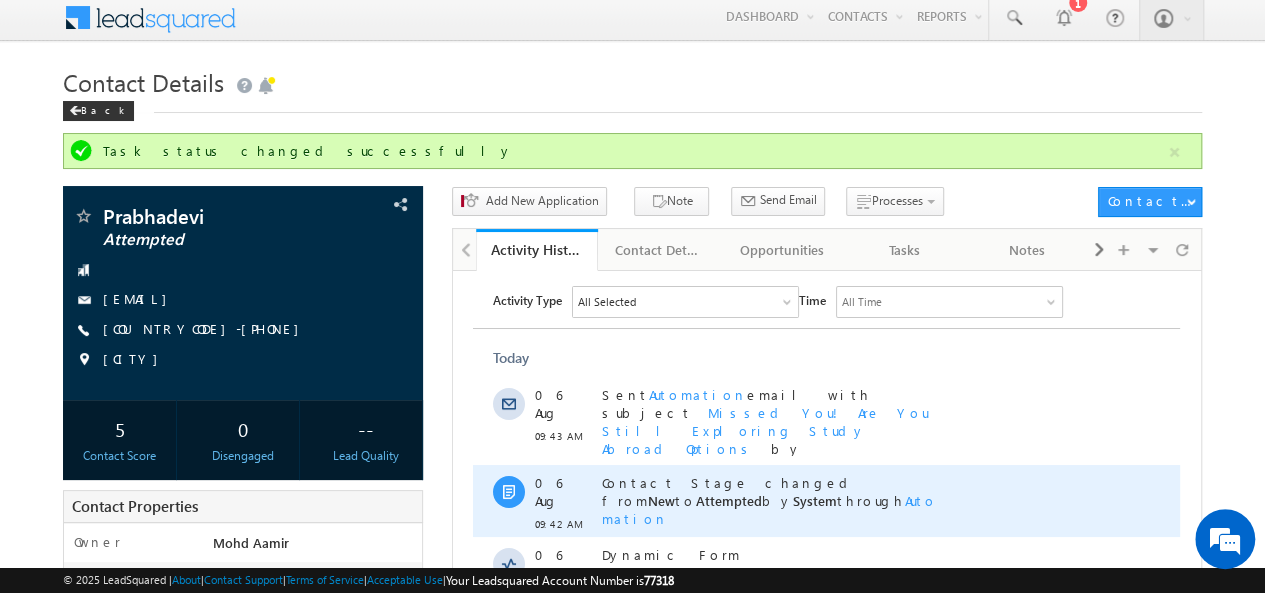 scroll, scrollTop: 0, scrollLeft: 0, axis: both 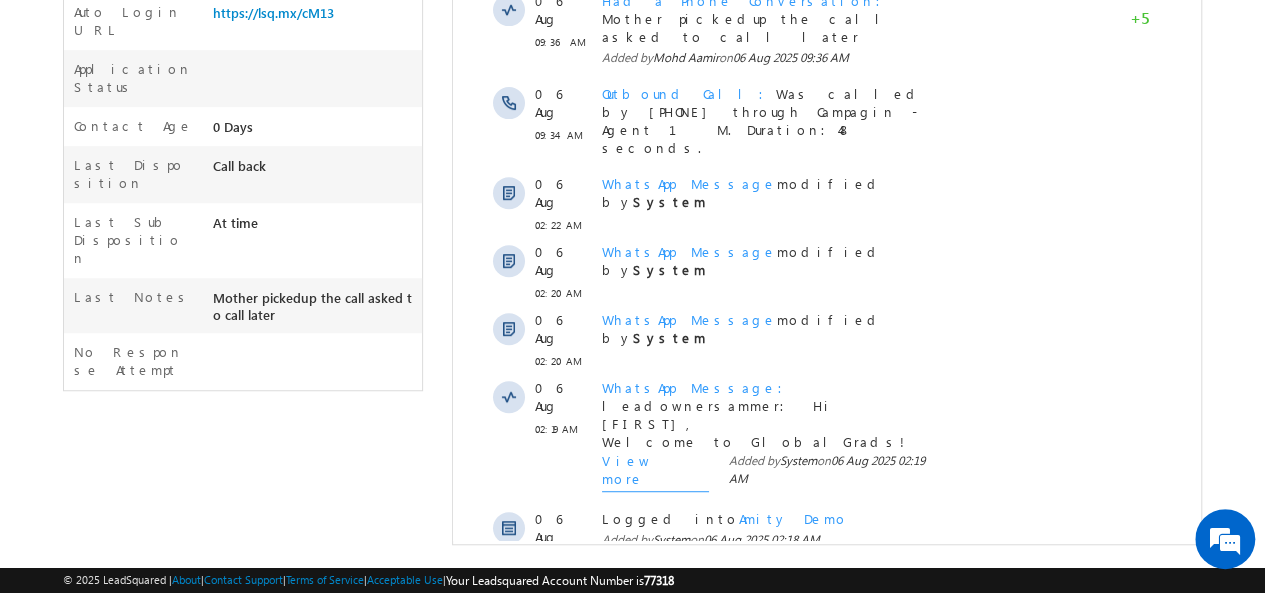 click on "Show More" at bounding box center (826, 604) 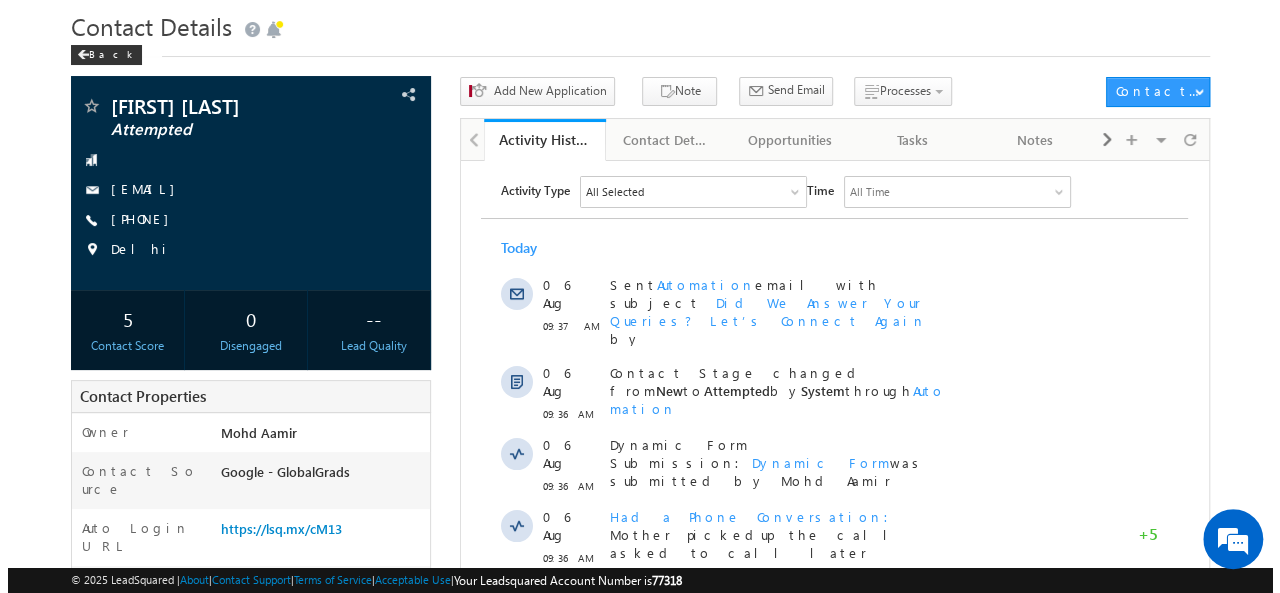 scroll, scrollTop: 60, scrollLeft: 0, axis: vertical 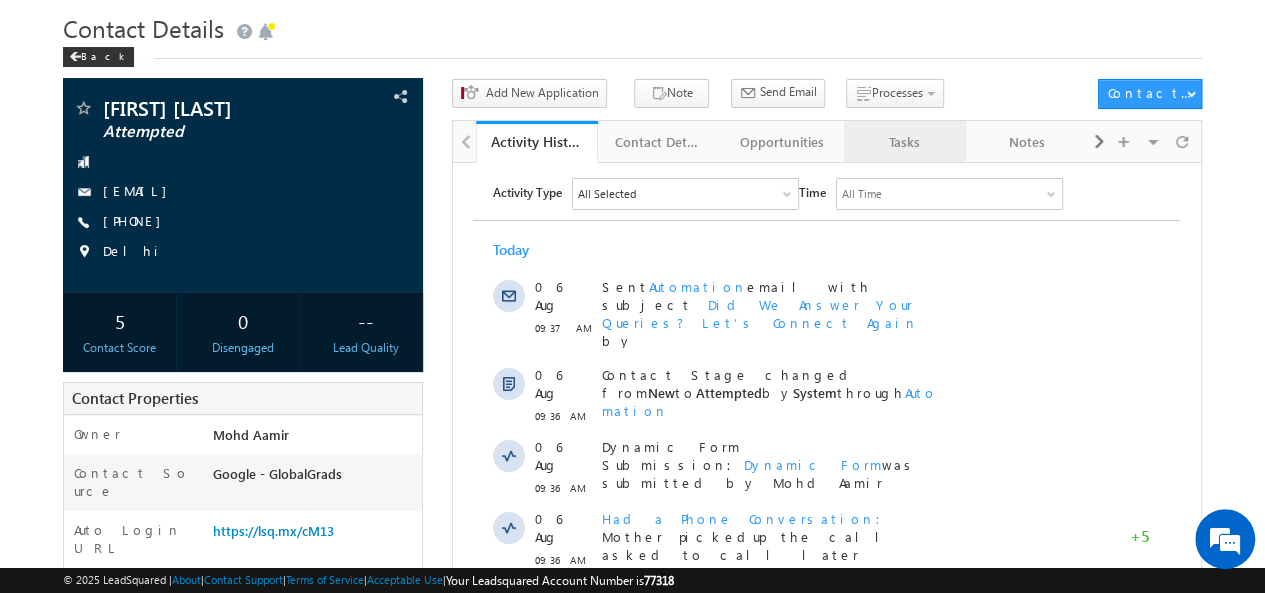 click on "Tasks" at bounding box center (905, 142) 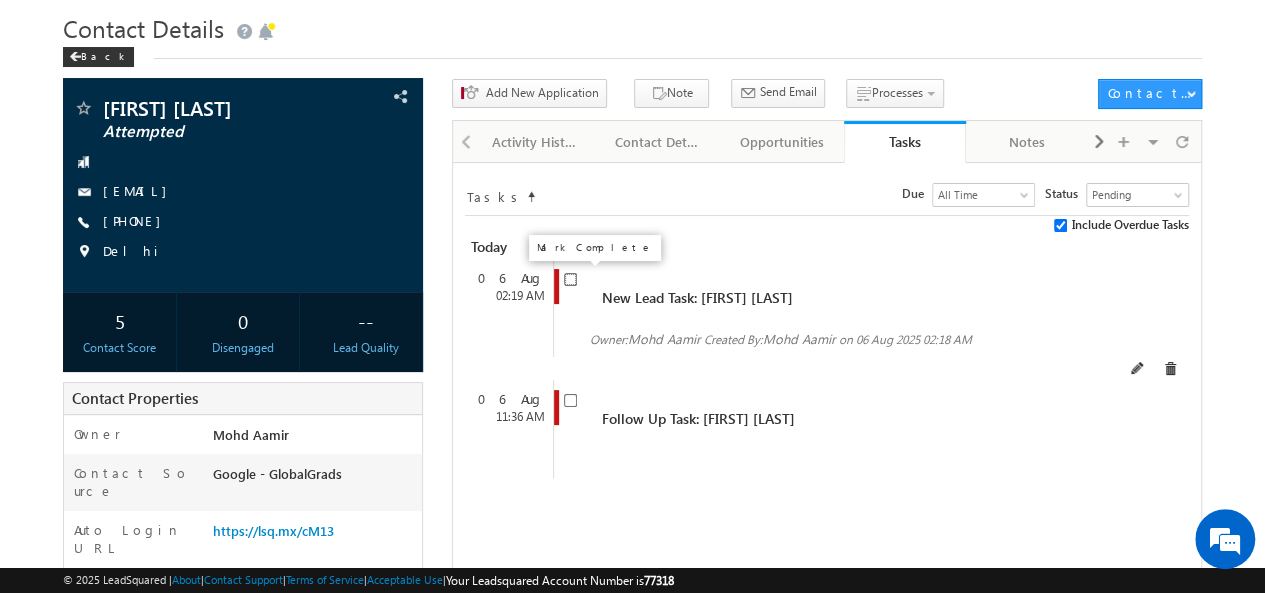 click at bounding box center (570, 279) 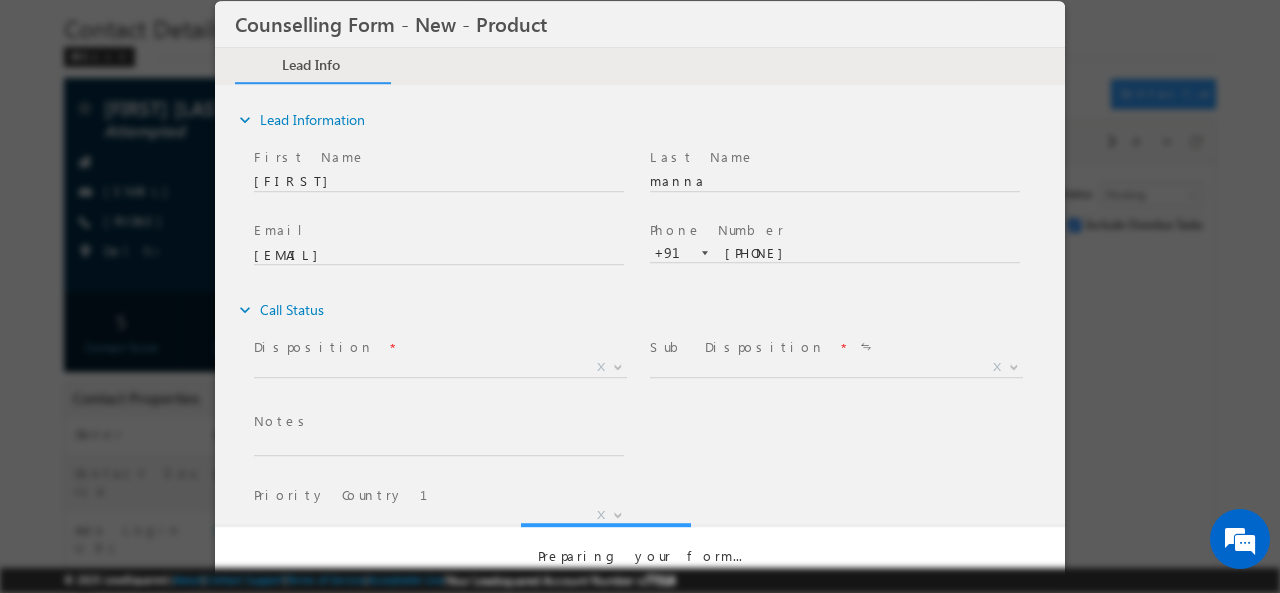 scroll, scrollTop: 0, scrollLeft: 0, axis: both 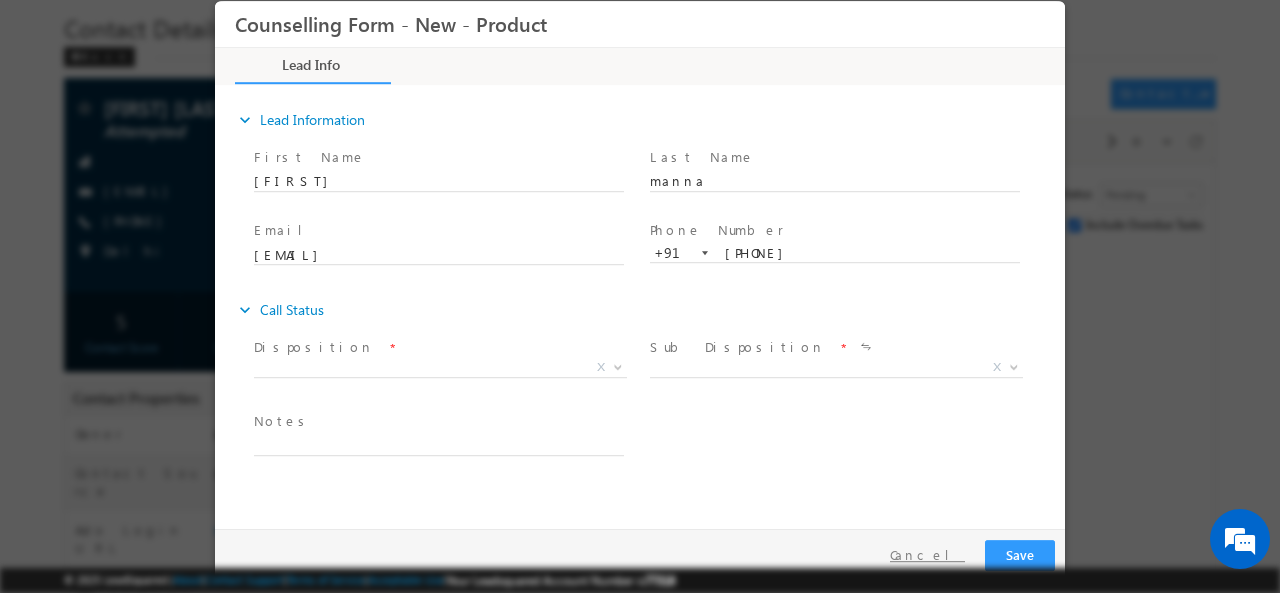 click on "Cancel" at bounding box center (927, 554) 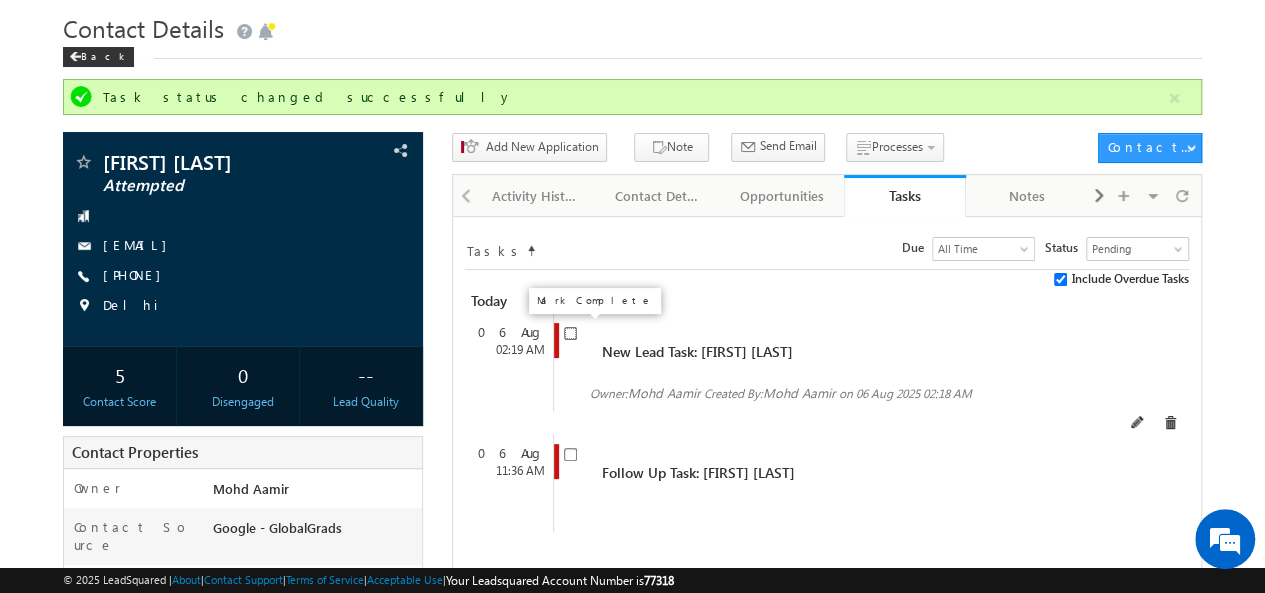 click at bounding box center (570, 333) 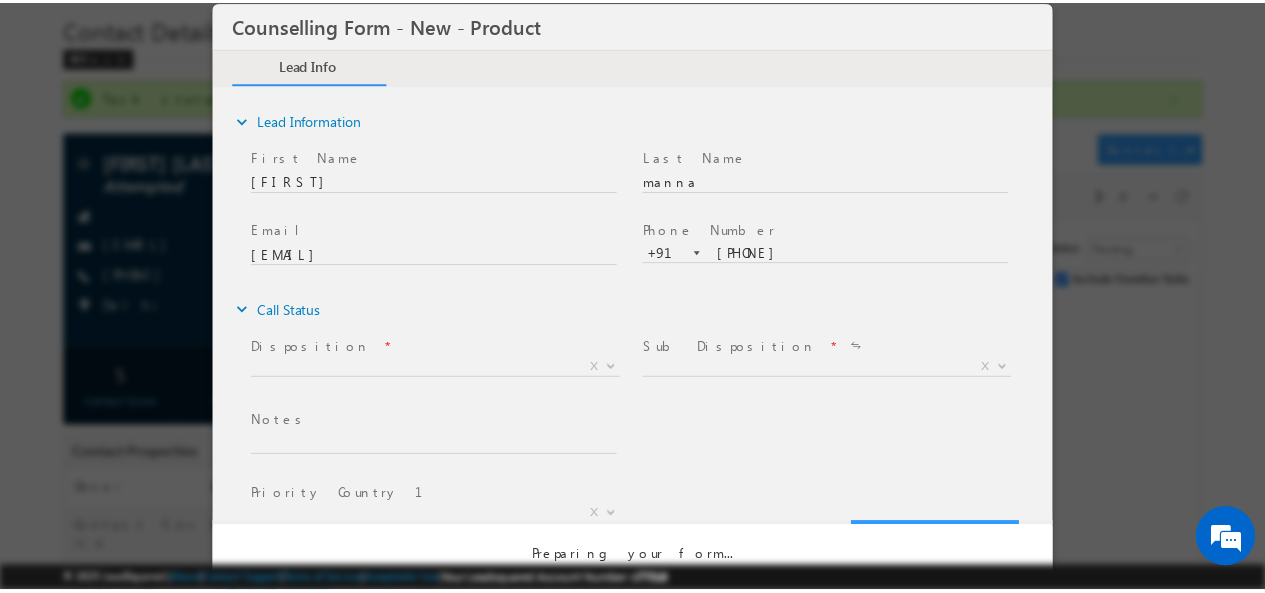 scroll, scrollTop: 0, scrollLeft: 0, axis: both 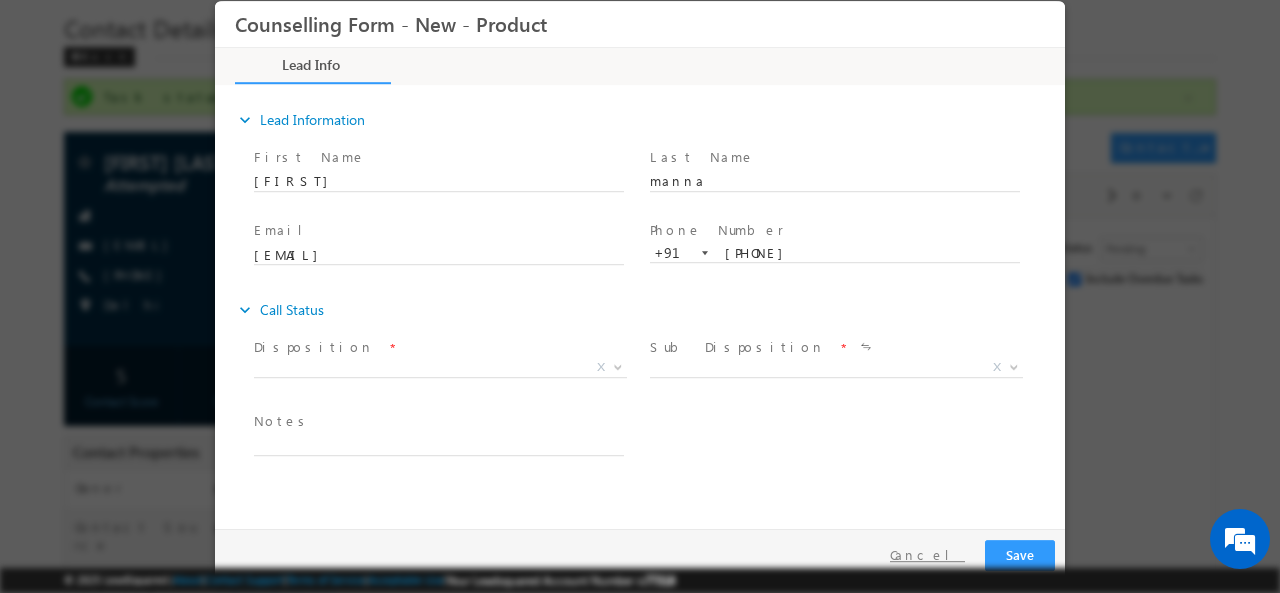 click on "Cancel" at bounding box center (927, 554) 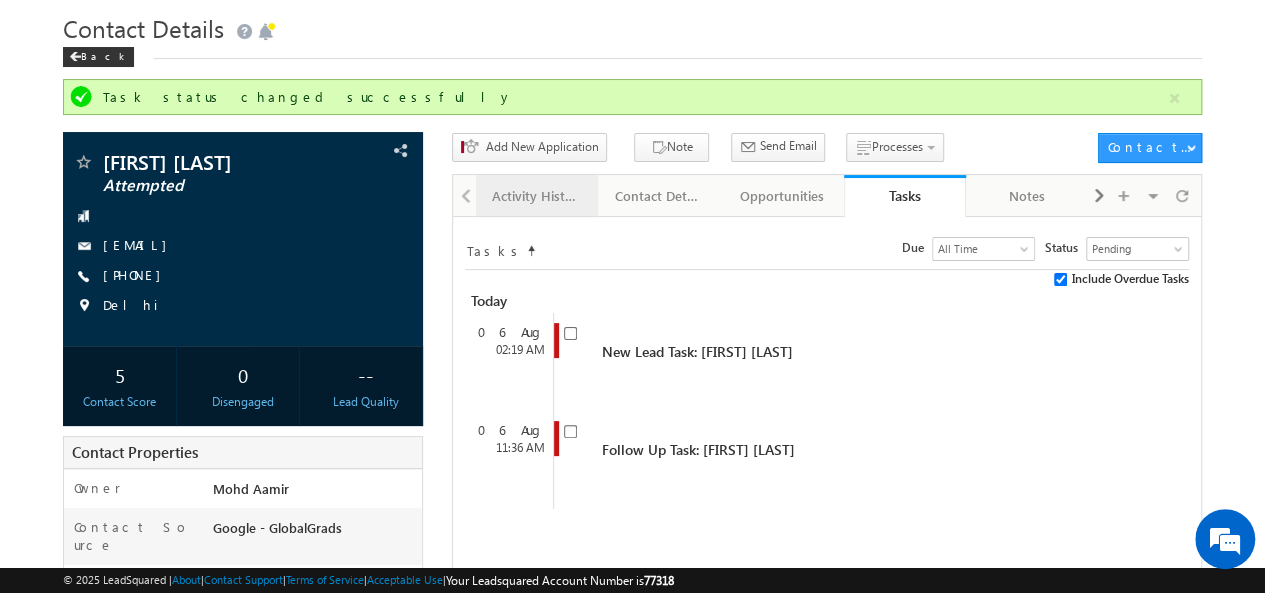 click on "Activity History" at bounding box center [536, 196] 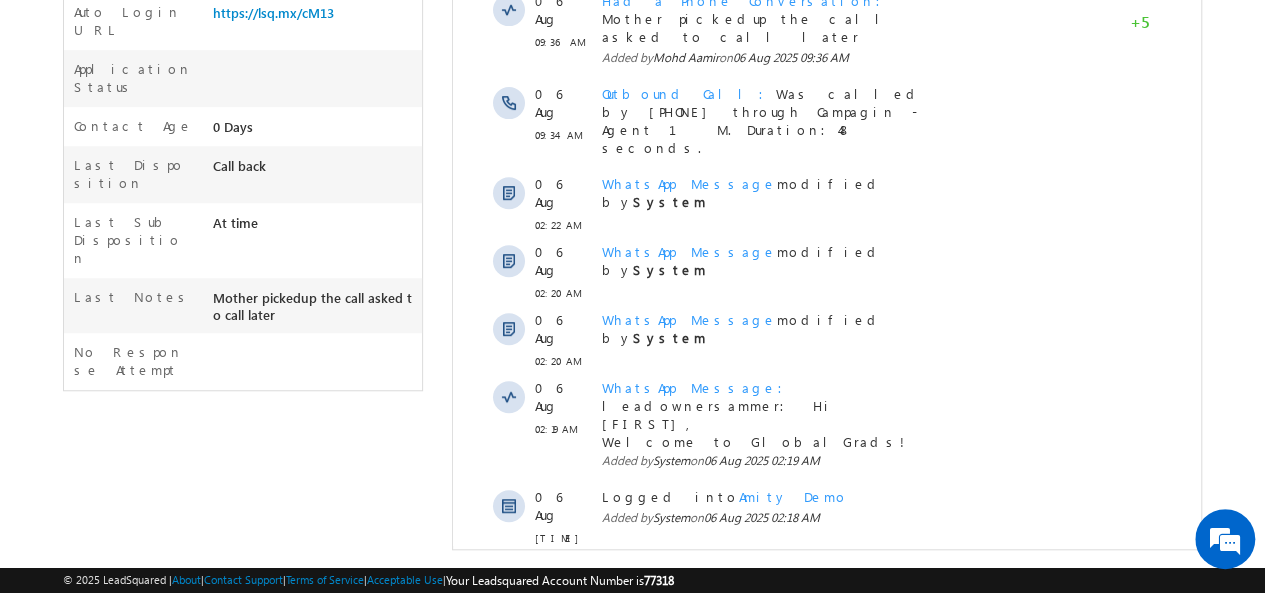 scroll, scrollTop: 636, scrollLeft: 0, axis: vertical 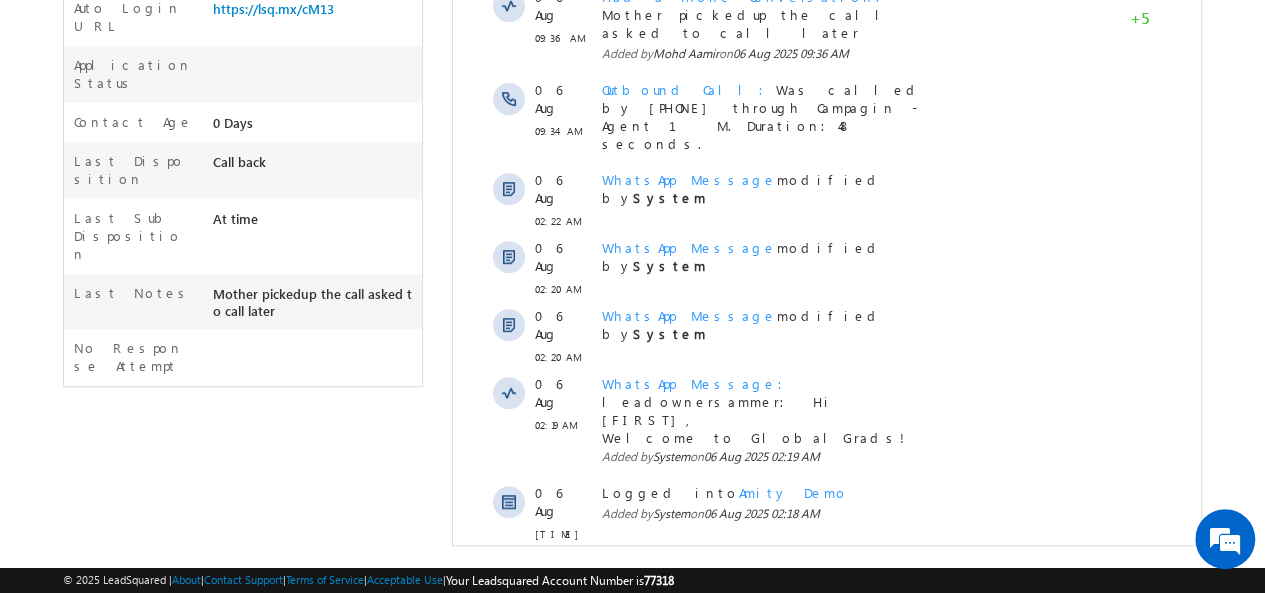 click on "Show More" at bounding box center [826, 578] 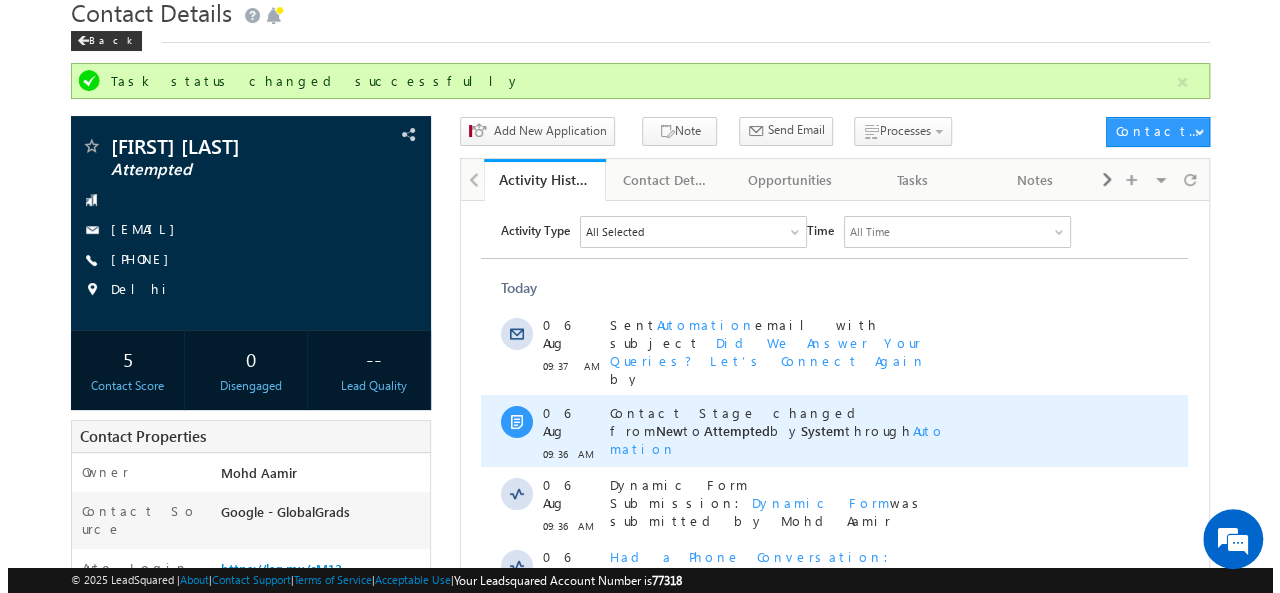 scroll, scrollTop: 89, scrollLeft: 0, axis: vertical 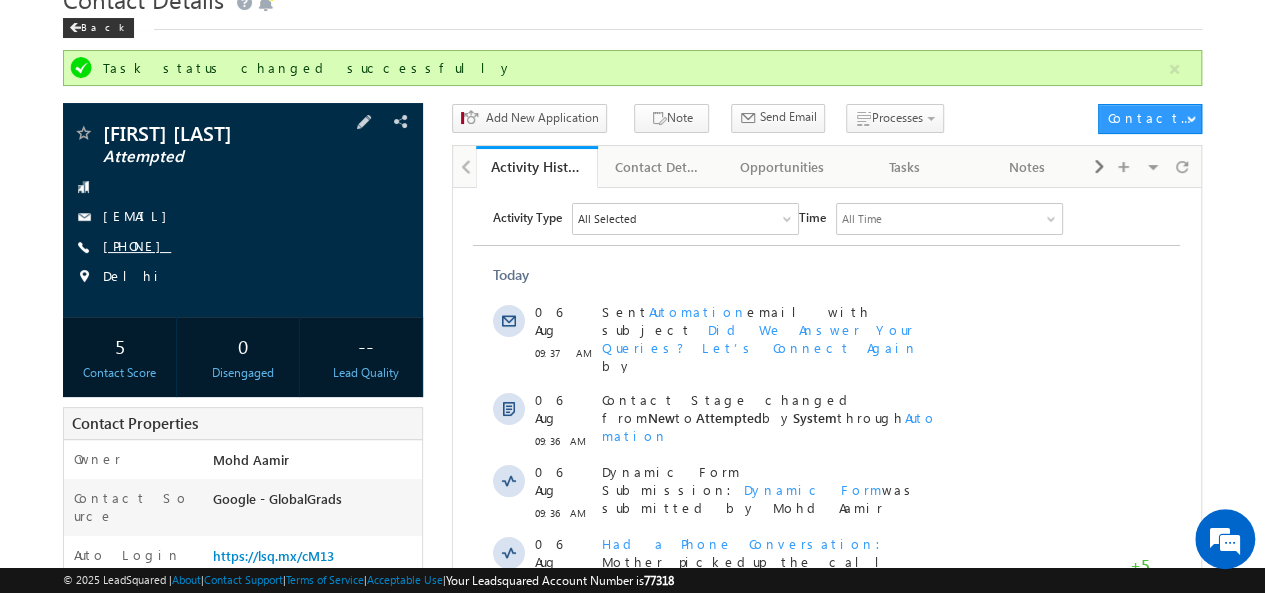 click on "+91-9310706613" at bounding box center [137, 245] 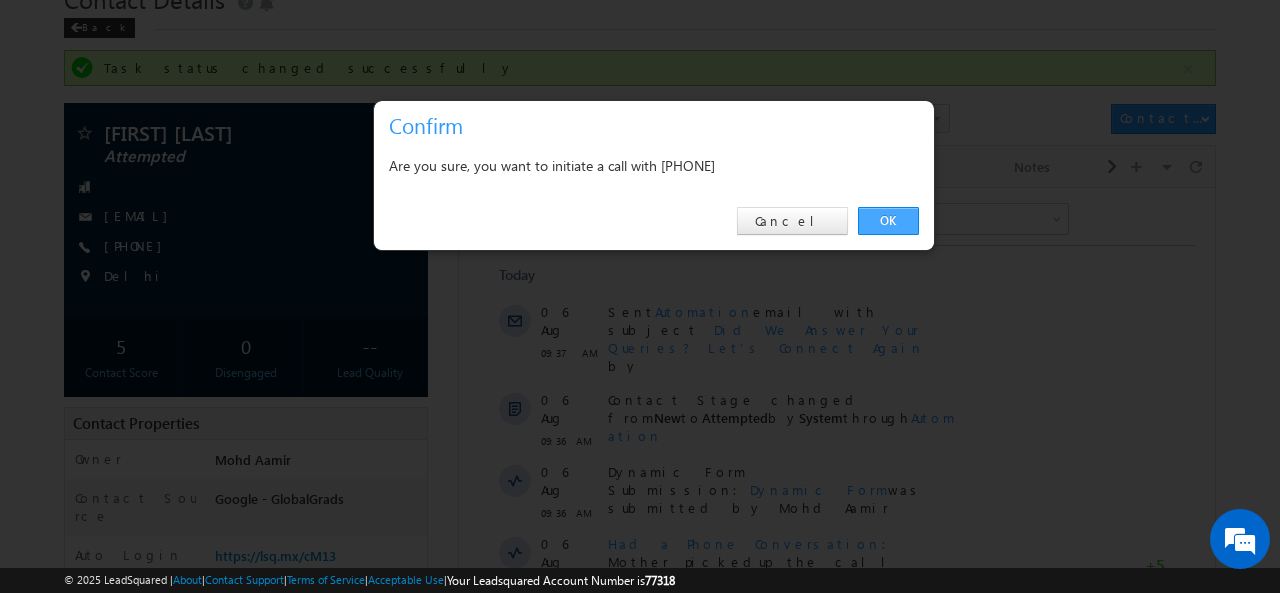 click on "OK" at bounding box center [888, 221] 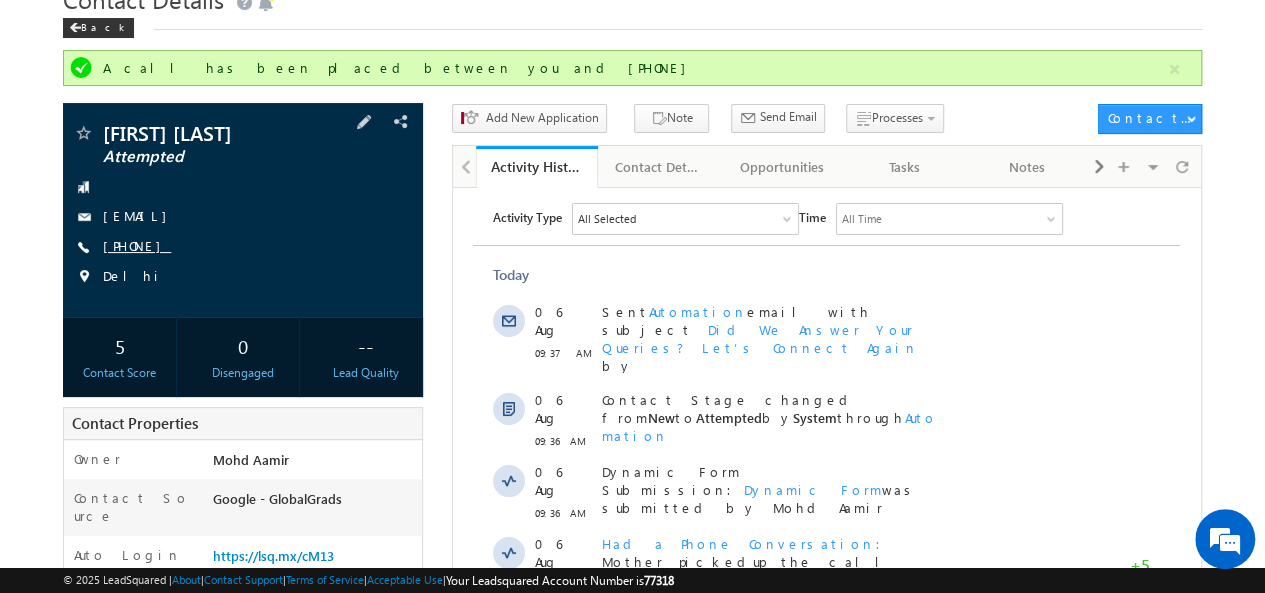 click on "+91-9310706613" at bounding box center (137, 245) 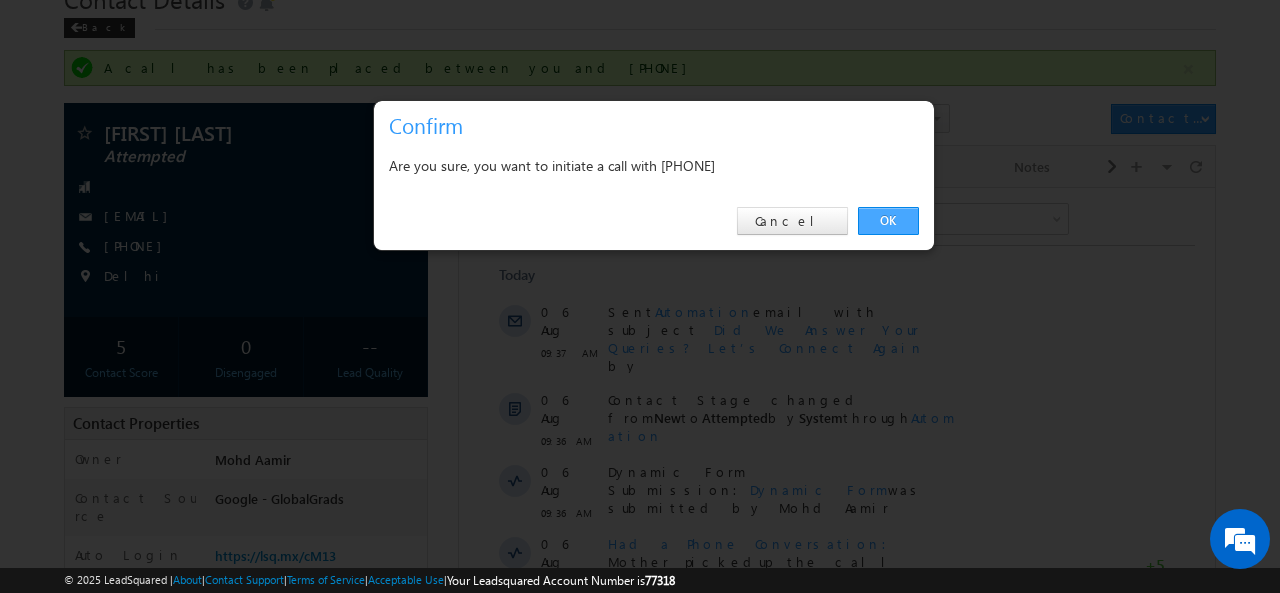 click on "OK" at bounding box center [888, 221] 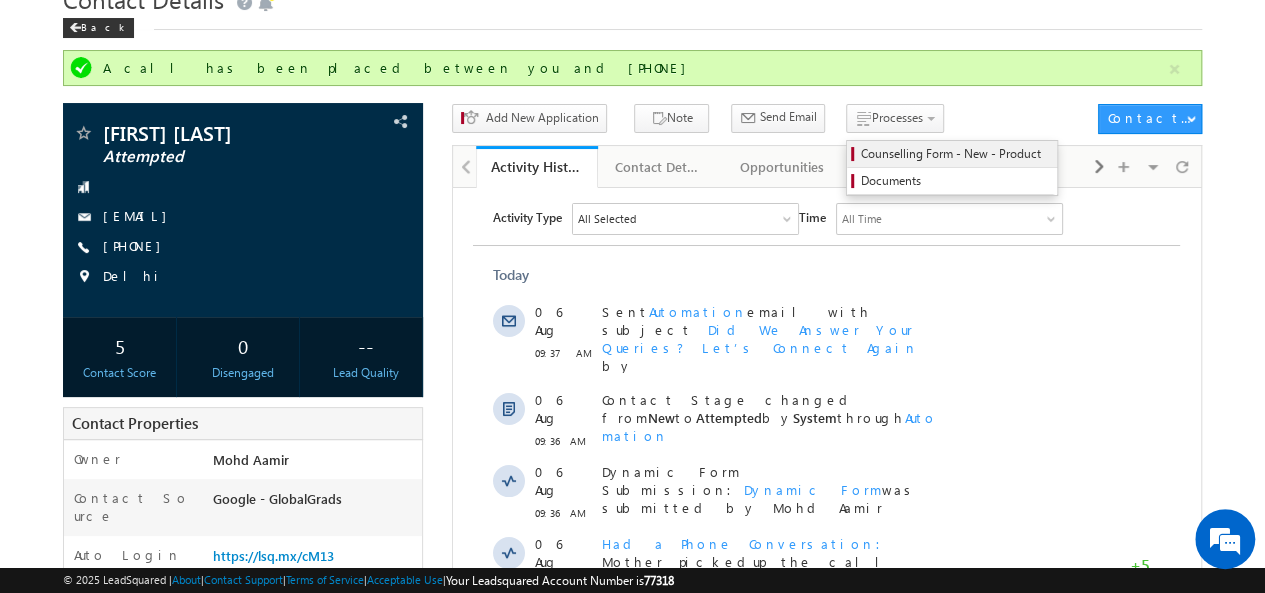 click on "Counselling Form - New - Product" at bounding box center (955, 154) 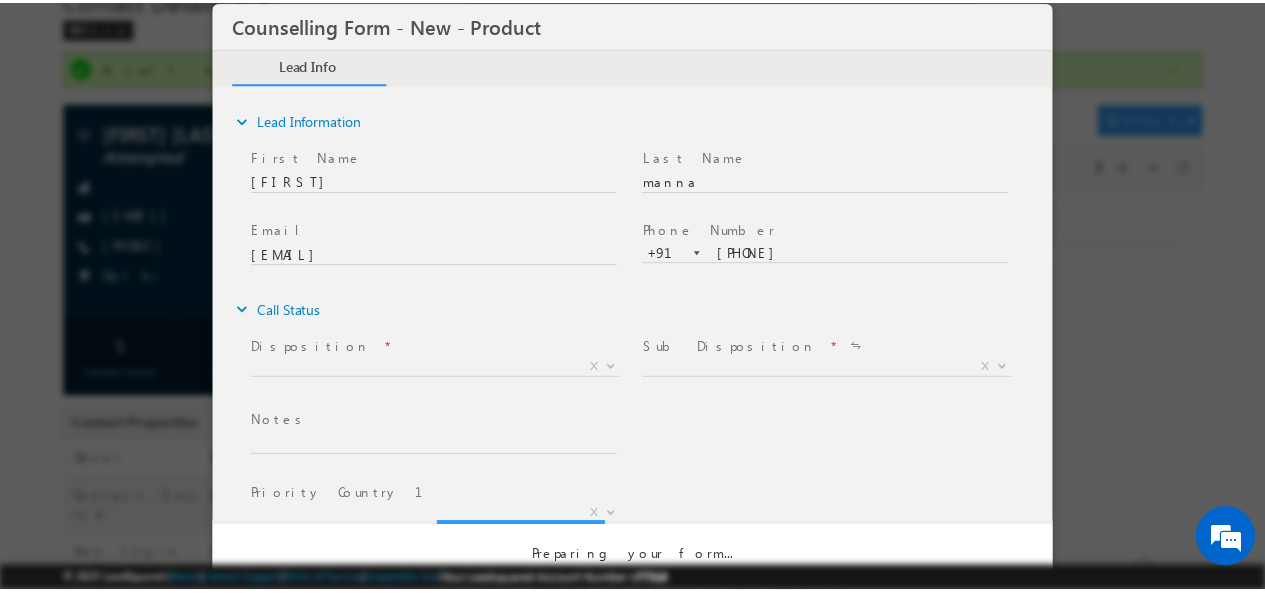 scroll, scrollTop: 0, scrollLeft: 0, axis: both 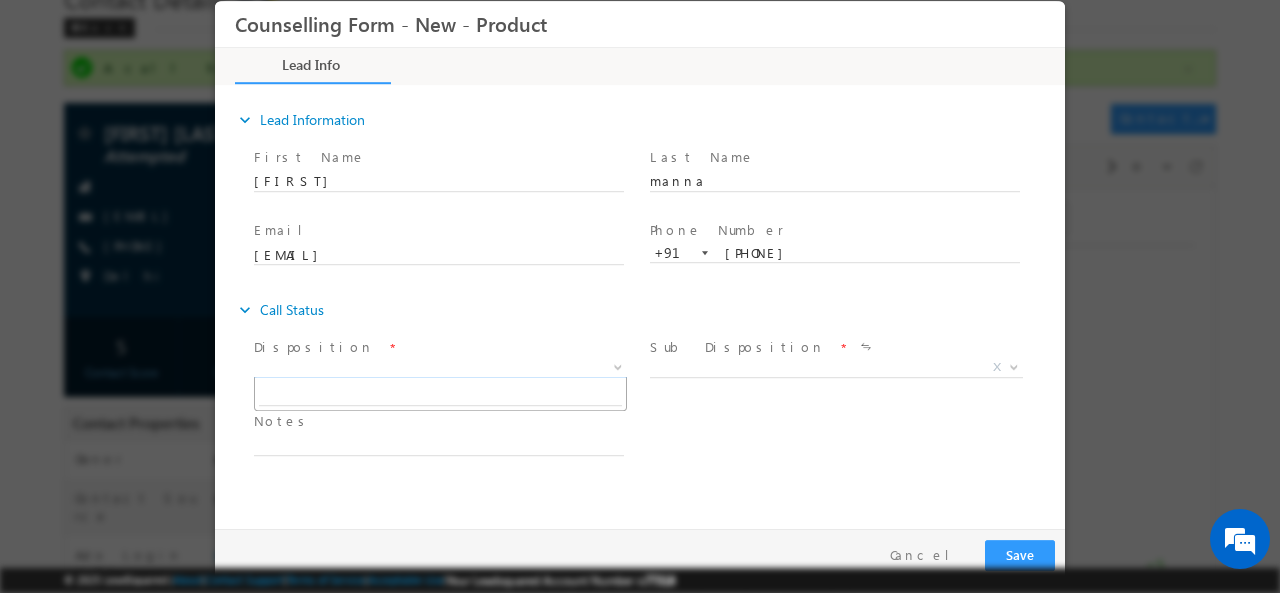 click on "X" at bounding box center (440, 367) 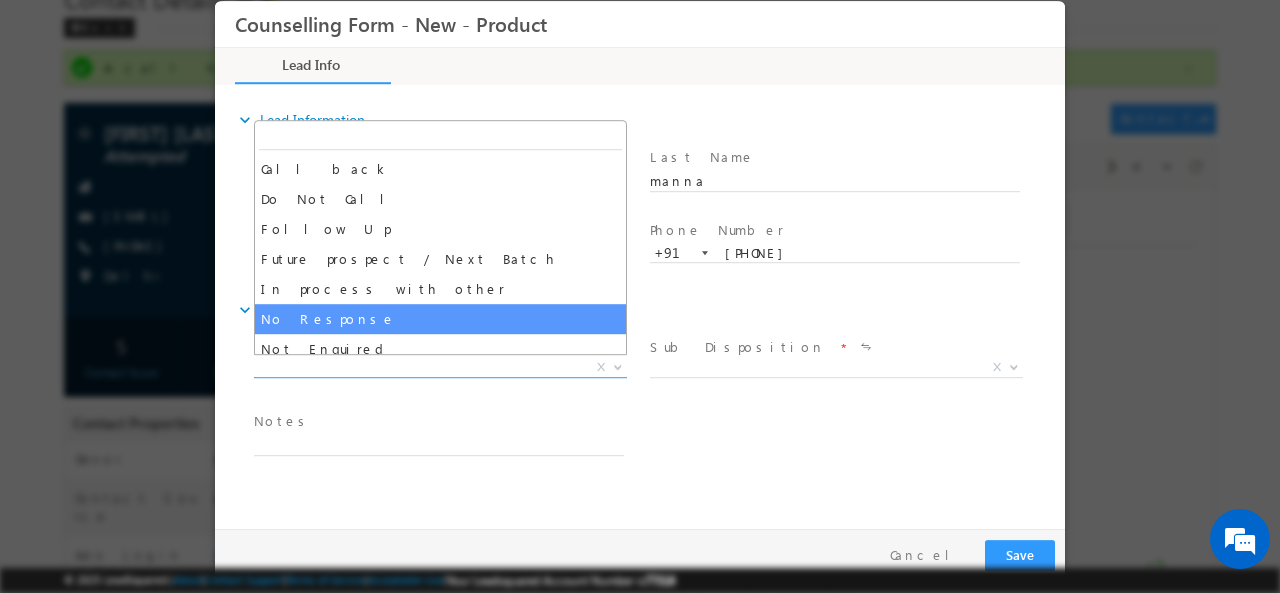 select on "No Response" 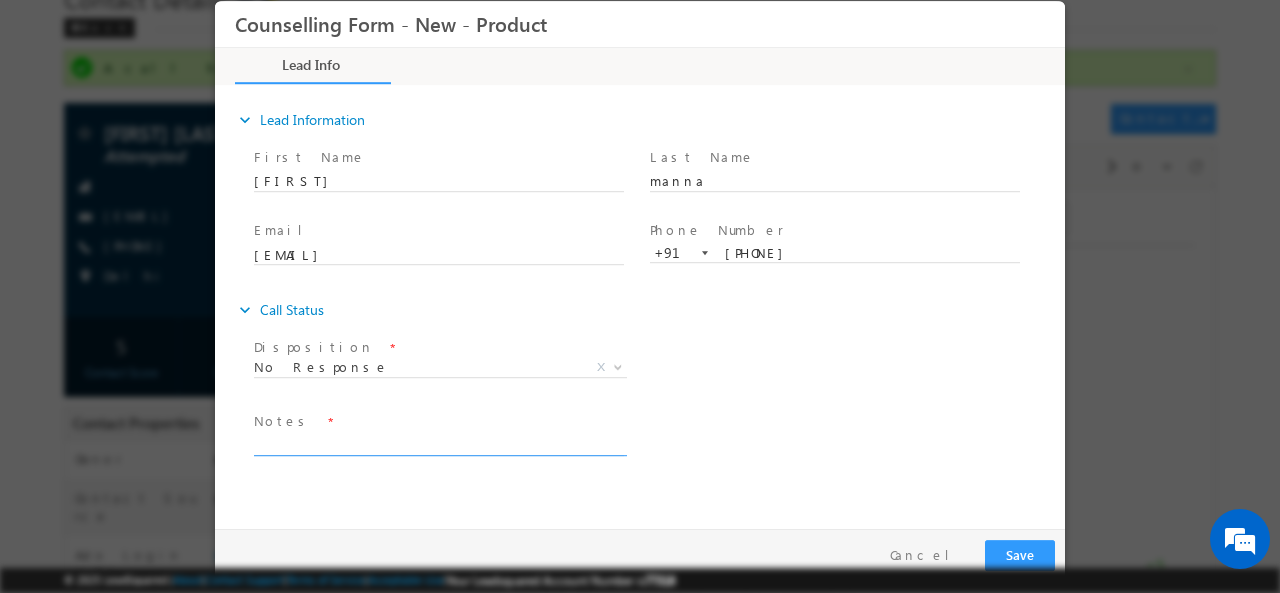 click at bounding box center [439, 443] 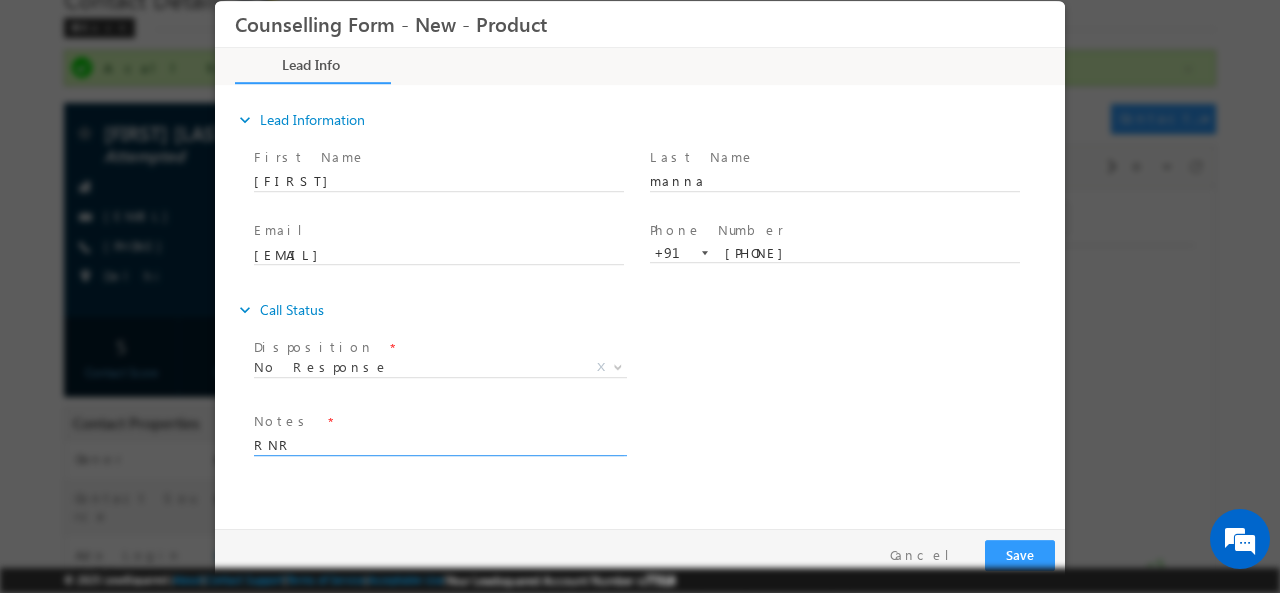 type on "RNR" 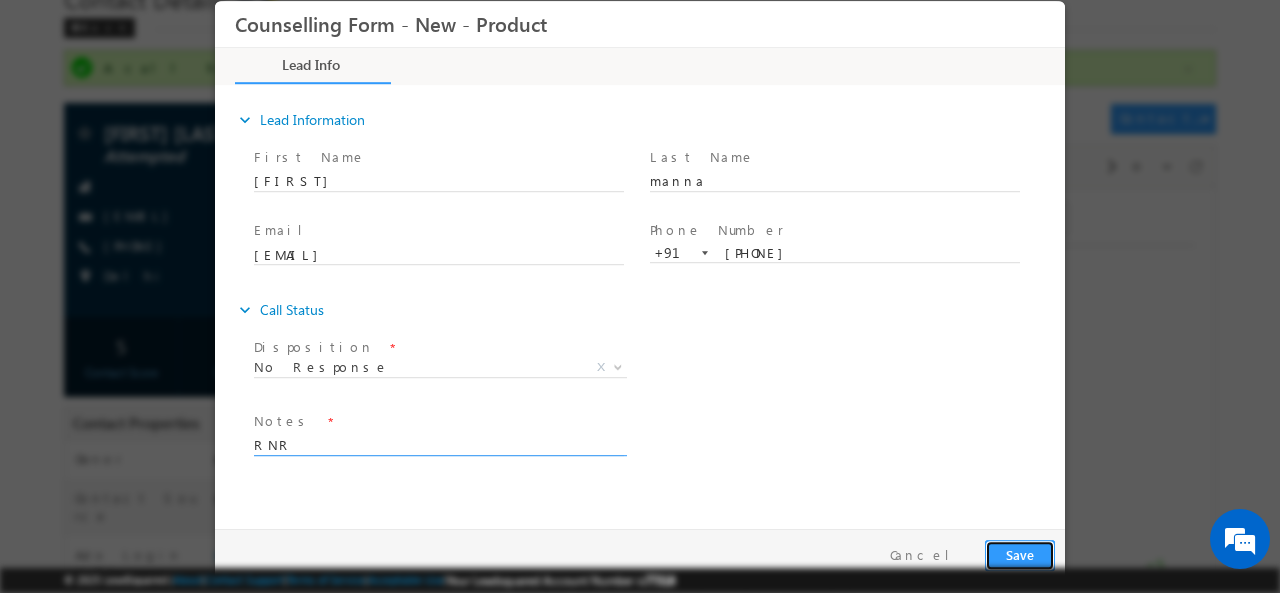 click on "Save" at bounding box center (1020, 554) 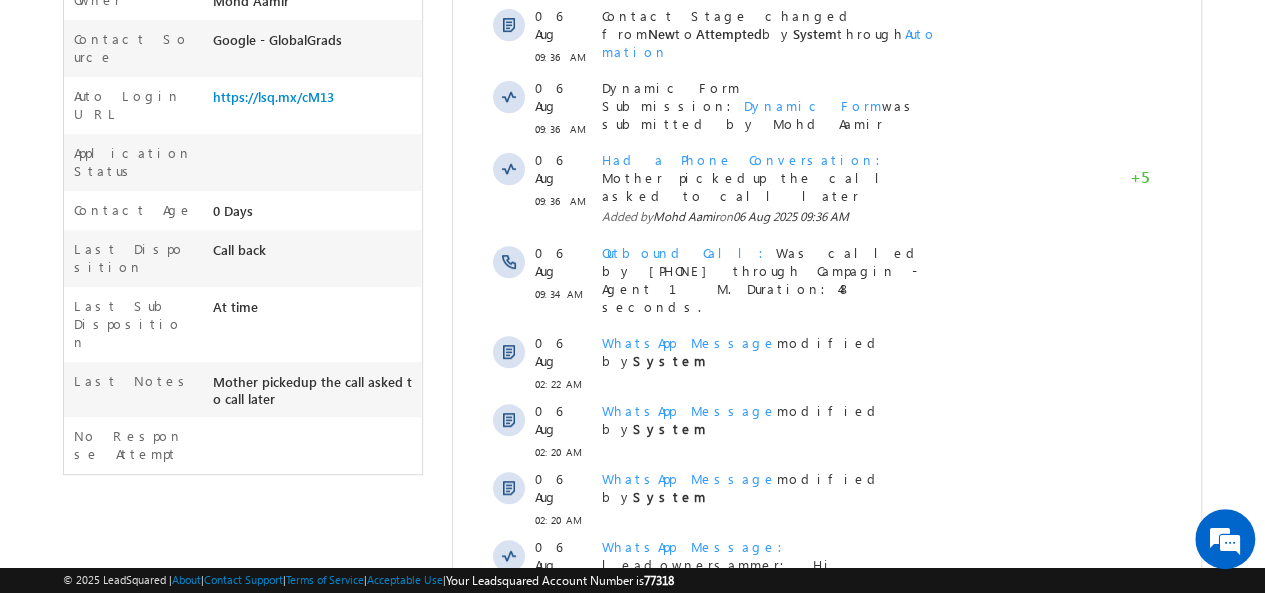 scroll, scrollTop: 636, scrollLeft: 0, axis: vertical 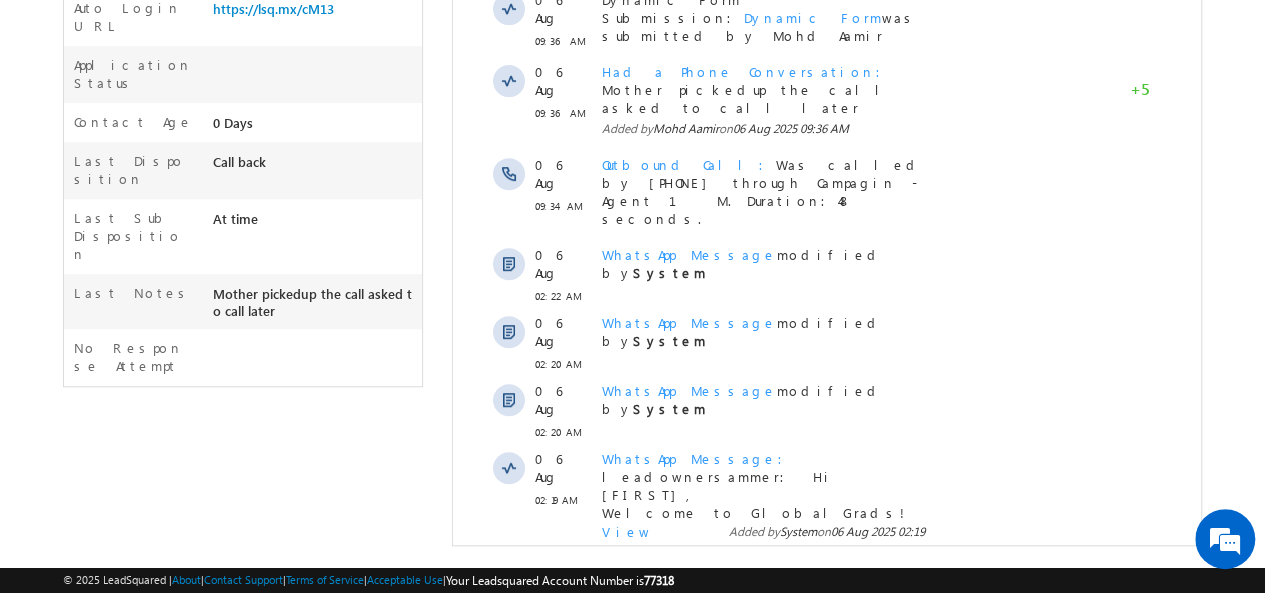 click on "Show More" at bounding box center (826, 607) 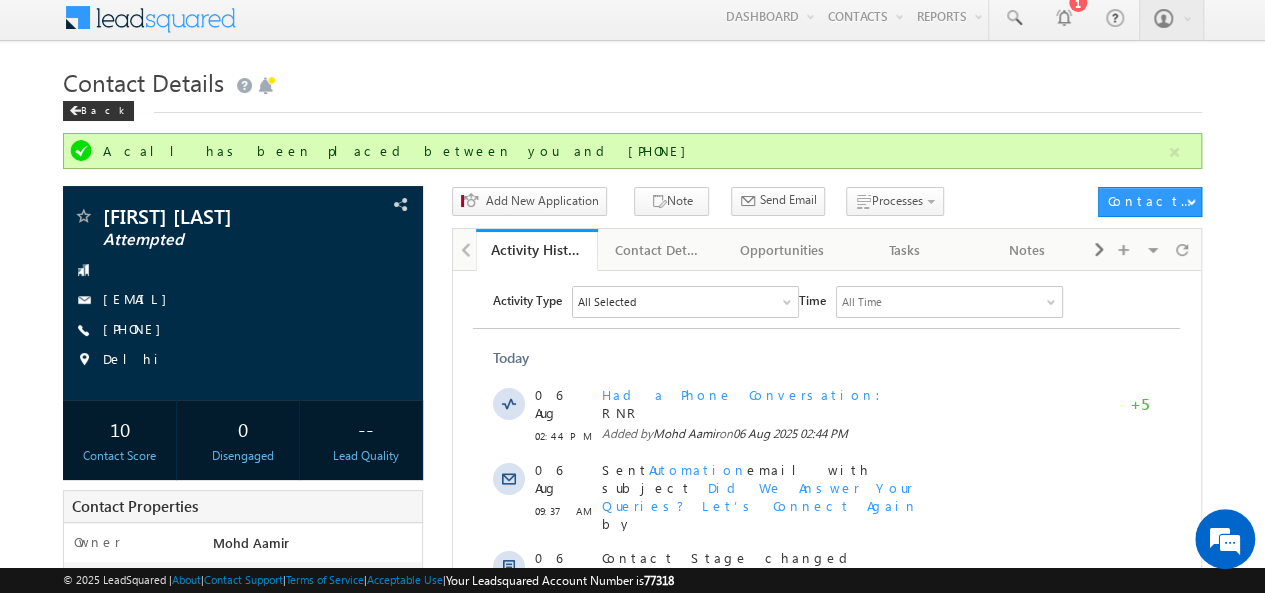 scroll, scrollTop: 0, scrollLeft: 0, axis: both 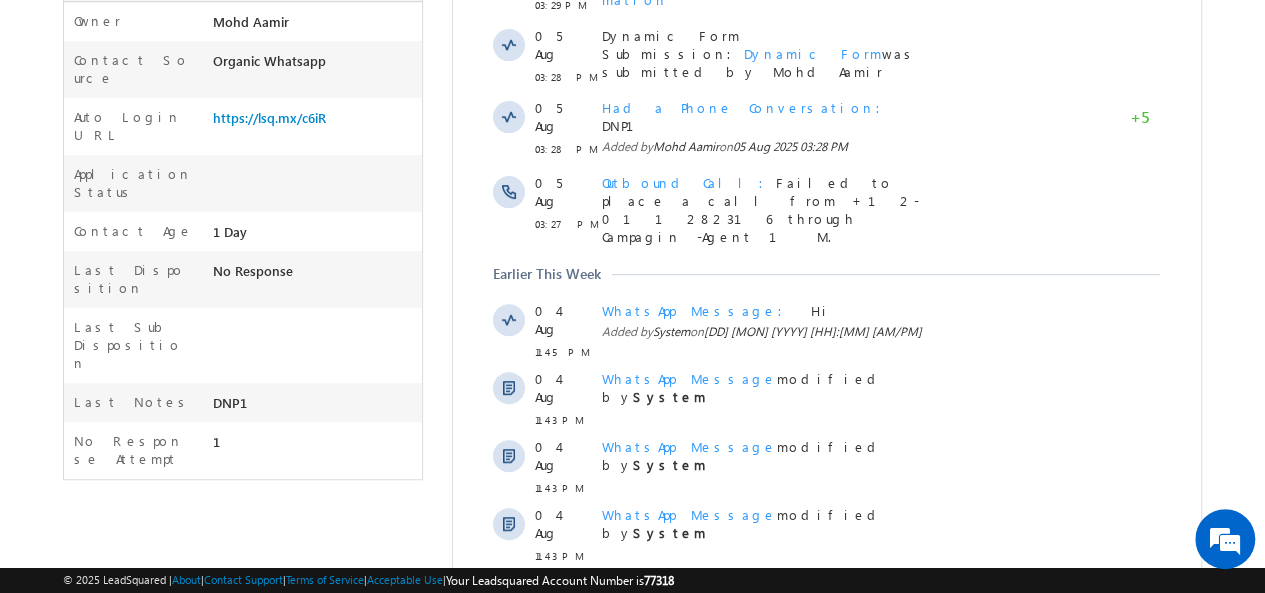 click on "Show More" at bounding box center [826, 668] 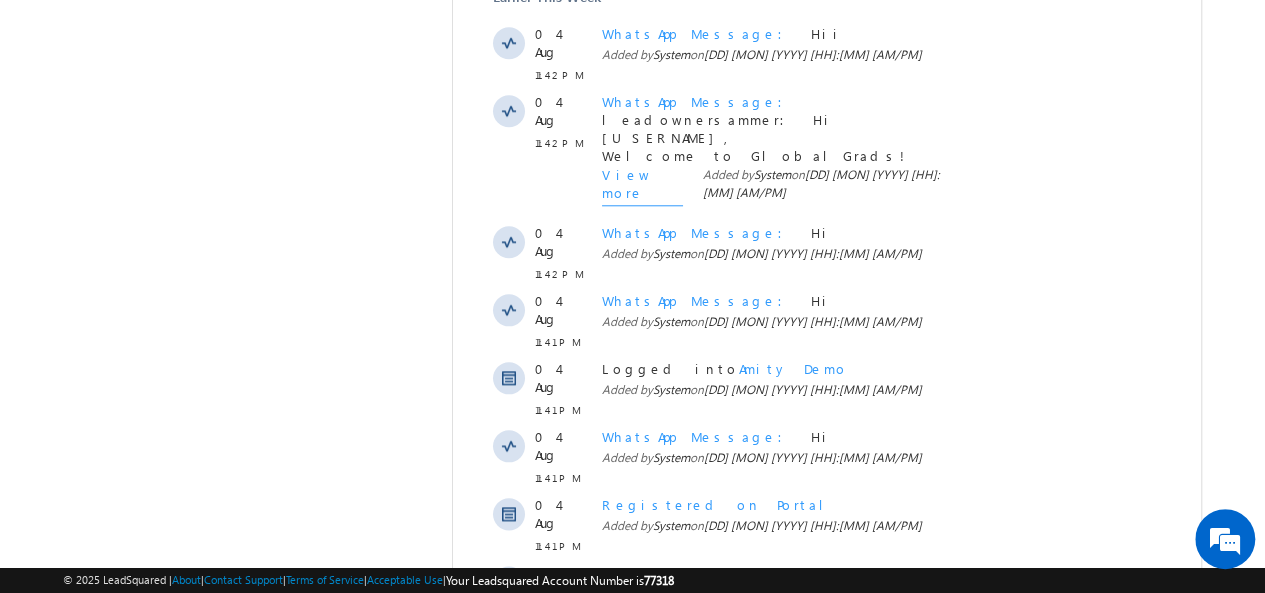 scroll, scrollTop: 1230, scrollLeft: 0, axis: vertical 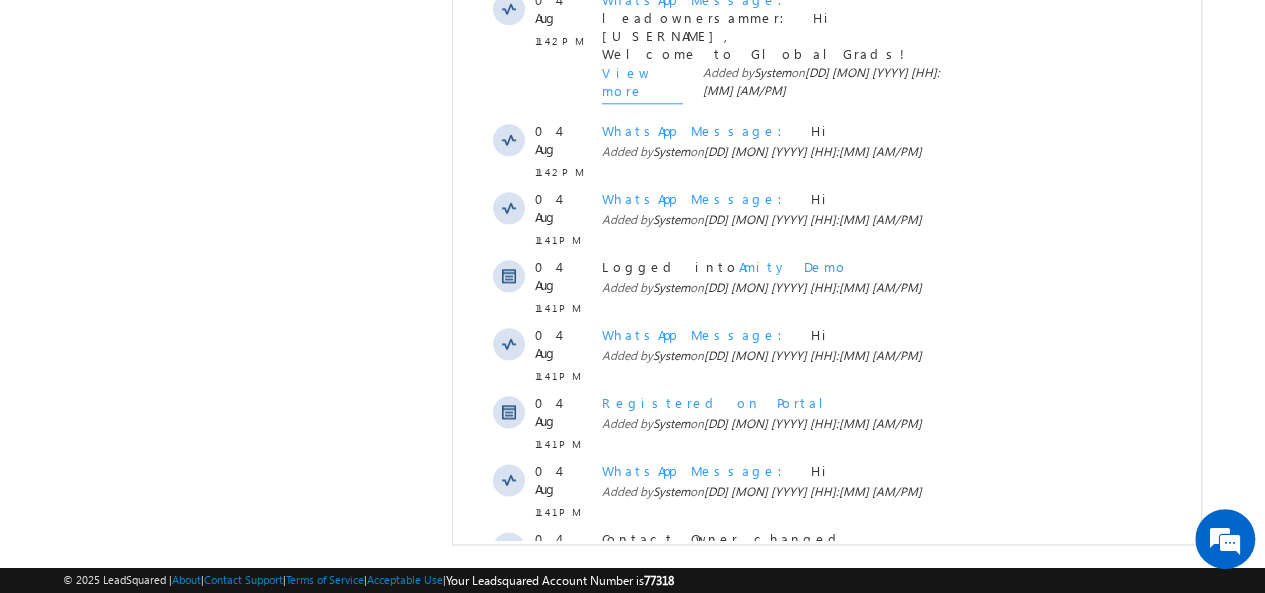 click on "Activity Type
All Selected
Select All Sales Activities 1 Sales Activity Opportunities 1 University Application Email Activities 18 Email Bounced Email Link Clicked Email Marked Spam Email Opened Inbound Contact through Email Mailing preference link clicked Negative Response to Email Neutral Response to Email Positive Response to Email Resubscribed Subscribed To Newsletter Subscribed To Promotional Emails Unsubscribe Link Clicked Unsubscribed Unsubscribed From Newsletter Unsubscribed From Promotional Emails View in browser link Clicked Email Sent Web Activities 5 Conversion Button Clicked Converted to Contact Form Submitted on Website Page Visited on Website Tracking URL Clicked Contact Capture Activities 1 Contact Capture 2 20 Meeting" at bounding box center (826, -138) 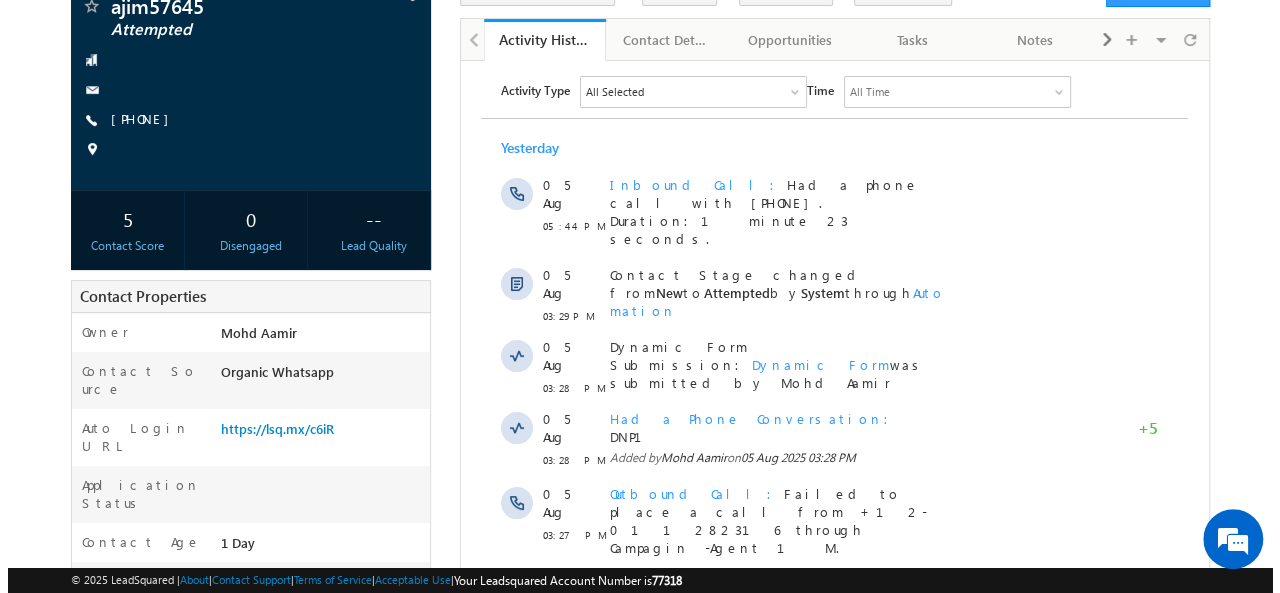 scroll, scrollTop: 0, scrollLeft: 0, axis: both 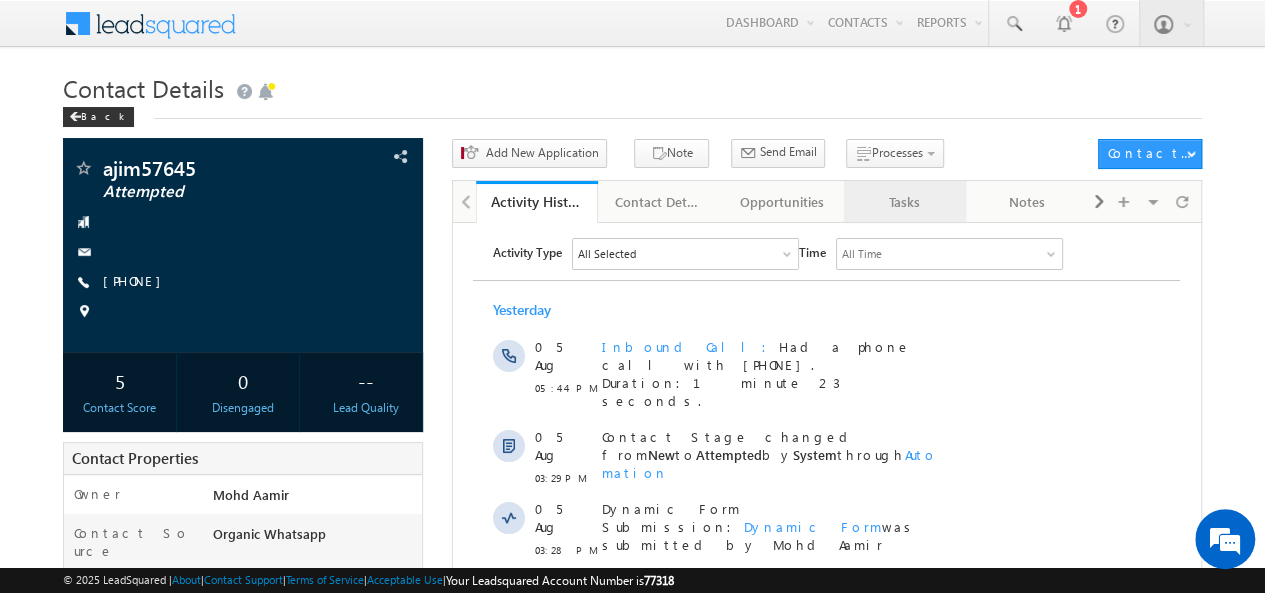 click on "Tasks" at bounding box center (905, 202) 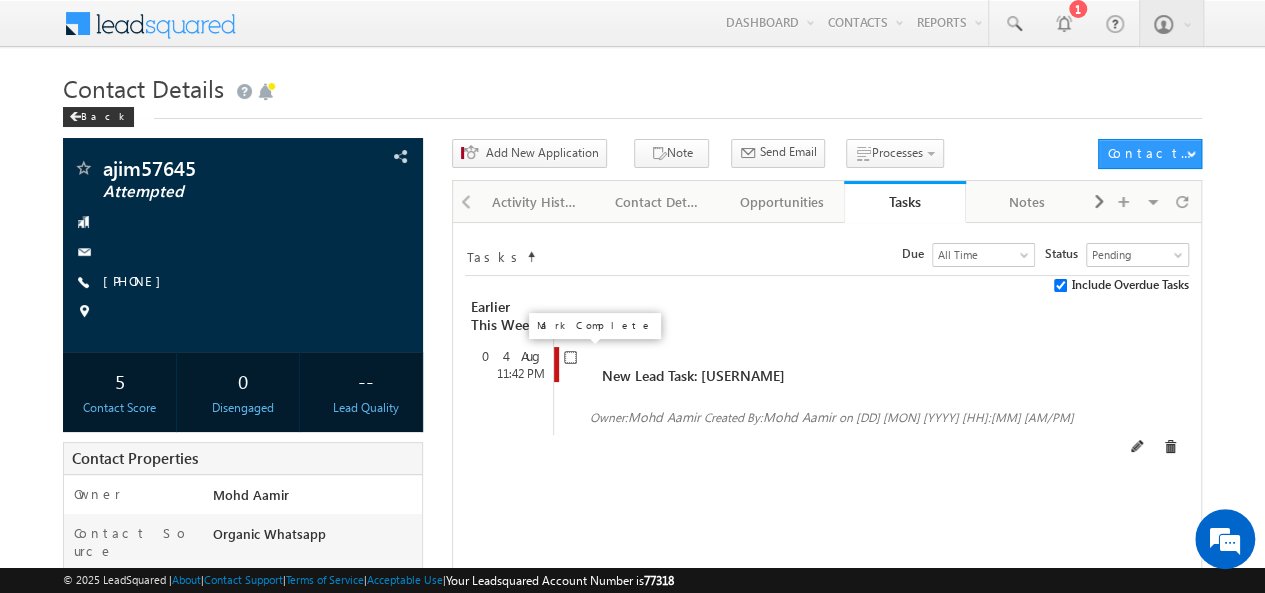 click at bounding box center (570, 357) 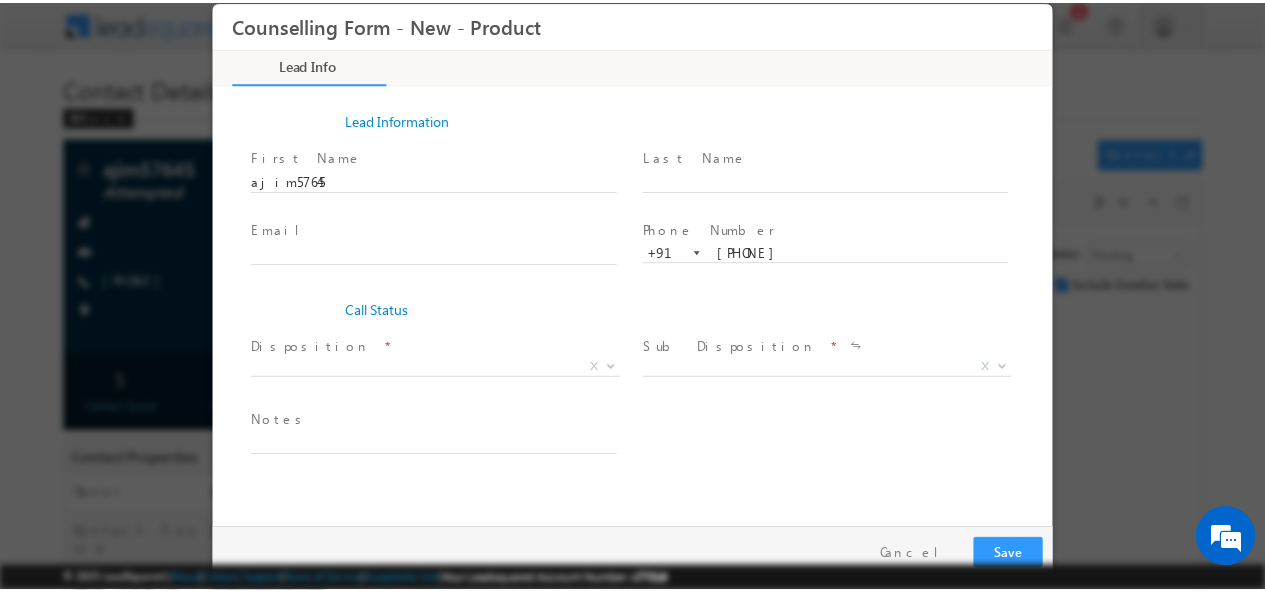 scroll, scrollTop: 0, scrollLeft: 0, axis: both 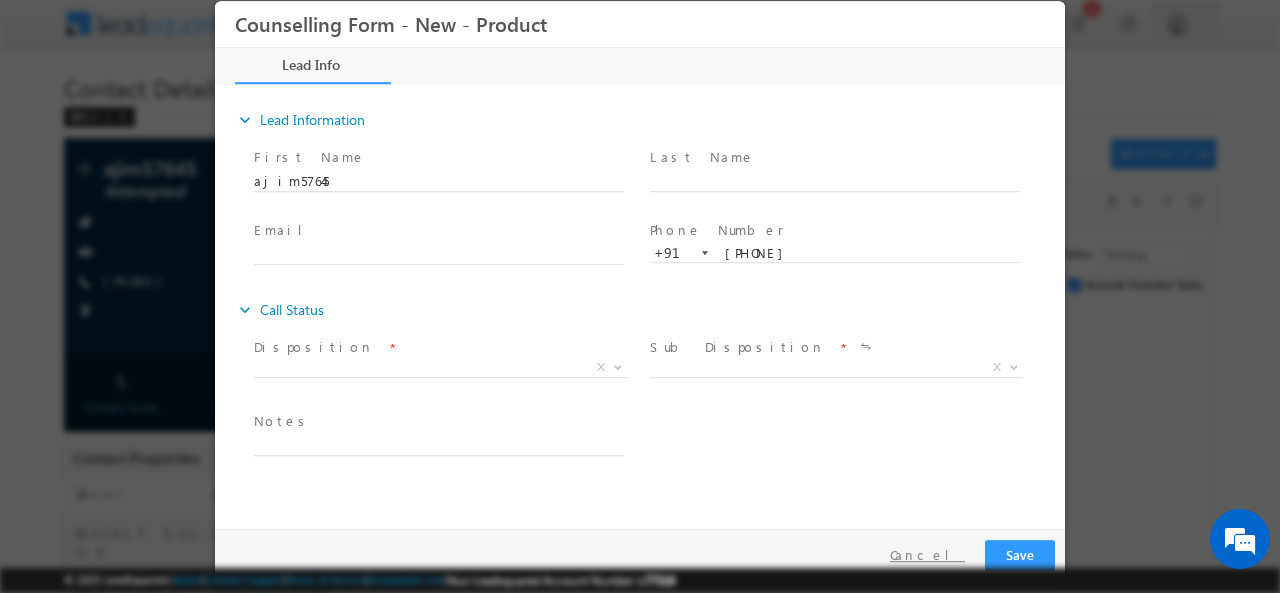 click on "Cancel" at bounding box center [927, 554] 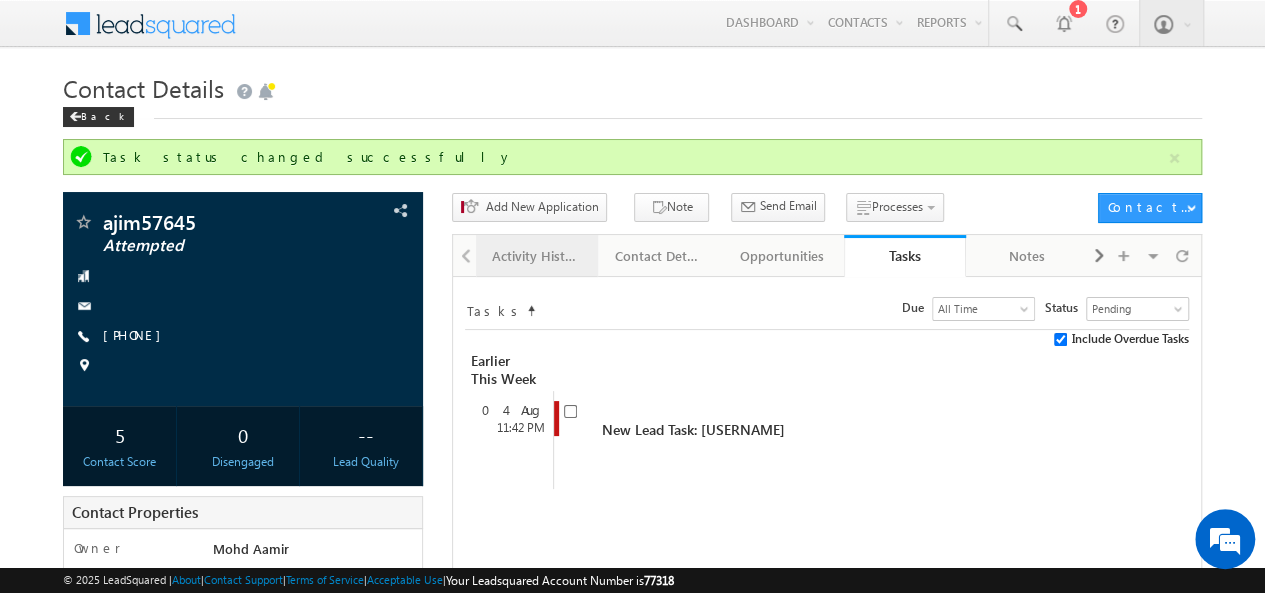 click on "Activity History" at bounding box center (536, 256) 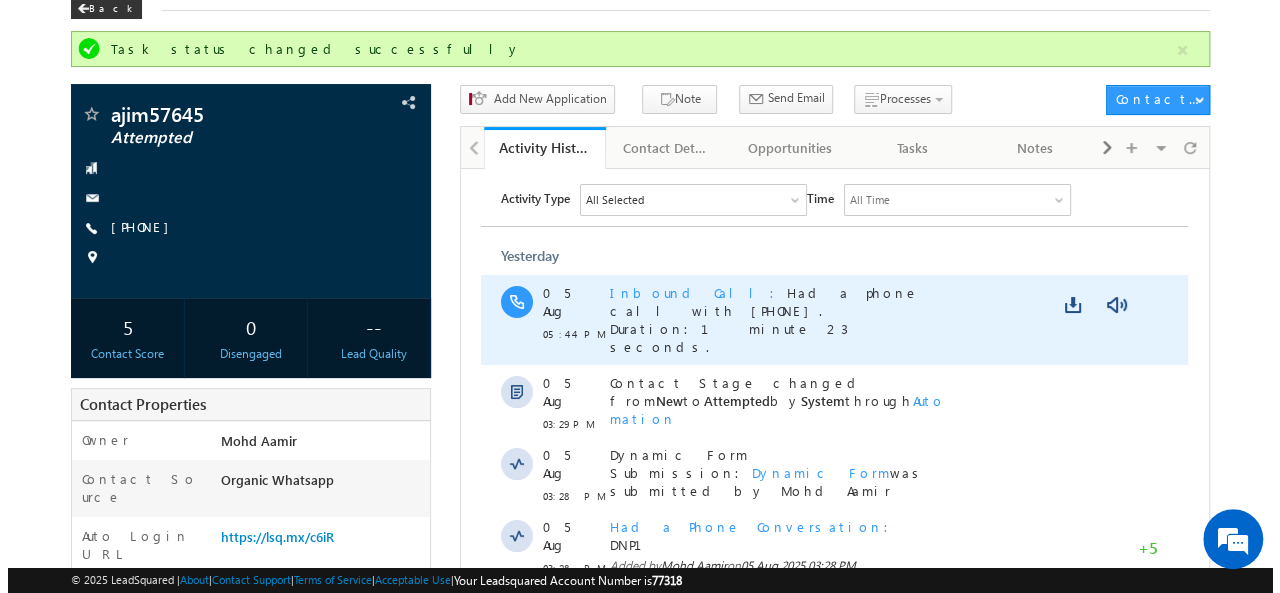 scroll, scrollTop: 0, scrollLeft: 0, axis: both 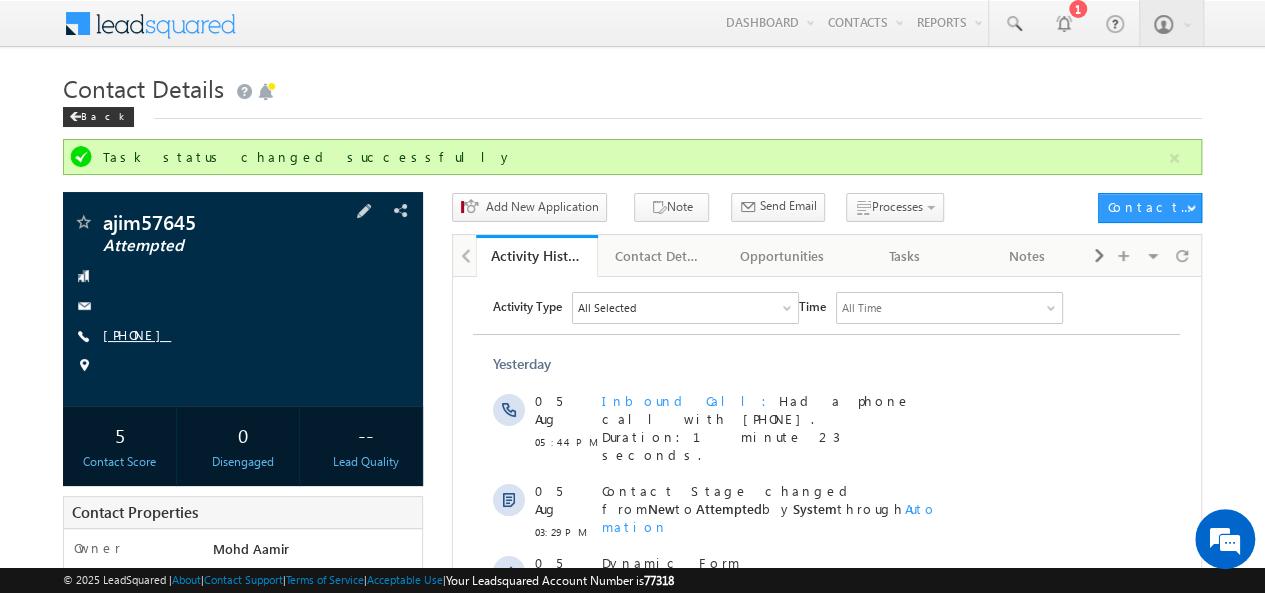 click on "+91-7303993360" at bounding box center (137, 334) 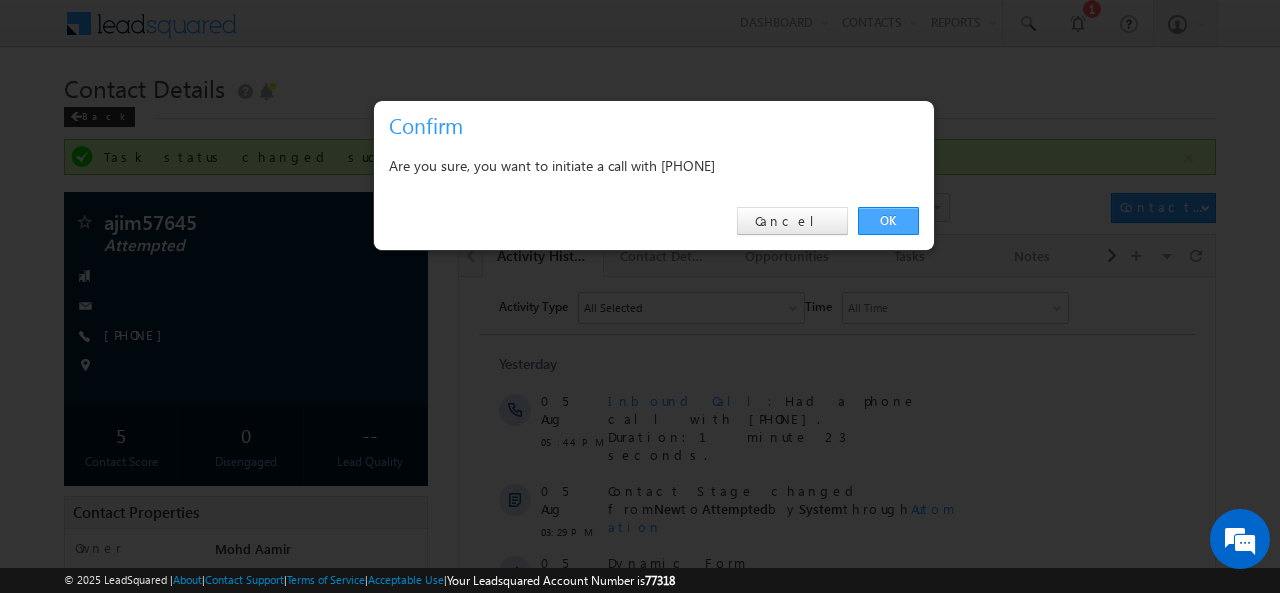 click on "OK" at bounding box center [888, 221] 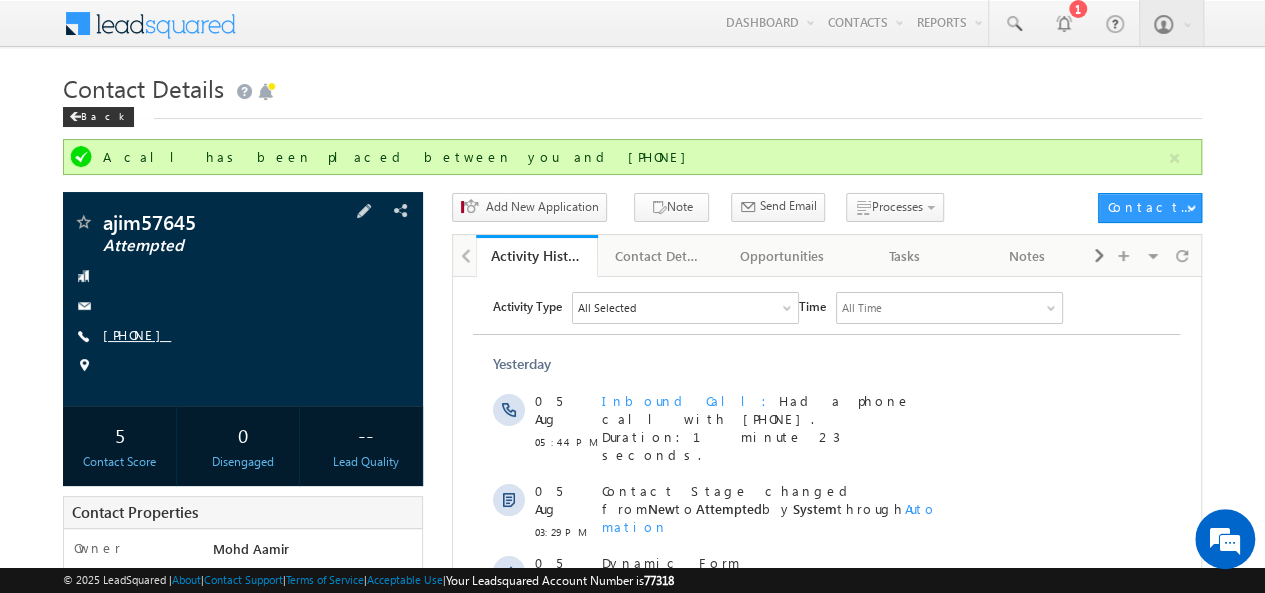 click on "+91-7303993360" at bounding box center (137, 334) 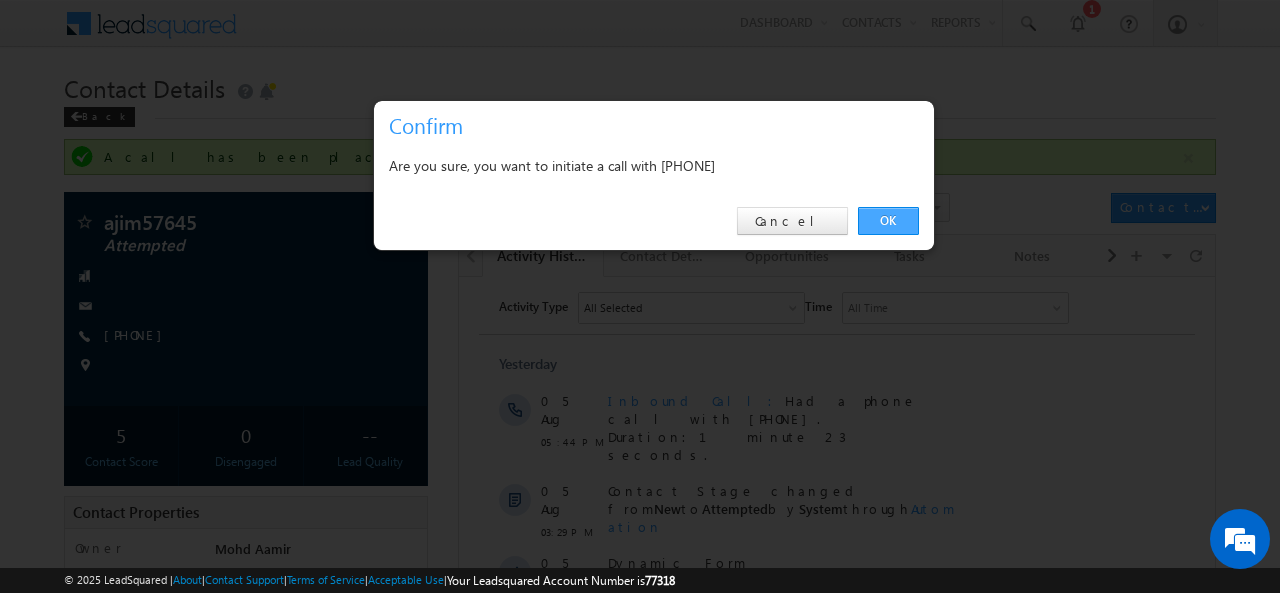 click on "OK" at bounding box center (888, 221) 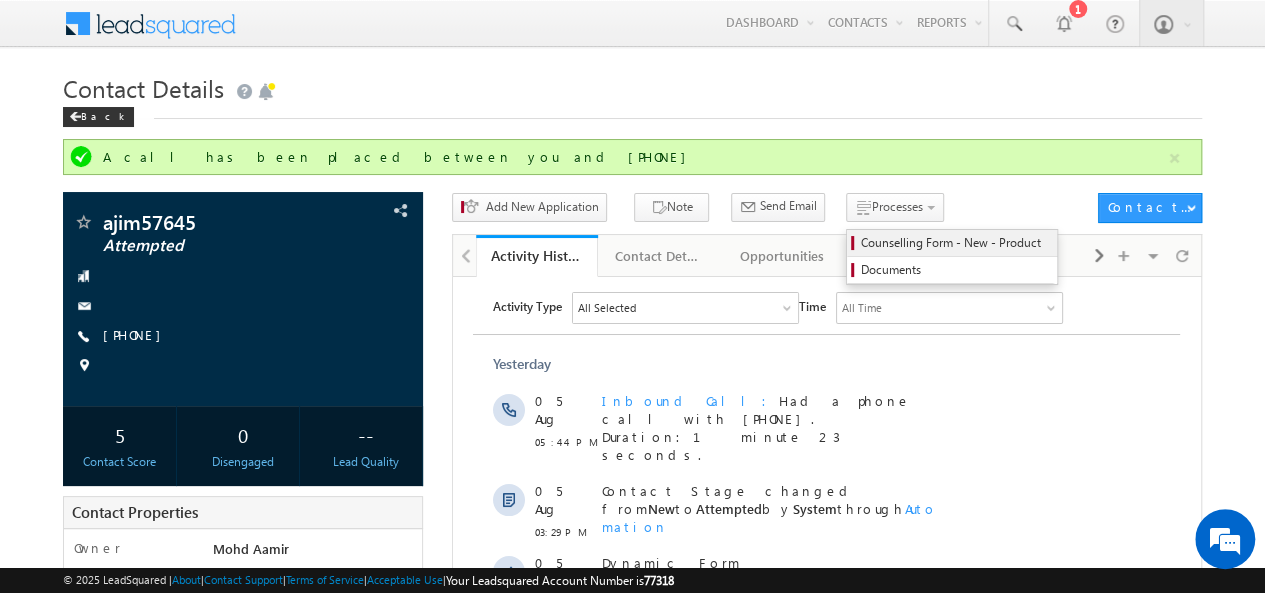 click on "Counselling Form - New - Product" at bounding box center (952, 243) 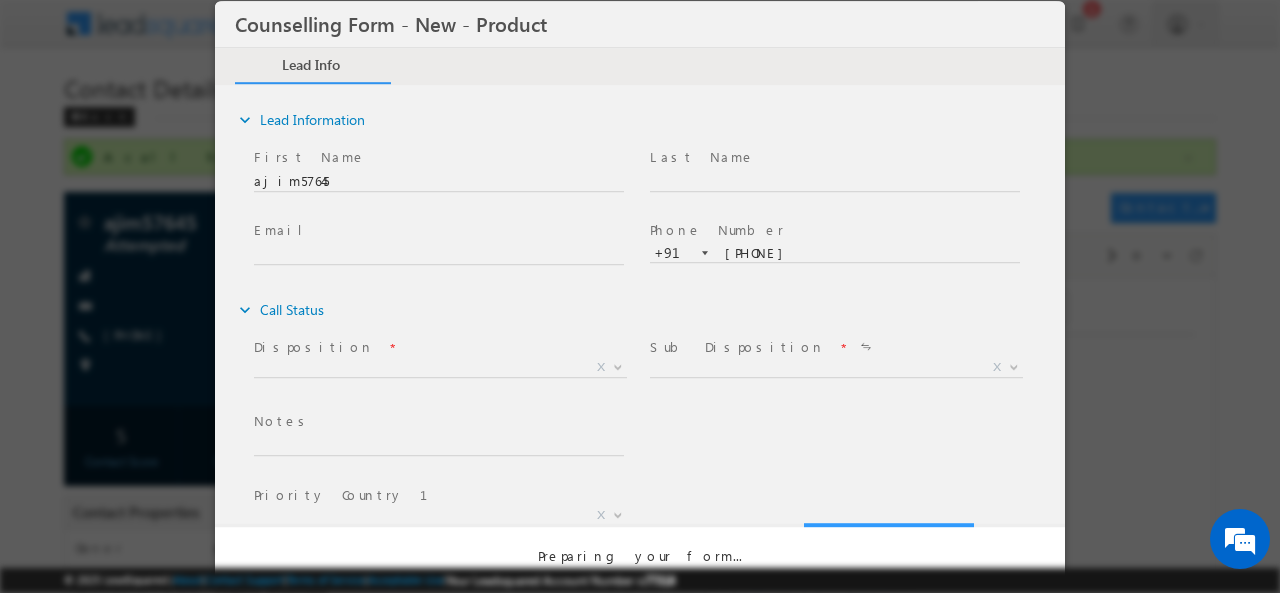 scroll, scrollTop: 0, scrollLeft: 0, axis: both 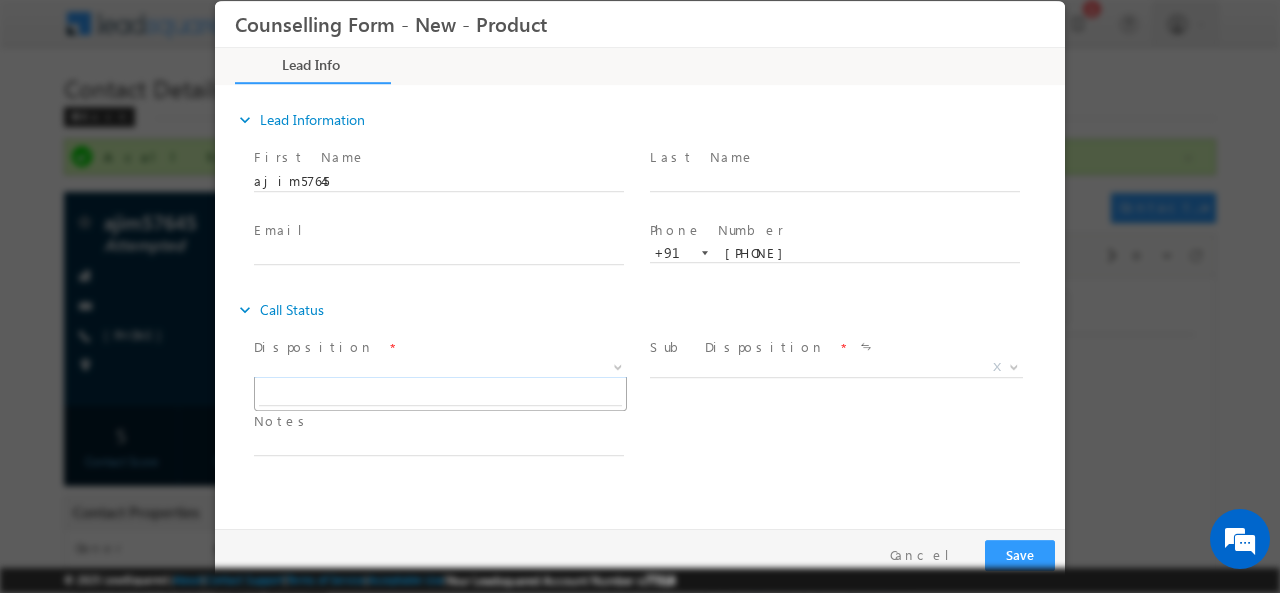 click on "X" at bounding box center (440, 367) 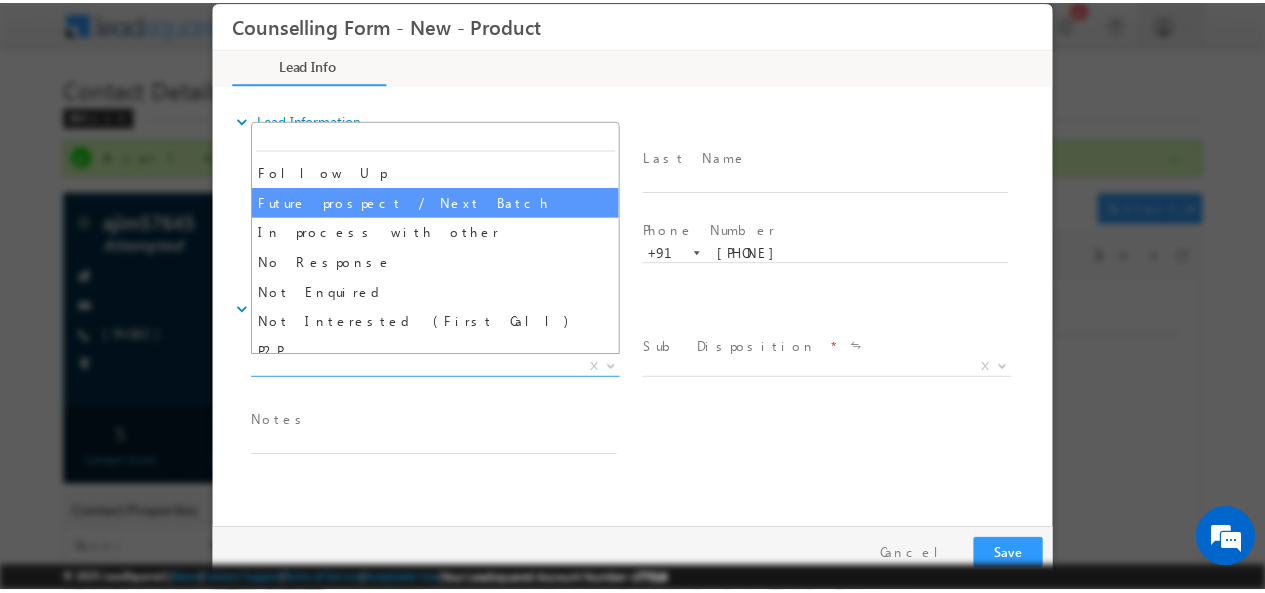 scroll, scrollTop: 71, scrollLeft: 0, axis: vertical 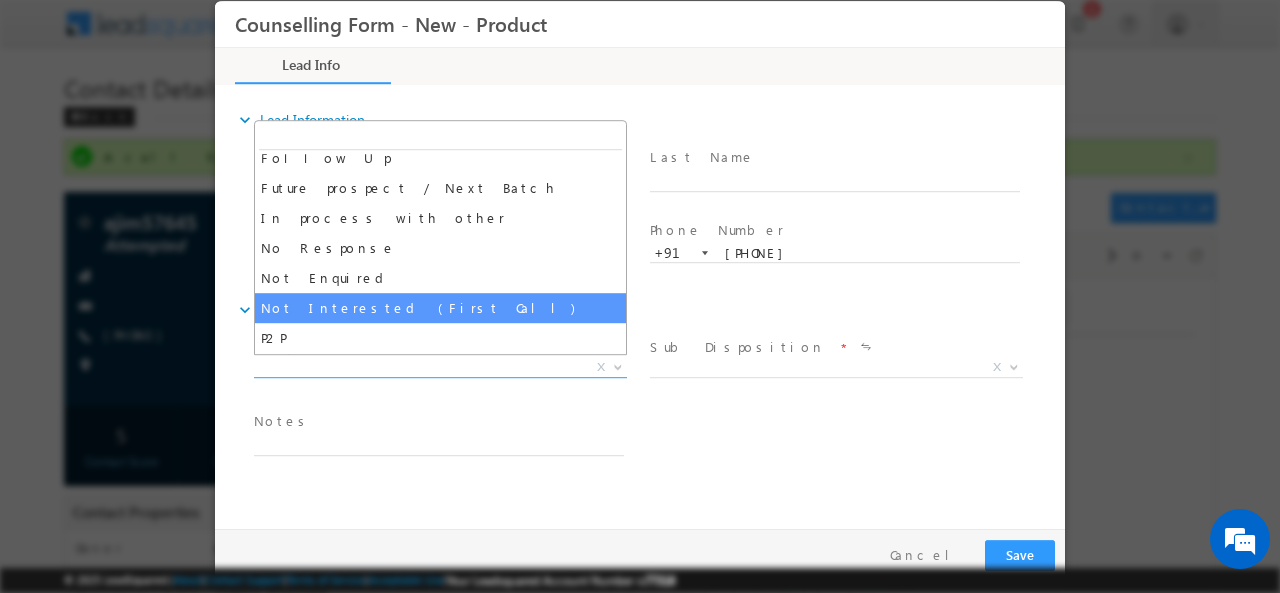 select on "Not Interested (First Call)" 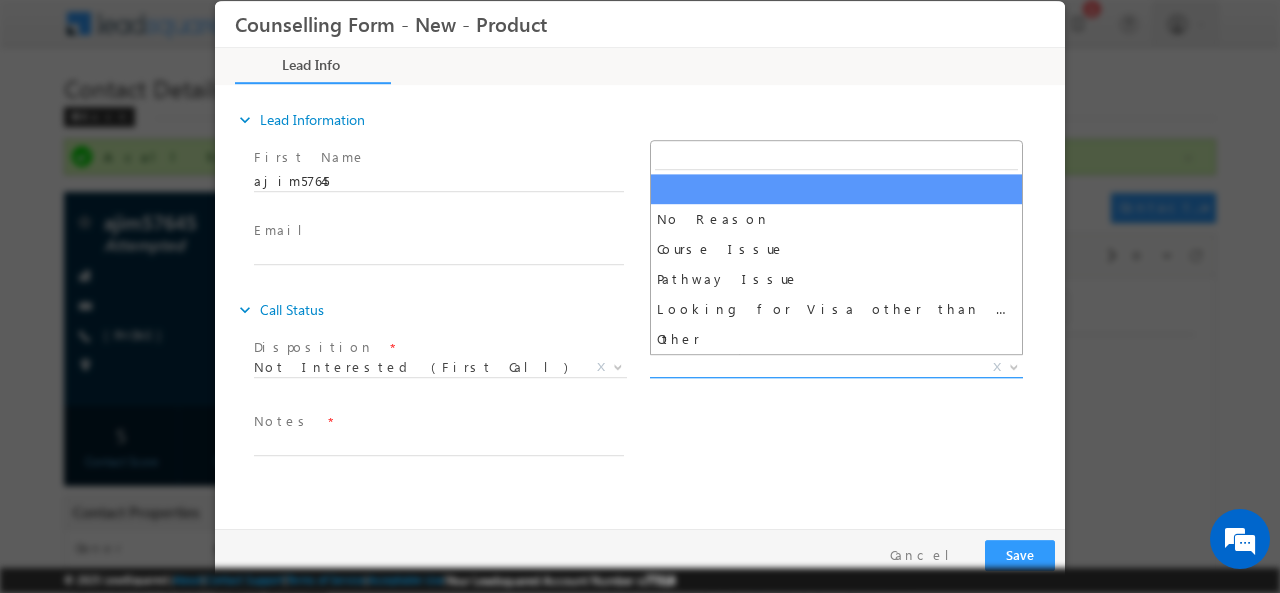 click on "X" at bounding box center (836, 367) 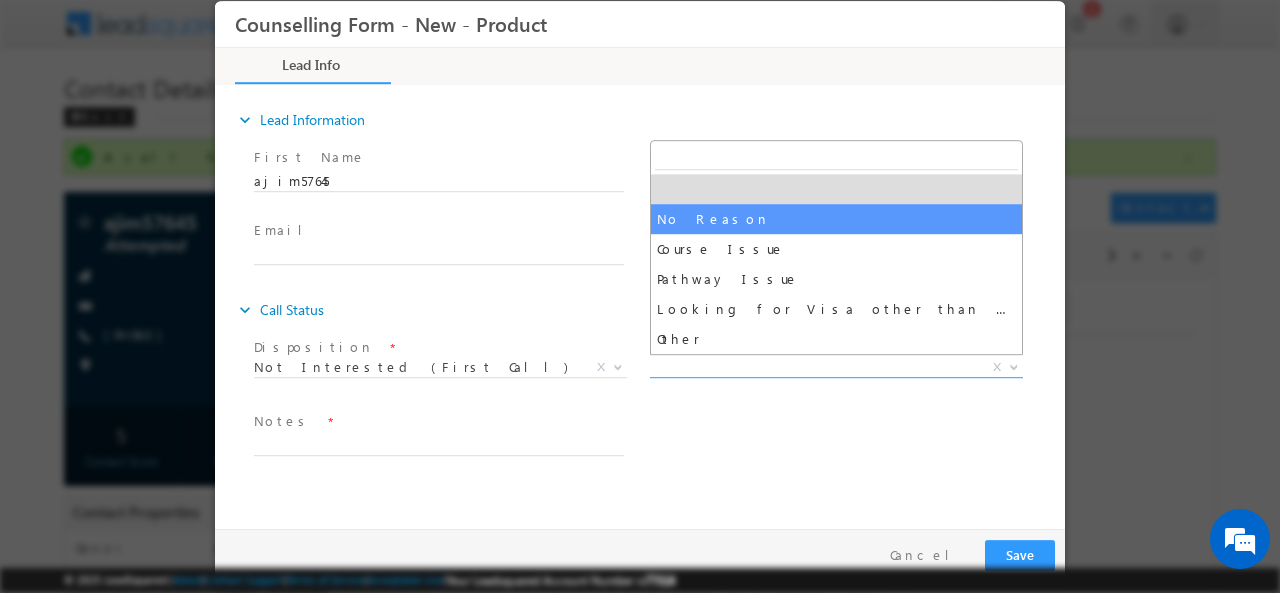 select on "No Reason" 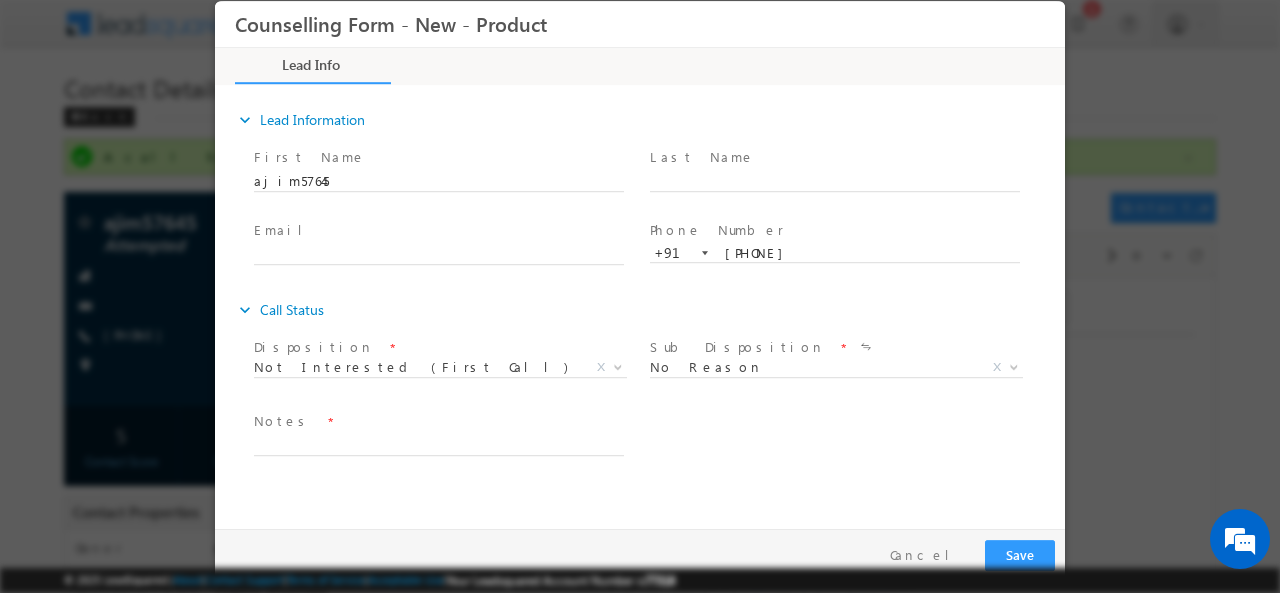 click on "Notes
*" at bounding box center [438, 421] 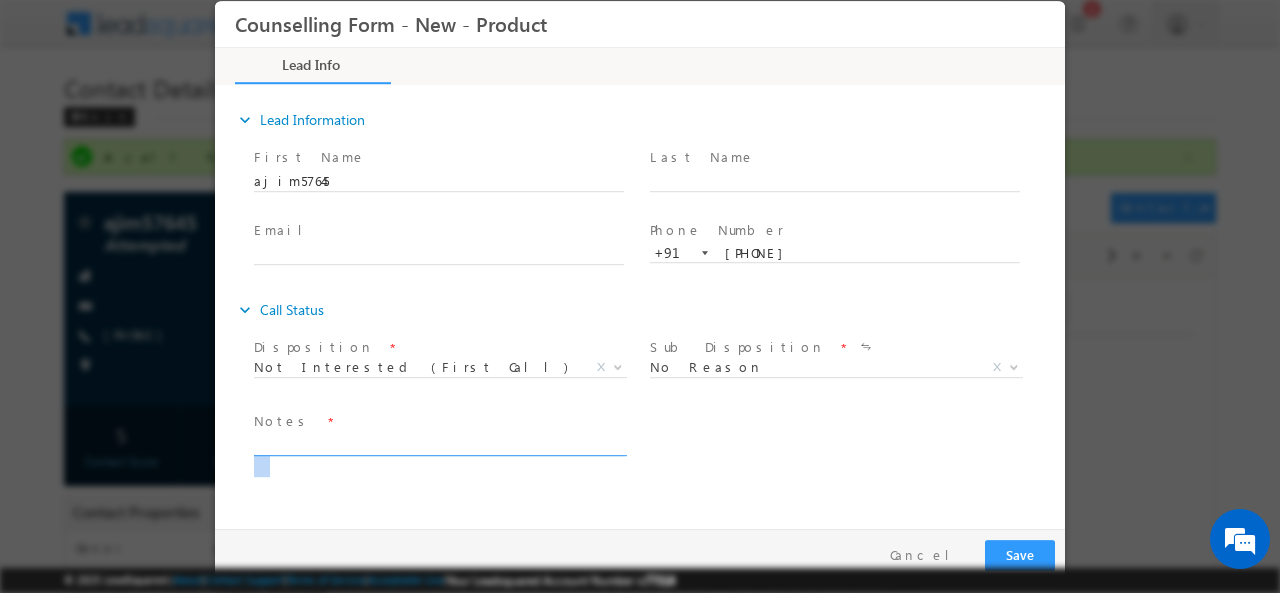 click at bounding box center [448, 444] 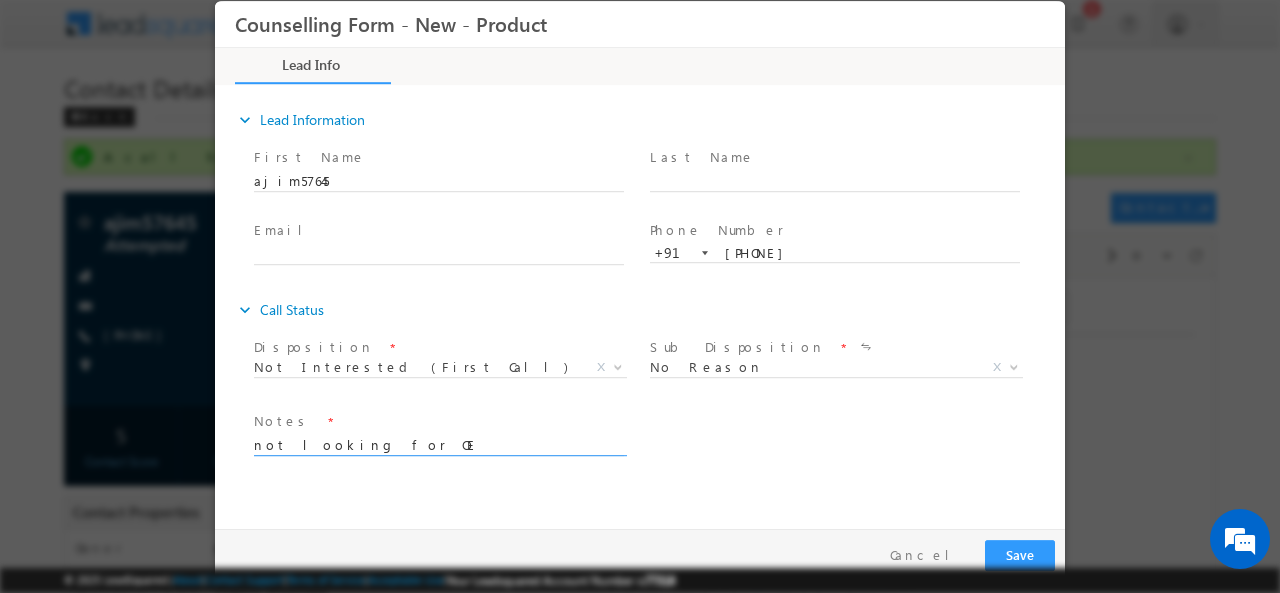 type on "not looking for OE" 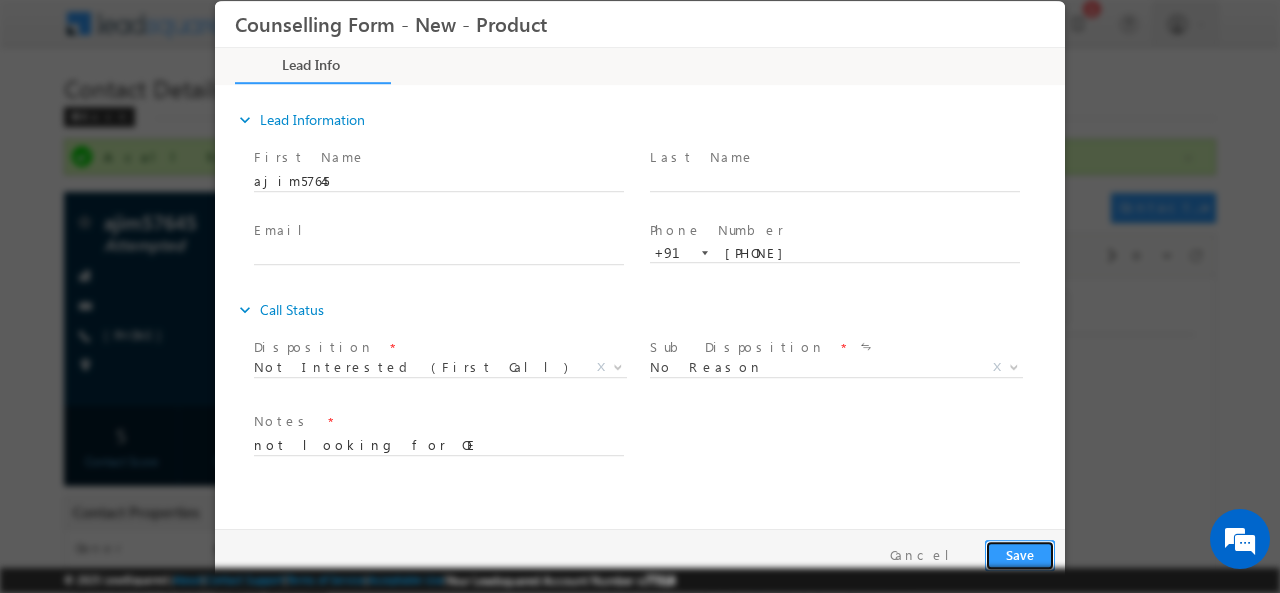 click on "Save" at bounding box center (1020, 554) 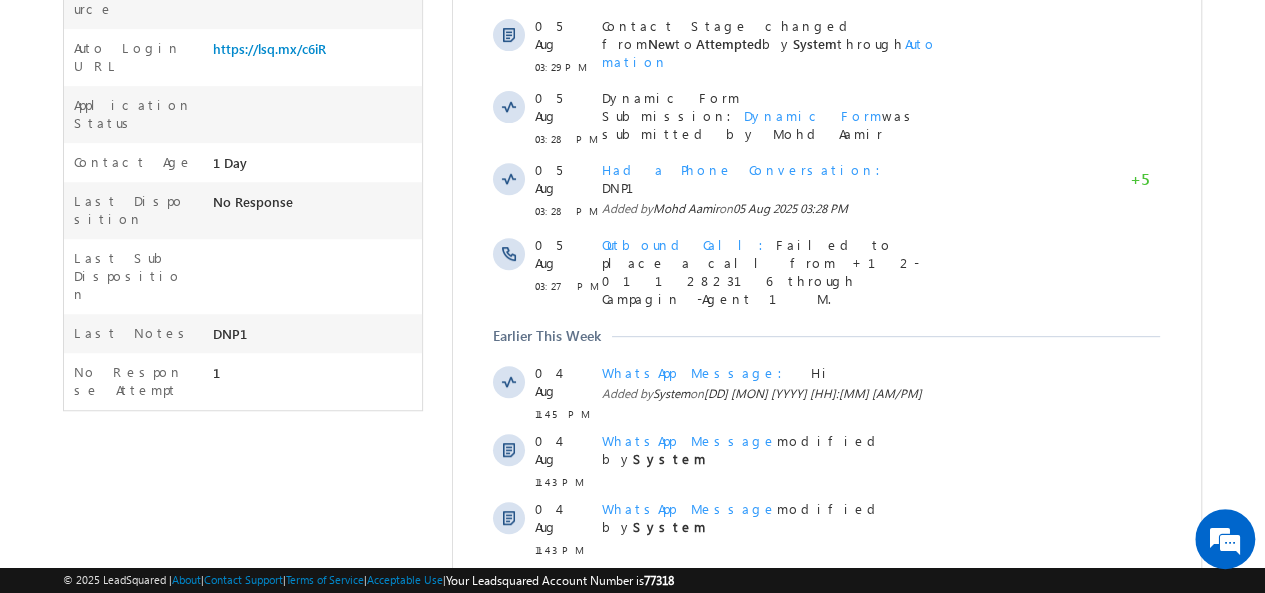 scroll, scrollTop: 636, scrollLeft: 0, axis: vertical 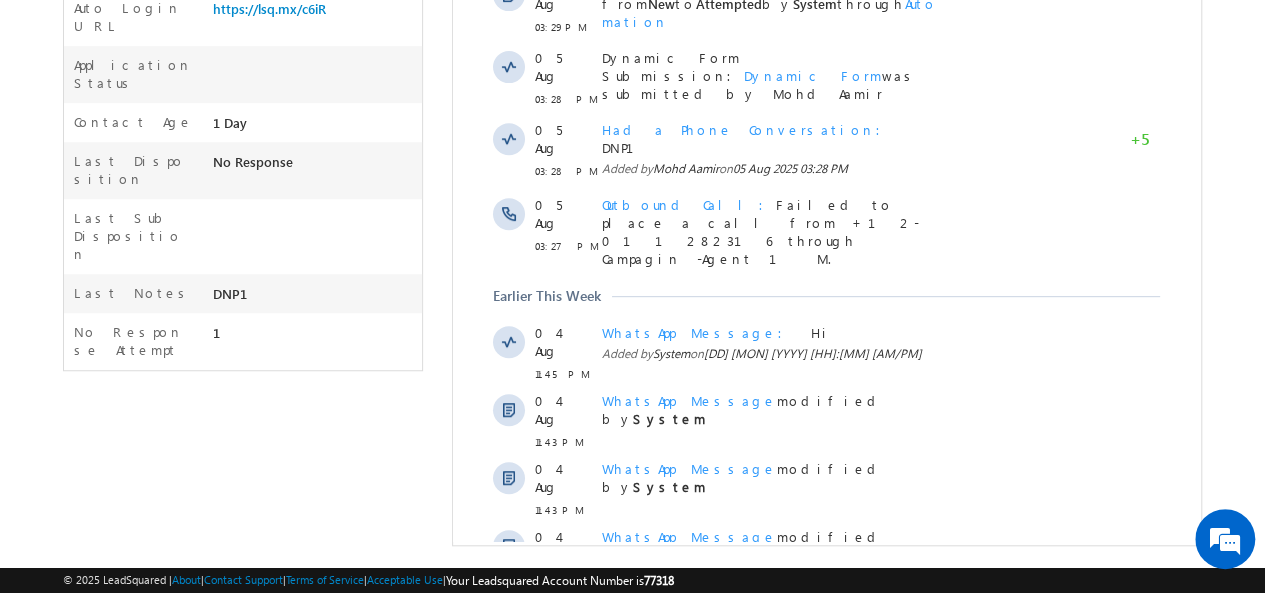 click on "Show More" at bounding box center [826, 622] 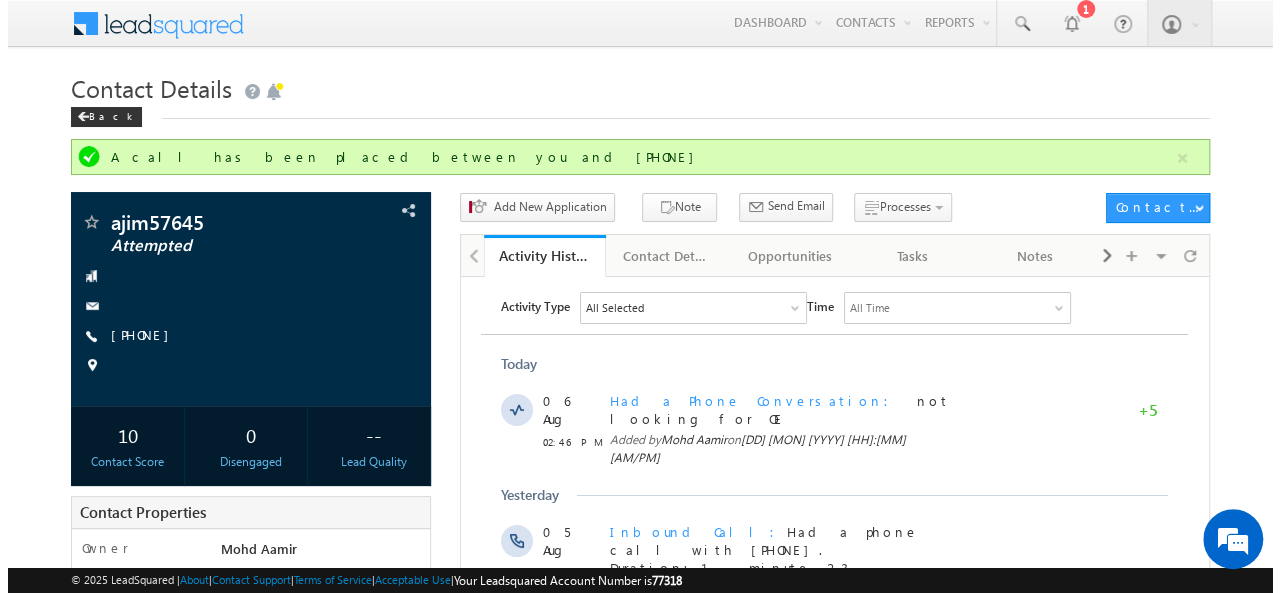 scroll, scrollTop: 61, scrollLeft: 0, axis: vertical 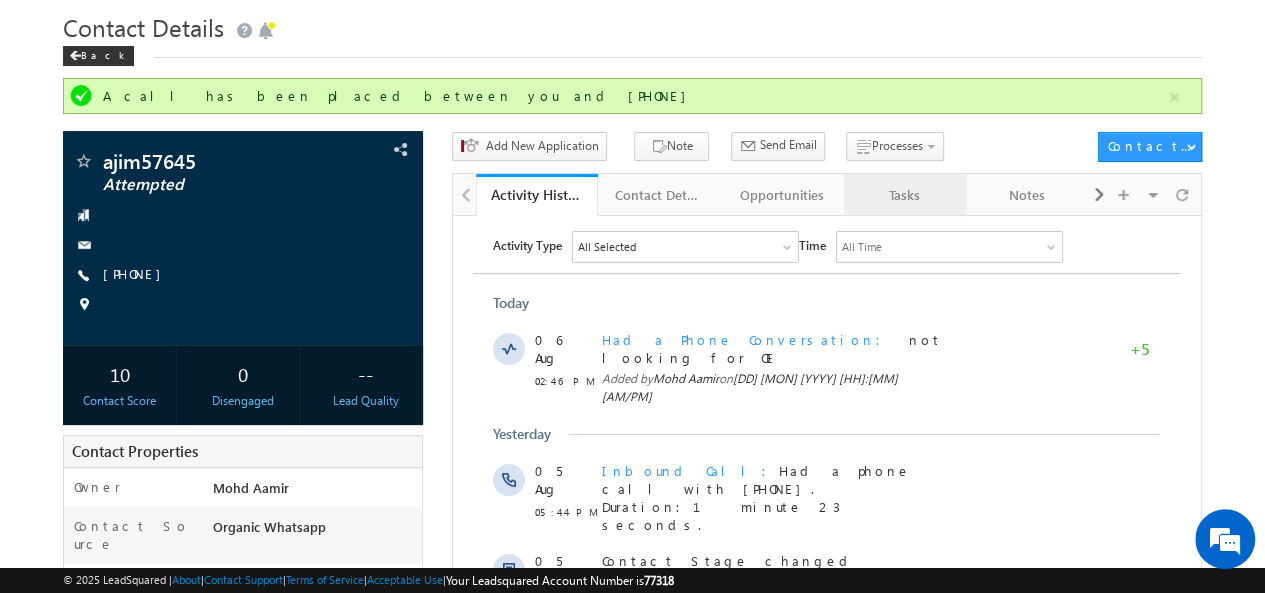 click on "Tasks" at bounding box center (905, 195) 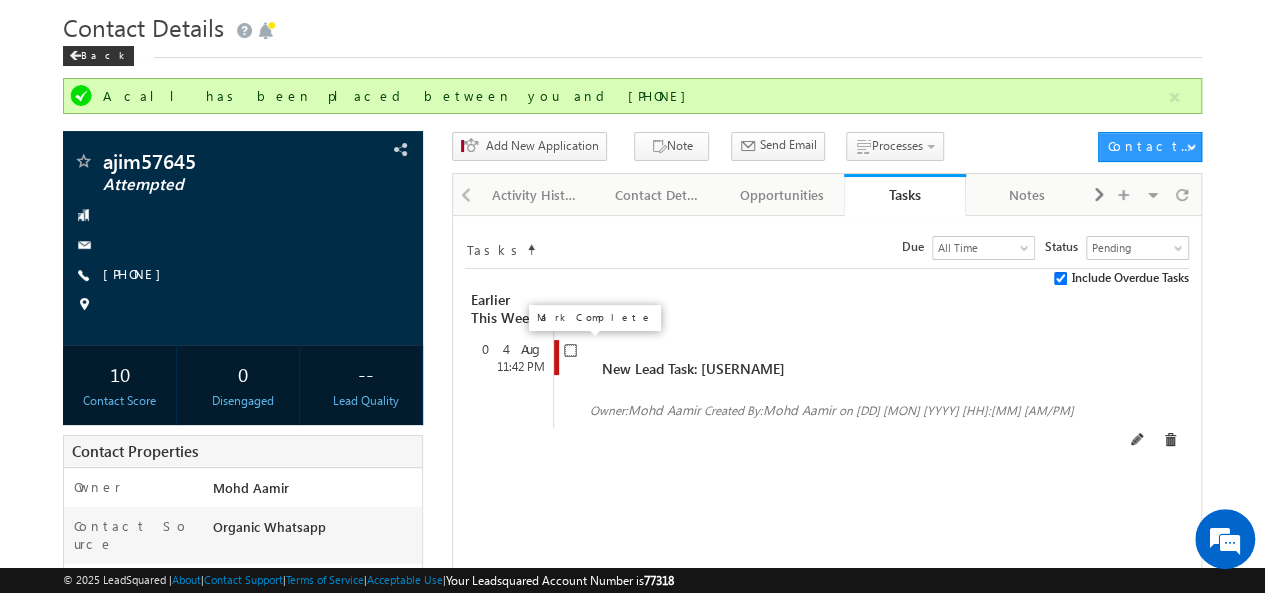 click at bounding box center (570, 350) 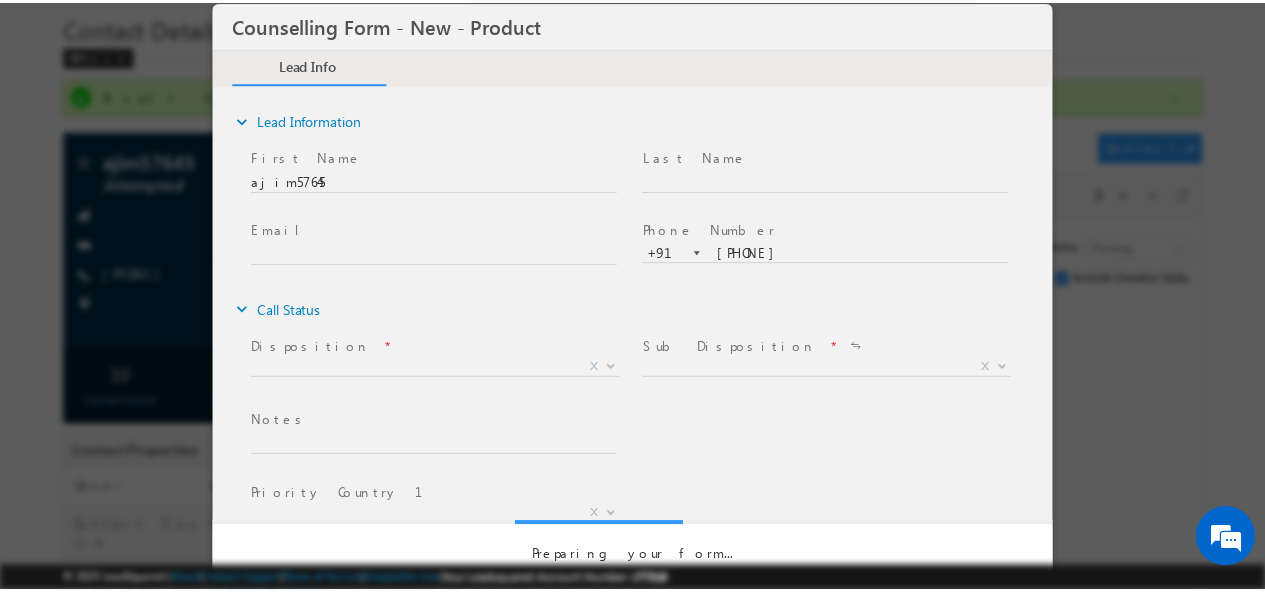 scroll, scrollTop: 0, scrollLeft: 0, axis: both 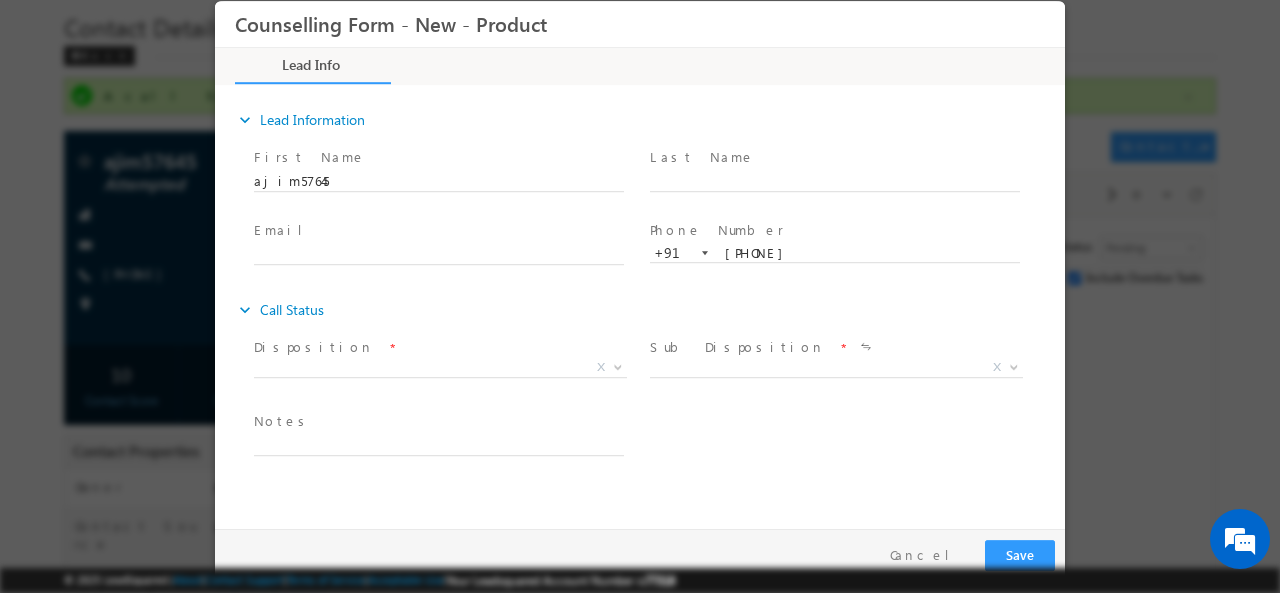 click on "Disposition
*" at bounding box center [438, 347] 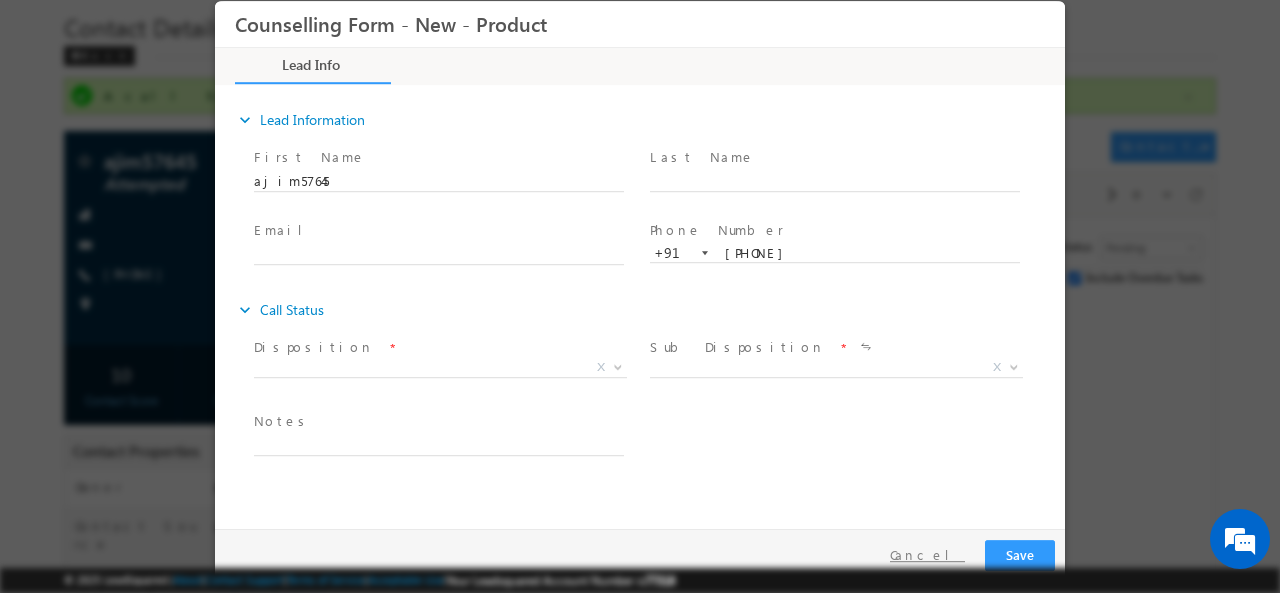 click on "Cancel" at bounding box center (927, 554) 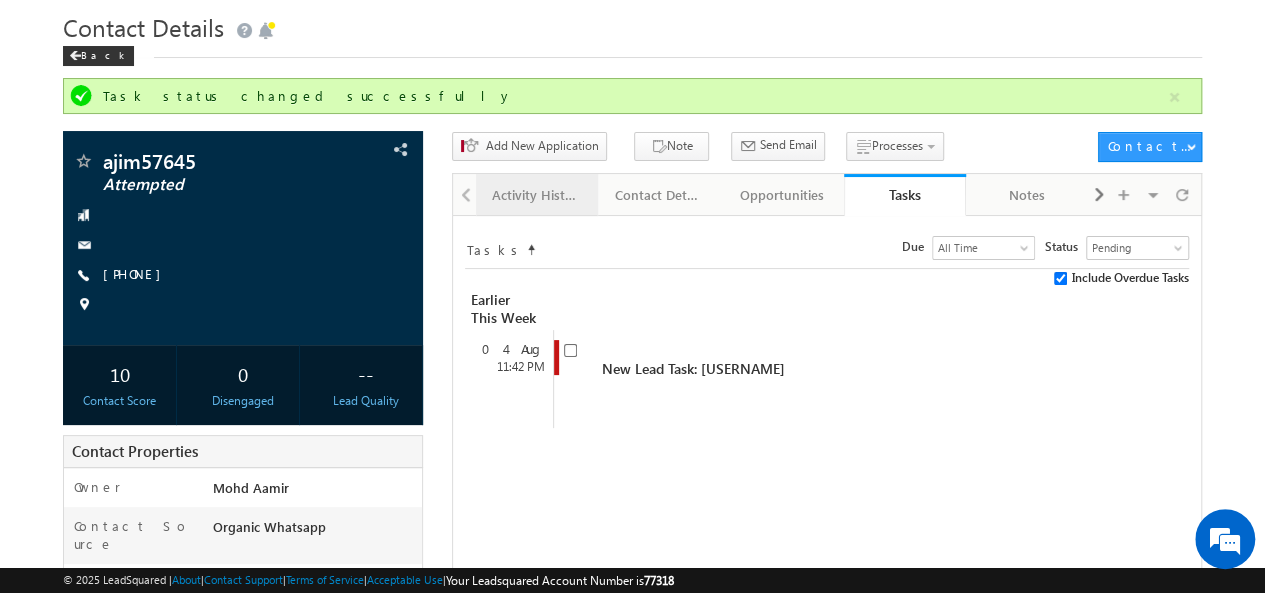 click on "Activity History" at bounding box center (536, 195) 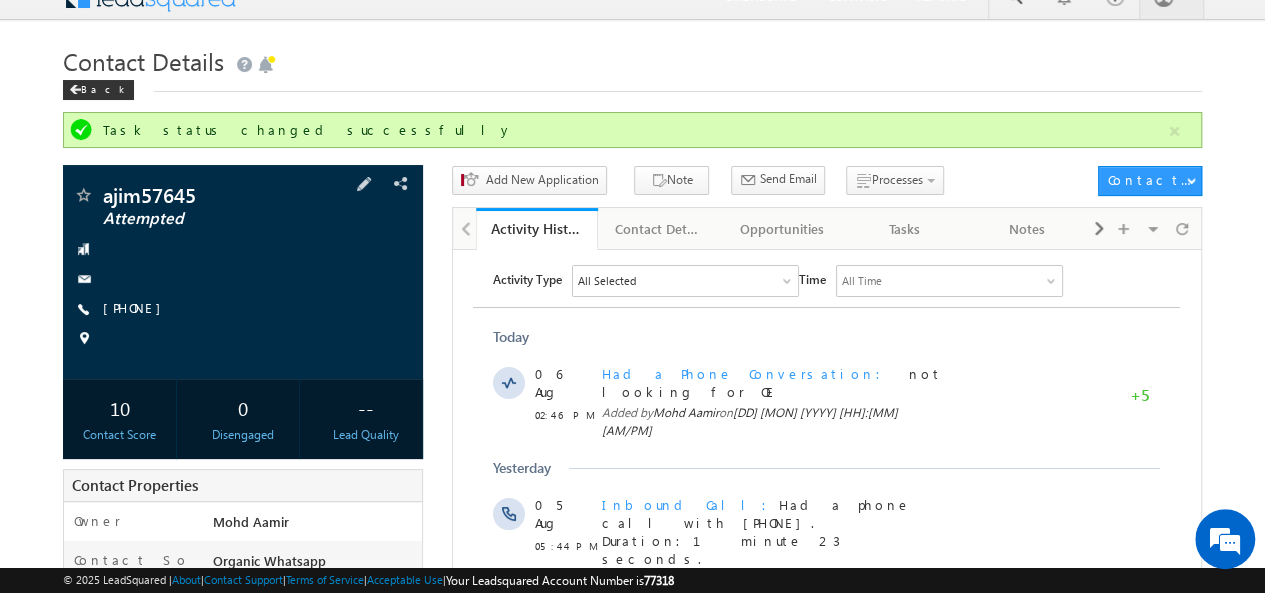 scroll, scrollTop: 0, scrollLeft: 0, axis: both 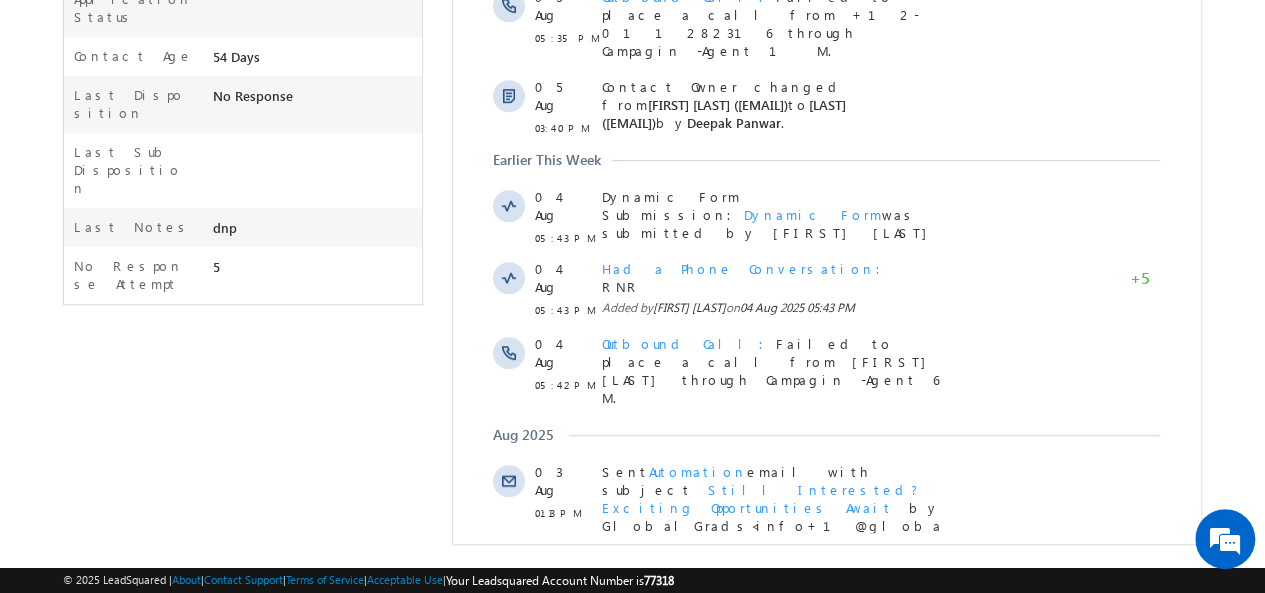 click on "Show More" at bounding box center (826, 649) 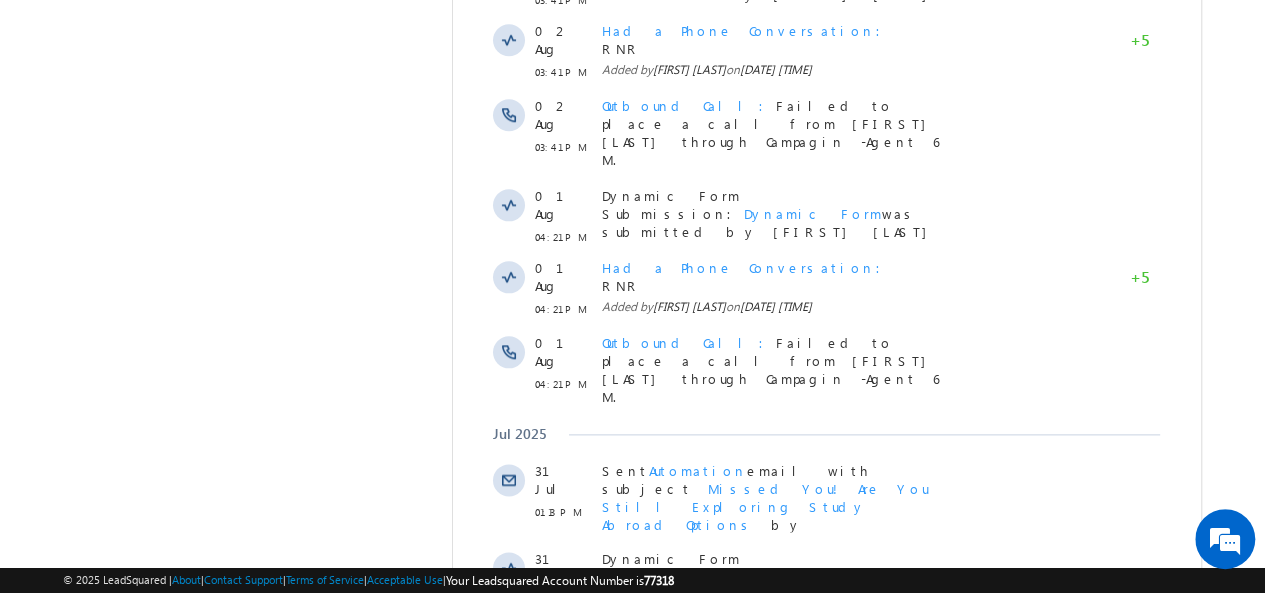 scroll, scrollTop: 1308, scrollLeft: 0, axis: vertical 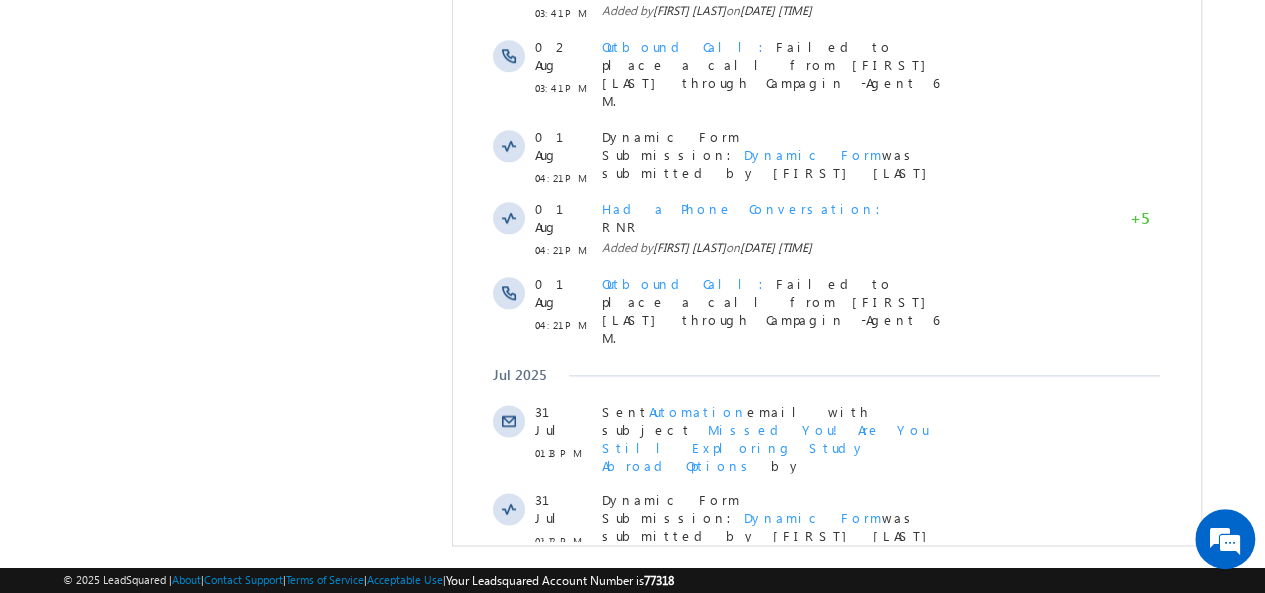 click on "Show More" at bounding box center [826, 860] 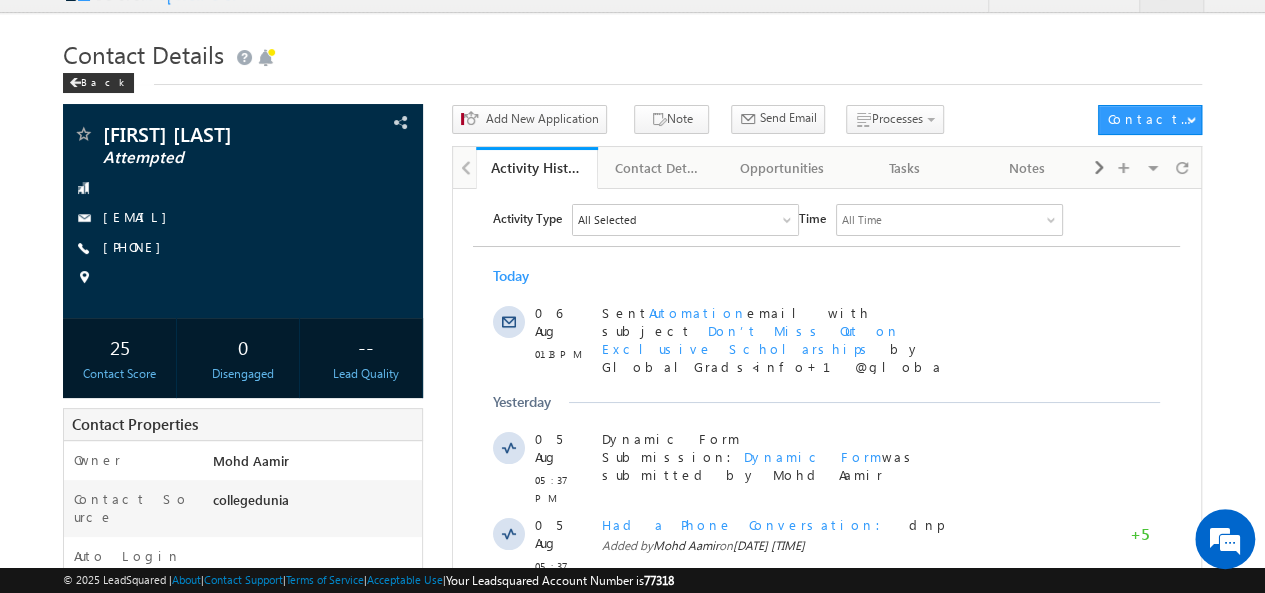 scroll, scrollTop: 0, scrollLeft: 0, axis: both 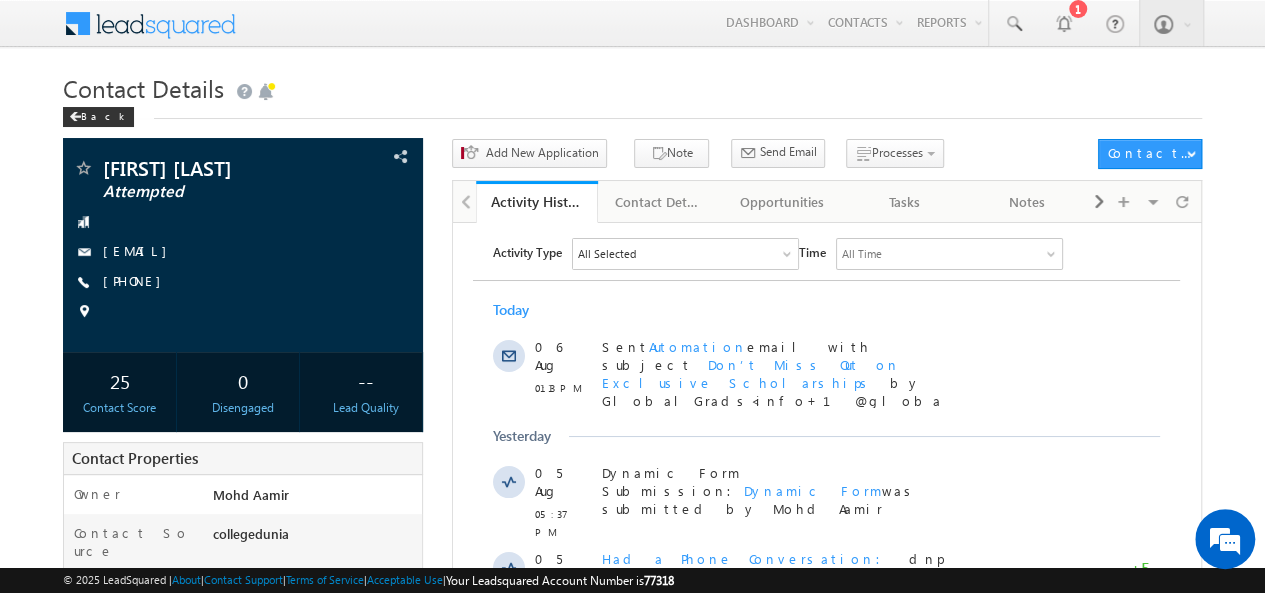 click on "Activity Type
All Selected
Select All Sales Activities 1 Sales Activity Opportunities 1 University Application Email Activities 18 Email Bounced Email Link Clicked Email Marked Spam Email Opened Inbound Contact through Email Mailing preference link clicked Negative Response to Email Neutral Response to Email Positive Response to Email Resubscribed Subscribed To Newsletter Subscribed To Promotional Emails Unsubscribe Link Clicked Unsubscribed Unsubscribed From Newsletter Unsubscribed From Promotional Emails View in browser link Clicked Email Sent Web Activities 5 Conversion Button Clicked Converted to Contact Form Submitted on Website Page Visited on Website Tracking URL Clicked Contact Capture Activities 1 Contact Capture 2 20 Meeting" at bounding box center (826, 1349) 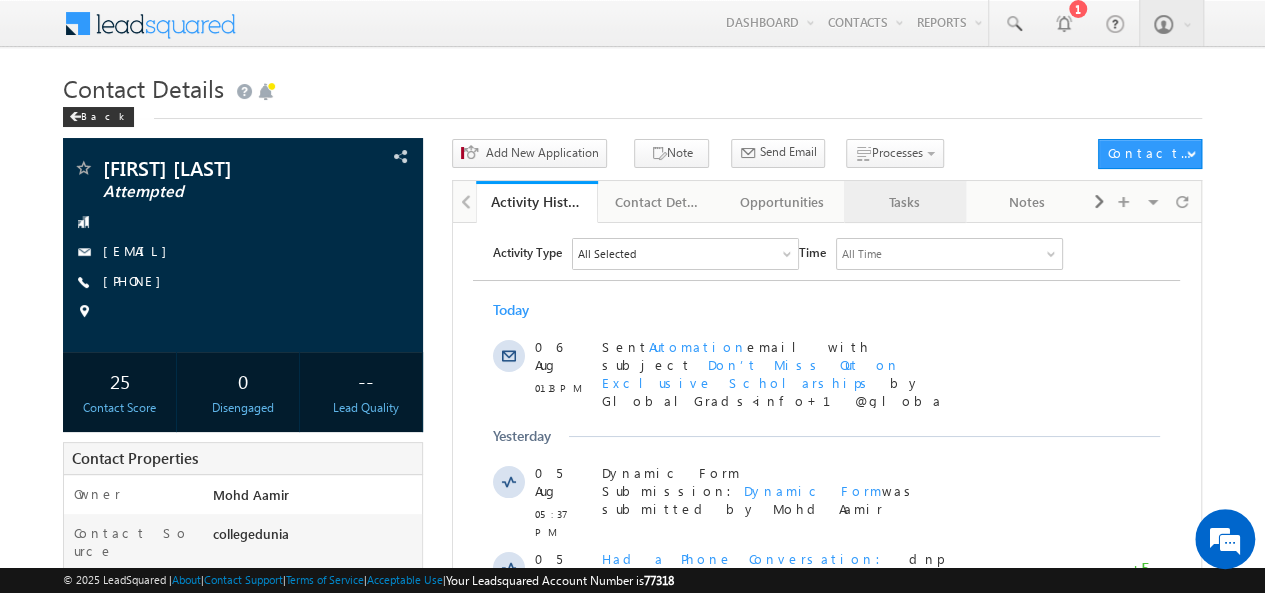 click on "Tasks" at bounding box center (904, 202) 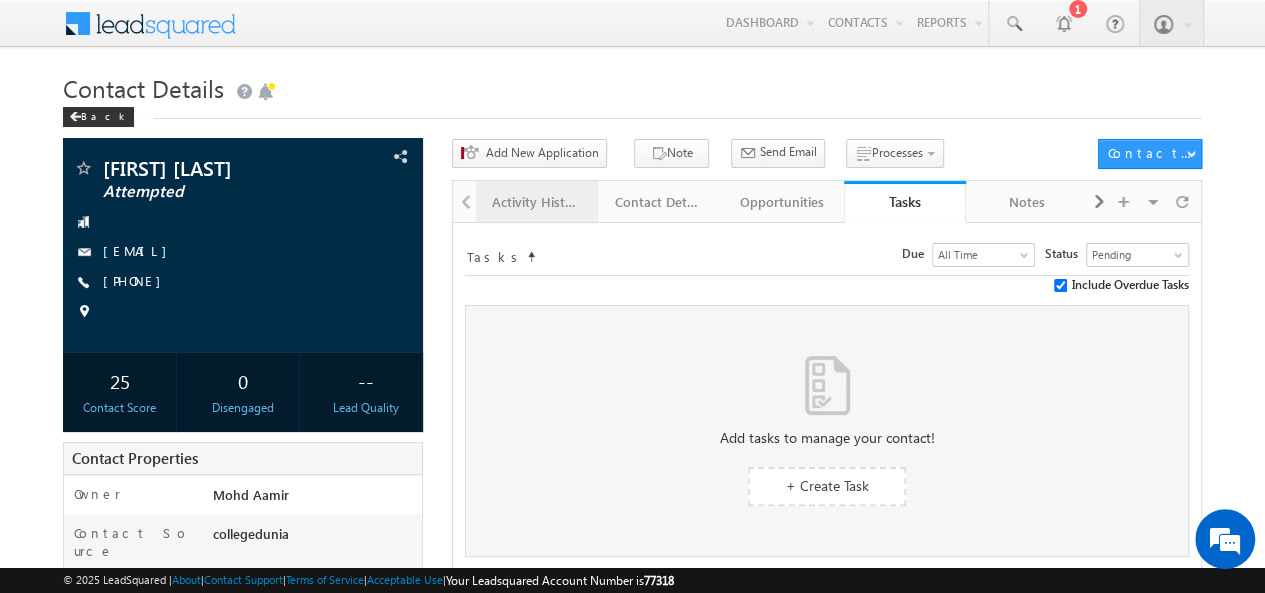 click on "Activity History" at bounding box center [536, 202] 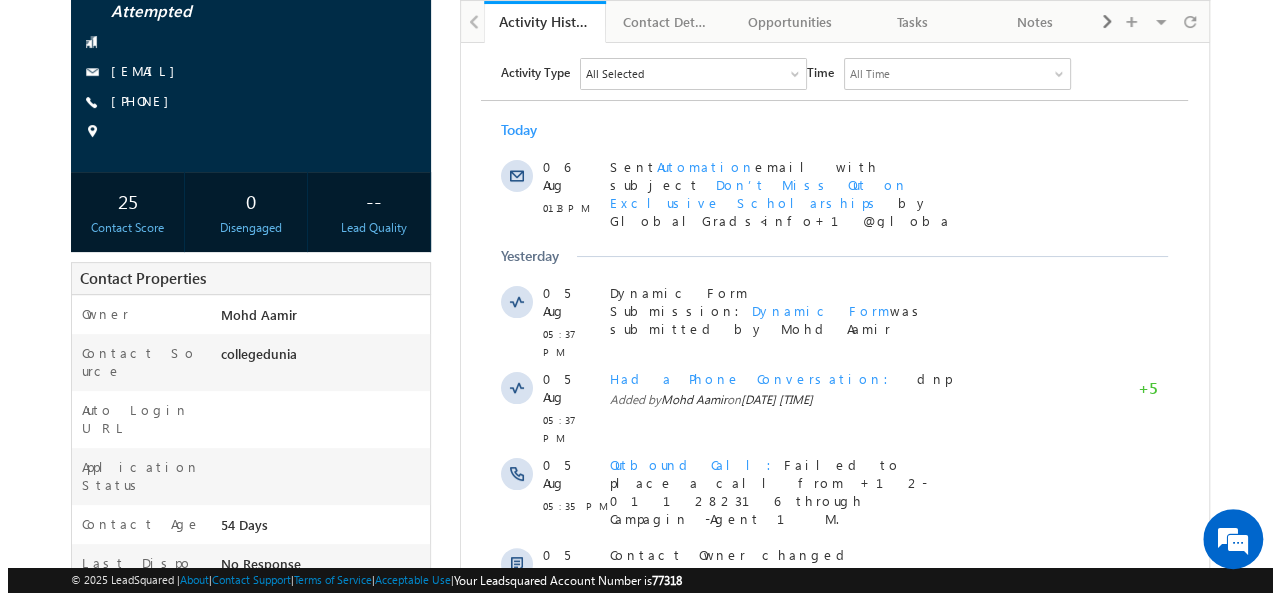 scroll, scrollTop: 0, scrollLeft: 0, axis: both 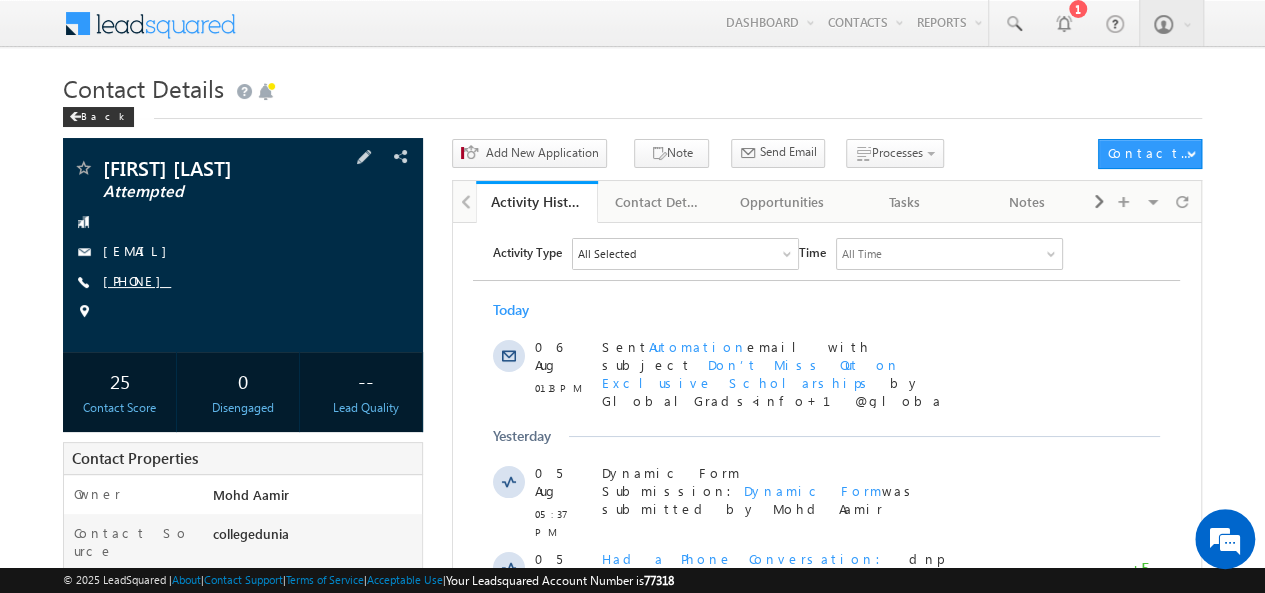 click on "[PHONE]" at bounding box center [137, 280] 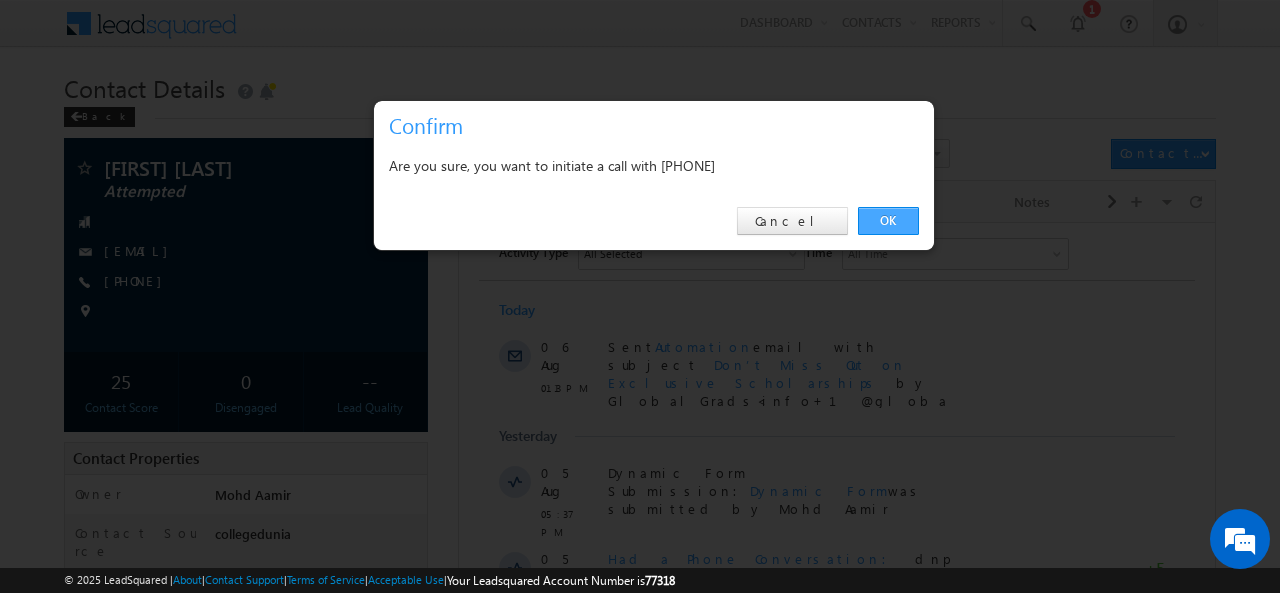 click on "OK" at bounding box center (888, 221) 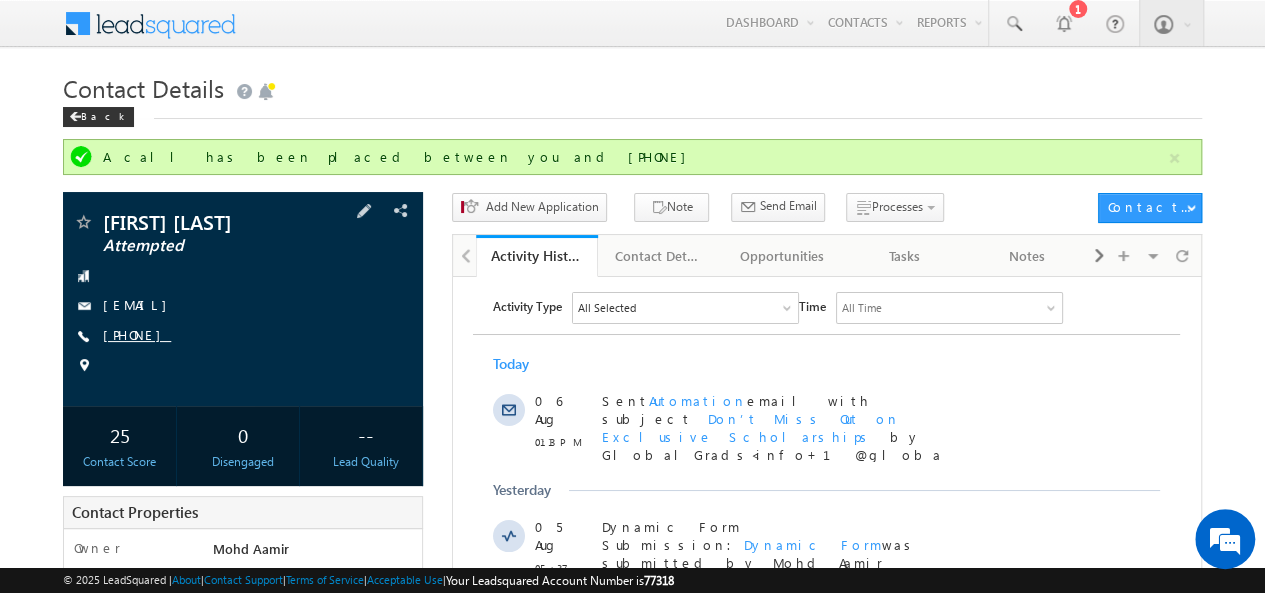 click on "[PHONE]" at bounding box center [137, 334] 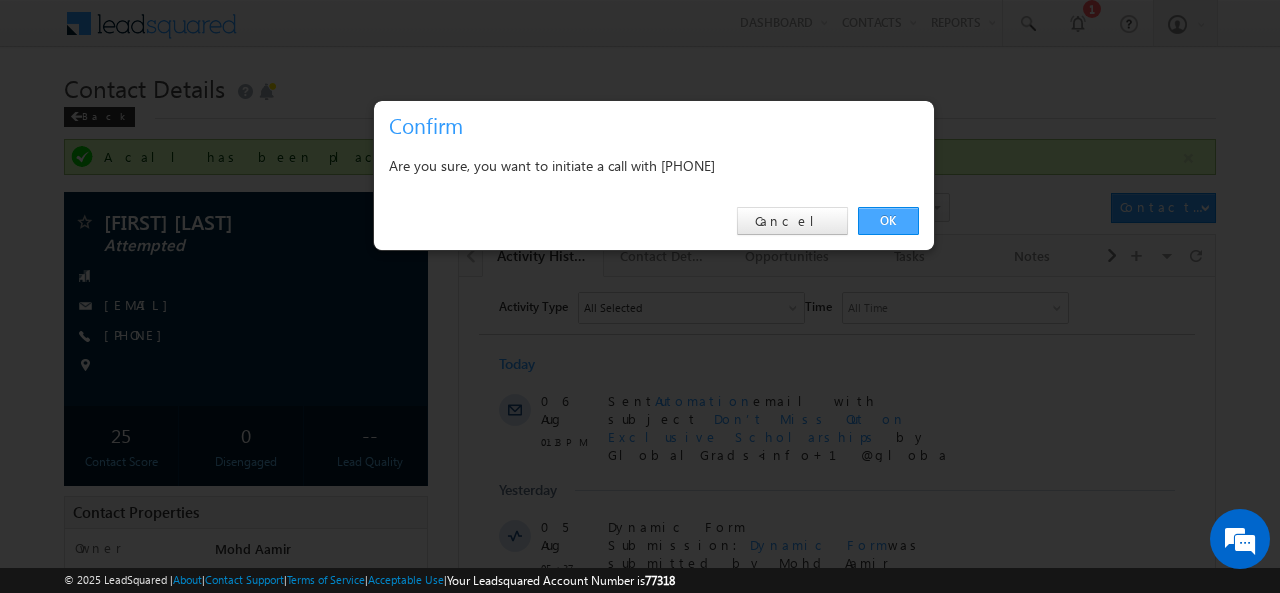 click on "OK" at bounding box center [888, 221] 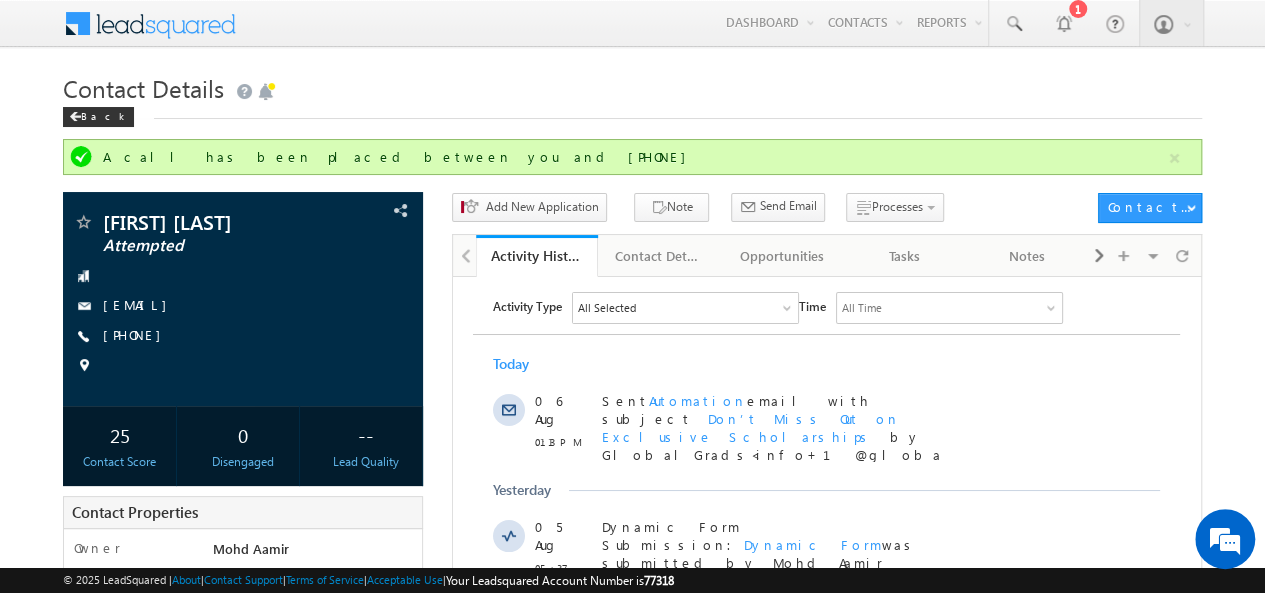 click on "A call has been placed between you and [PHONE]
[FIRST] [LAST]
Attempted" at bounding box center [632, 1158] 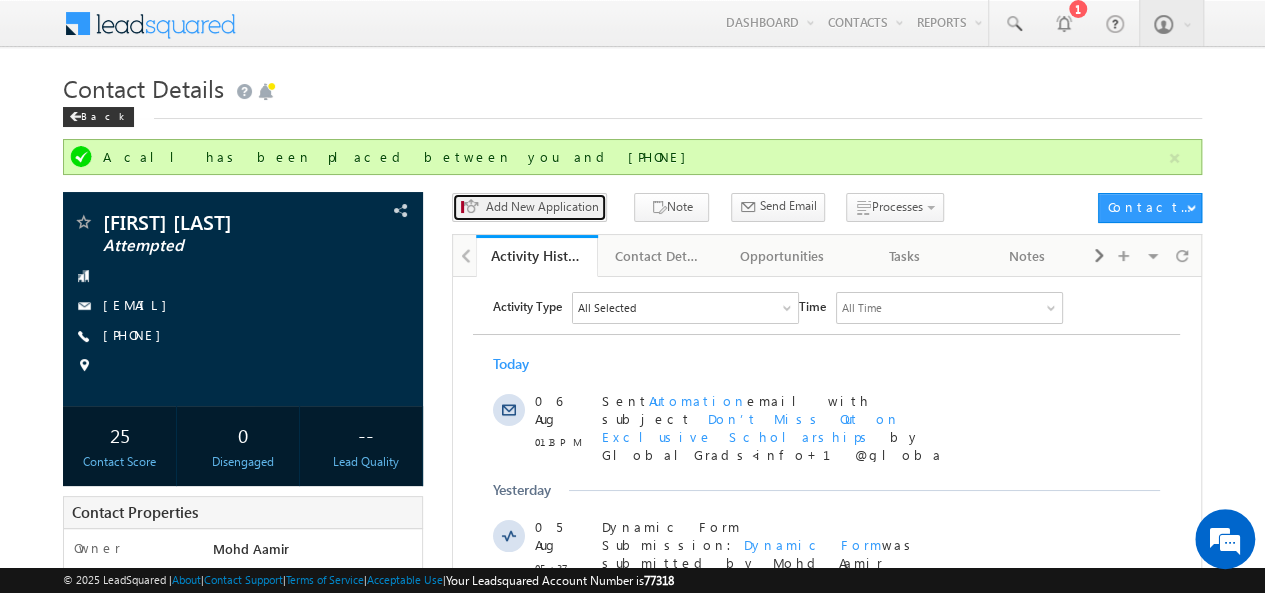 click at bounding box center (472, 208) 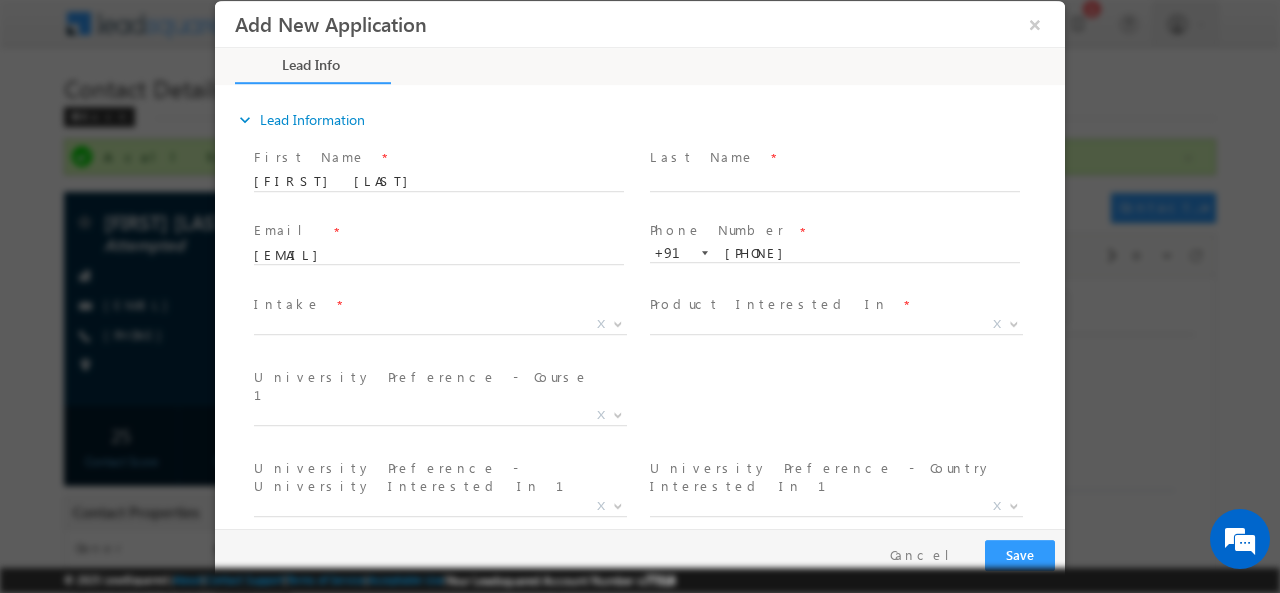 scroll, scrollTop: 0, scrollLeft: 0, axis: both 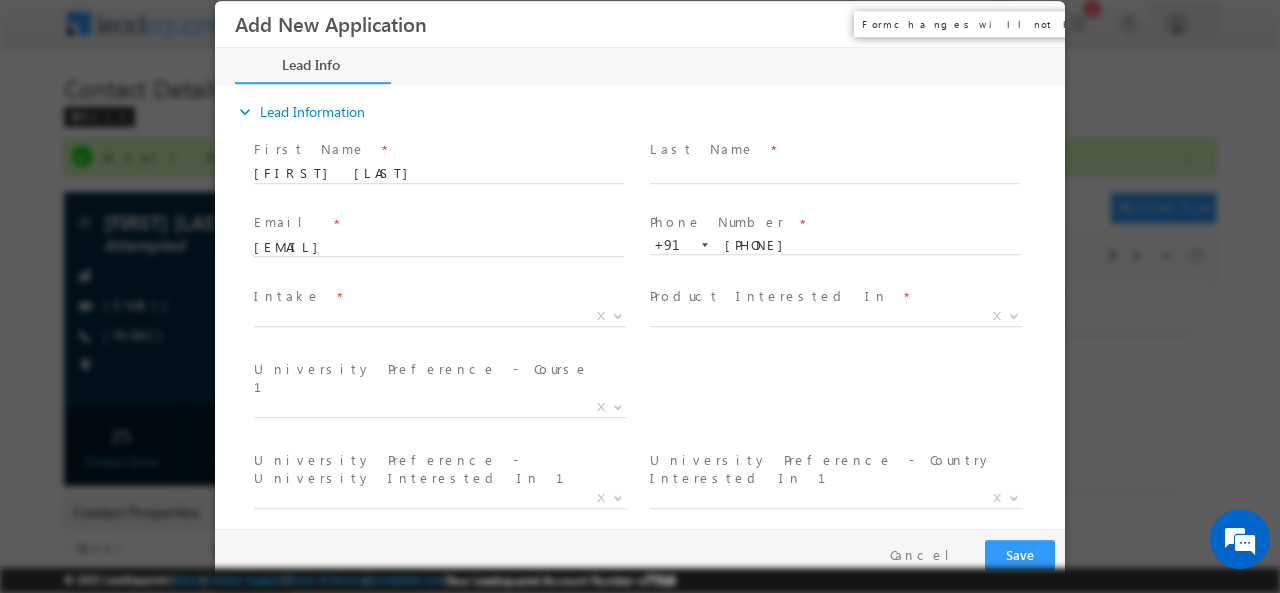 click on "×" at bounding box center (1035, 23) 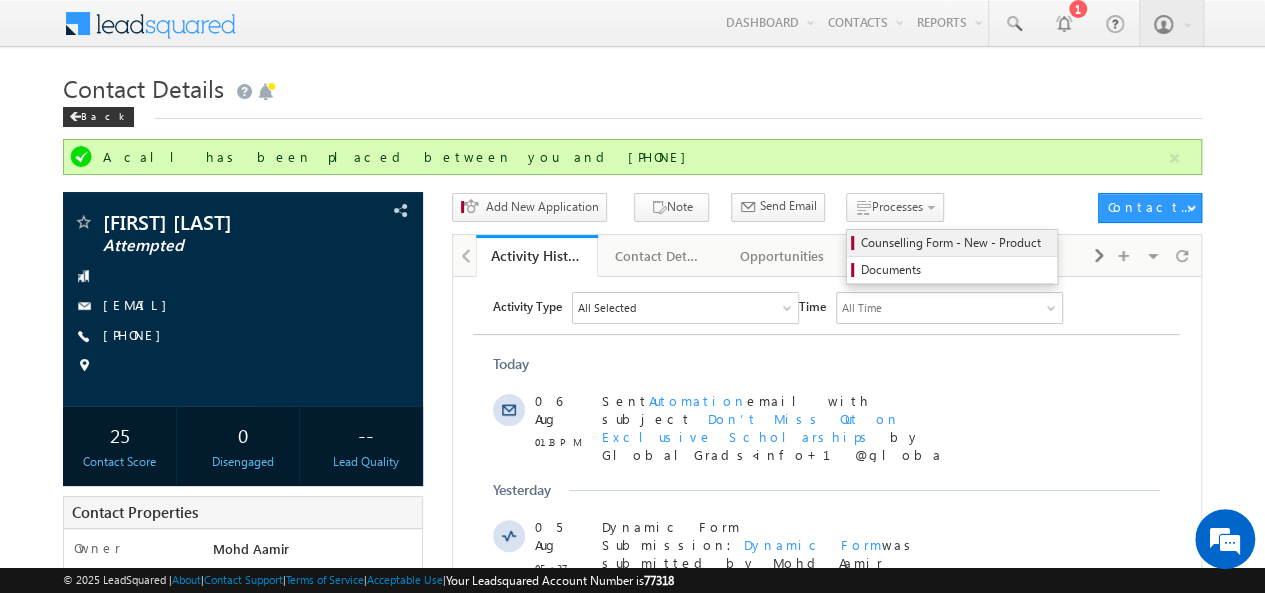click on "Counselling Form - New - Product" at bounding box center [955, 243] 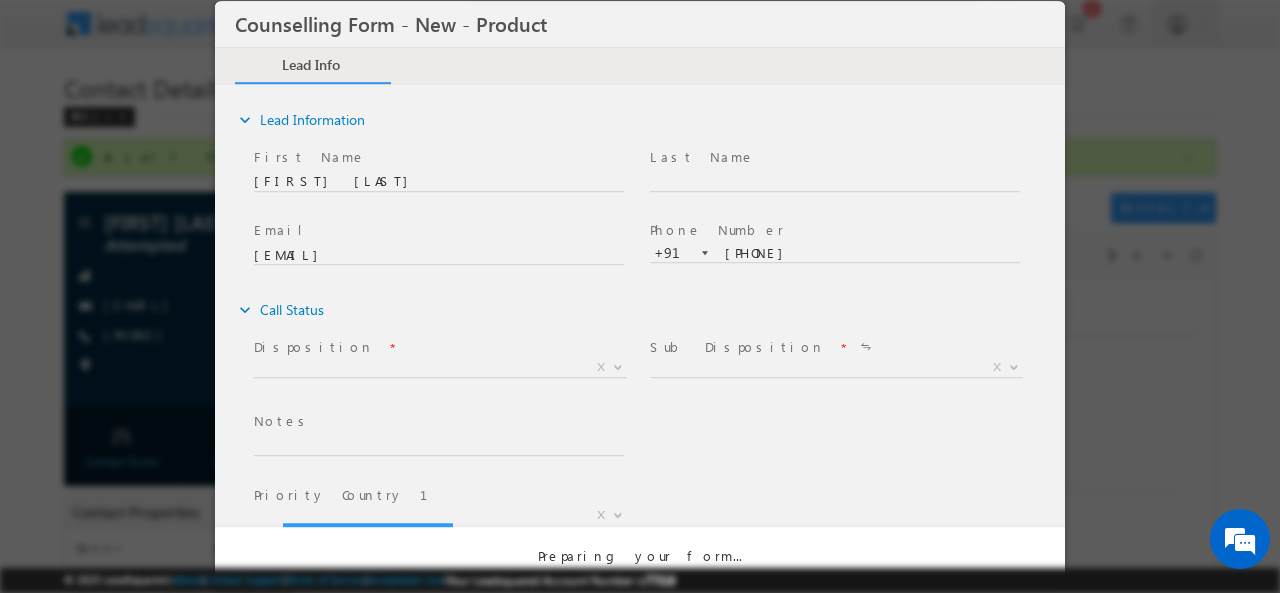 scroll, scrollTop: 0, scrollLeft: 0, axis: both 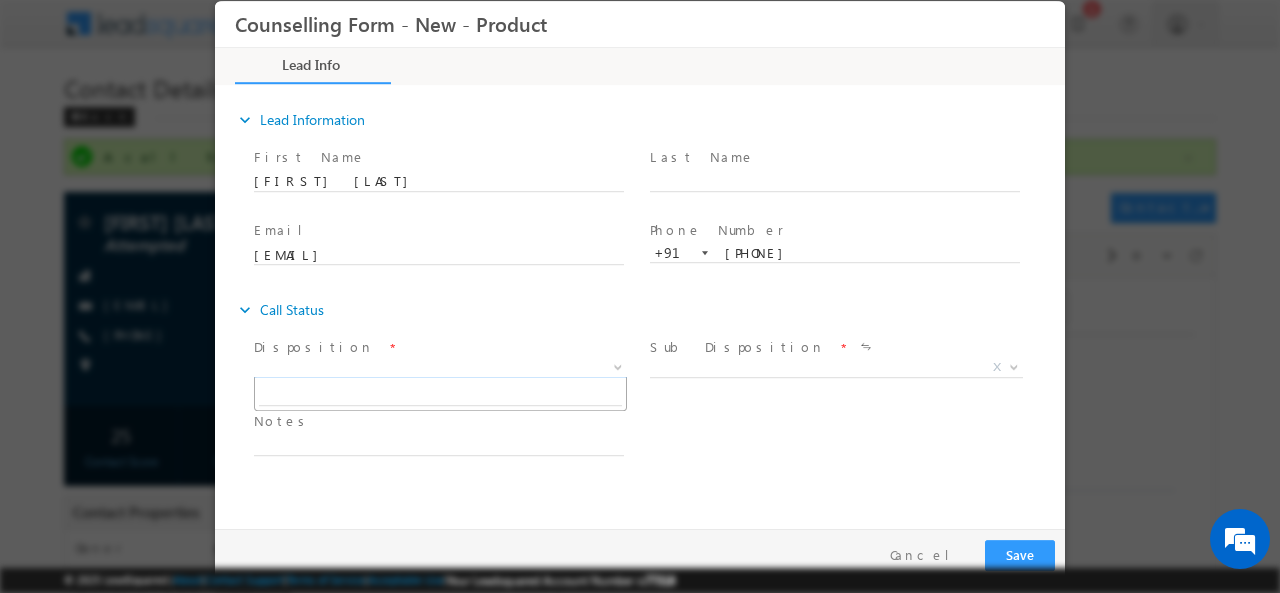 click on "X" at bounding box center [440, 367] 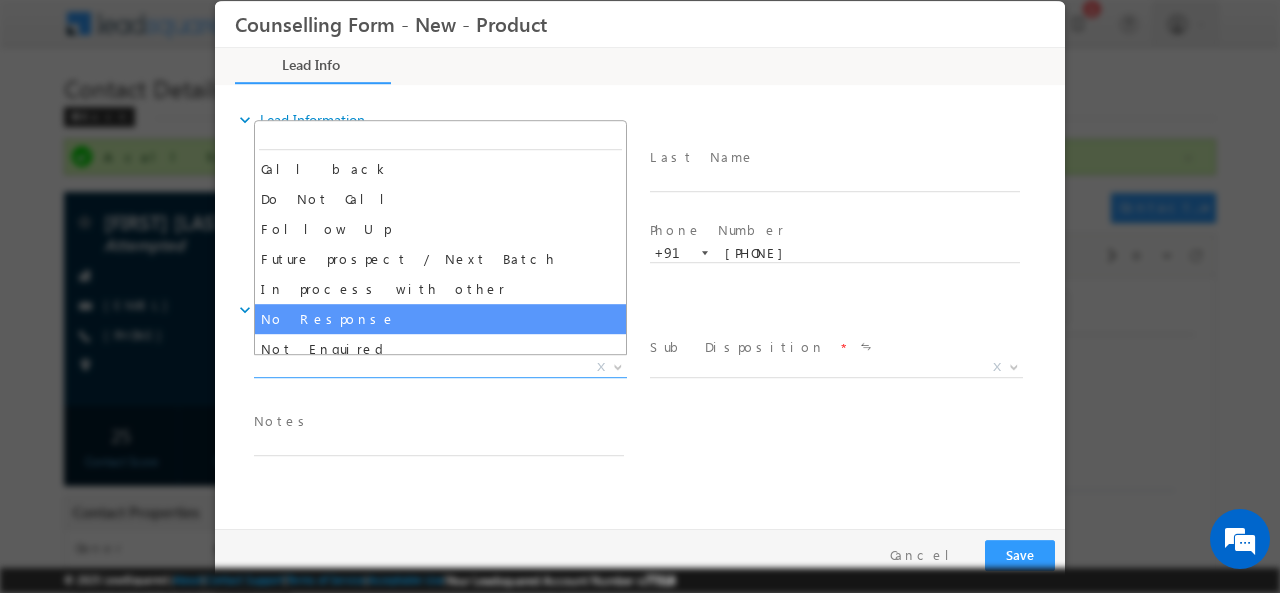 select on "No Response" 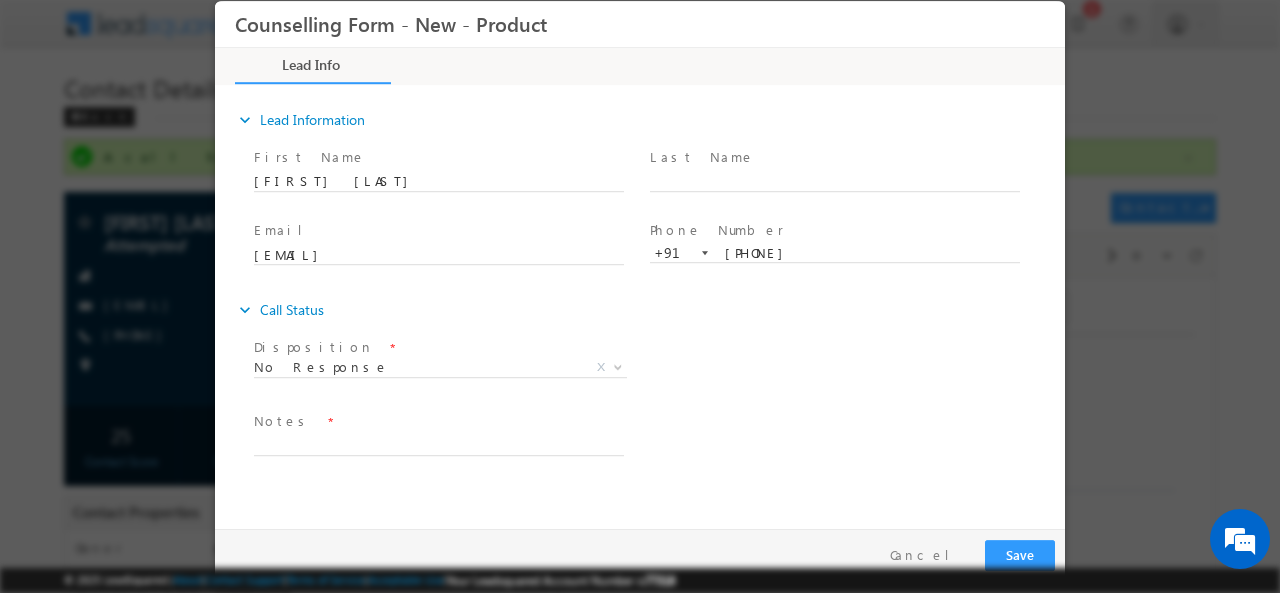 click on "Notes
*" at bounding box center [438, 421] 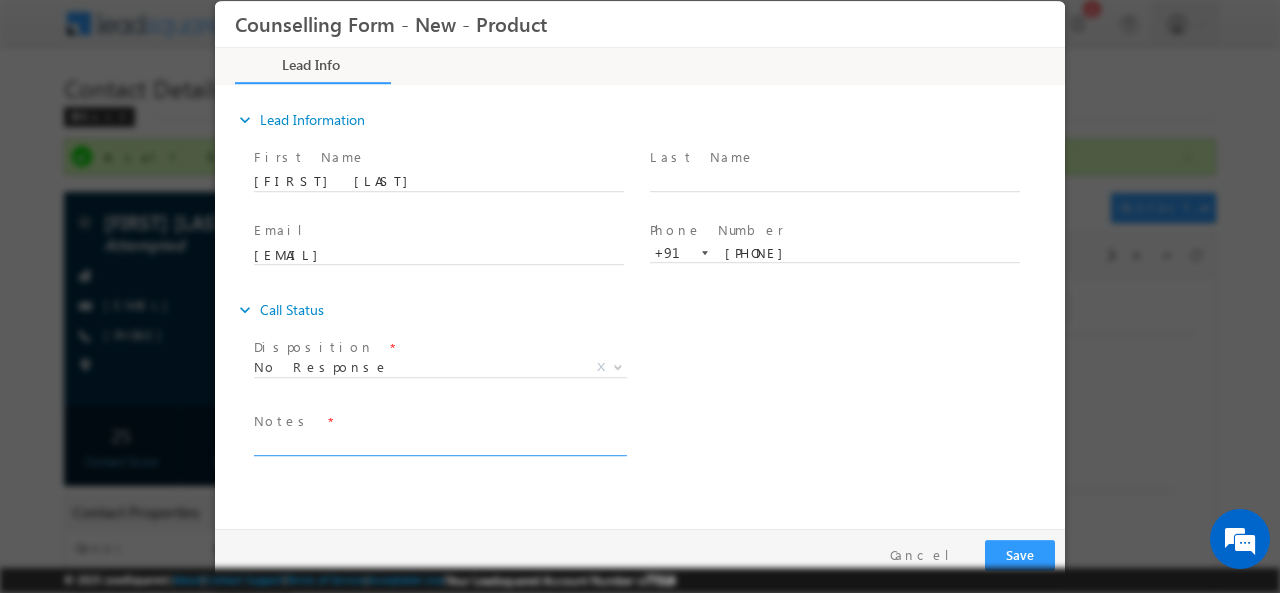 click at bounding box center (439, 443) 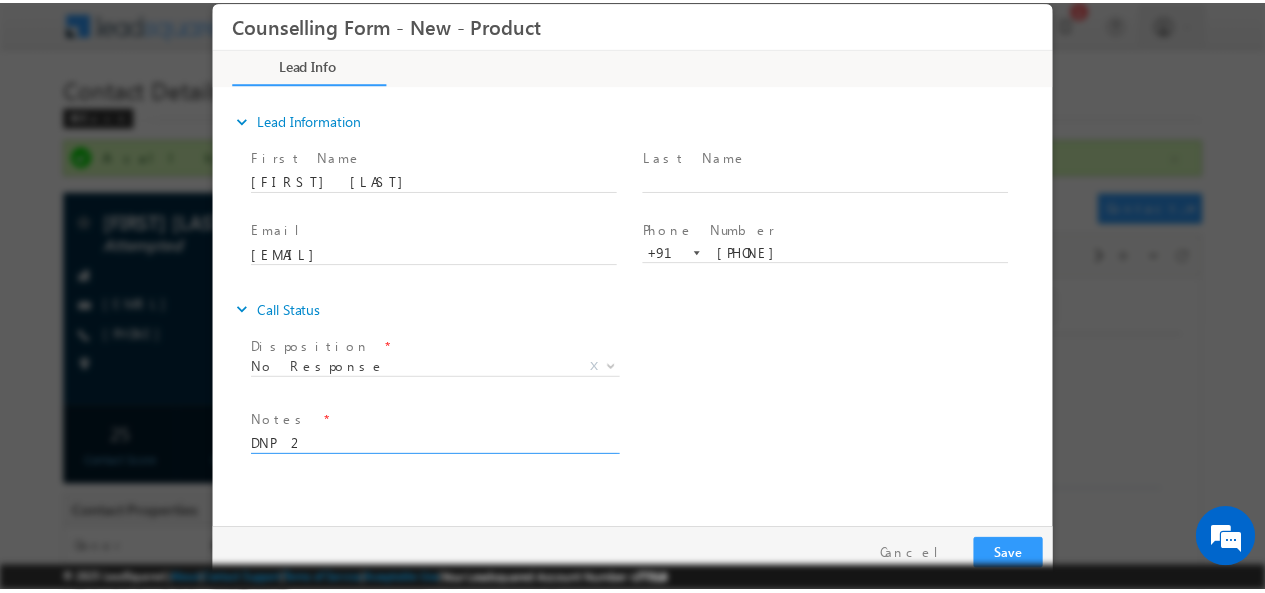 scroll, scrollTop: 3, scrollLeft: 0, axis: vertical 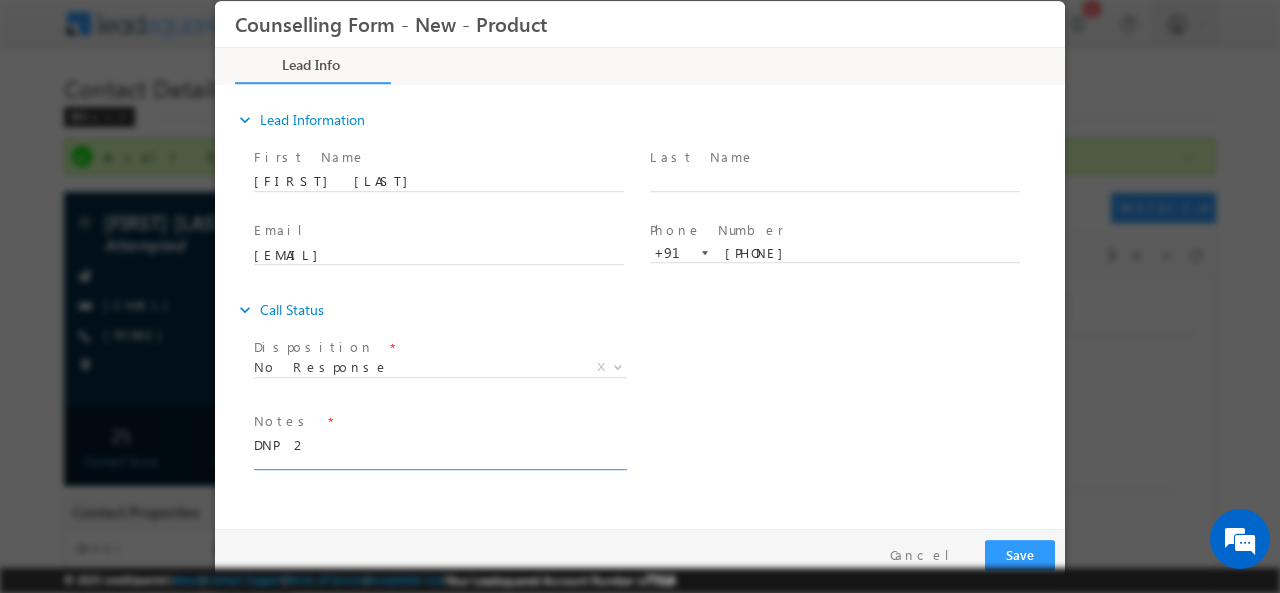 type on "DNP 2" 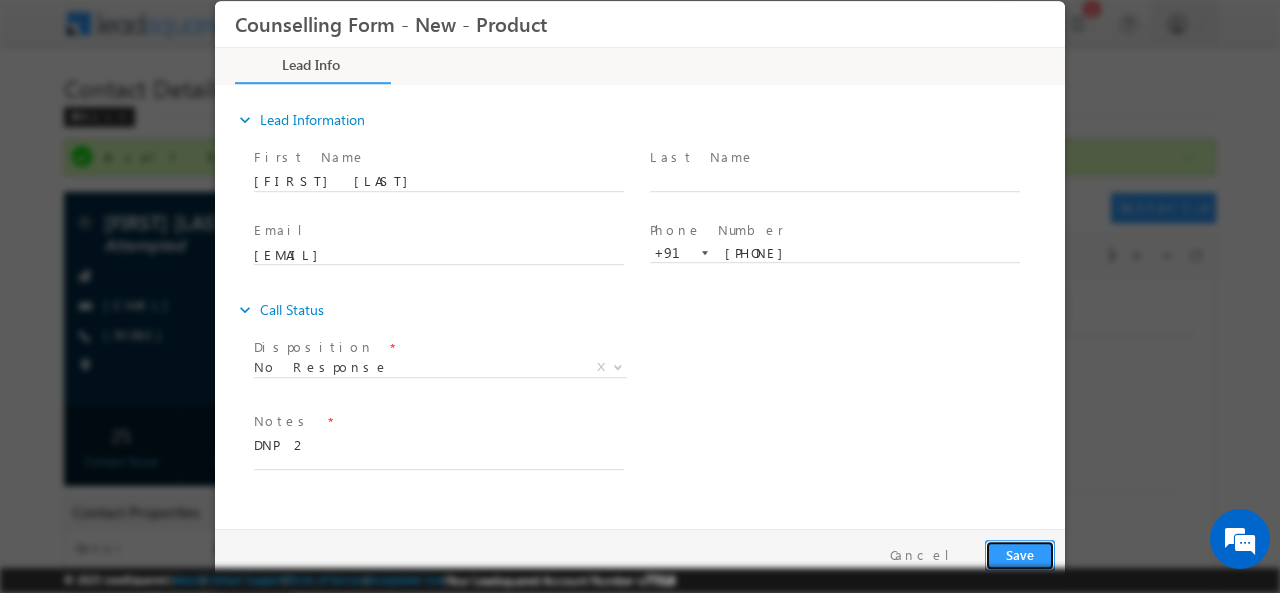 click on "Save" at bounding box center (1020, 554) 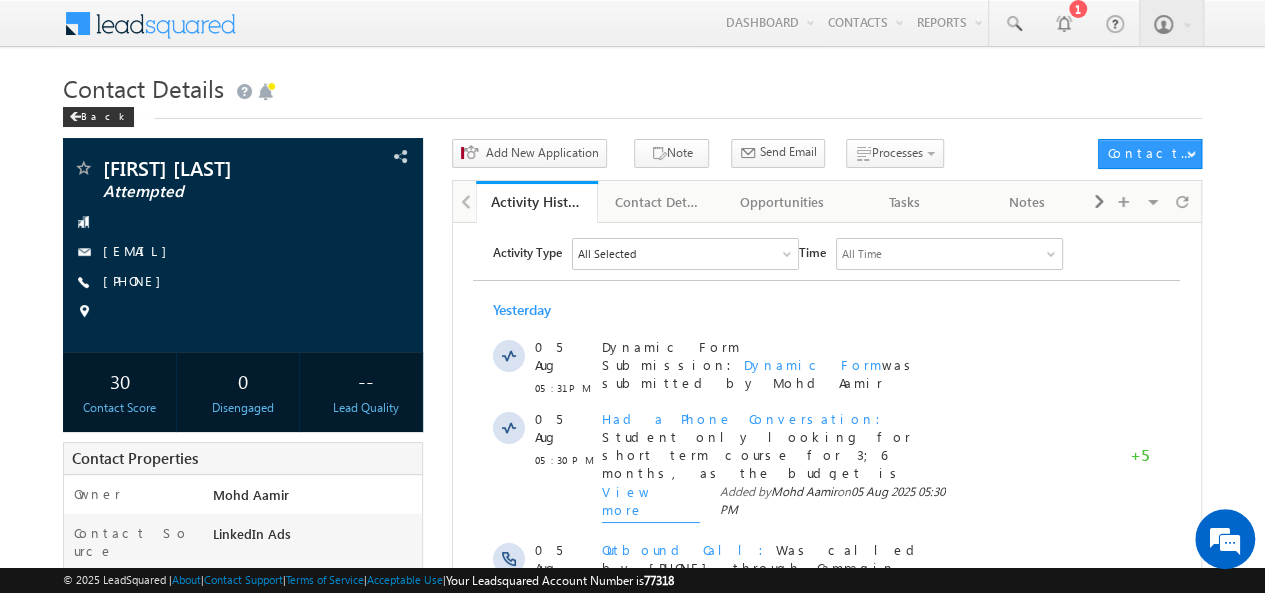 scroll, scrollTop: 0, scrollLeft: 0, axis: both 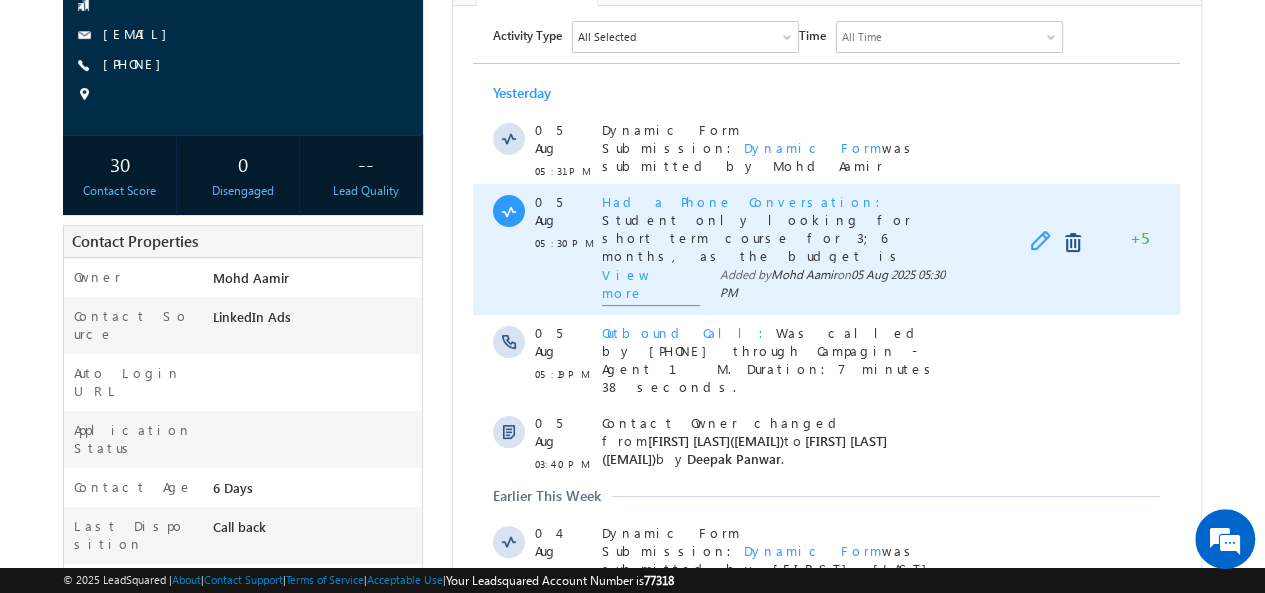 click at bounding box center [1045, 242] 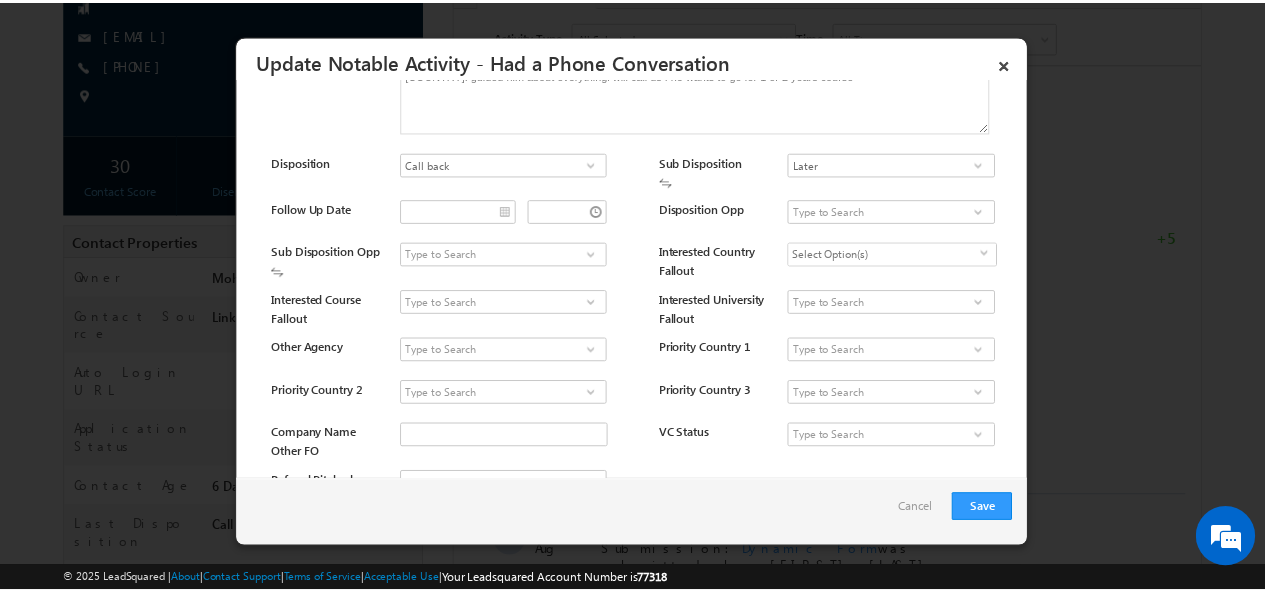 scroll, scrollTop: 178, scrollLeft: 0, axis: vertical 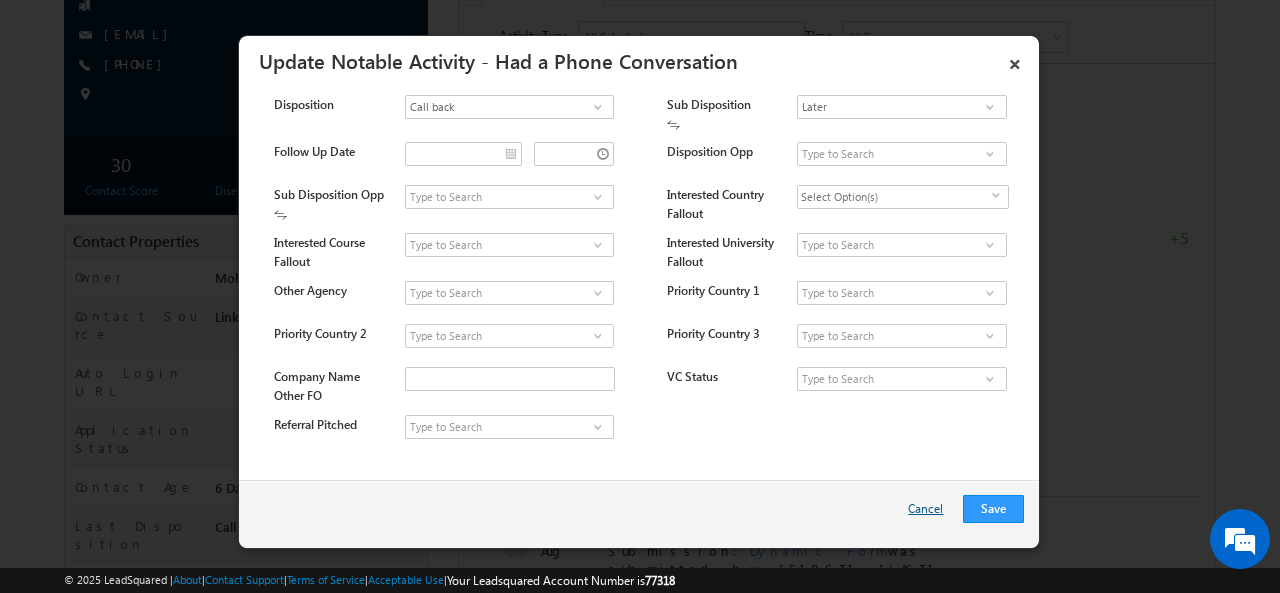 click on "Cancel" at bounding box center [930, 514] 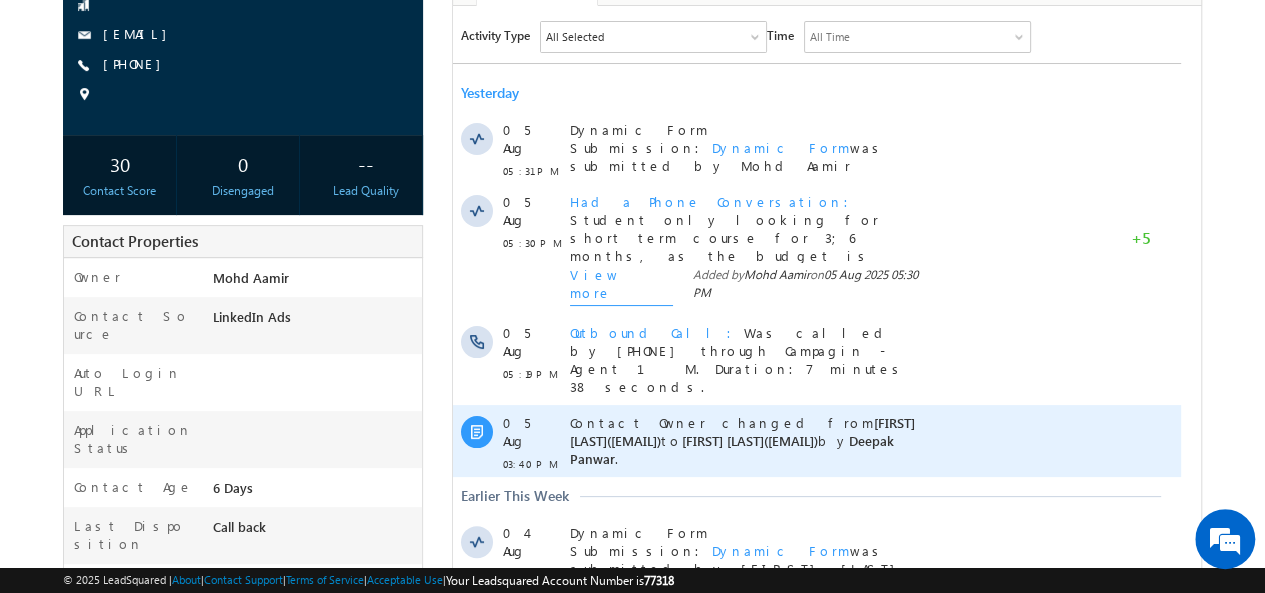 scroll, scrollTop: 0, scrollLeft: 0, axis: both 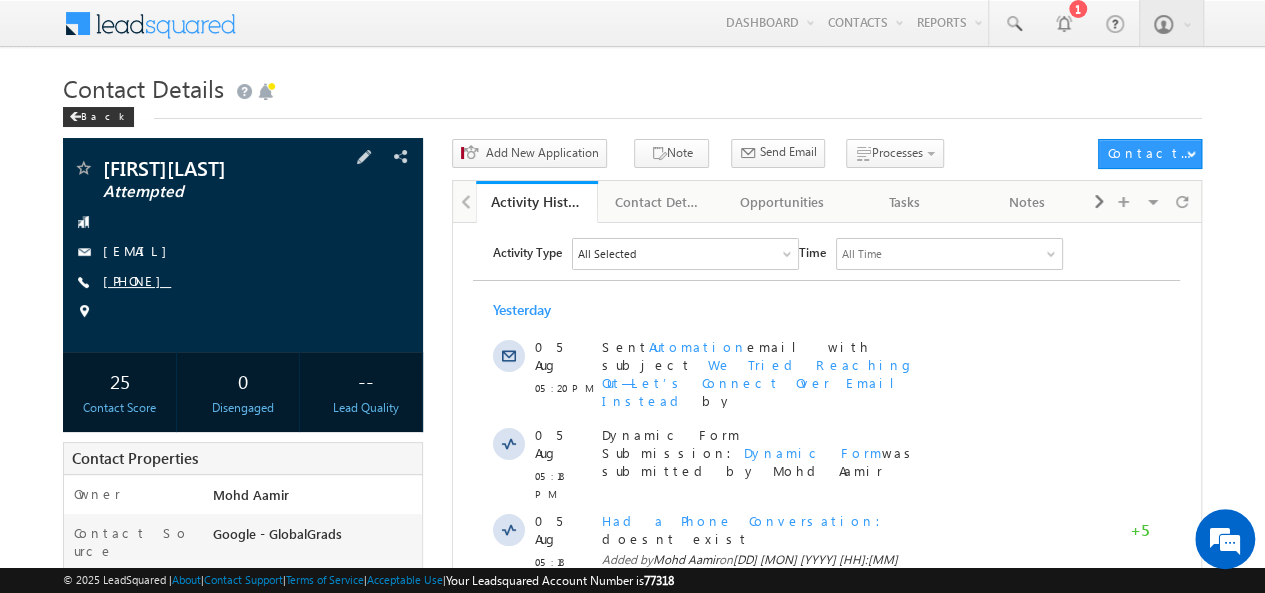 click on "[PHONE]" at bounding box center [137, 280] 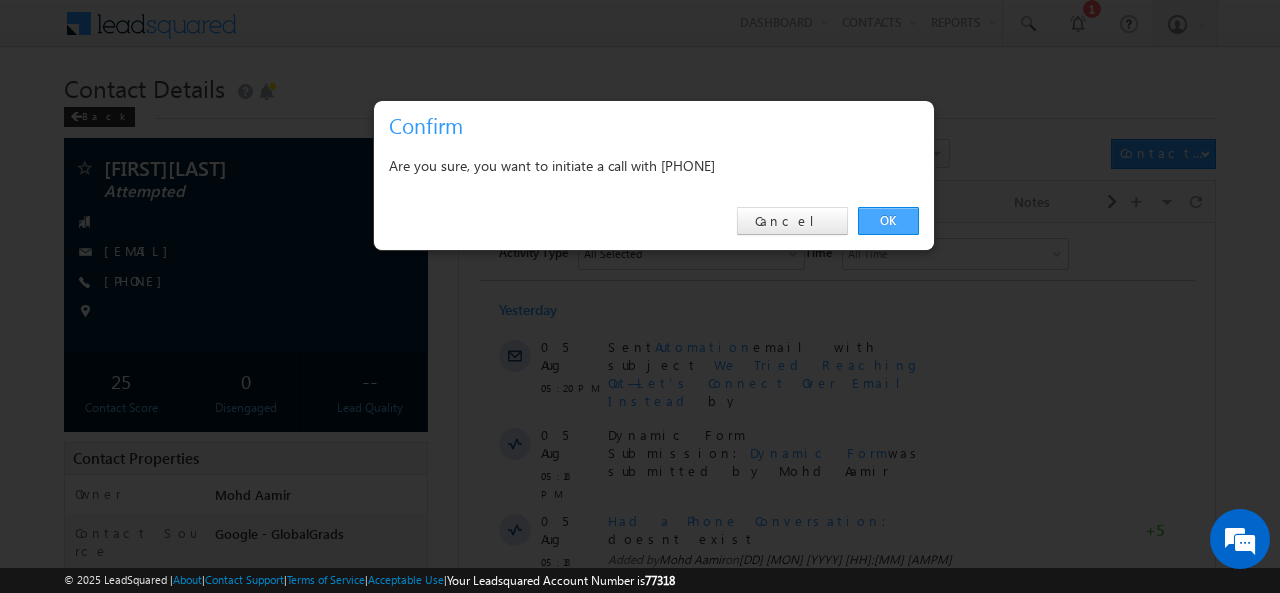 click on "OK" at bounding box center [888, 221] 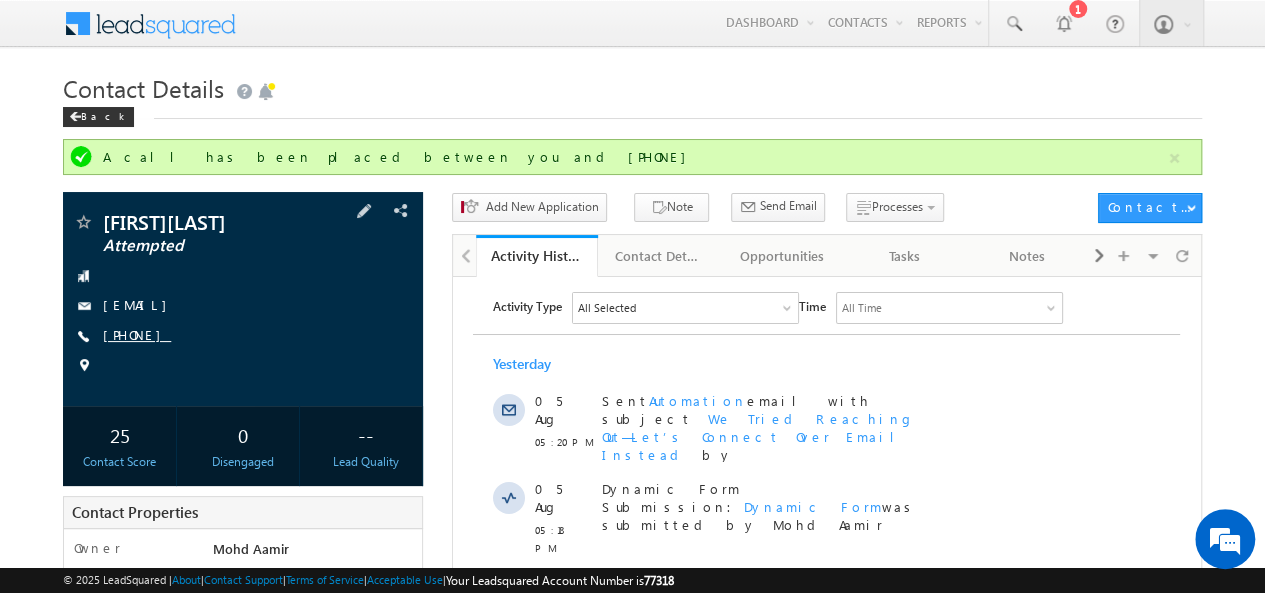 click on "[PHONE]" at bounding box center (137, 334) 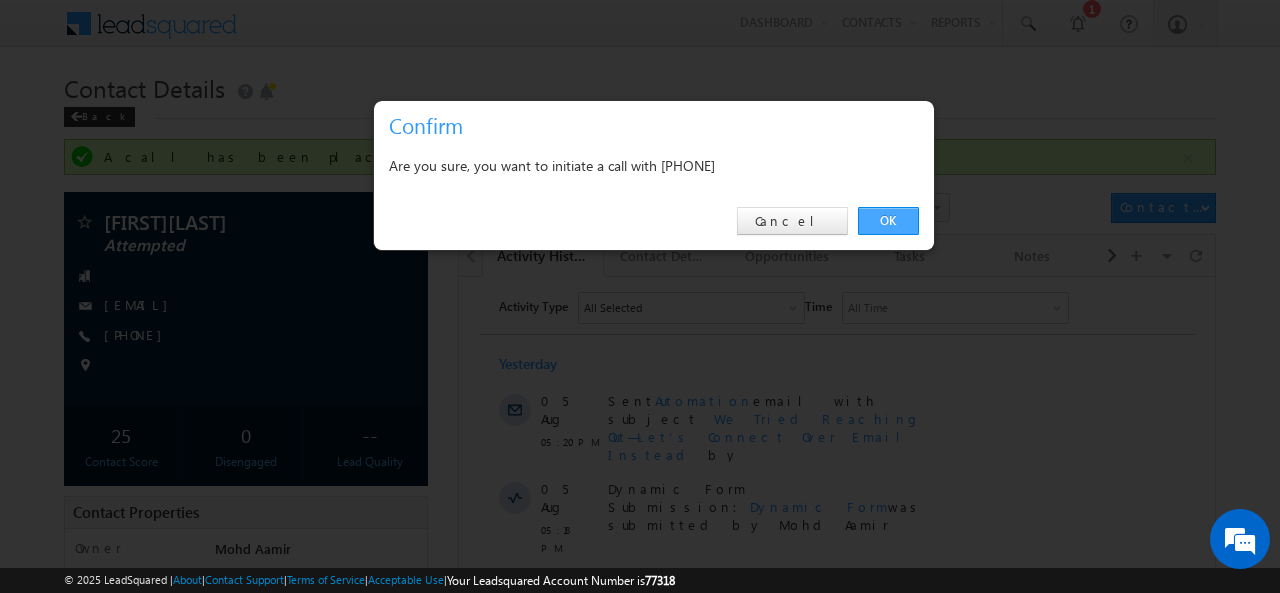 click on "OK" at bounding box center (888, 221) 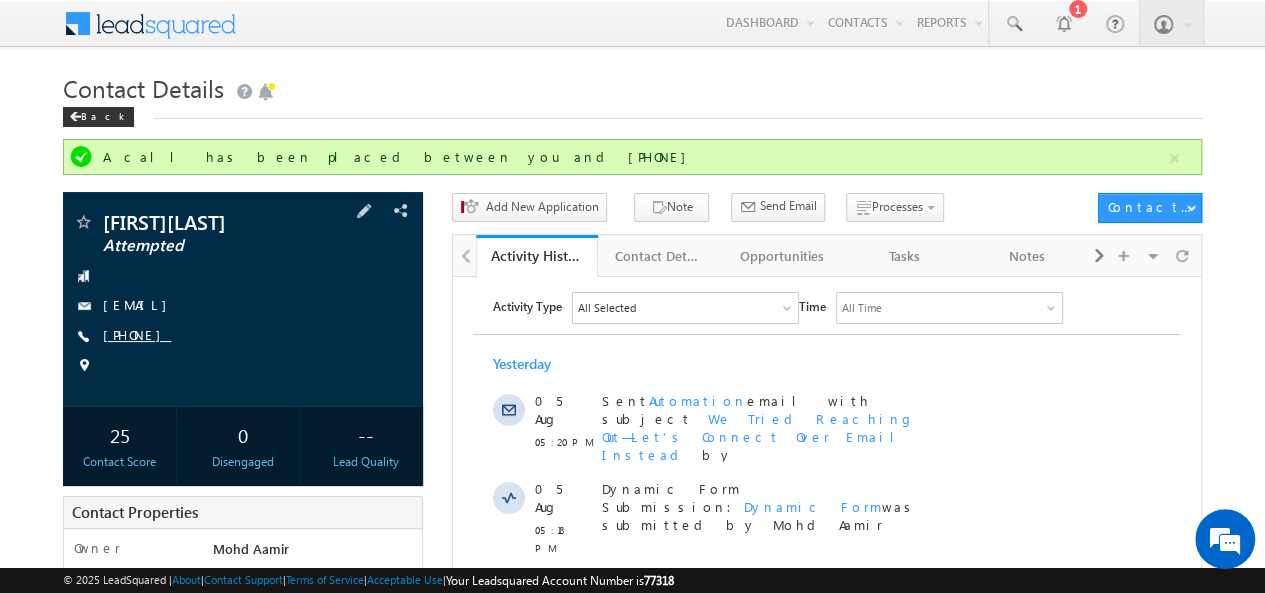 click on "+91-7223818176" at bounding box center [137, 334] 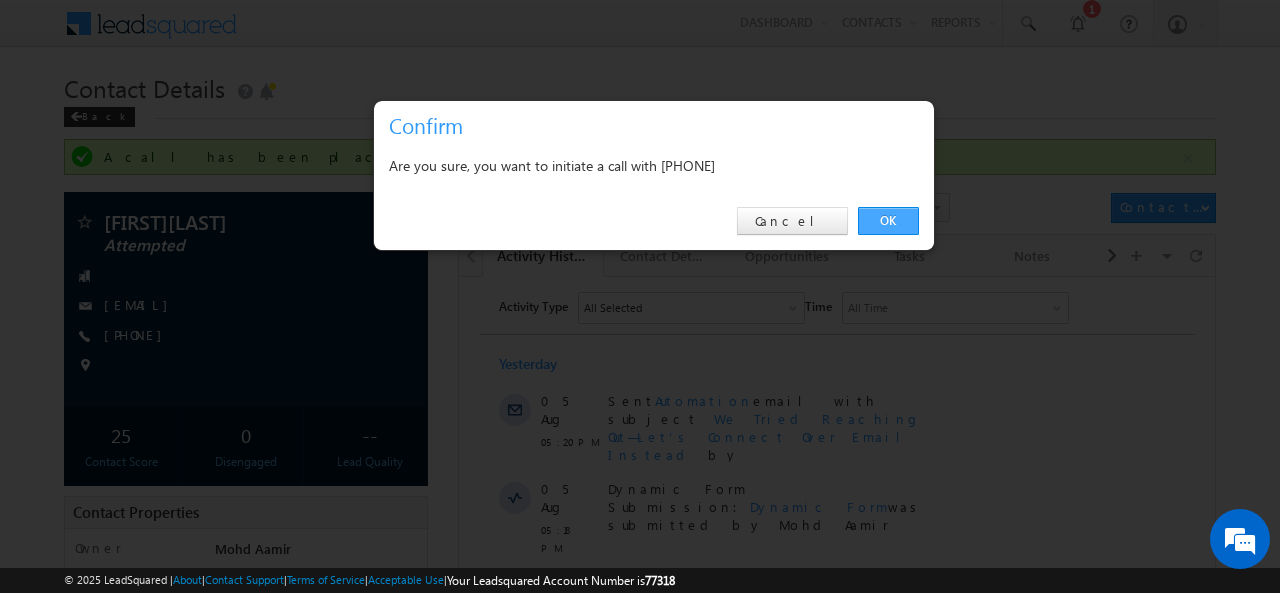 click on "OK" at bounding box center (888, 221) 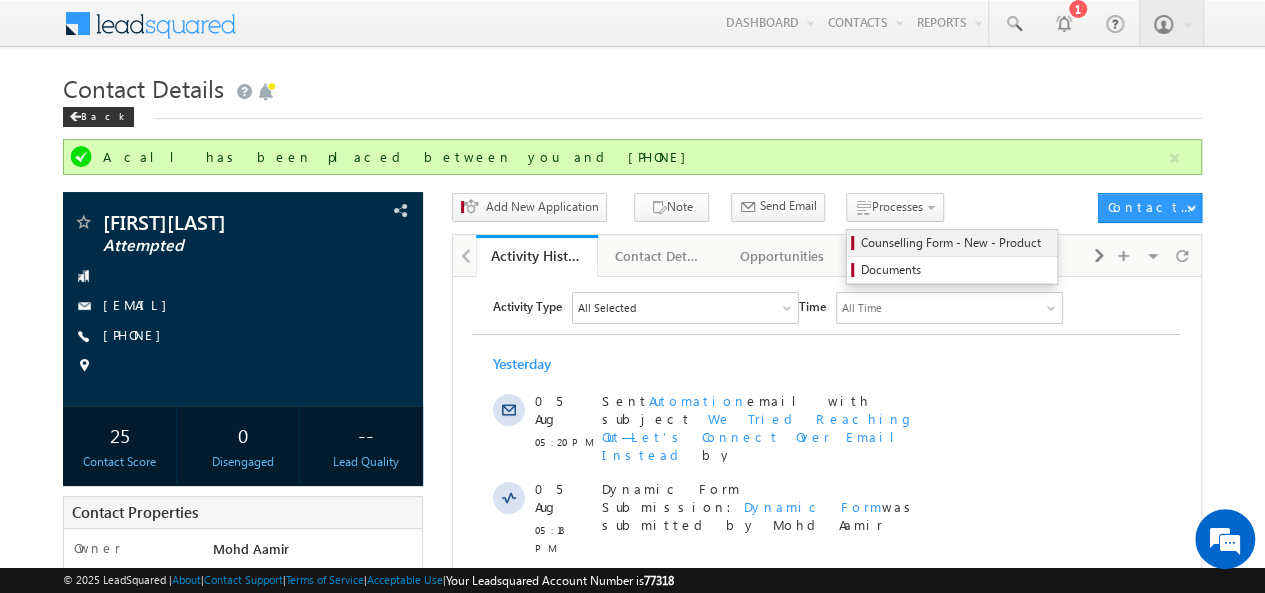 click on "Counselling Form - New - Product" at bounding box center [955, 243] 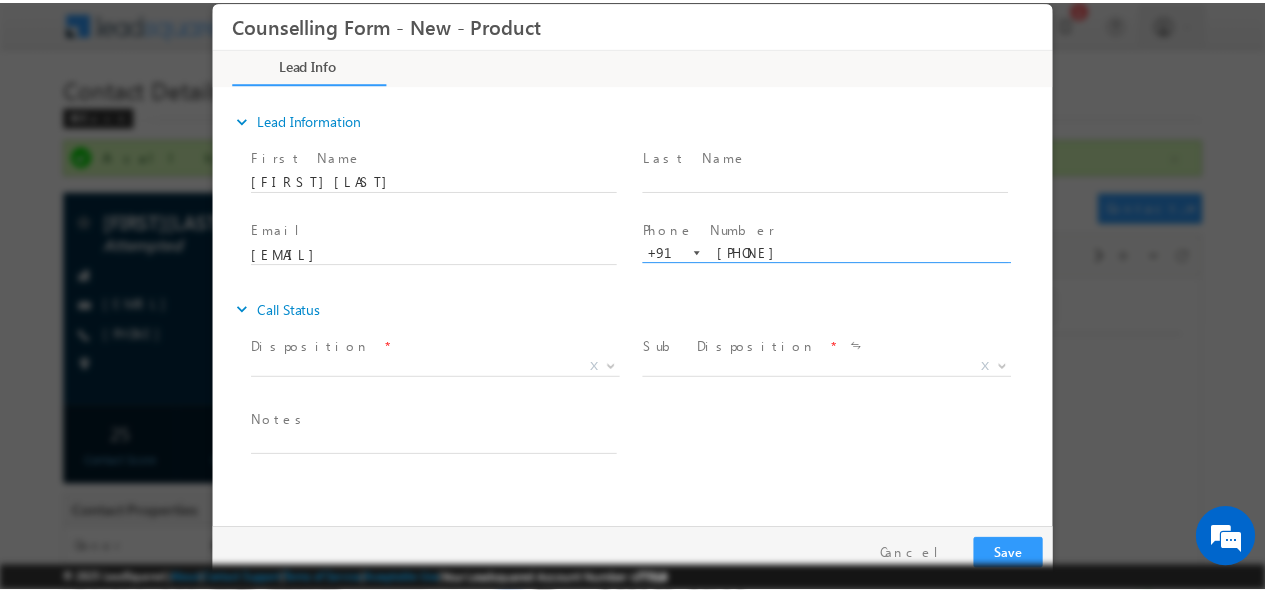 scroll, scrollTop: 0, scrollLeft: 0, axis: both 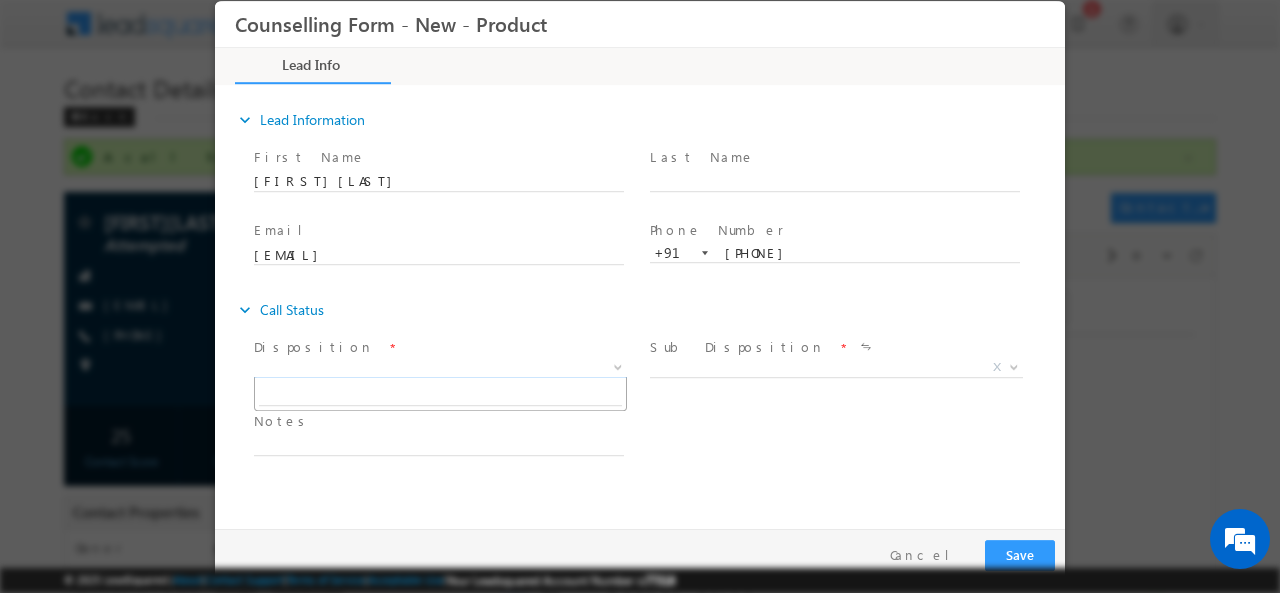 click on "X" at bounding box center [440, 367] 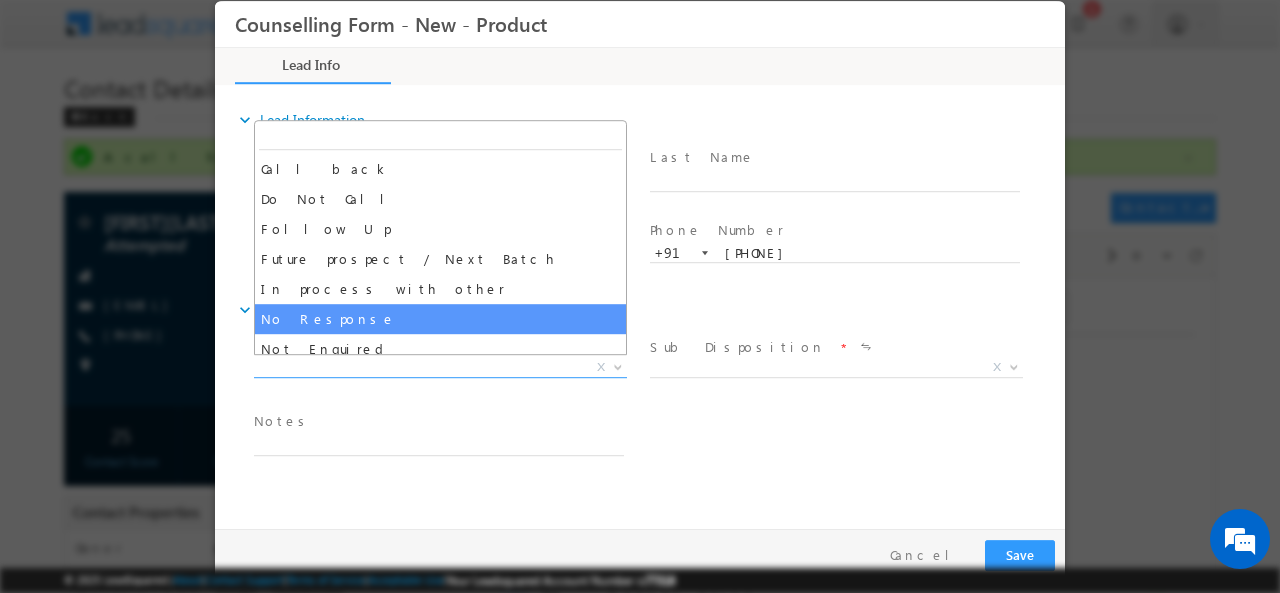 select on "No Response" 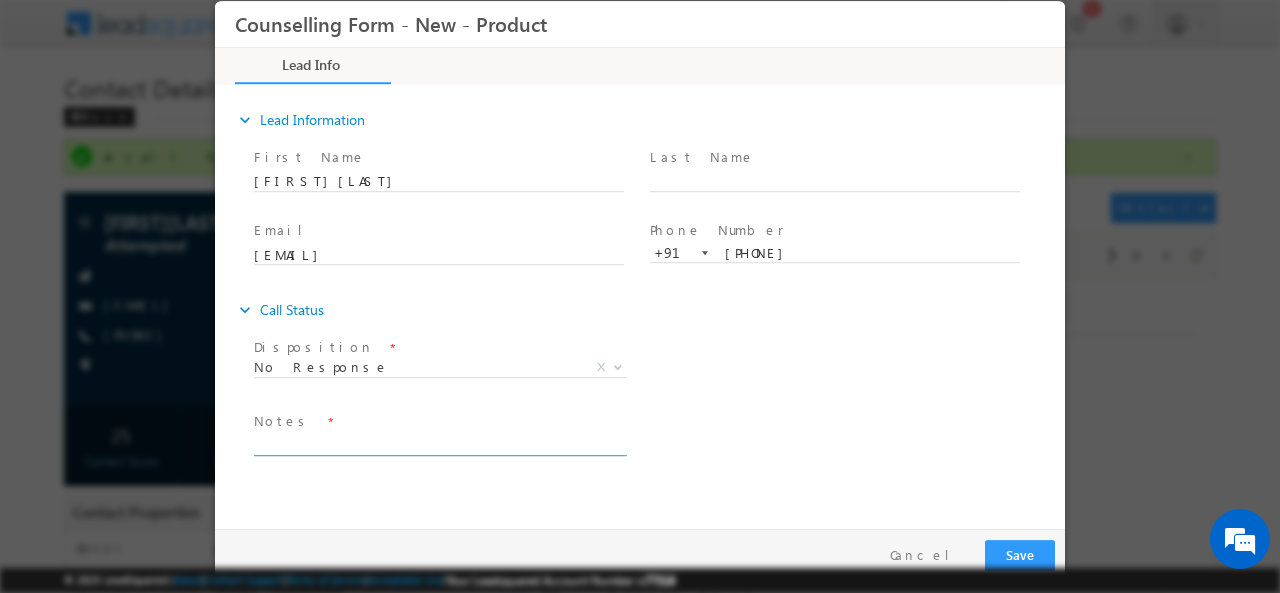 click at bounding box center (439, 443) 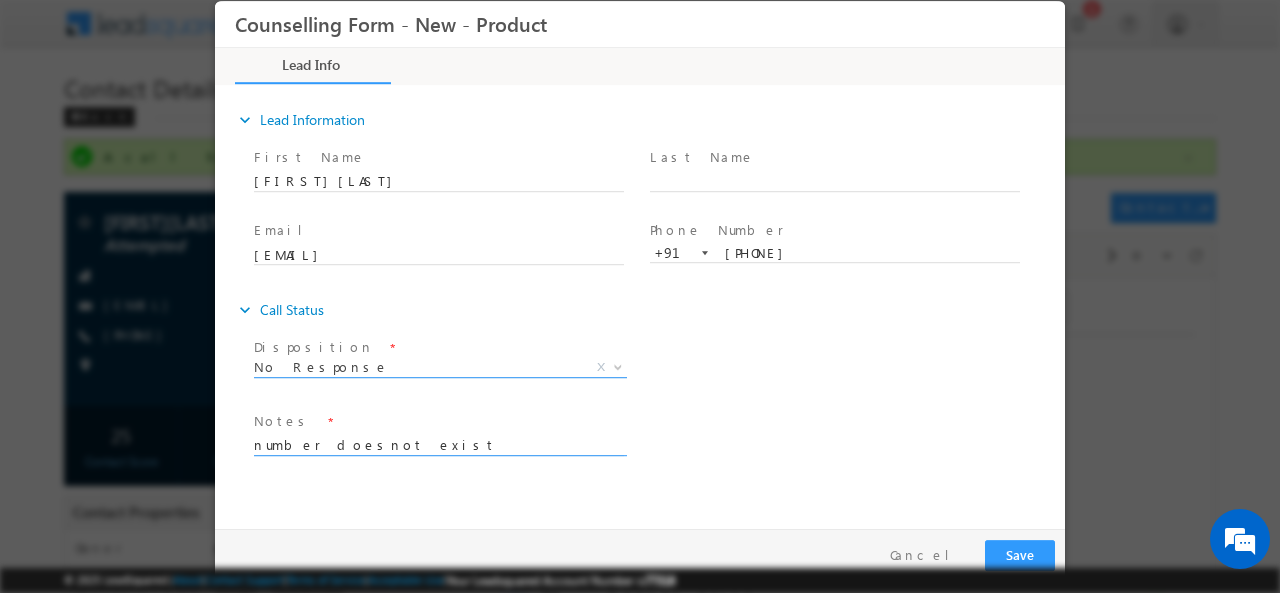 type on "number doesnot exist" 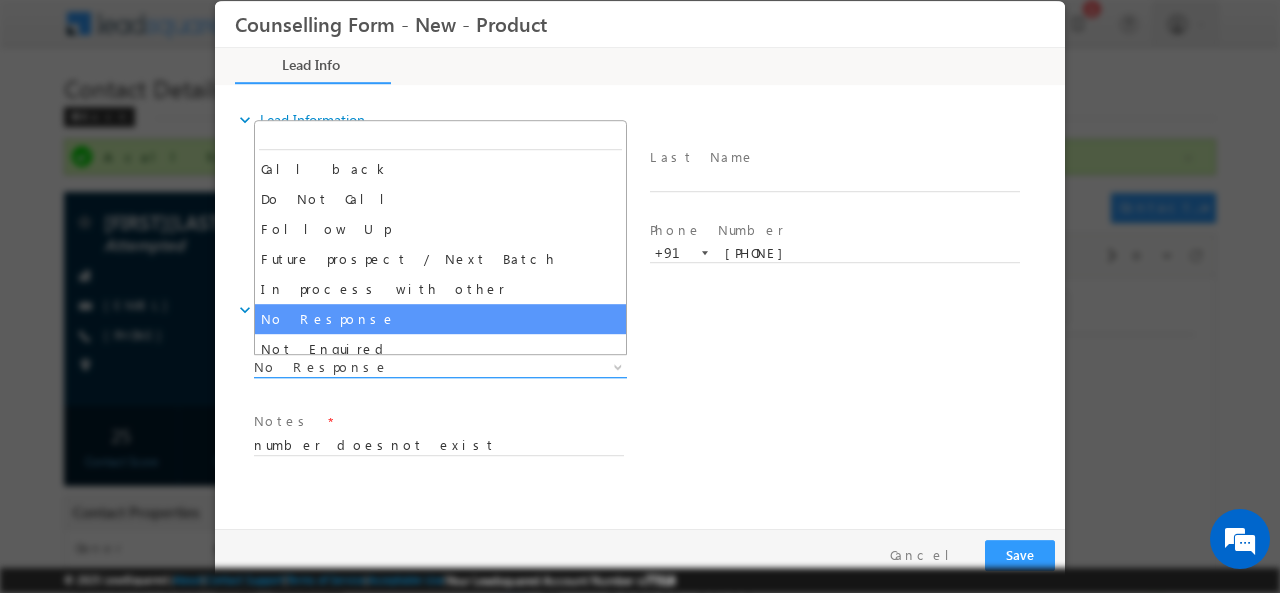 click on "No Response" at bounding box center (416, 366) 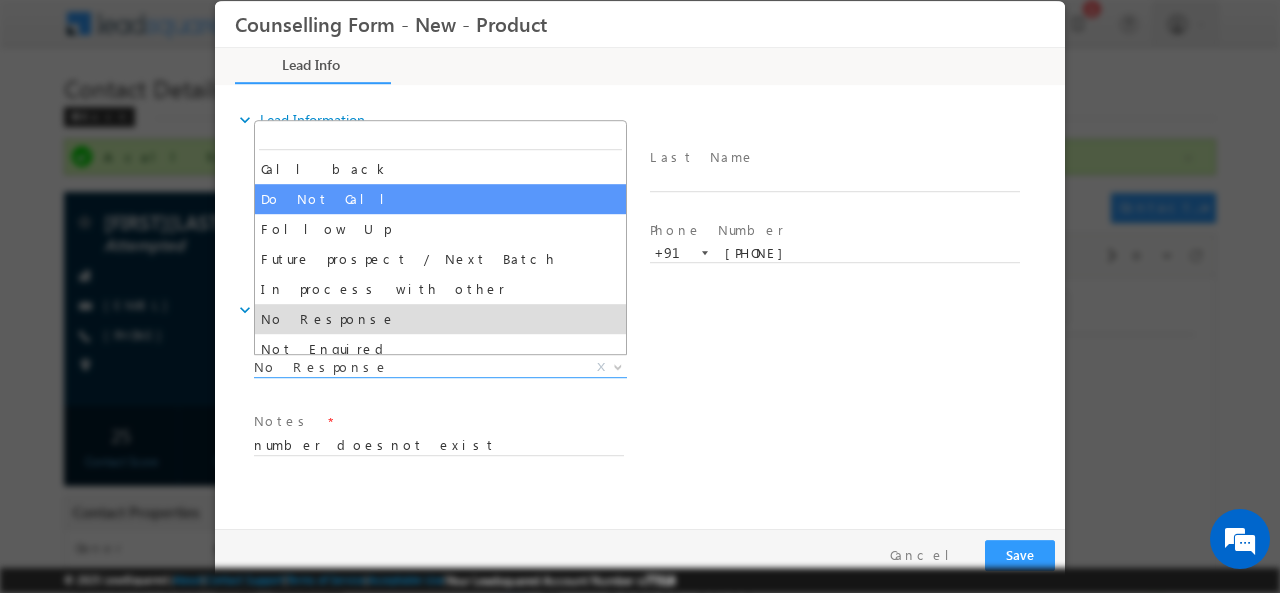 select on "Do Not Call" 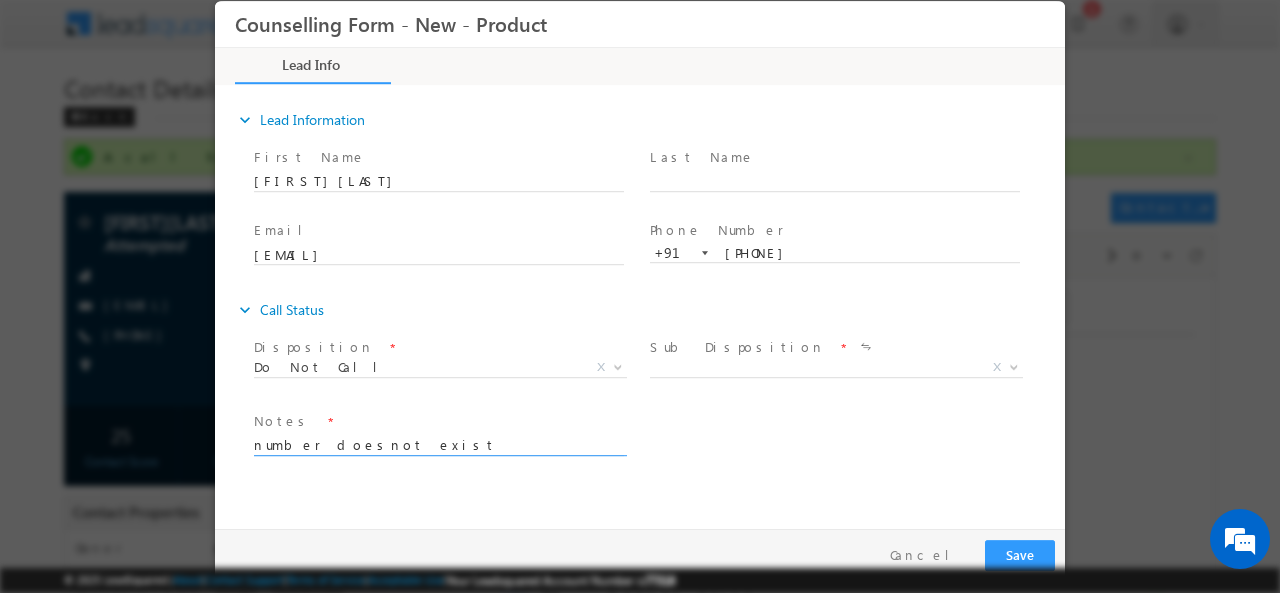 click on "number doesnot exist" at bounding box center (439, 443) 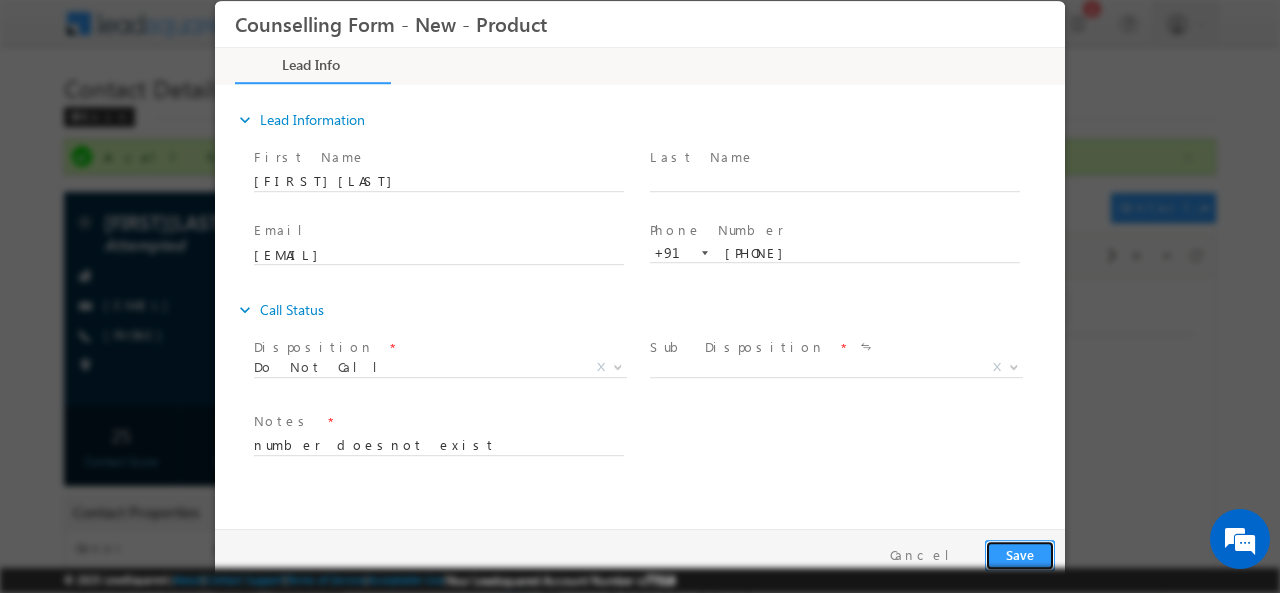 click on "Save" at bounding box center [1020, 554] 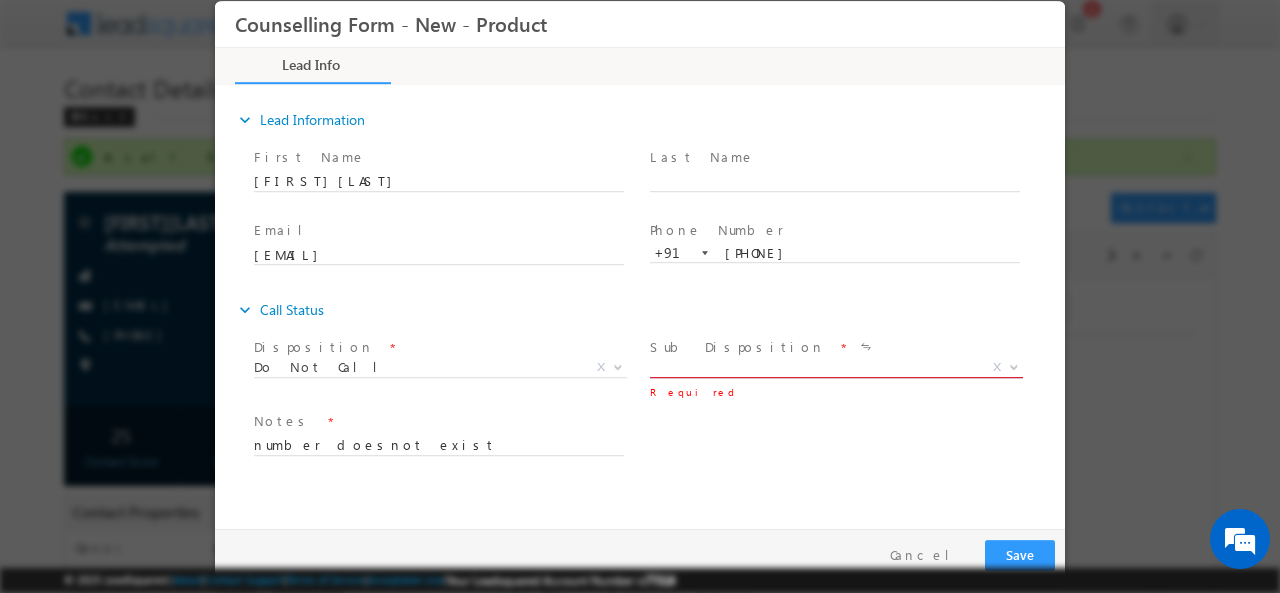 click on "X" at bounding box center (836, 371) 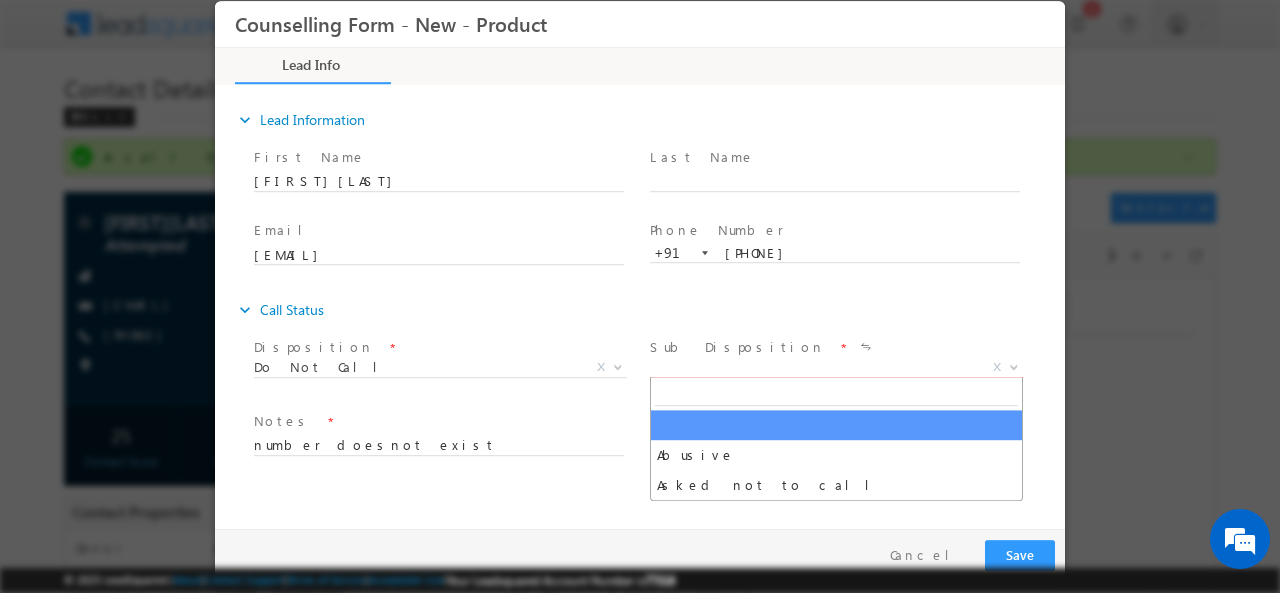 click on "X" at bounding box center (836, 367) 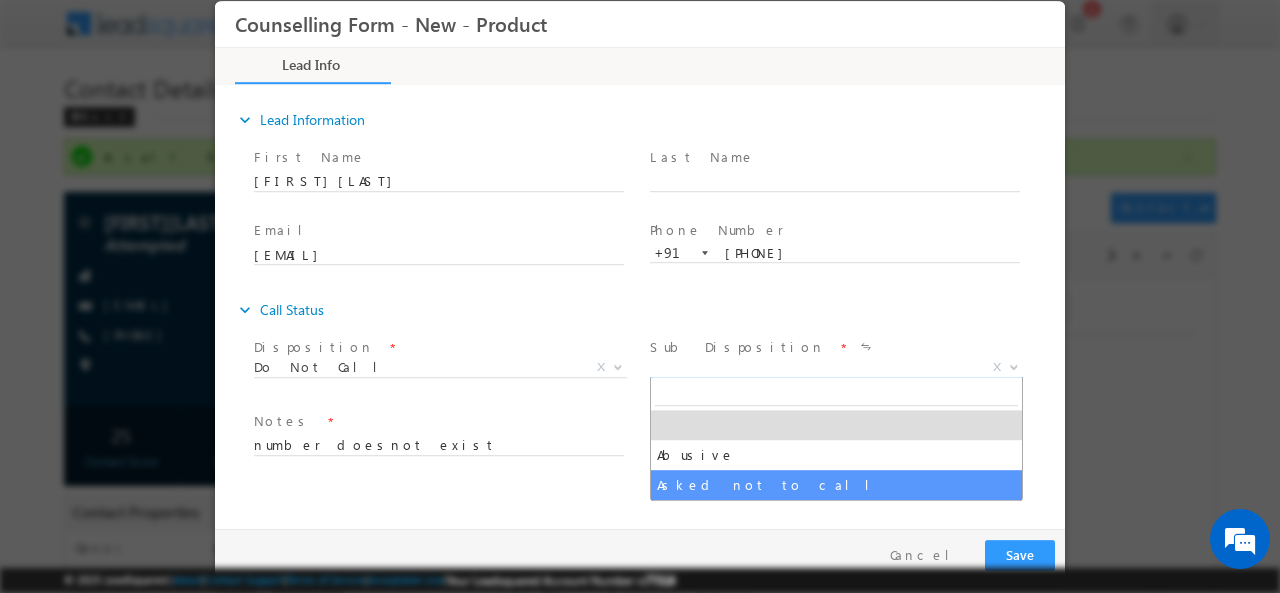 select on "Asked not to call" 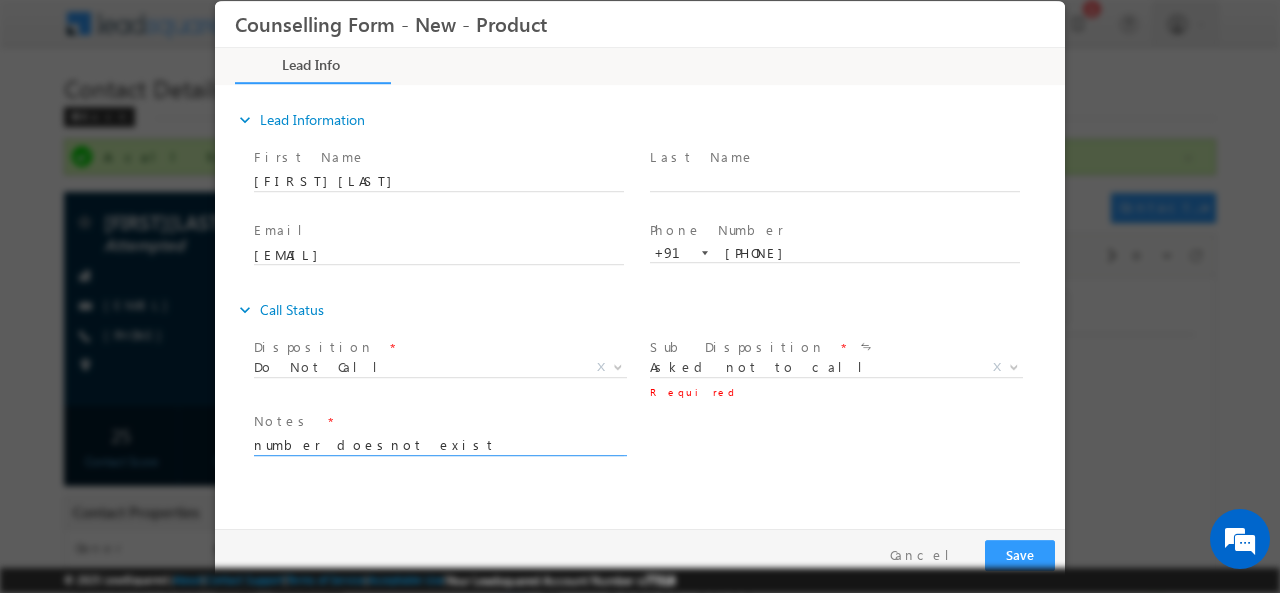 click on "number doesnot exist" at bounding box center [439, 443] 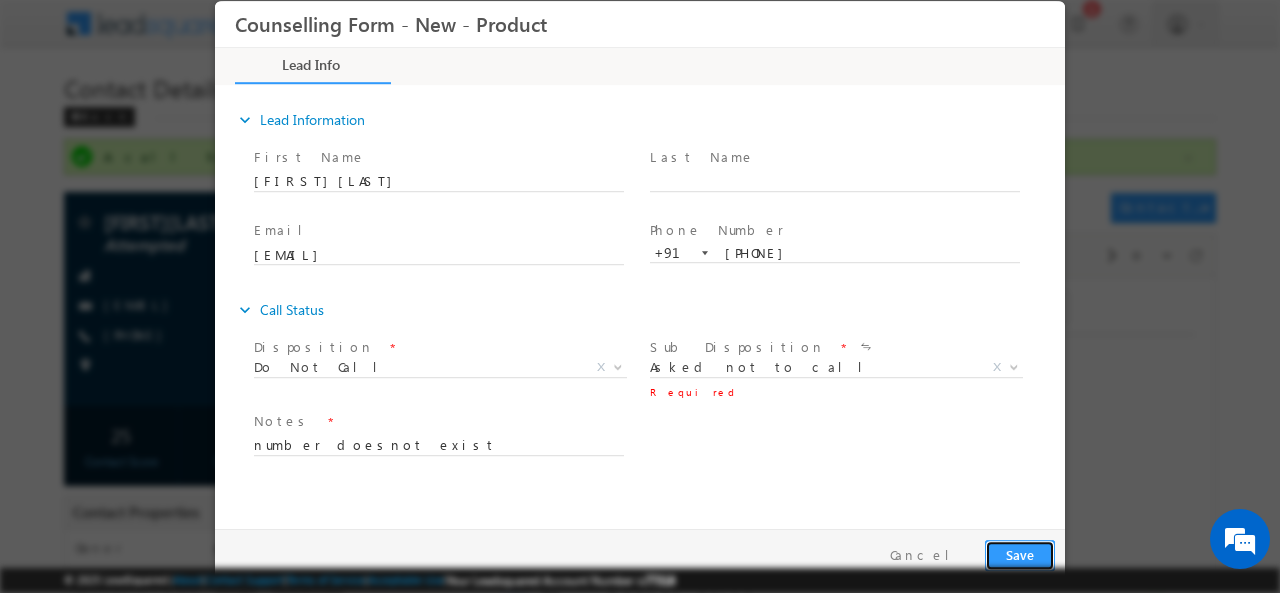 click on "Save" at bounding box center (1020, 554) 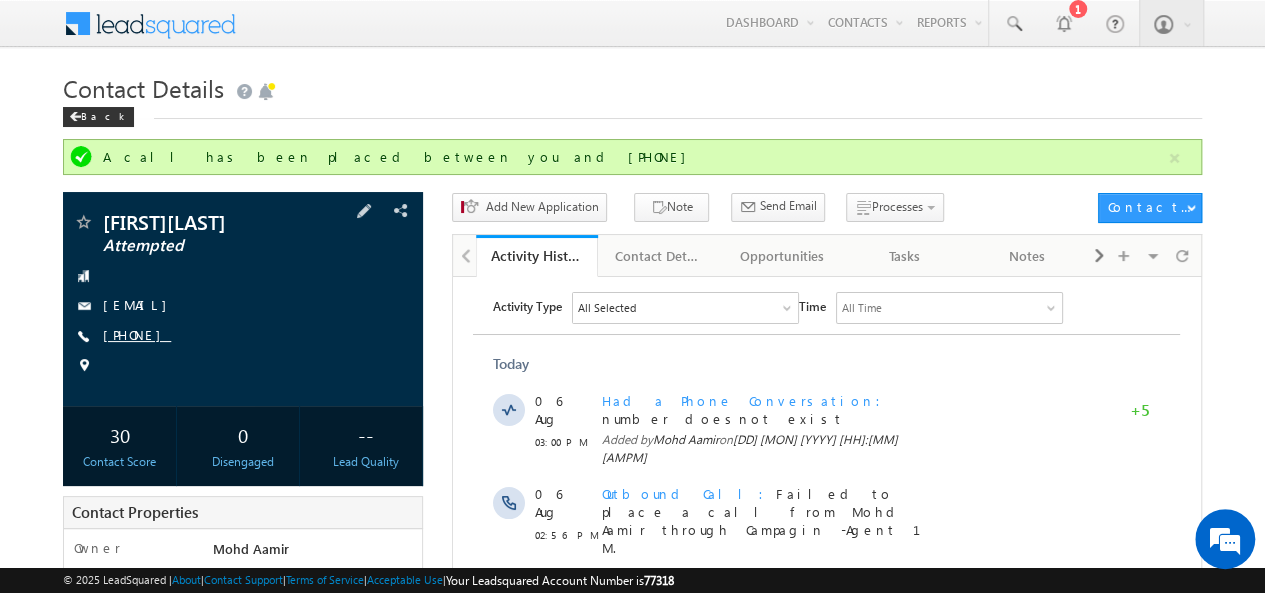 click on "+91-7223818176" at bounding box center [137, 334] 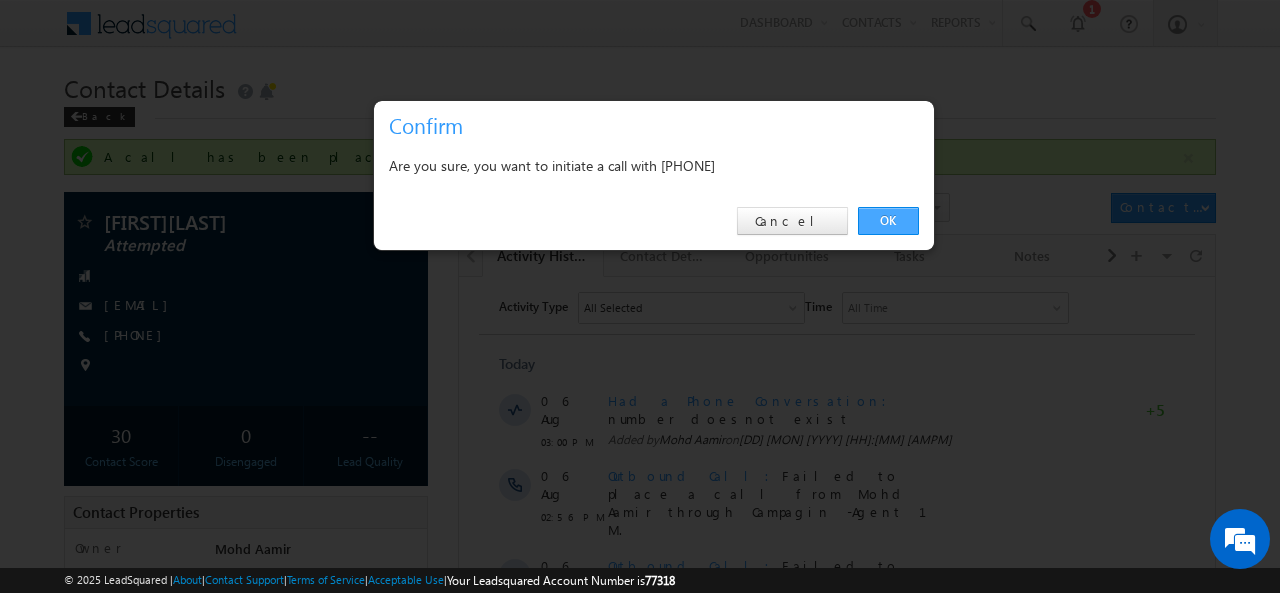 click on "OK" at bounding box center [888, 221] 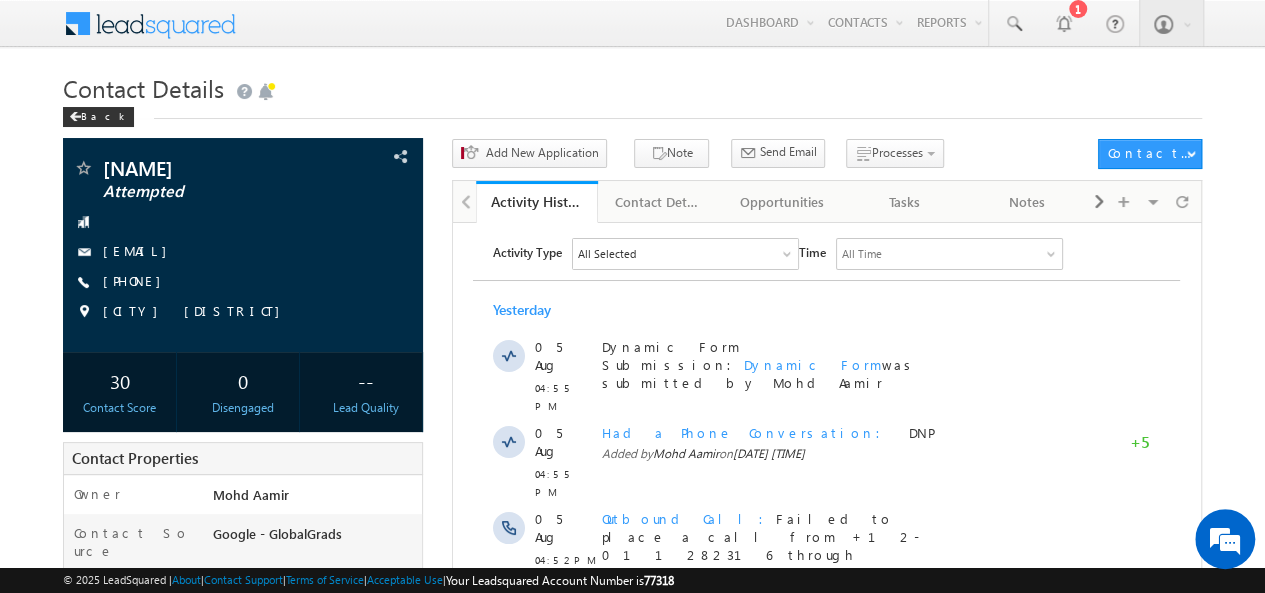 scroll, scrollTop: 0, scrollLeft: 0, axis: both 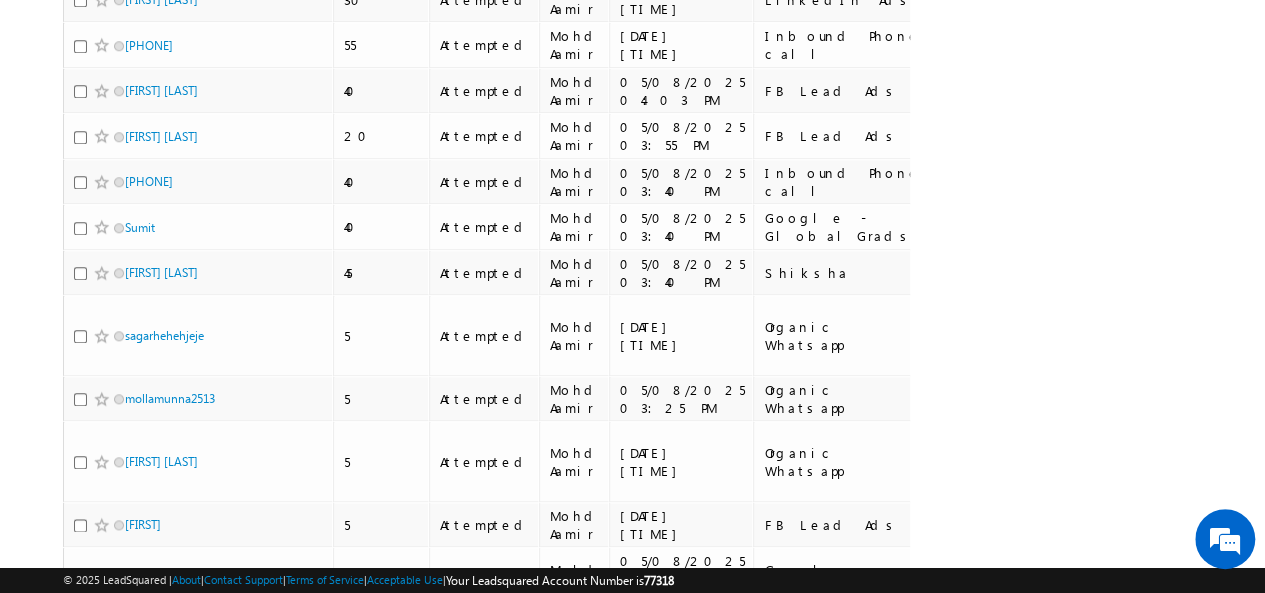click on "3" at bounding box center [848, 648] 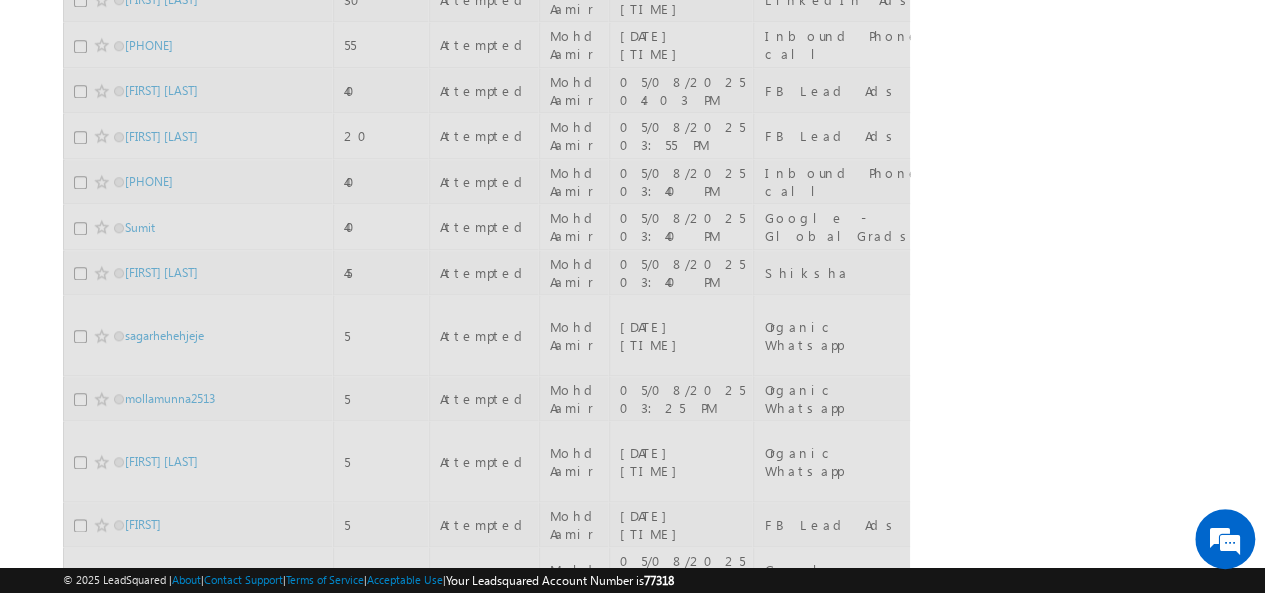 scroll, scrollTop: 24, scrollLeft: 0, axis: vertical 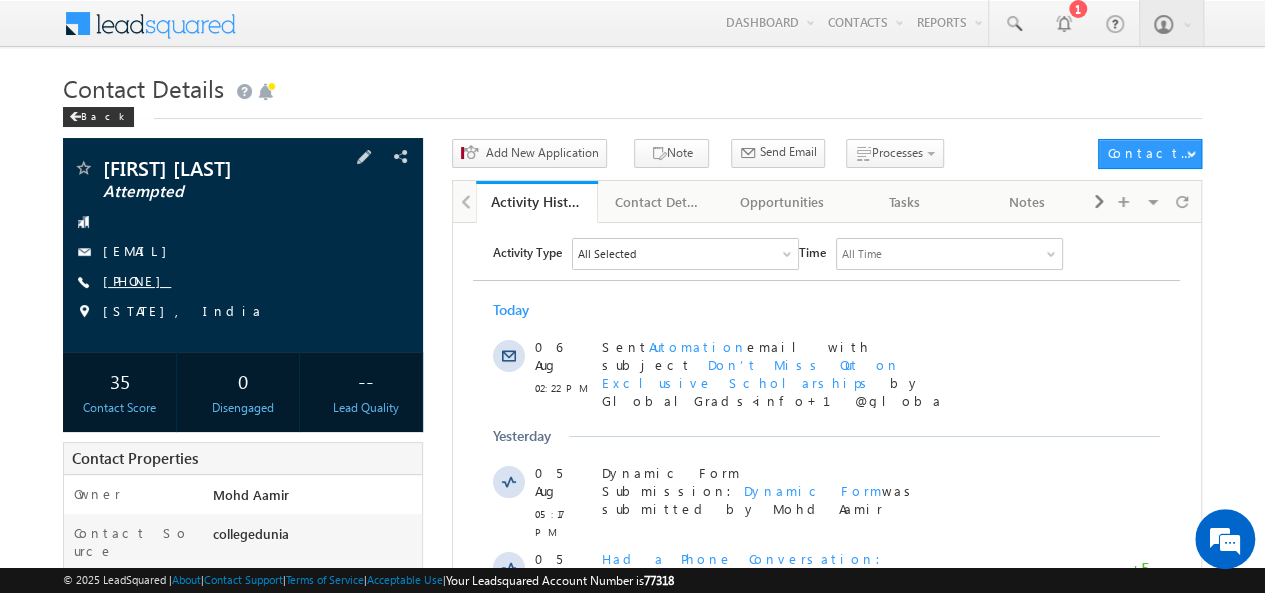 click on "+91-9766851639" at bounding box center [137, 280] 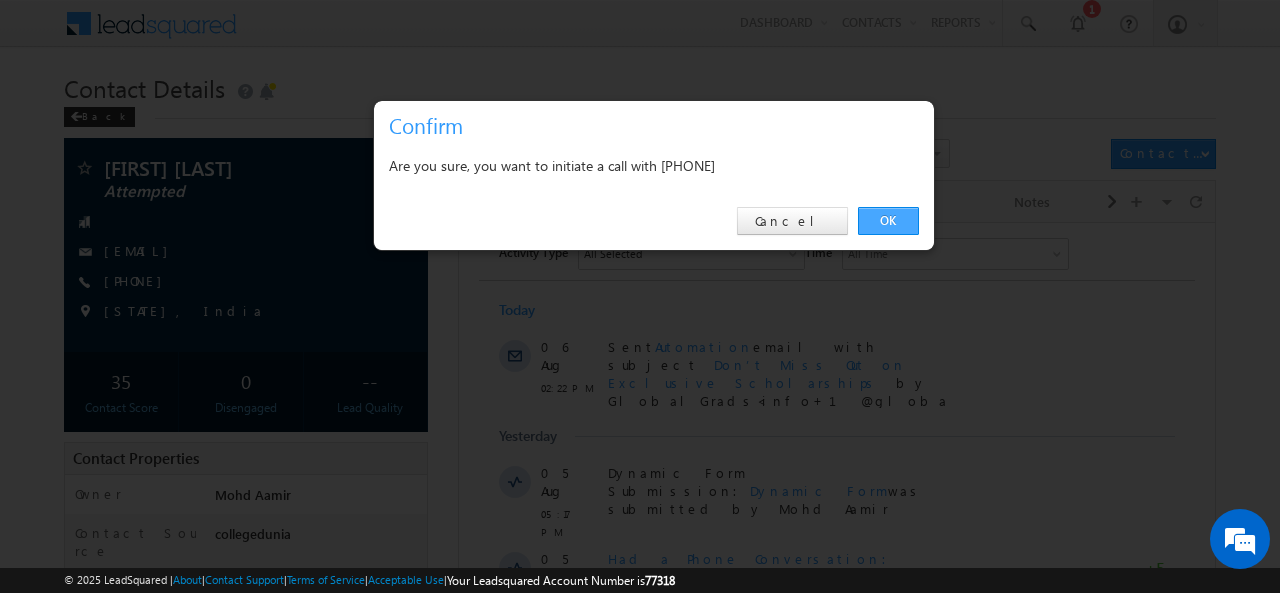 click on "OK" at bounding box center [888, 221] 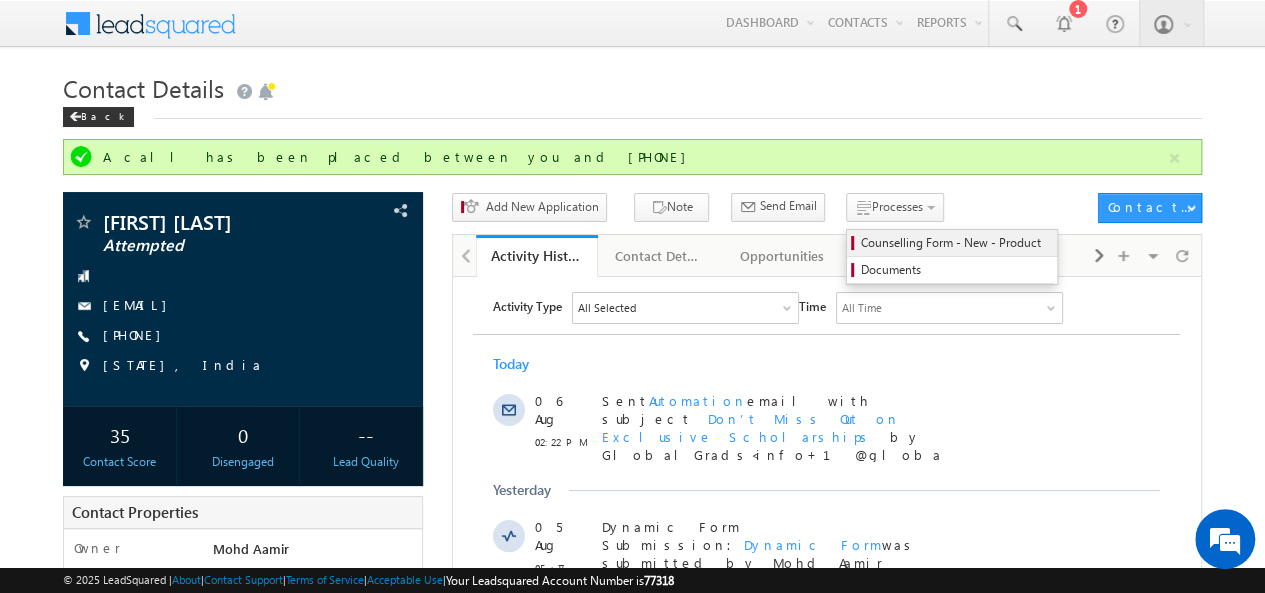 click on "Counselling Form - New - Product" at bounding box center (955, 243) 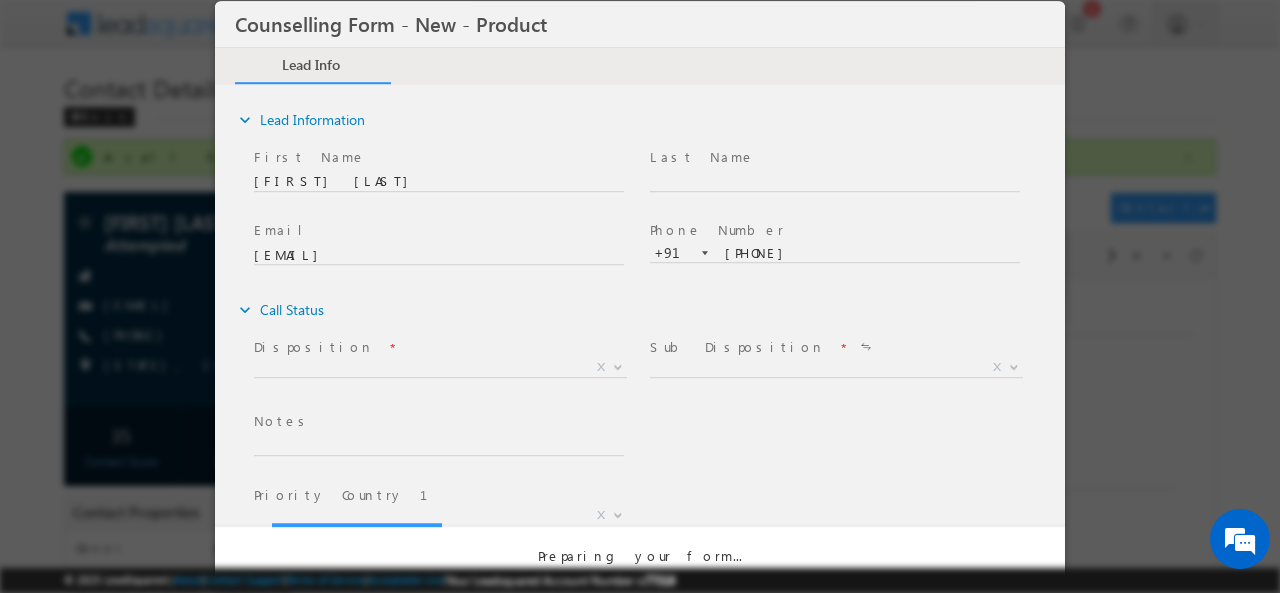 scroll, scrollTop: 0, scrollLeft: 0, axis: both 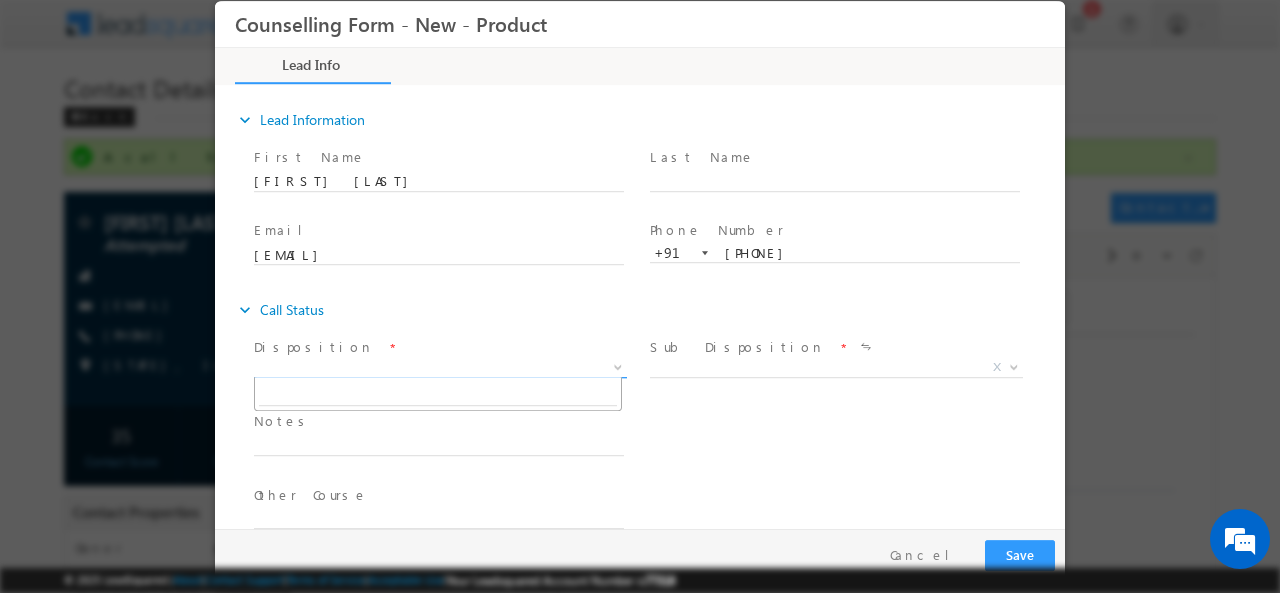 click on "X" at bounding box center [440, 367] 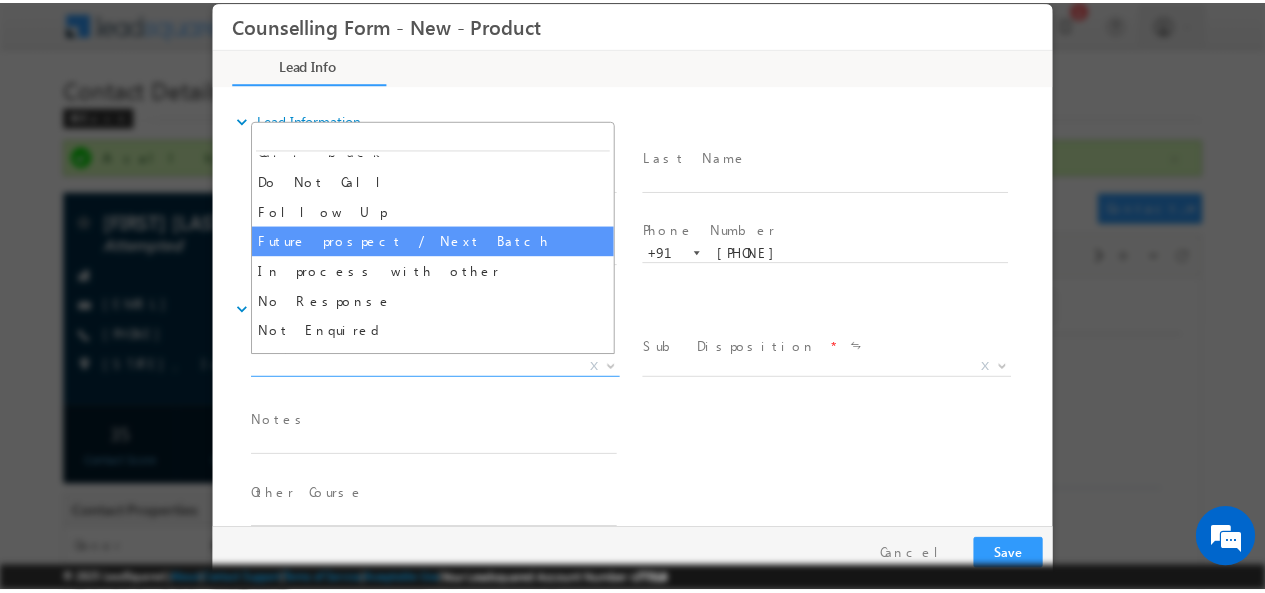 scroll, scrollTop: 0, scrollLeft: 0, axis: both 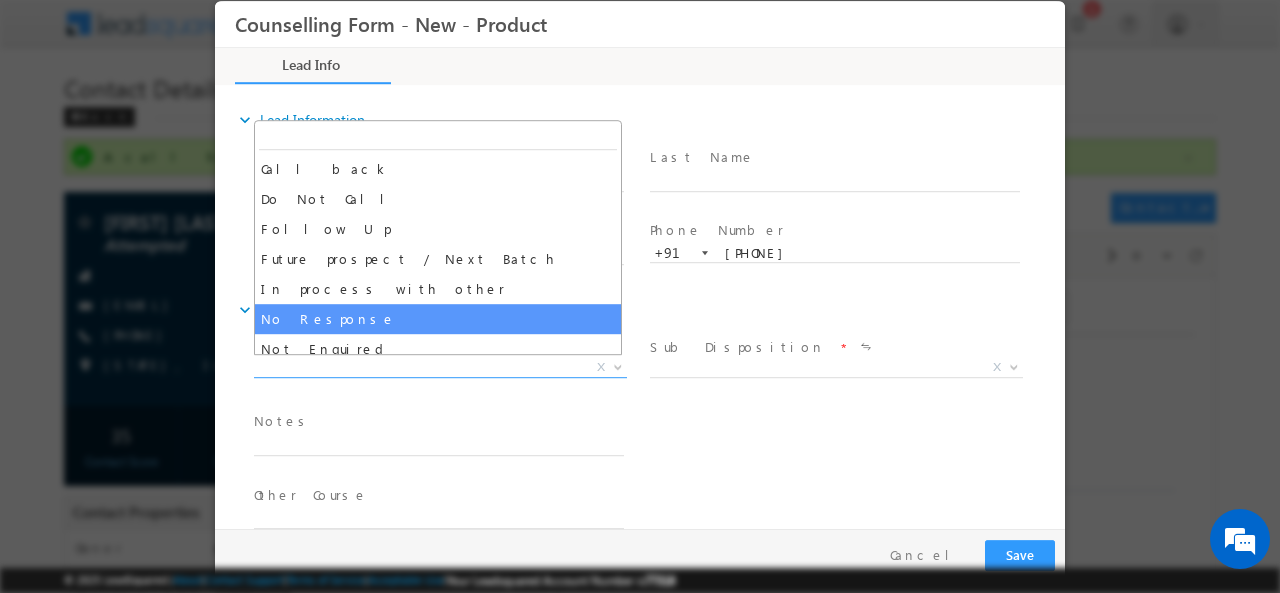 select on "No Response" 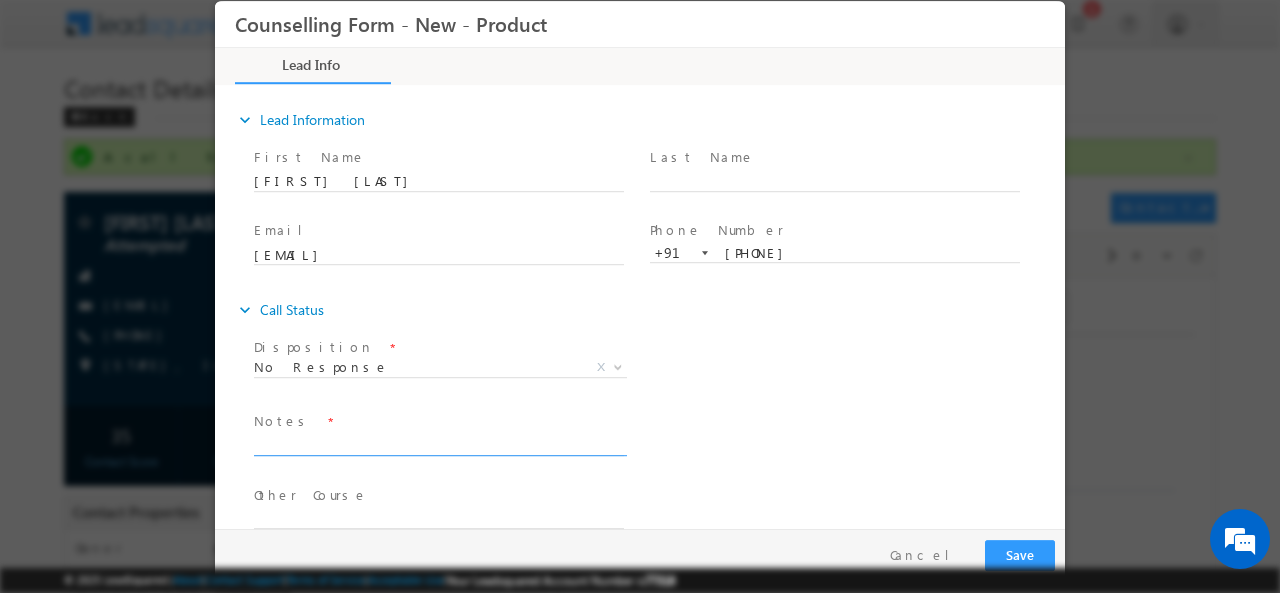 click at bounding box center (439, 443) 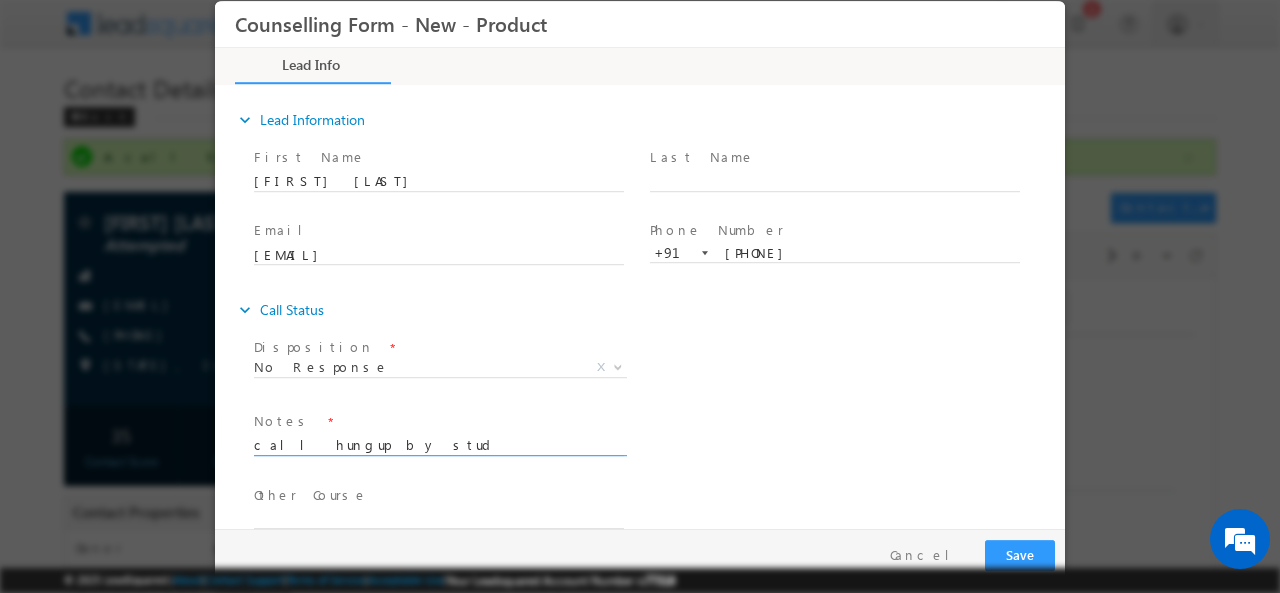 type on "call hungup by stud" 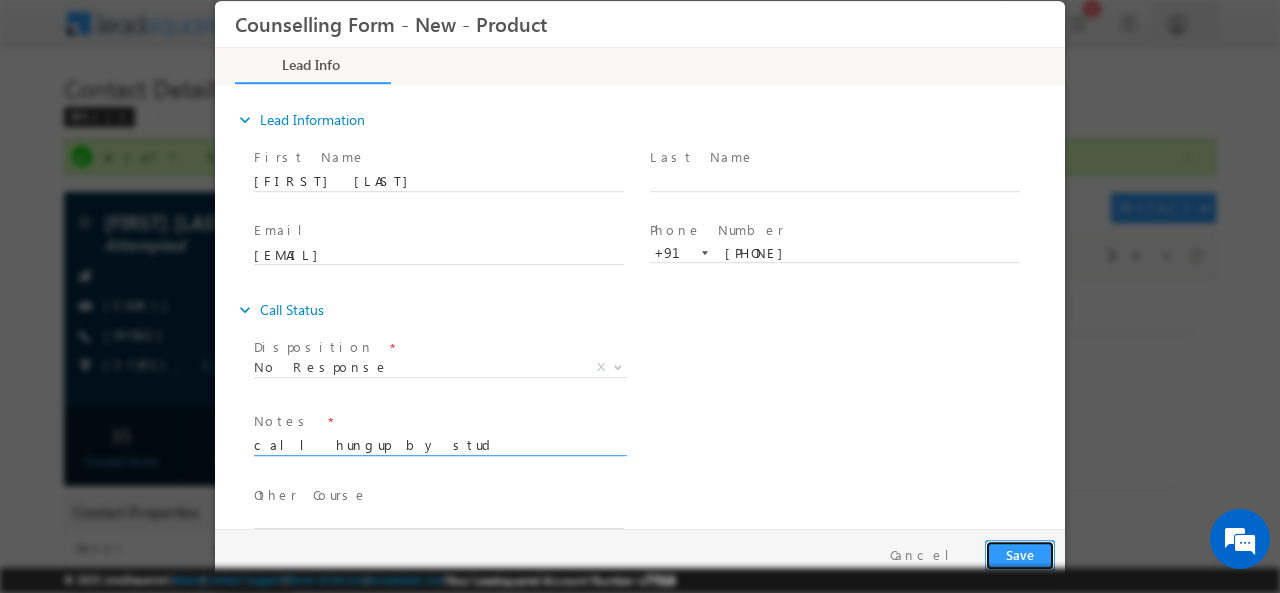 click on "Save" at bounding box center (1020, 554) 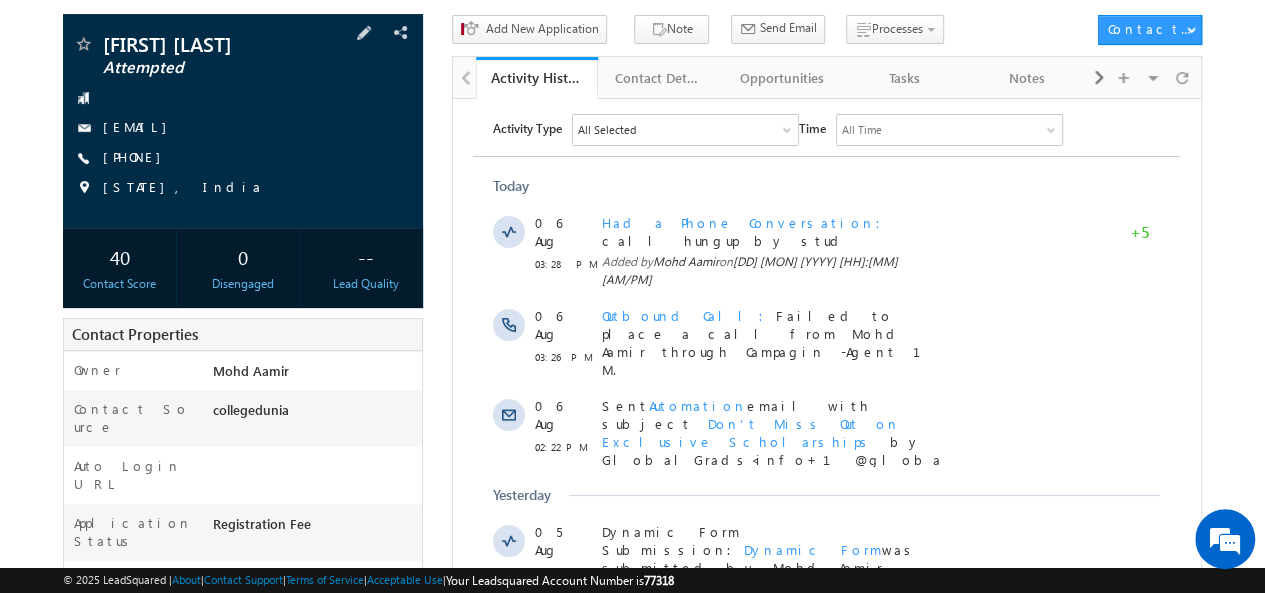 scroll, scrollTop: 0, scrollLeft: 0, axis: both 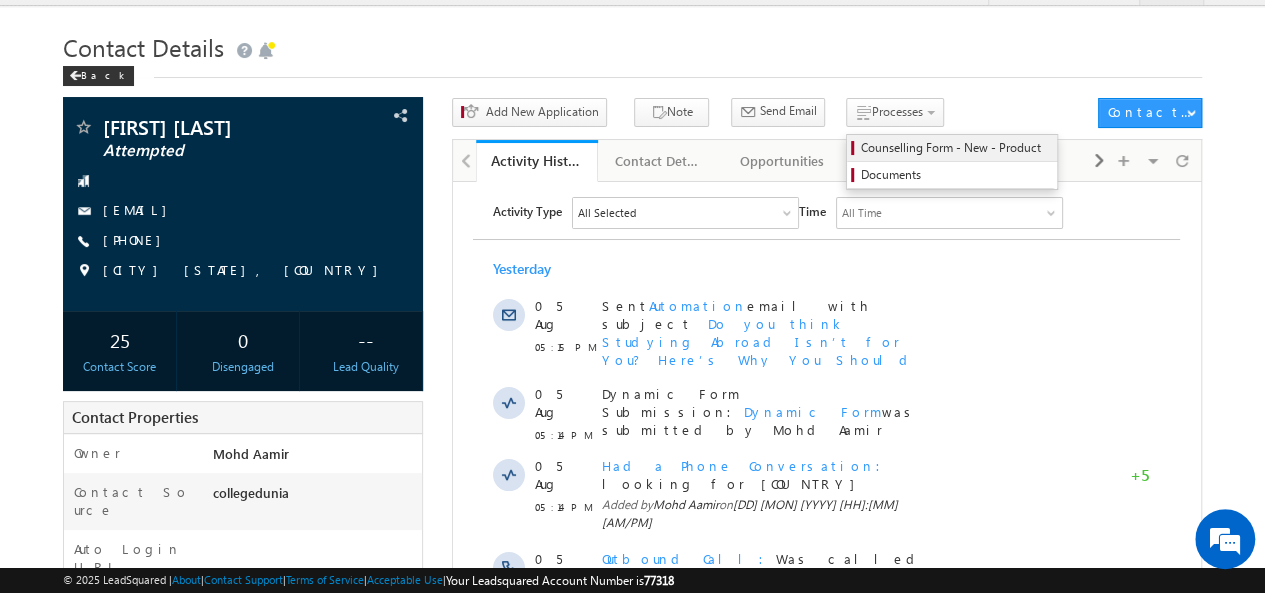 click on "Counselling Form - New - Product" at bounding box center (952, 148) 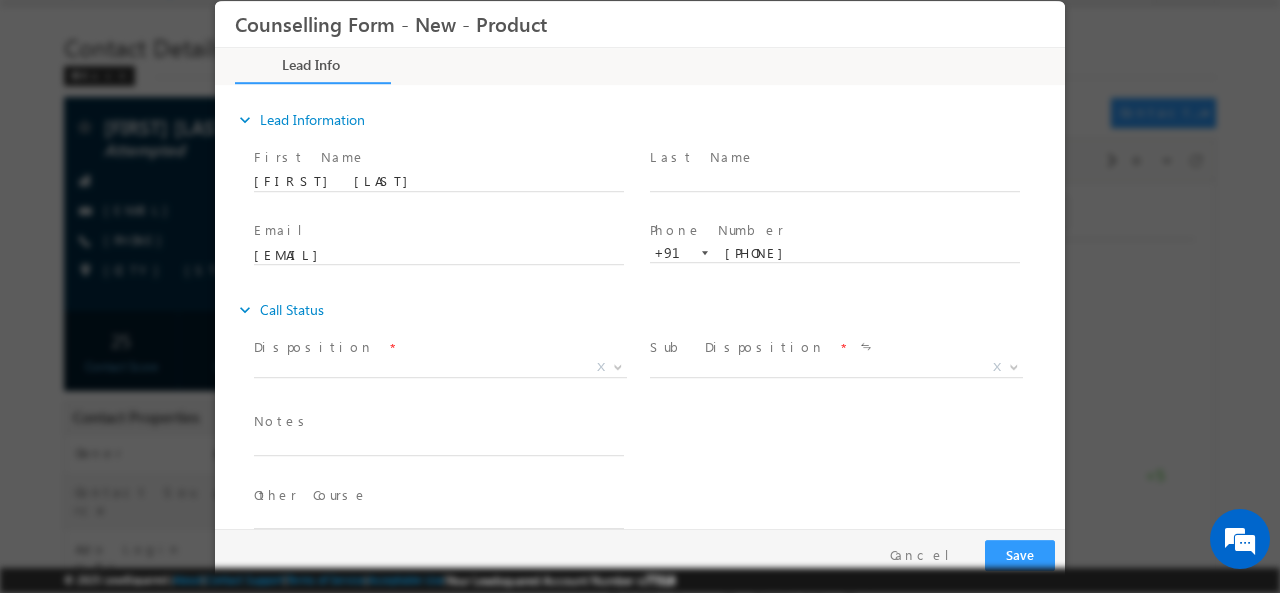 scroll, scrollTop: 0, scrollLeft: 0, axis: both 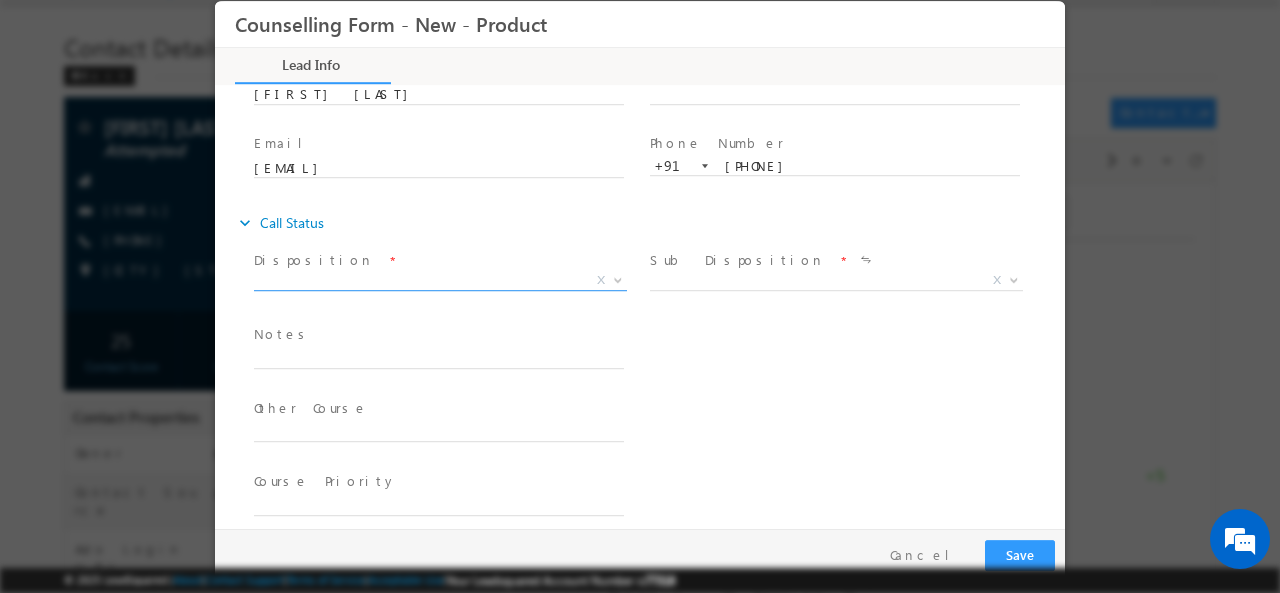 click on "X" at bounding box center [440, 280] 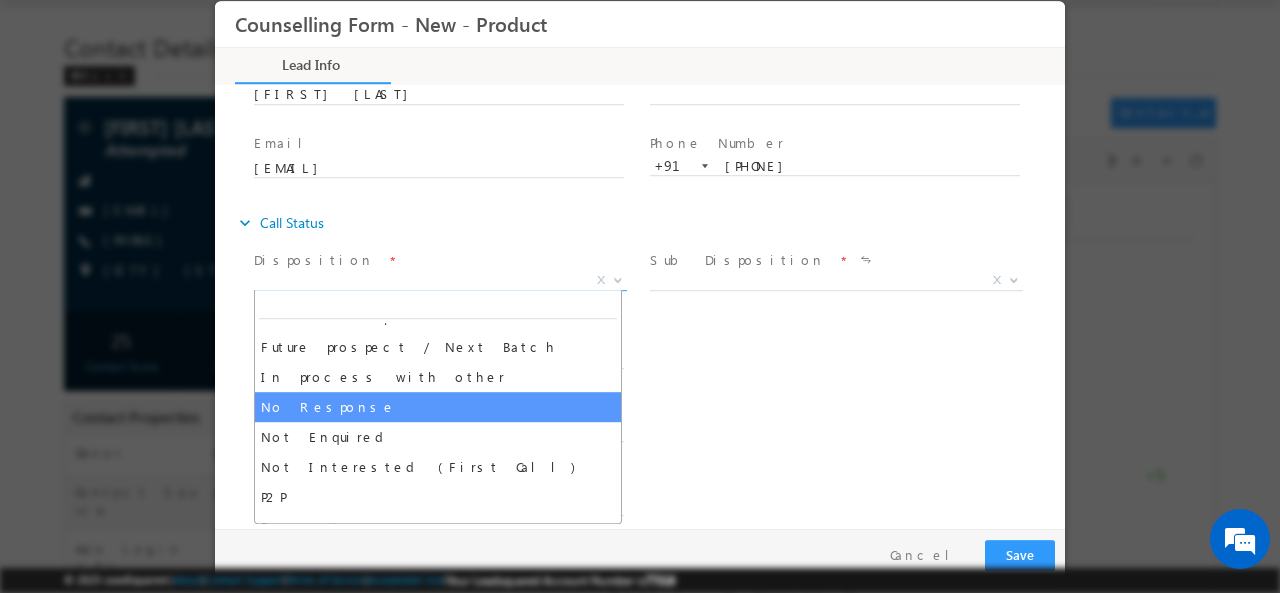 scroll, scrollTop: 82, scrollLeft: 0, axis: vertical 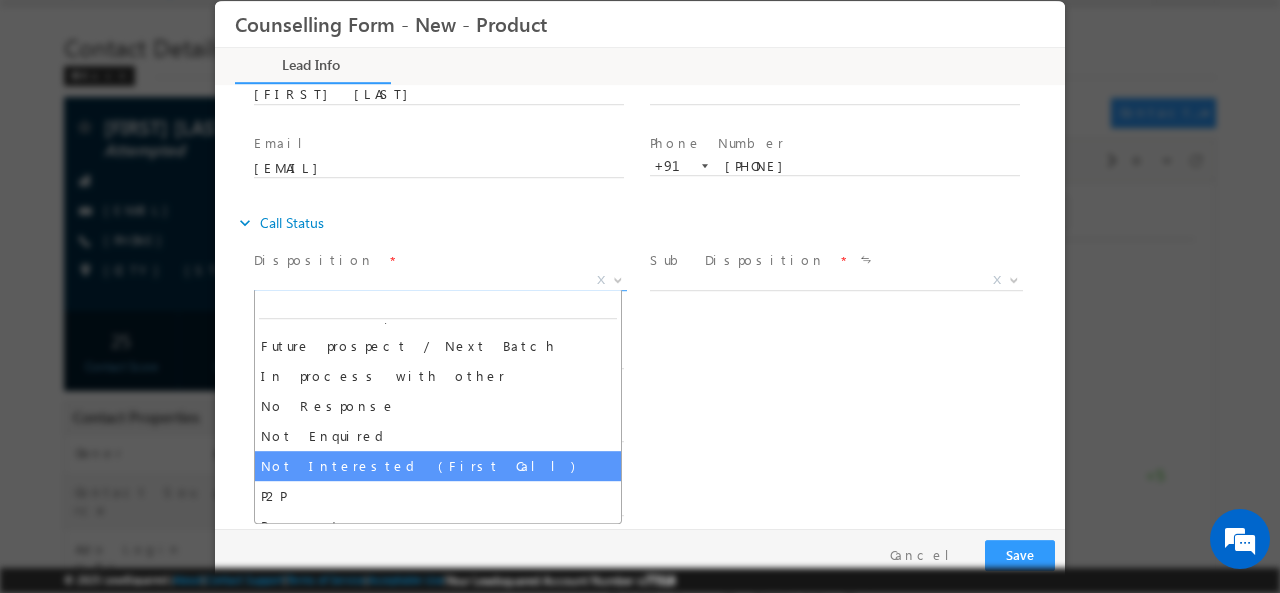 select on "Not Interested (First Call)" 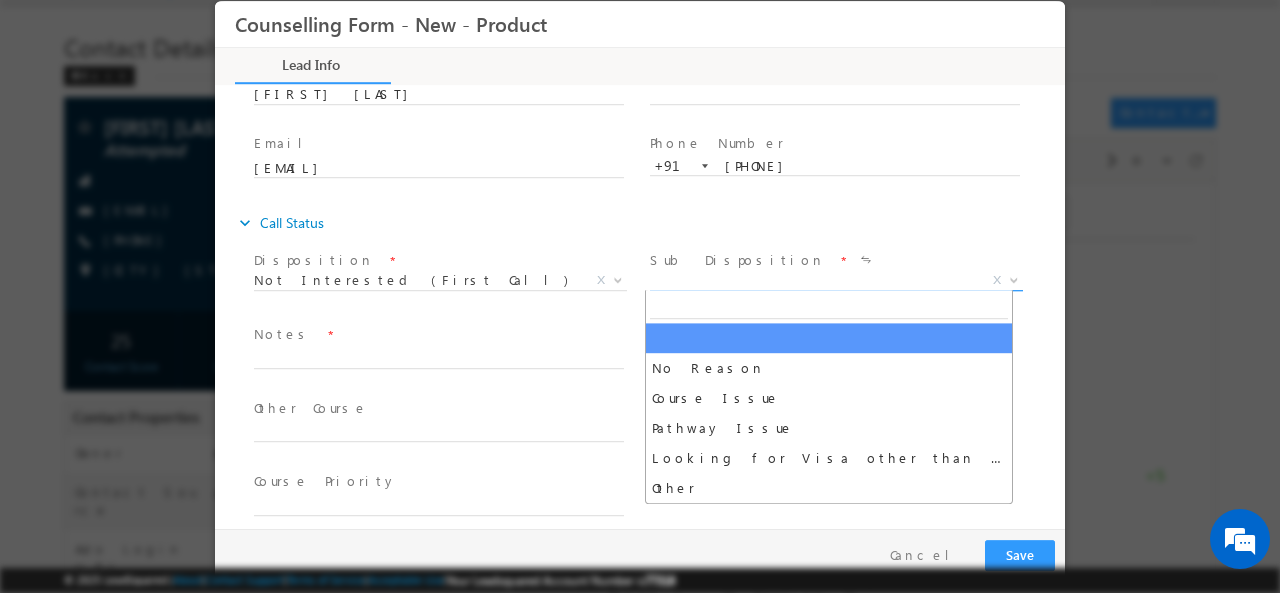 click on "X" at bounding box center [836, 280] 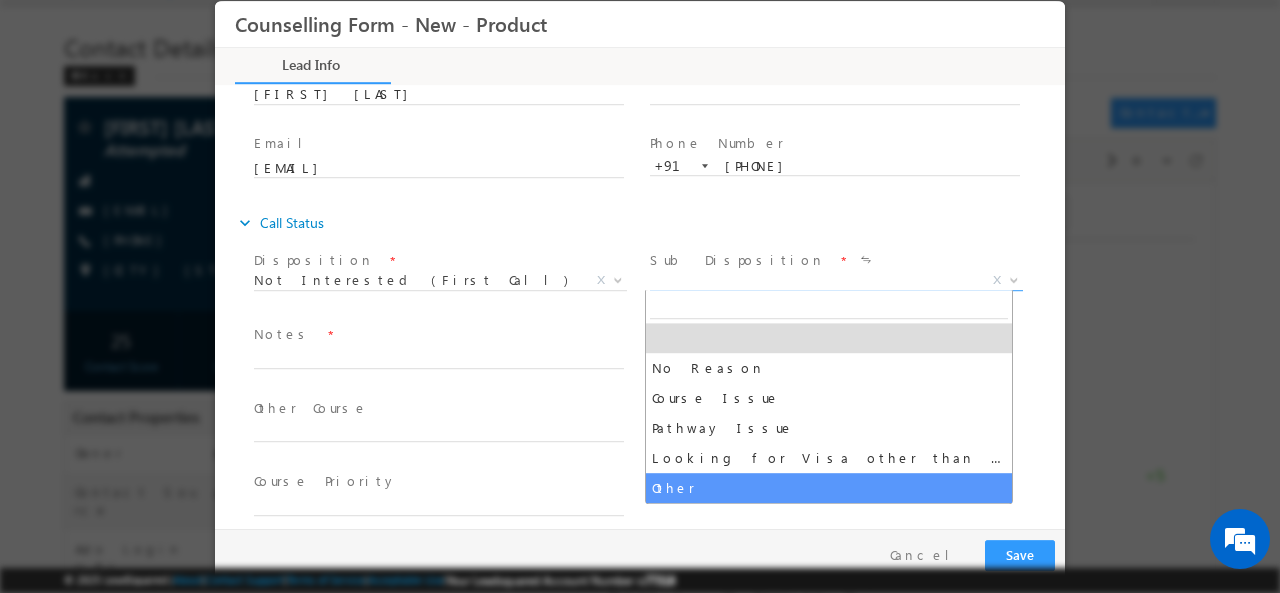 select on "Other" 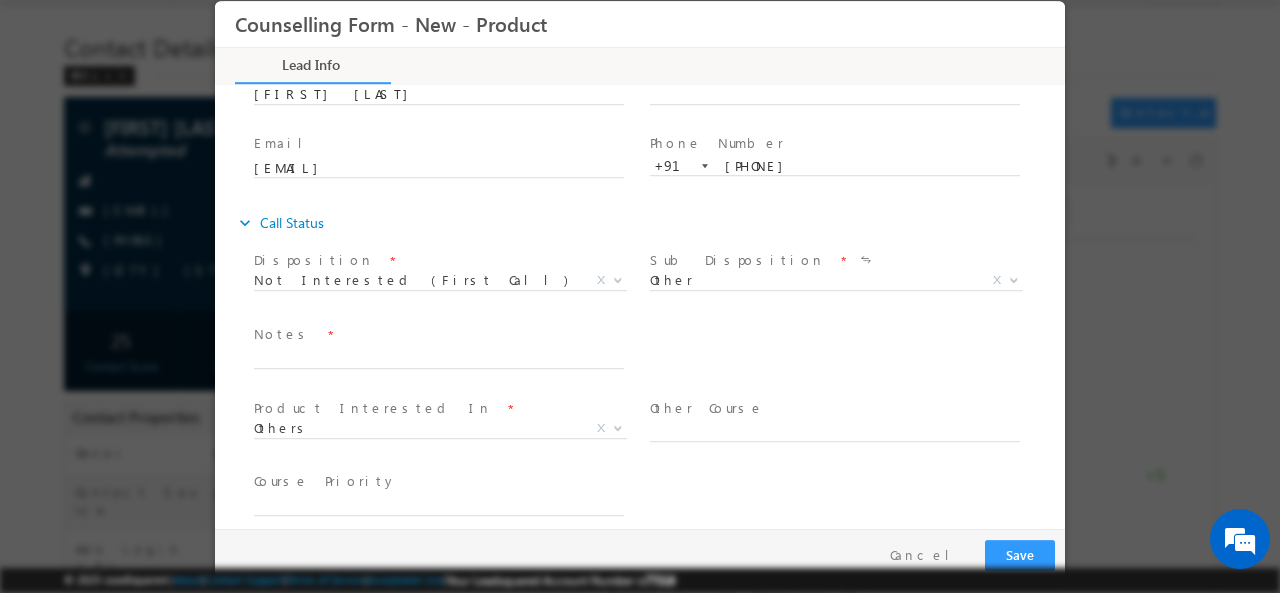 click on "*" at bounding box center [510, 408] 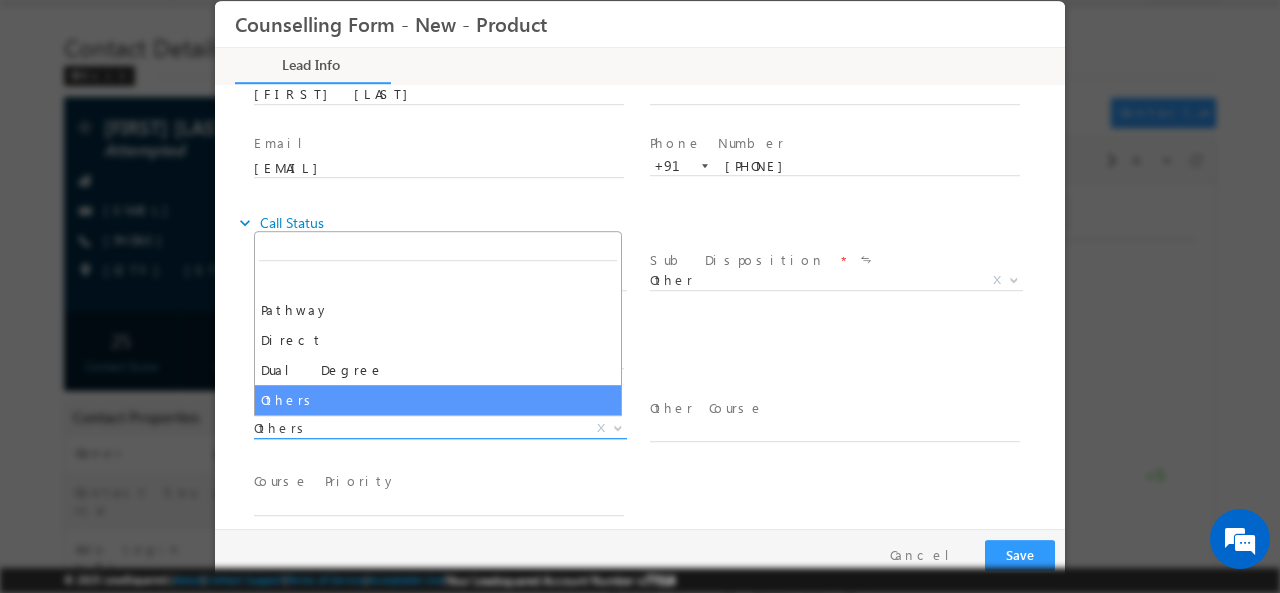click on "Others" at bounding box center (416, 427) 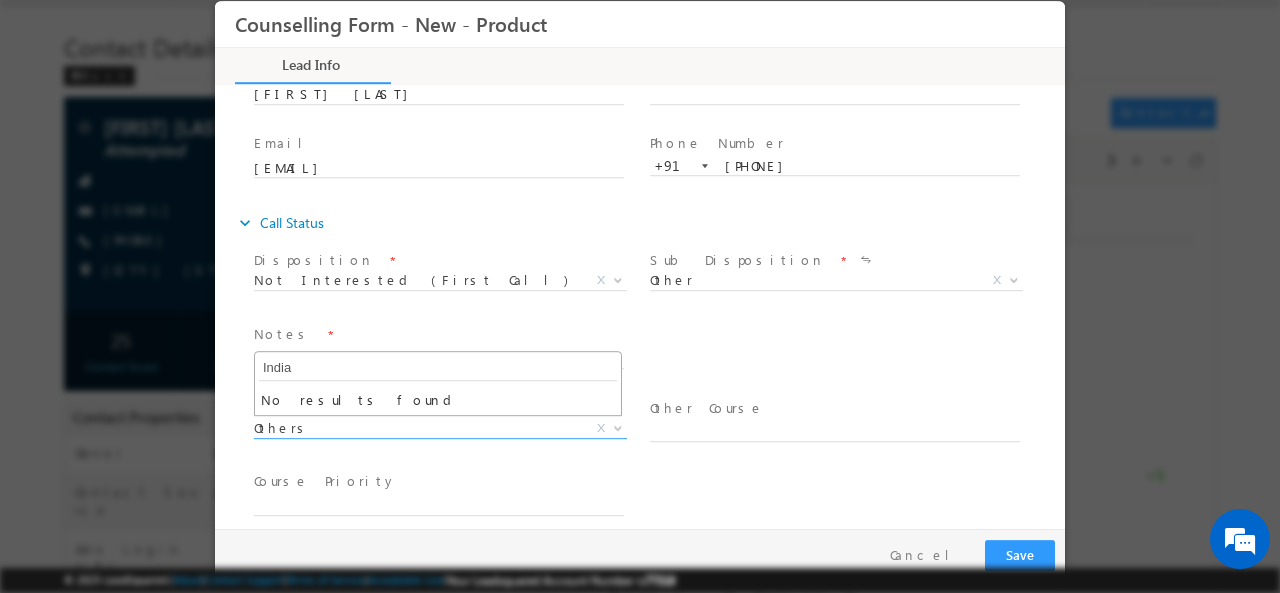 type on "India" 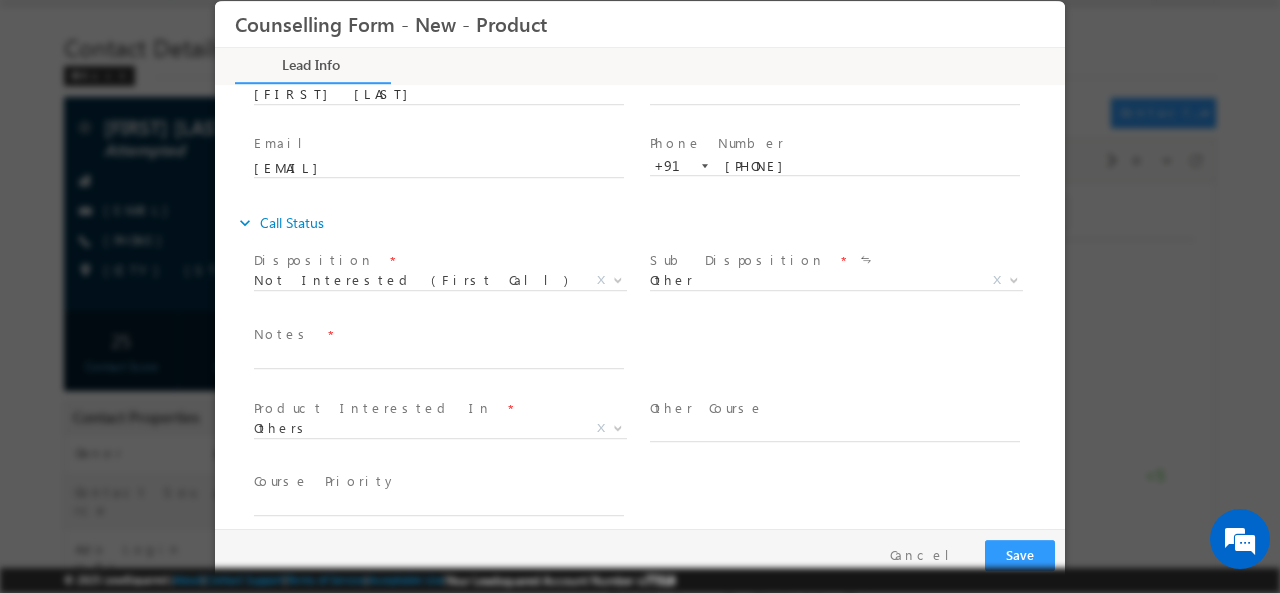 click at bounding box center (438, 452) 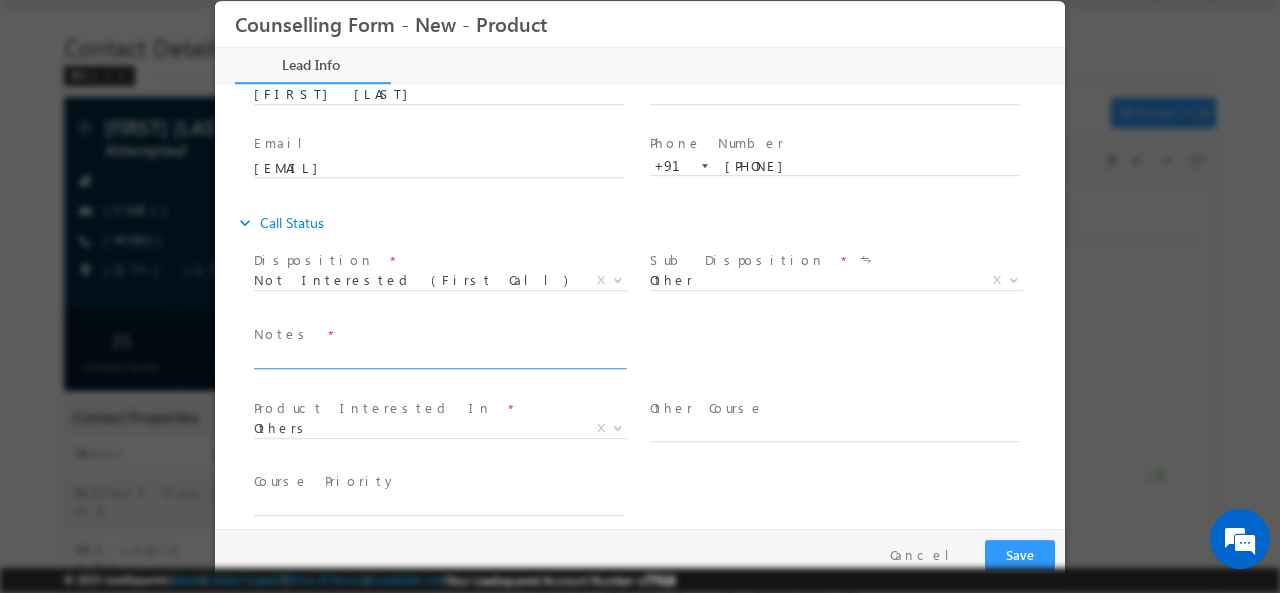 click at bounding box center (439, 356) 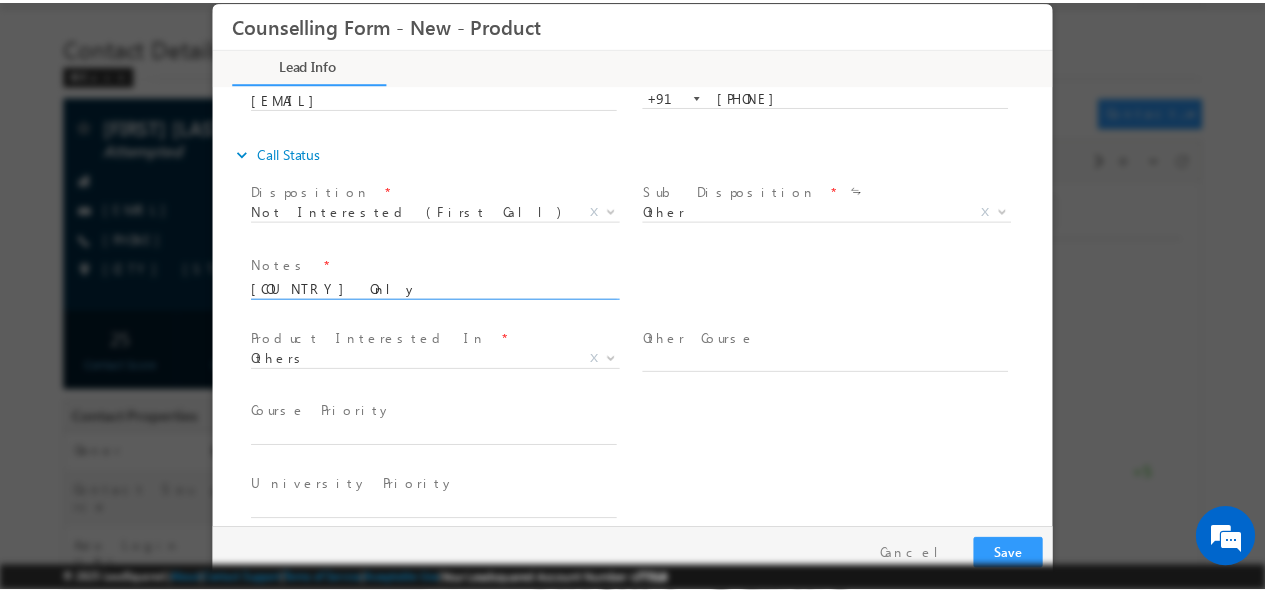 scroll, scrollTop: 178, scrollLeft: 0, axis: vertical 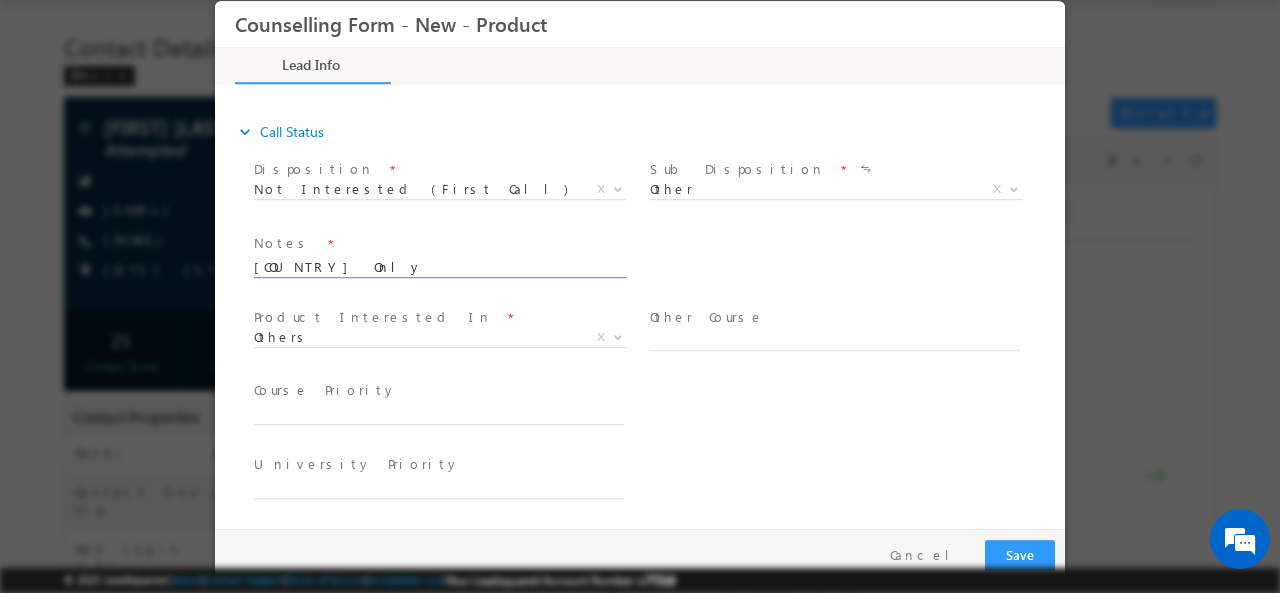type on "INdia Only" 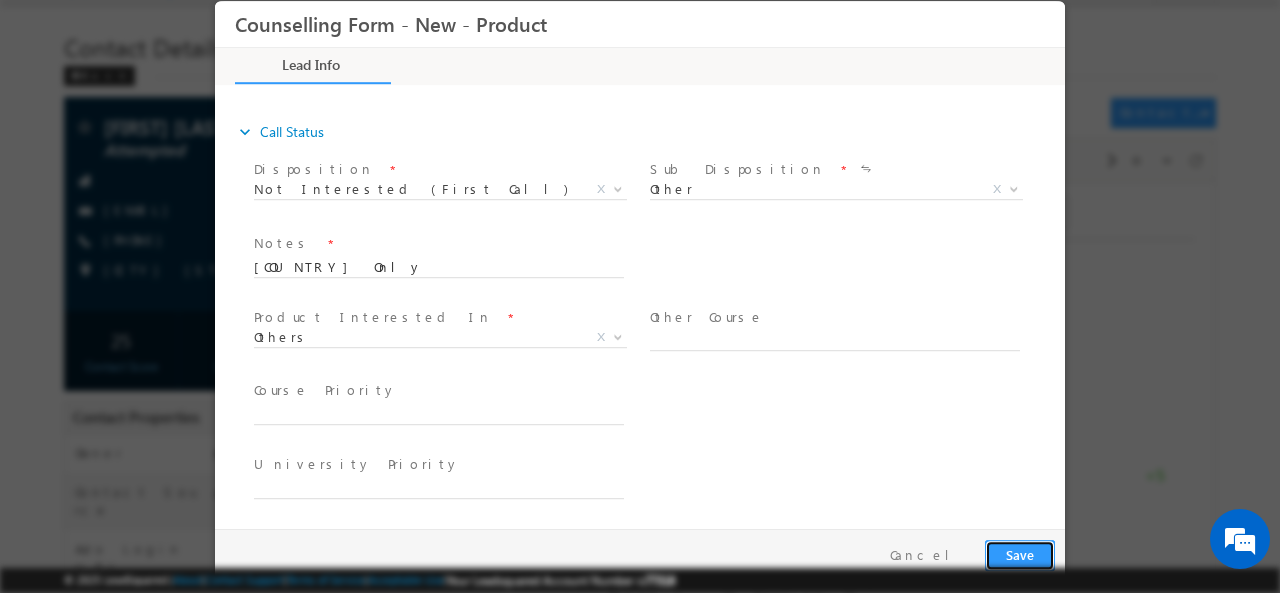 click on "Save" at bounding box center (1020, 554) 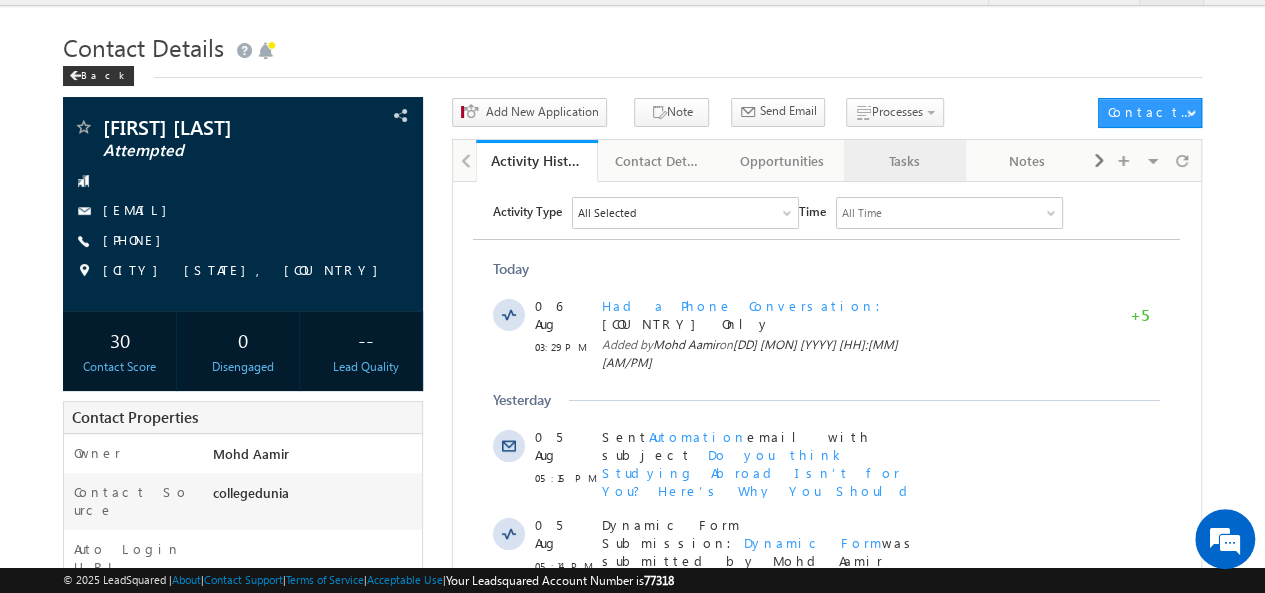 click on "Tasks" at bounding box center [905, 161] 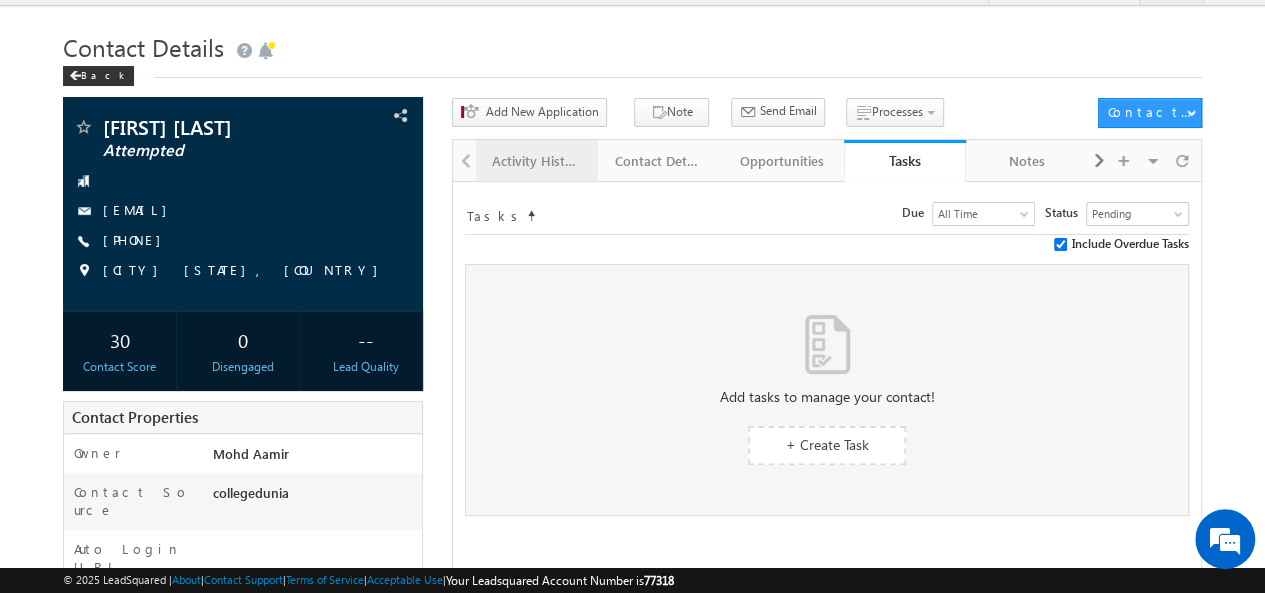 click on "Activity History" at bounding box center [537, 161] 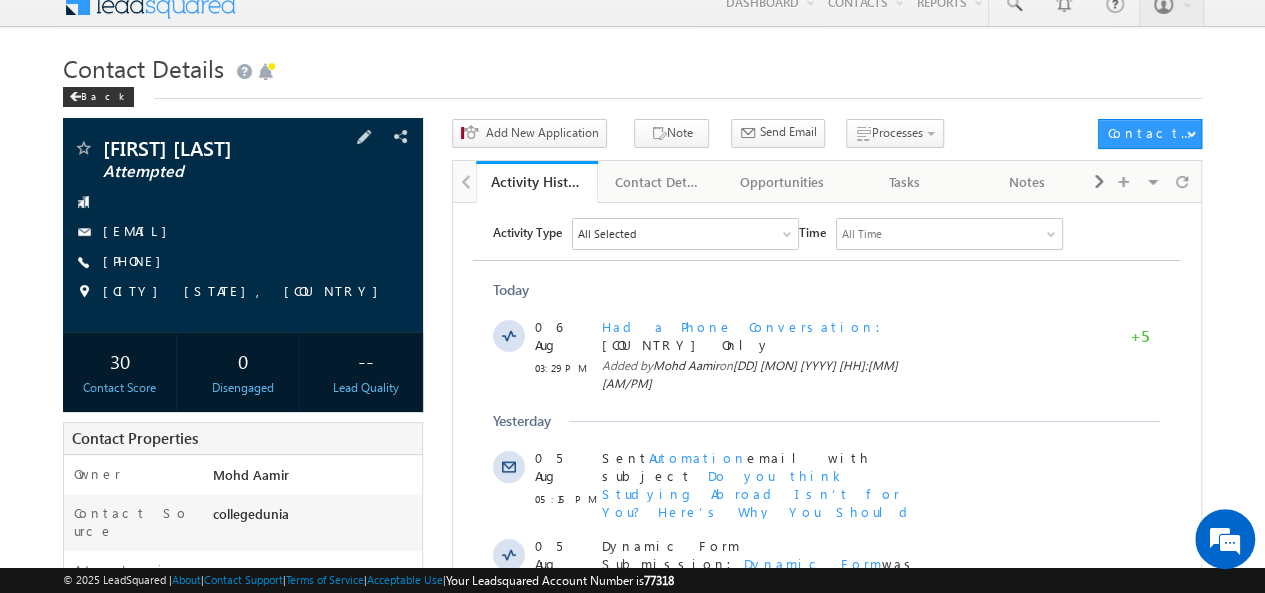scroll, scrollTop: 0, scrollLeft: 0, axis: both 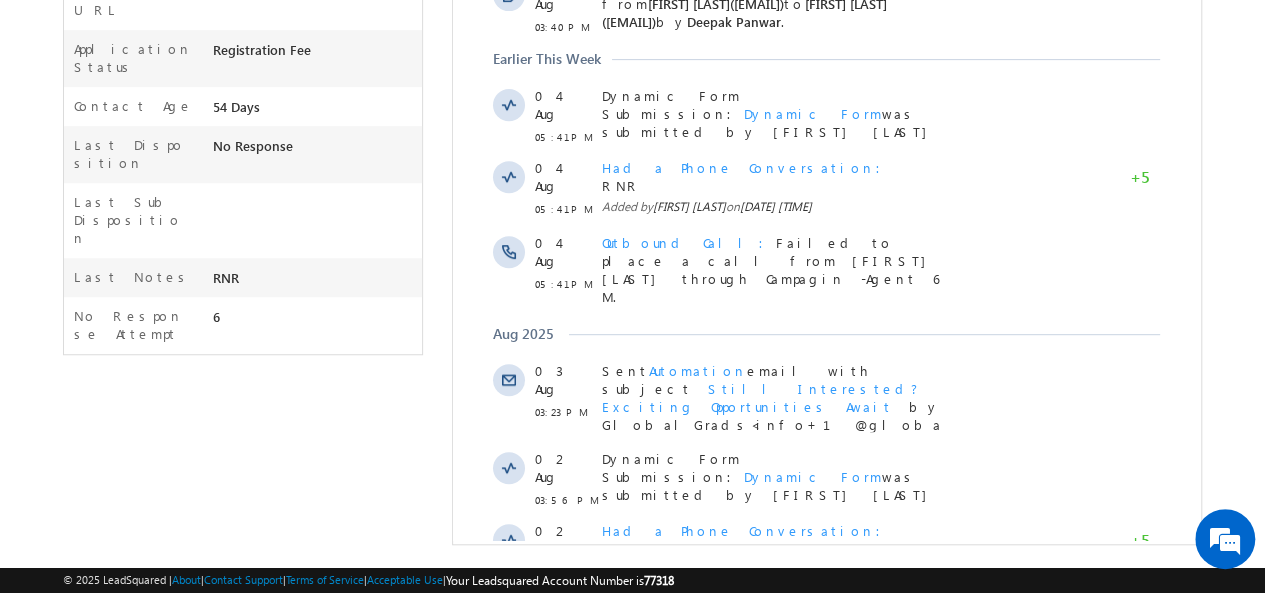 click on "Show More" at bounding box center (826, 623) 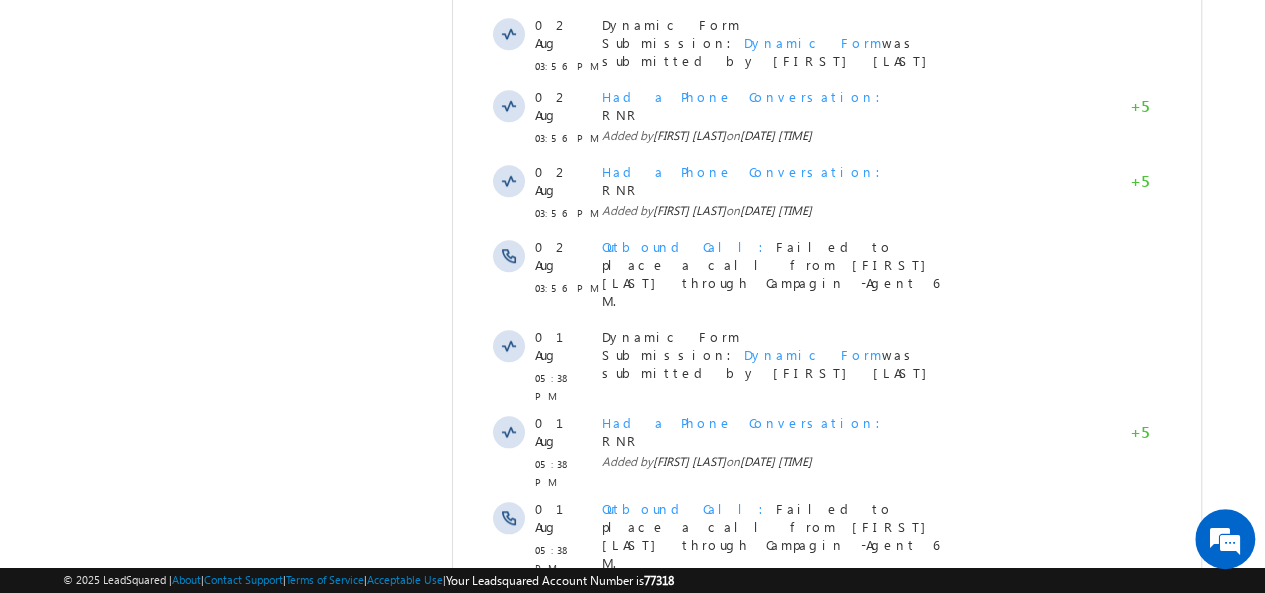 scroll, scrollTop: 1220, scrollLeft: 0, axis: vertical 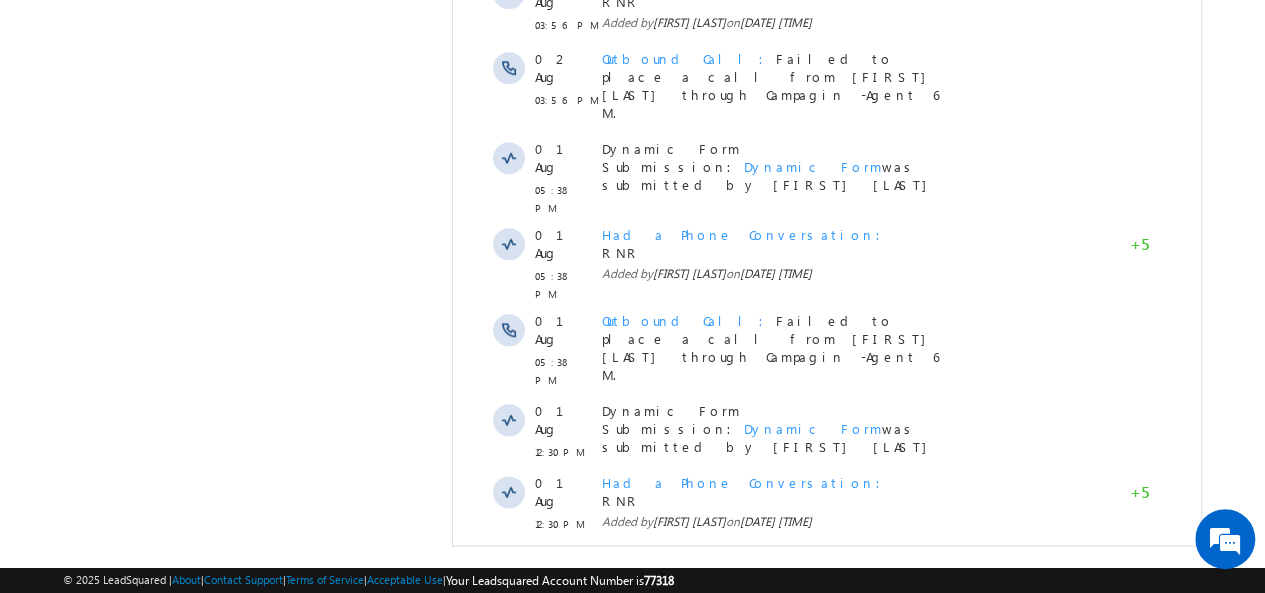 click on "Show More" at bounding box center (826, 848) 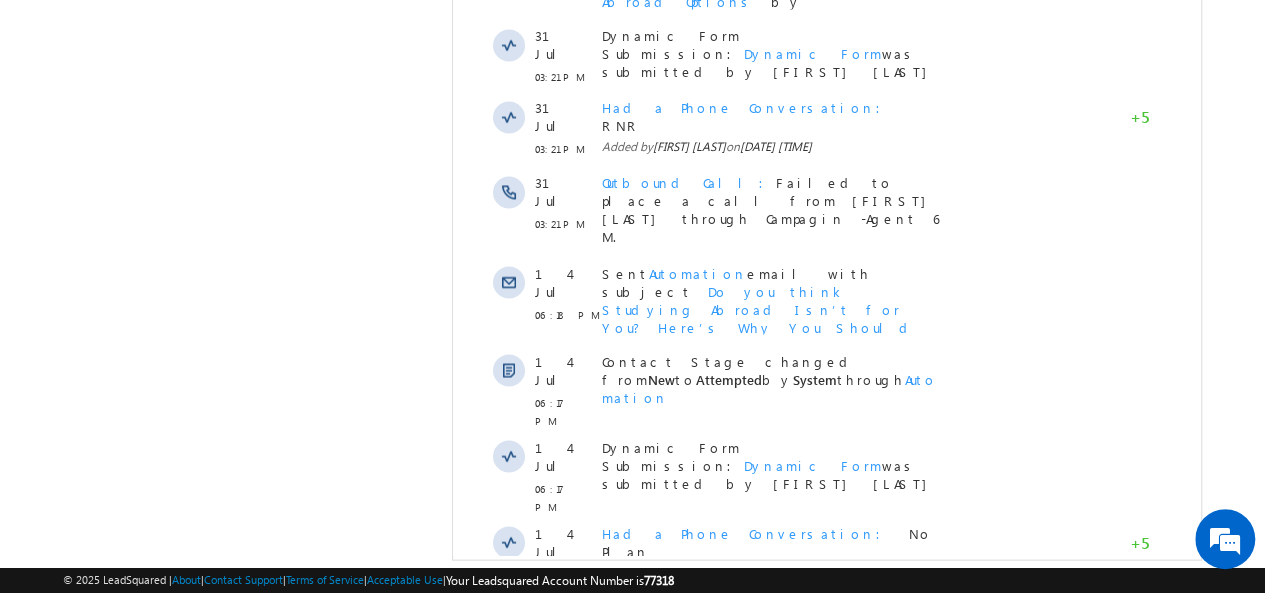 scroll, scrollTop: 1882, scrollLeft: 0, axis: vertical 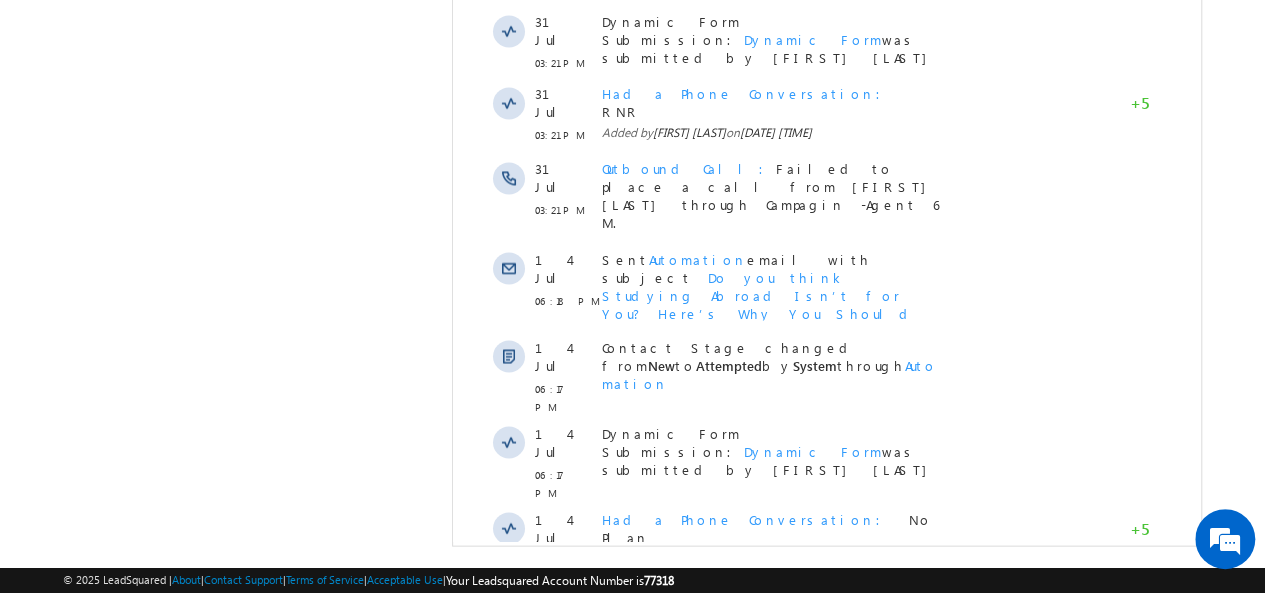 click on "Show More" at bounding box center [826, 1058] 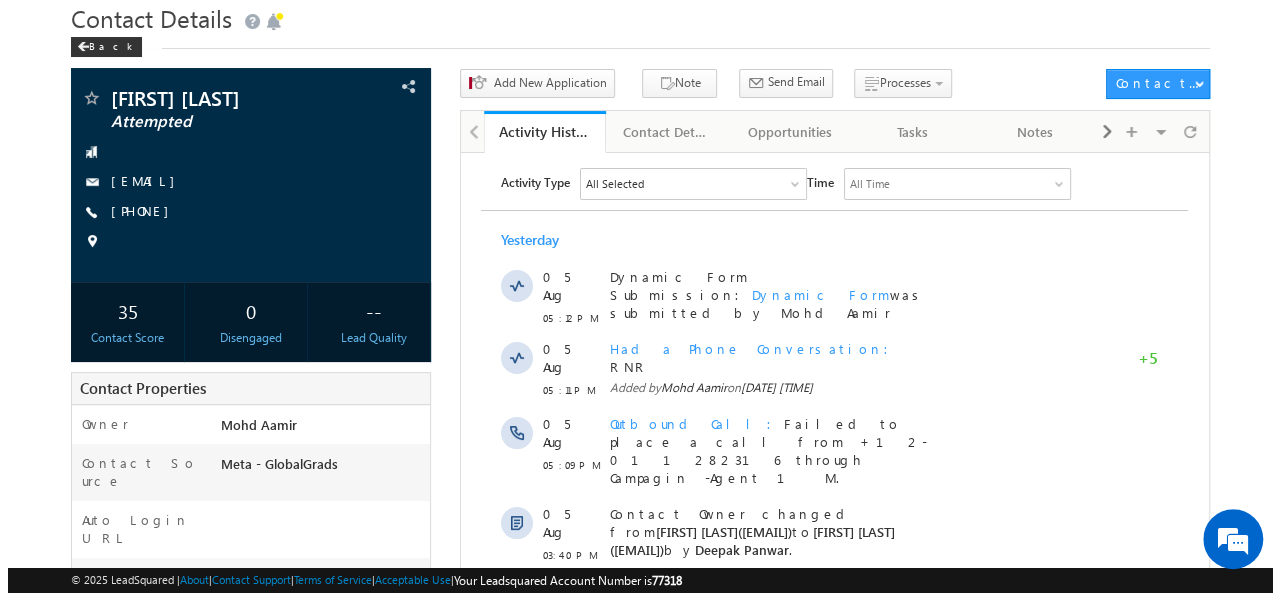 scroll, scrollTop: 0, scrollLeft: 0, axis: both 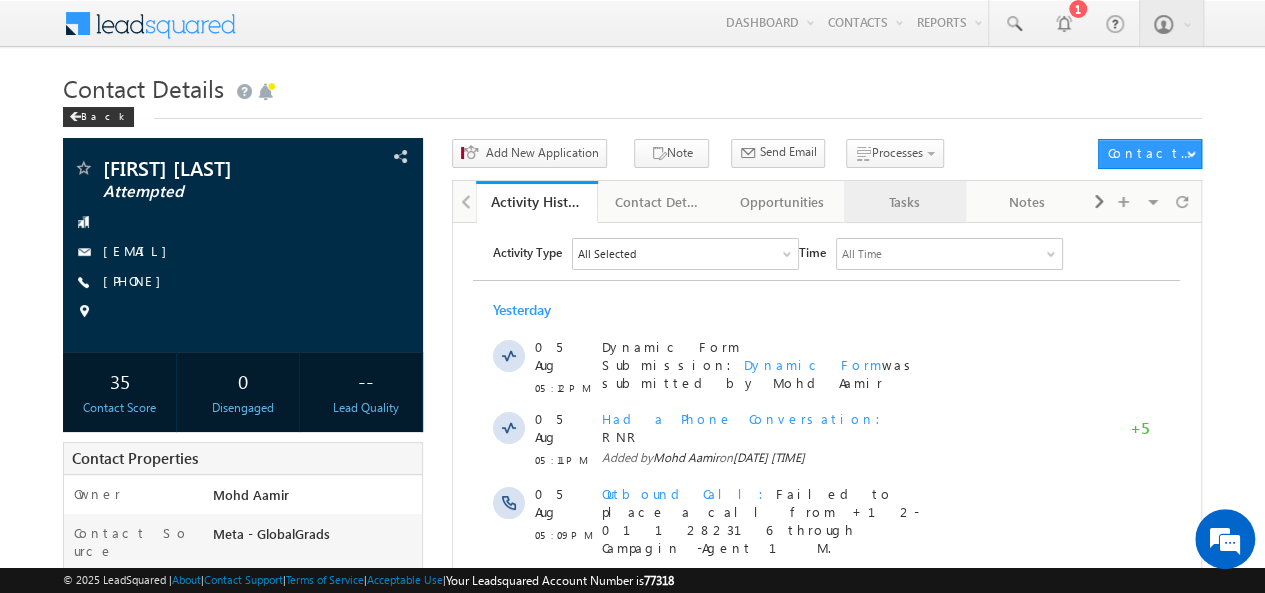 click on "Tasks" at bounding box center [904, 202] 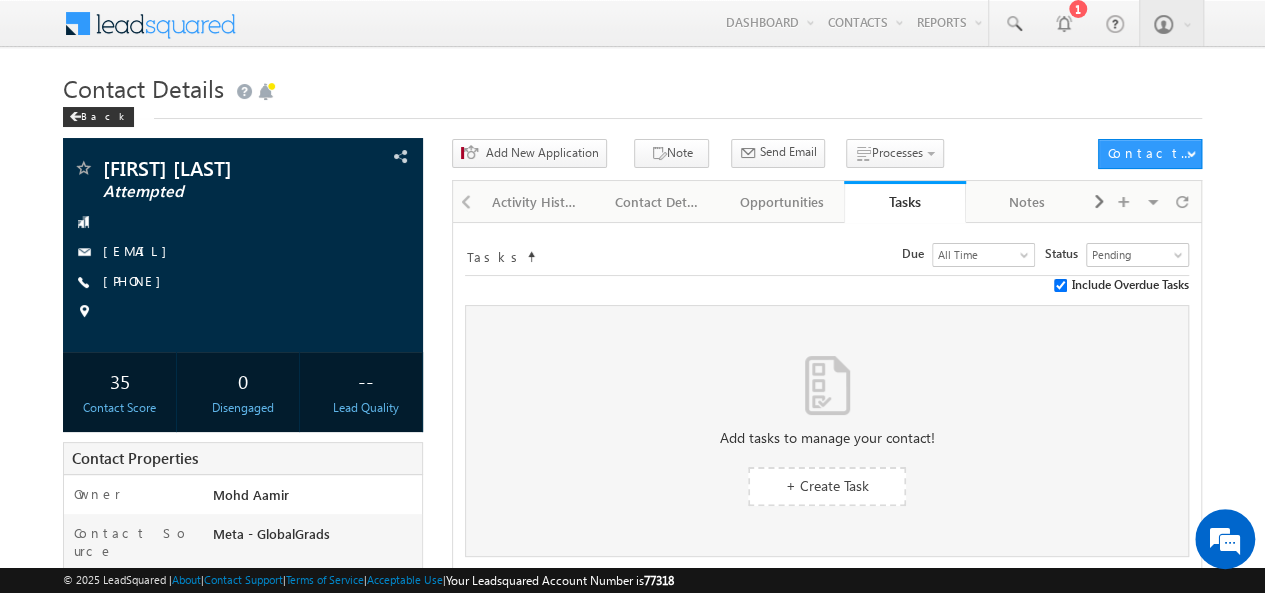 click on "Tasks
Status     undefined All Tasks Completed Overdue Pending Pending
Due     Go maxdate mindate All Time
Custom
Yesterday
Today
Last Week
This Week
Last Month
This Month
Last Year
This Year
Last 7 Days
Last 30 Days
All Time
Include Overdue Tasks
Add tasks to manage your contact!
+ Create Task
No tasks found!" at bounding box center [826, 627] 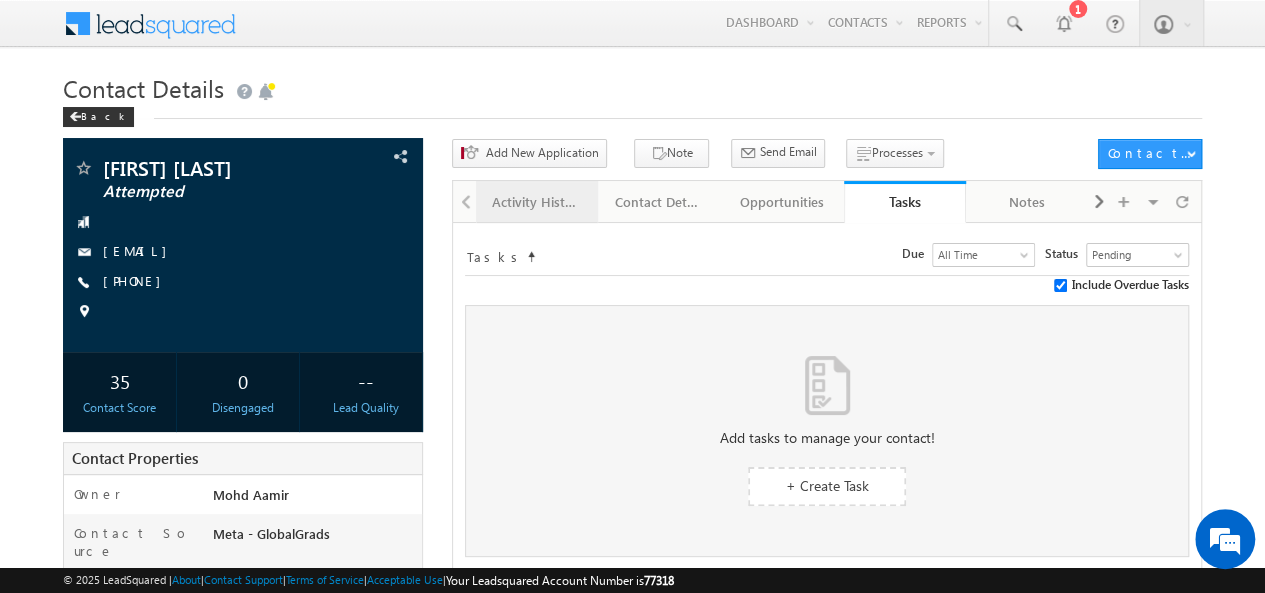 click on "Activity History" at bounding box center (537, 202) 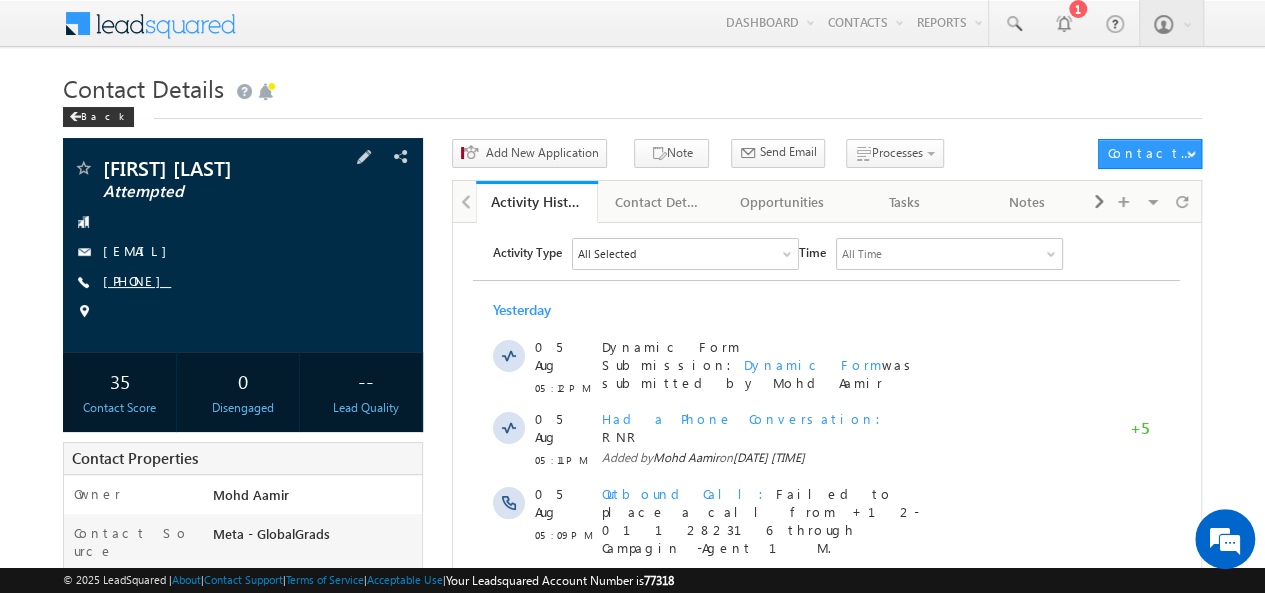 click on "+91-9486004786" at bounding box center (137, 280) 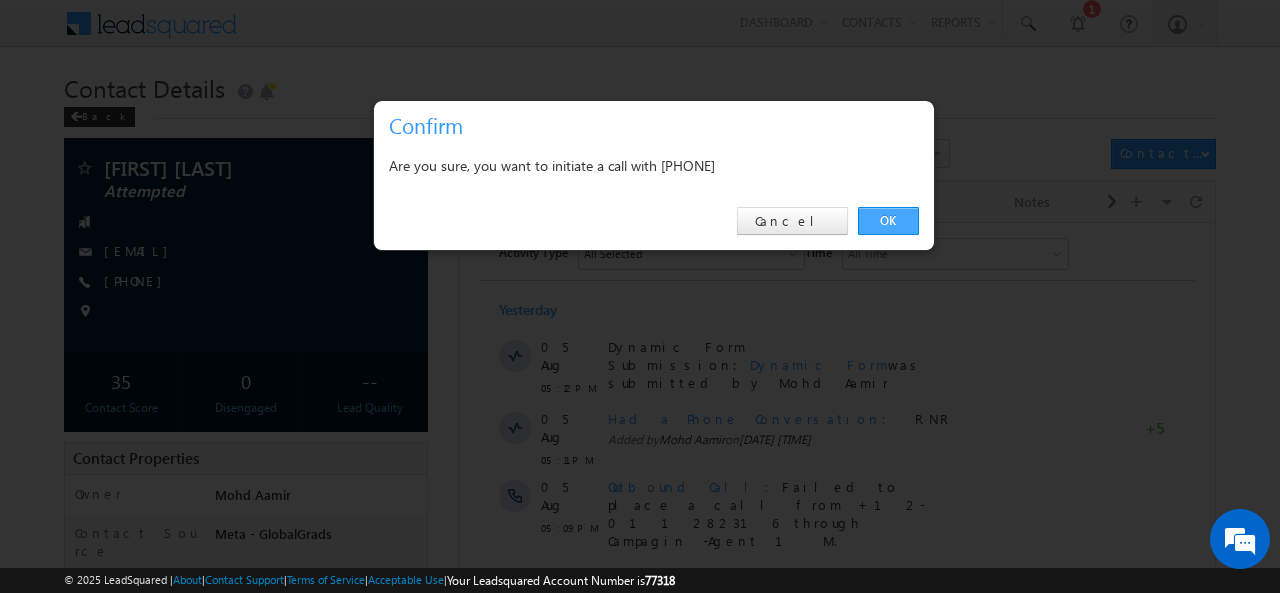 click on "OK" at bounding box center [888, 221] 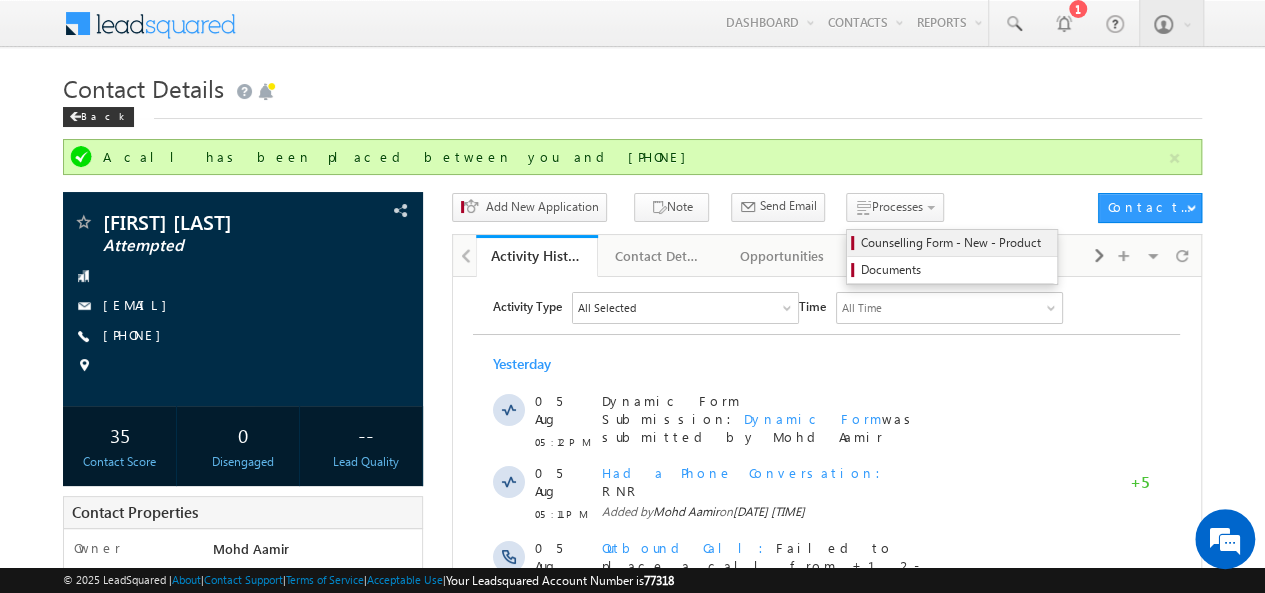 click on "Counselling Form - New - Product" at bounding box center [955, 243] 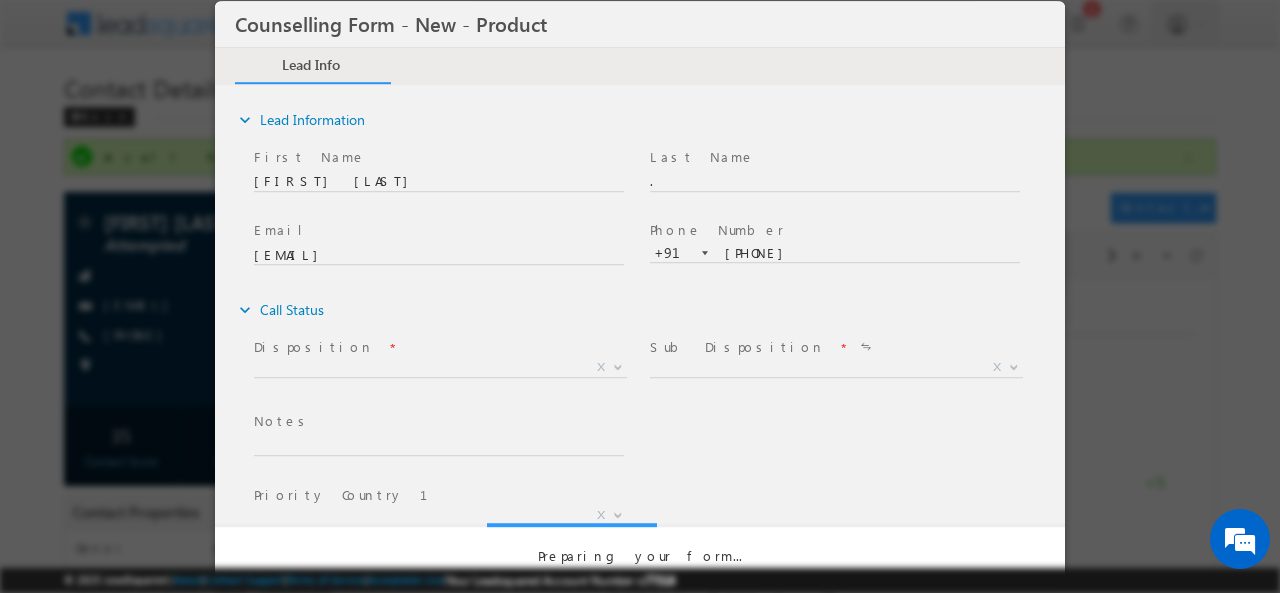 scroll, scrollTop: 0, scrollLeft: 0, axis: both 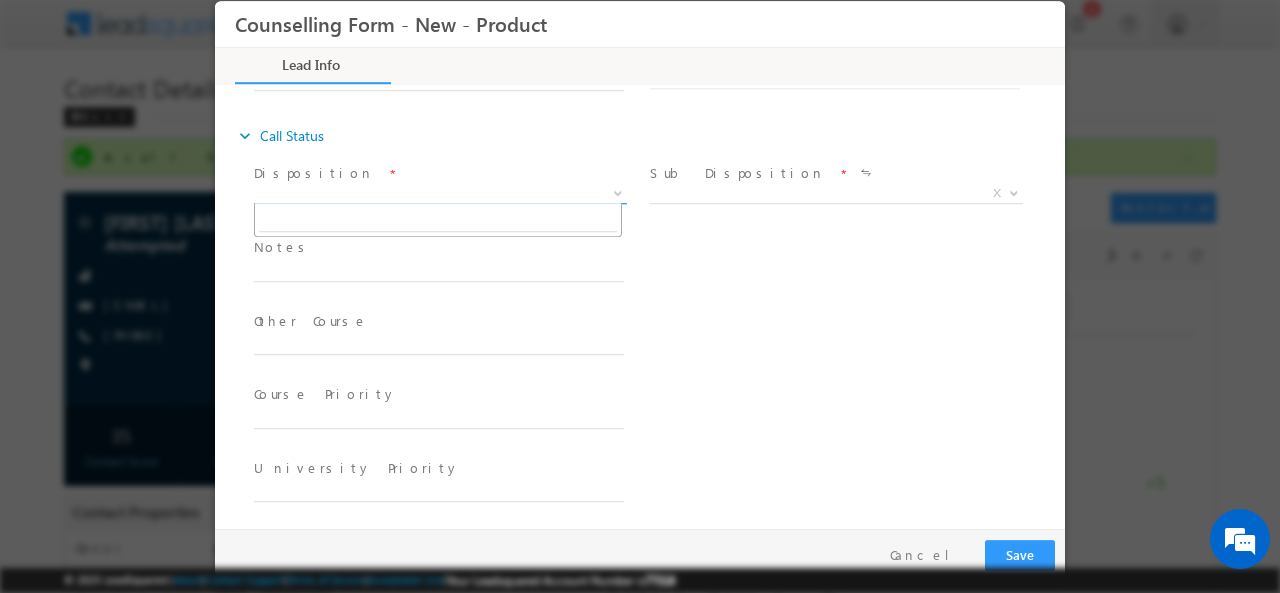 click on "X" at bounding box center (440, 193) 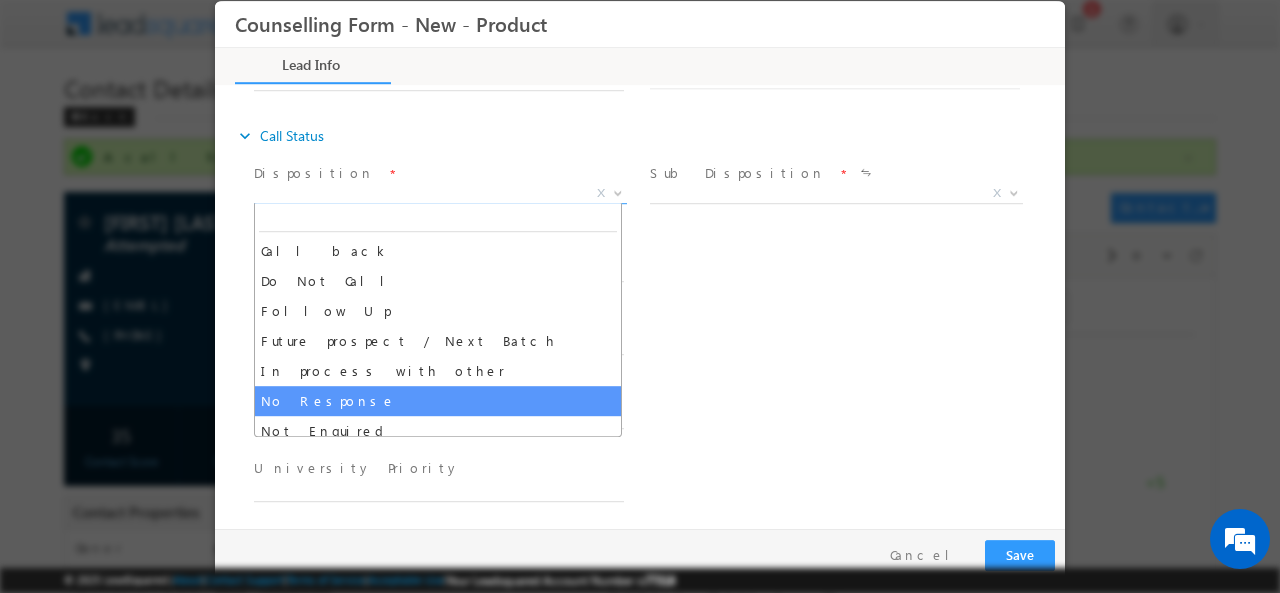 select on "No Response" 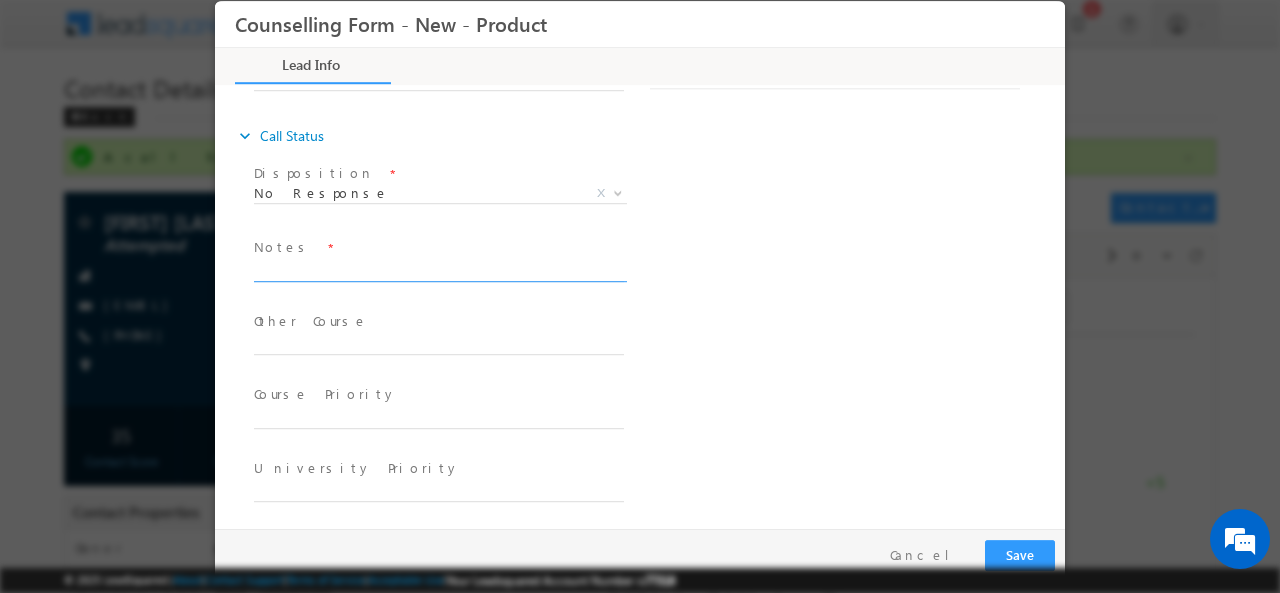 click at bounding box center (439, 269) 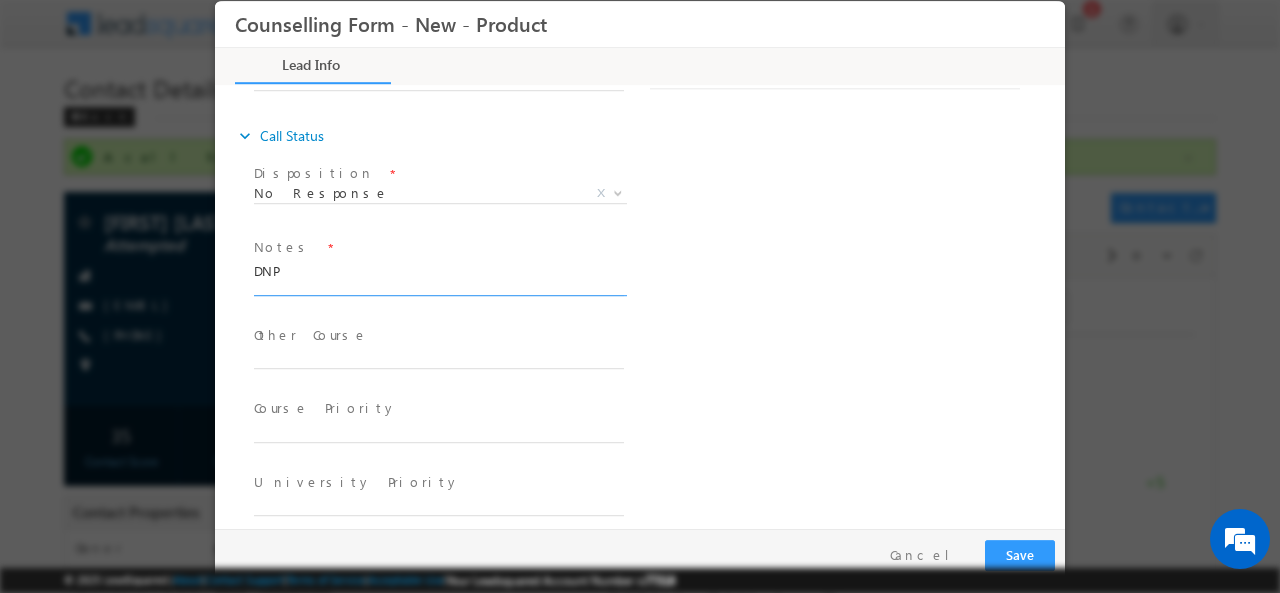 scroll, scrollTop: 3, scrollLeft: 0, axis: vertical 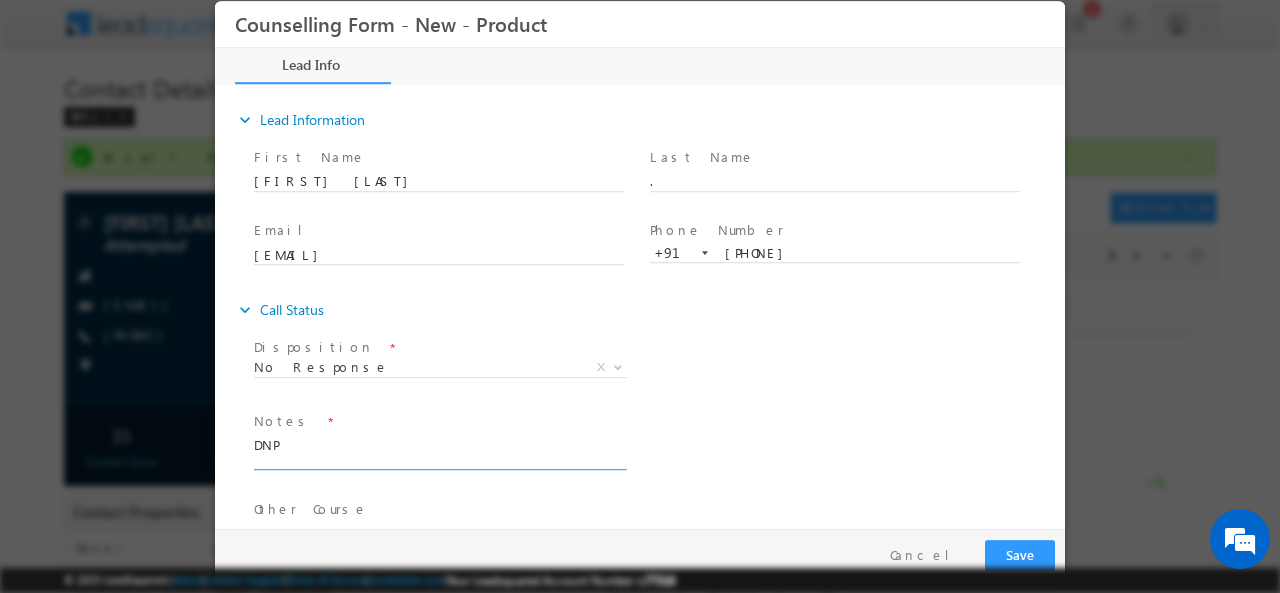 type on "DNP" 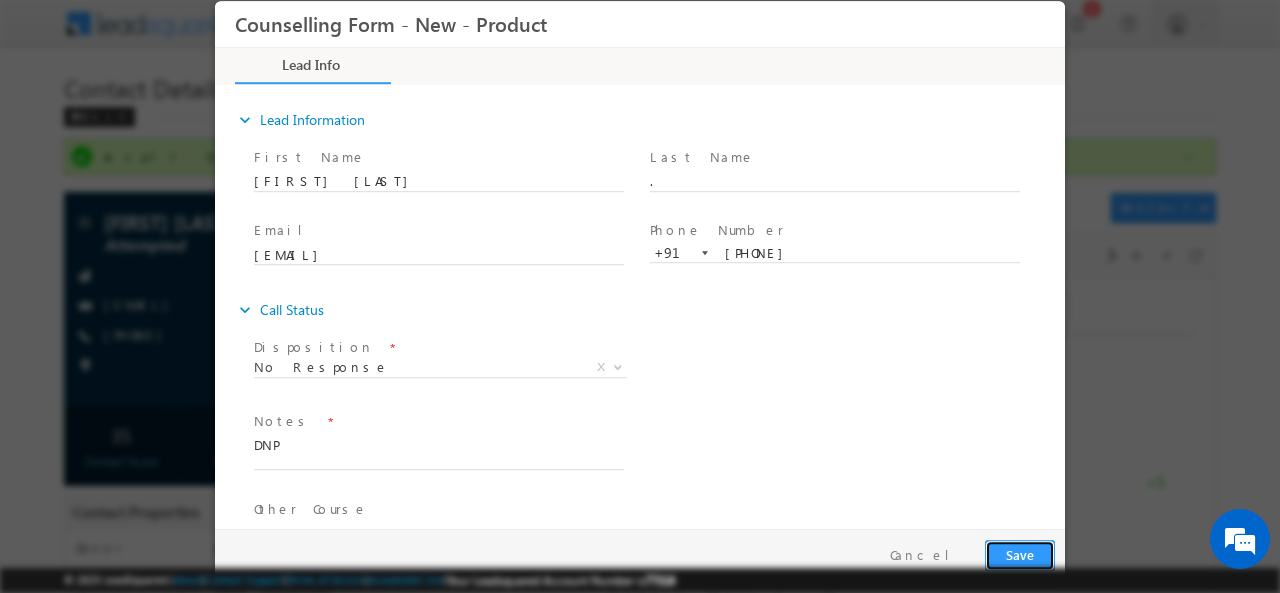 click on "Save" at bounding box center [1020, 554] 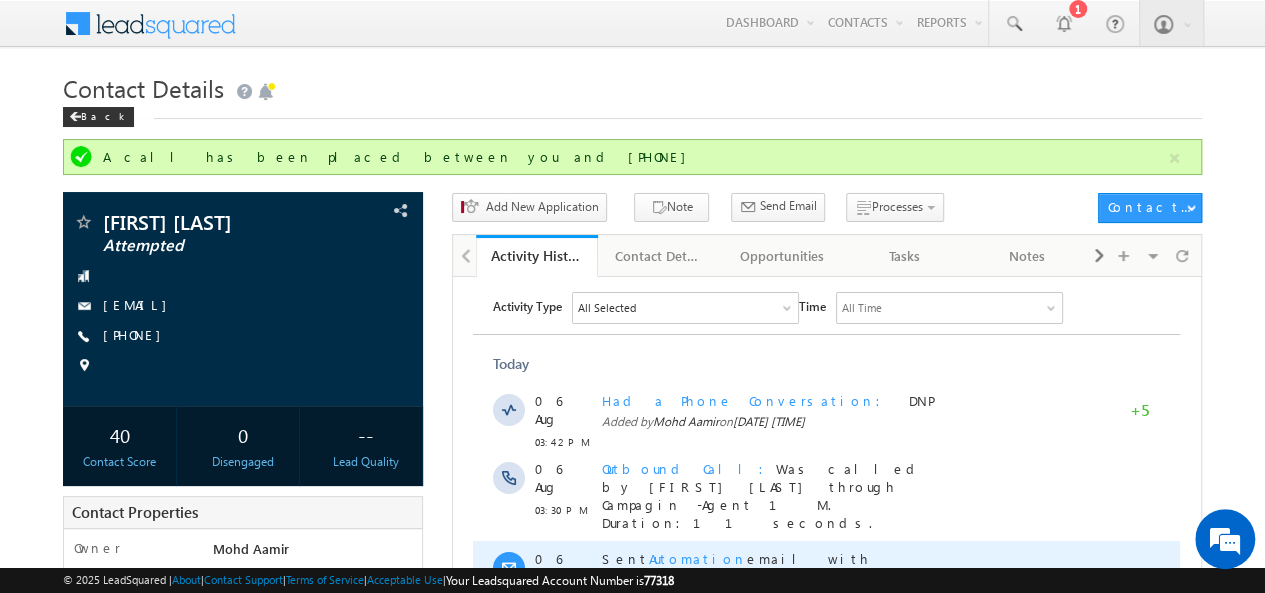 drag, startPoint x: 1043, startPoint y: 548, endPoint x: 1075, endPoint y: 537, distance: 33.83785 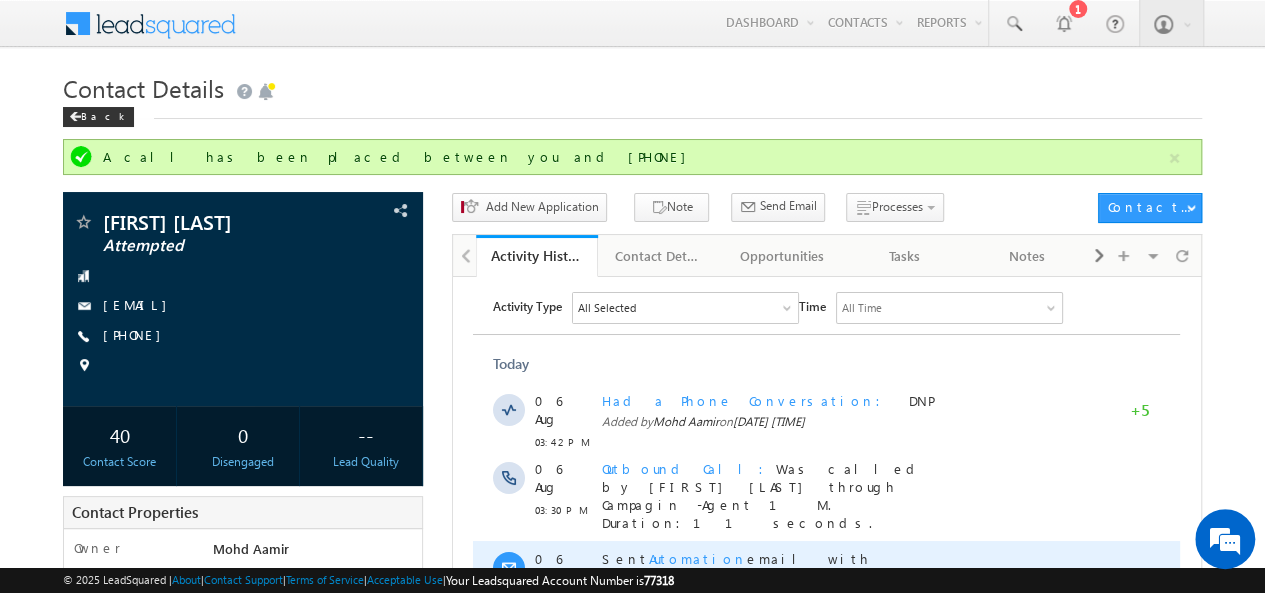 click on "06 Aug
03:23 PM
Sent  Automation  email with subject
Don’t Miss Out on Exclusive Scholarships
by GlobalGrads<info+1@globalgrads.com>." at bounding box center (826, 584) 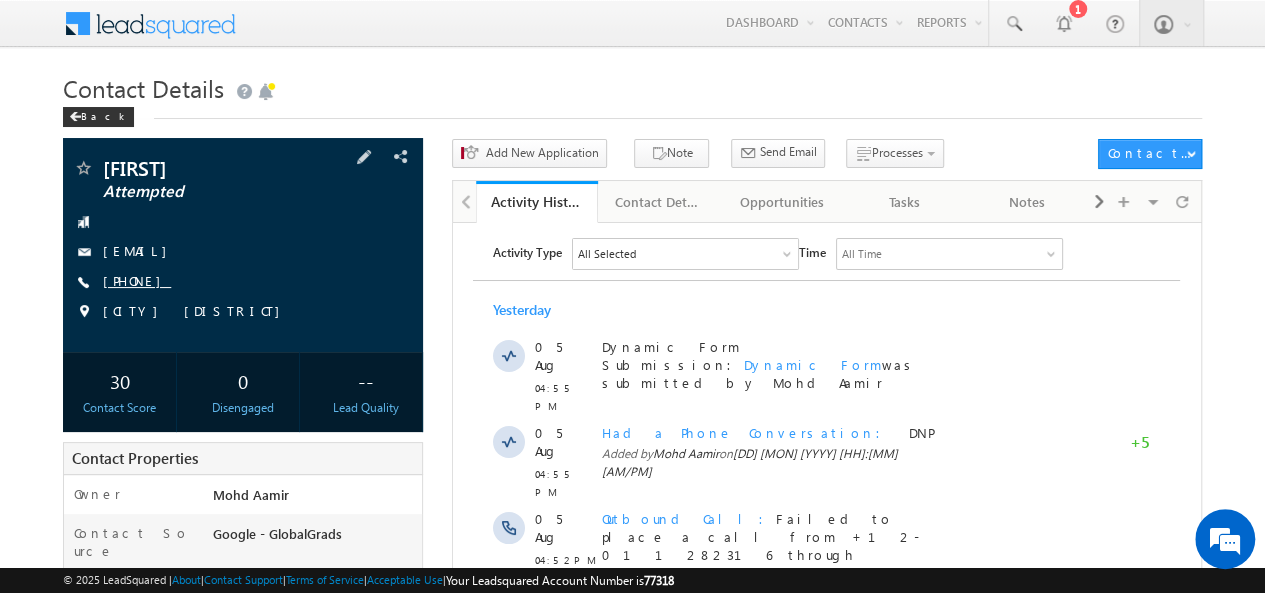 scroll, scrollTop: 0, scrollLeft: 0, axis: both 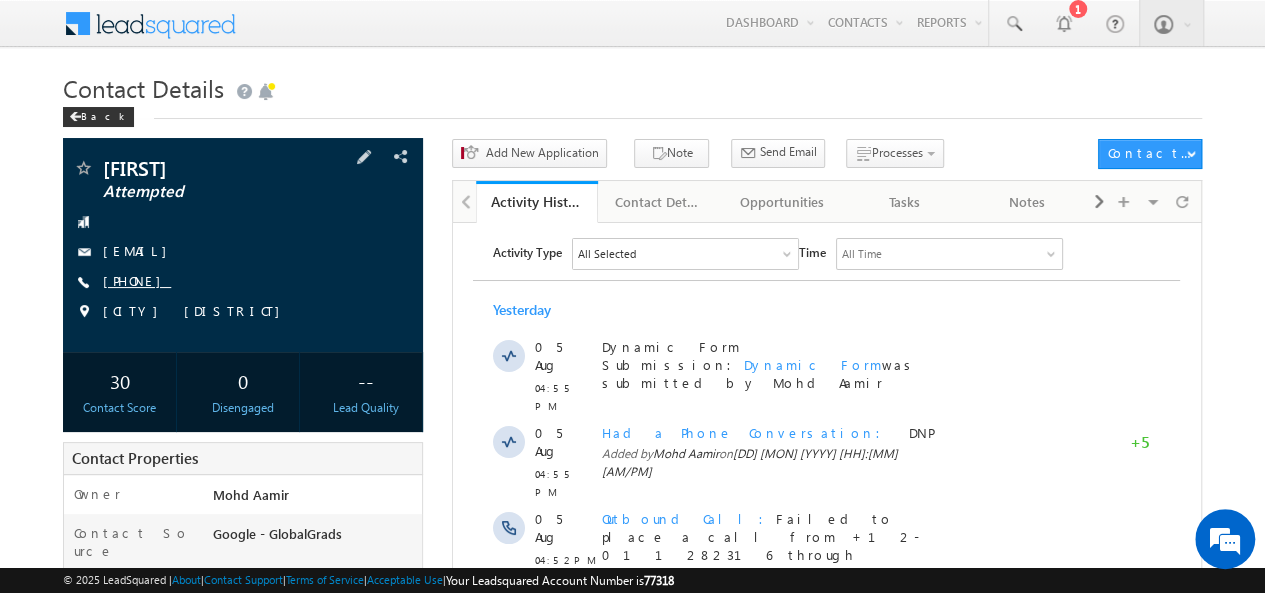 click on "[PHONE]" at bounding box center [137, 280] 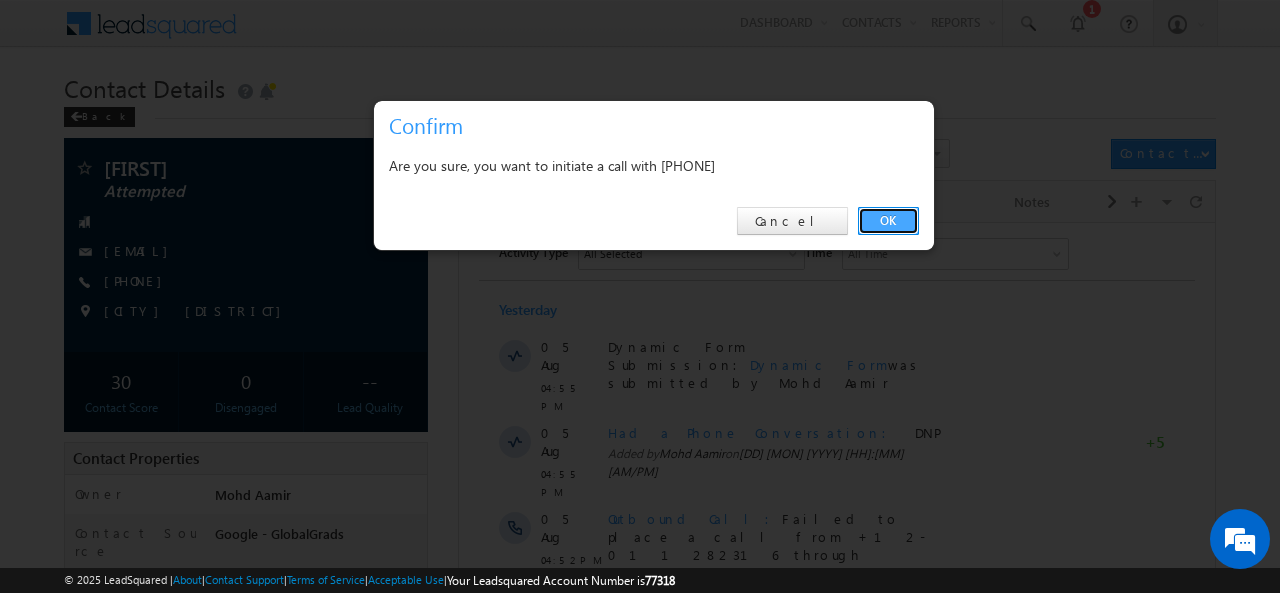 click on "OK" at bounding box center [888, 221] 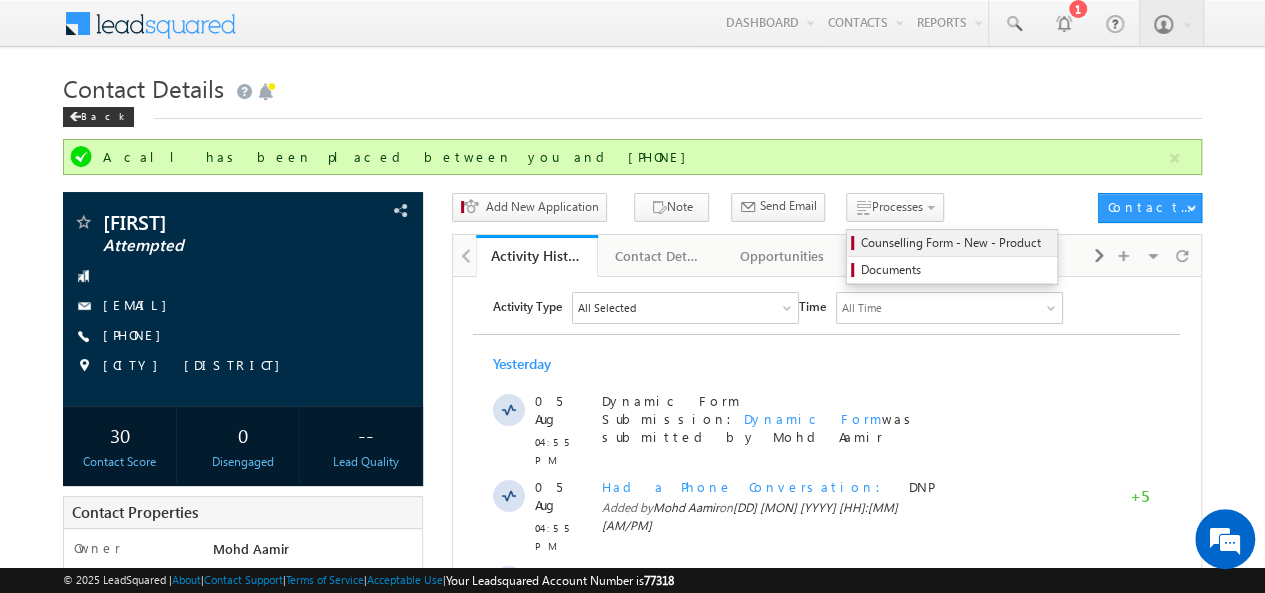 click on "Counselling Form - New - Product" at bounding box center [955, 243] 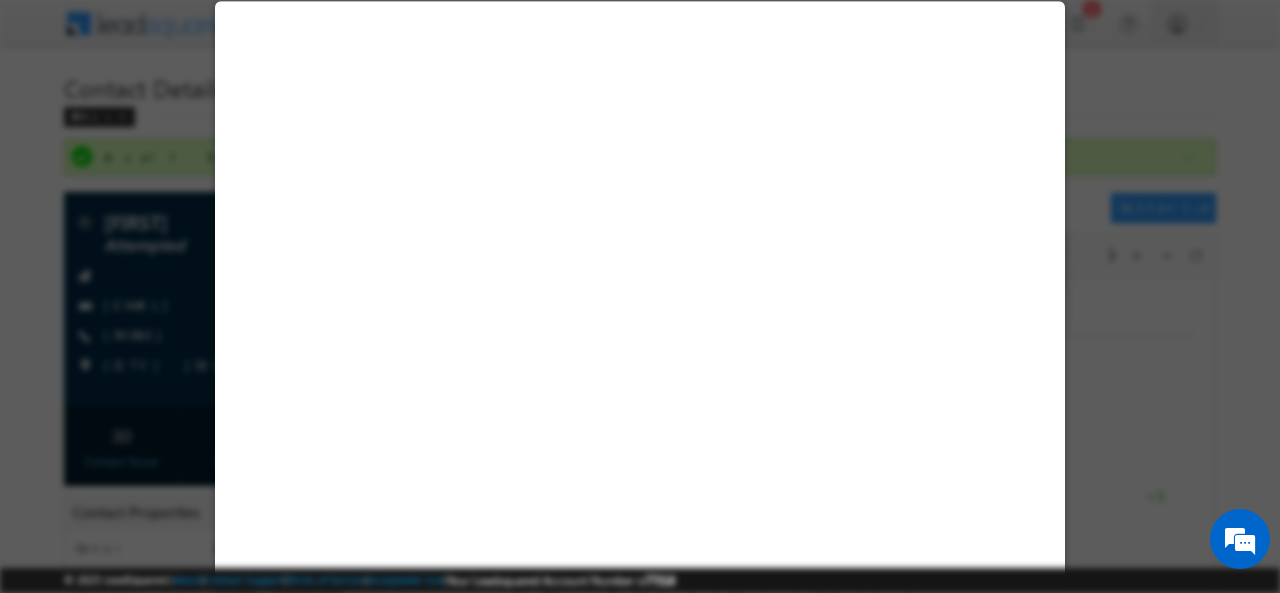 select on "Attempted" 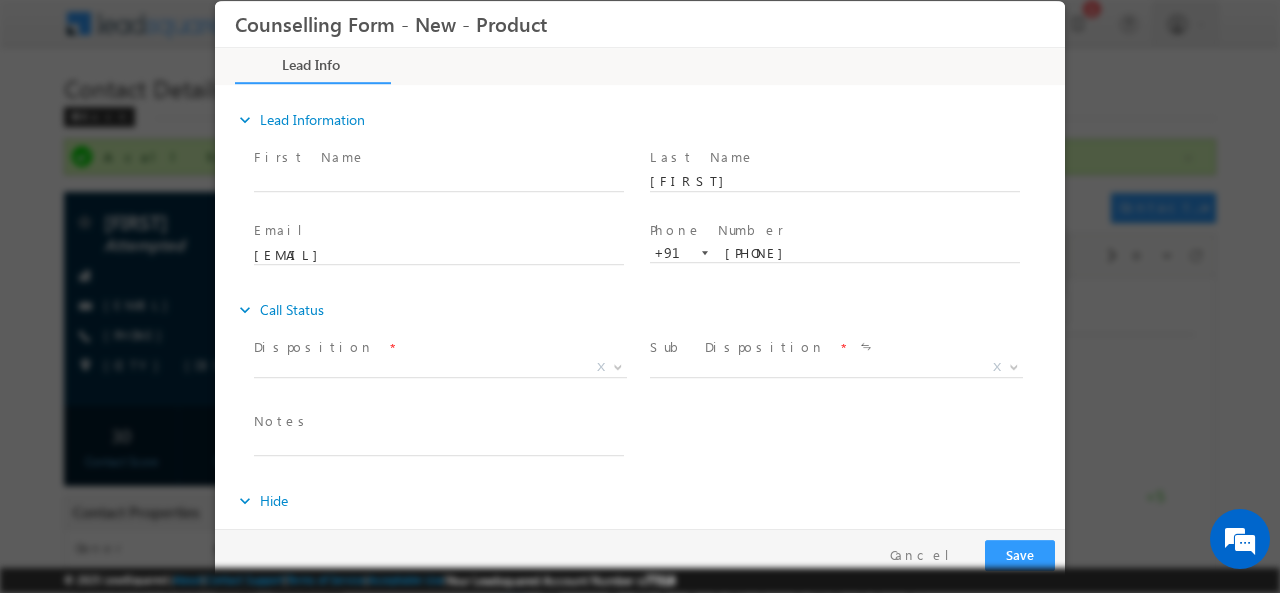 scroll, scrollTop: 0, scrollLeft: 0, axis: both 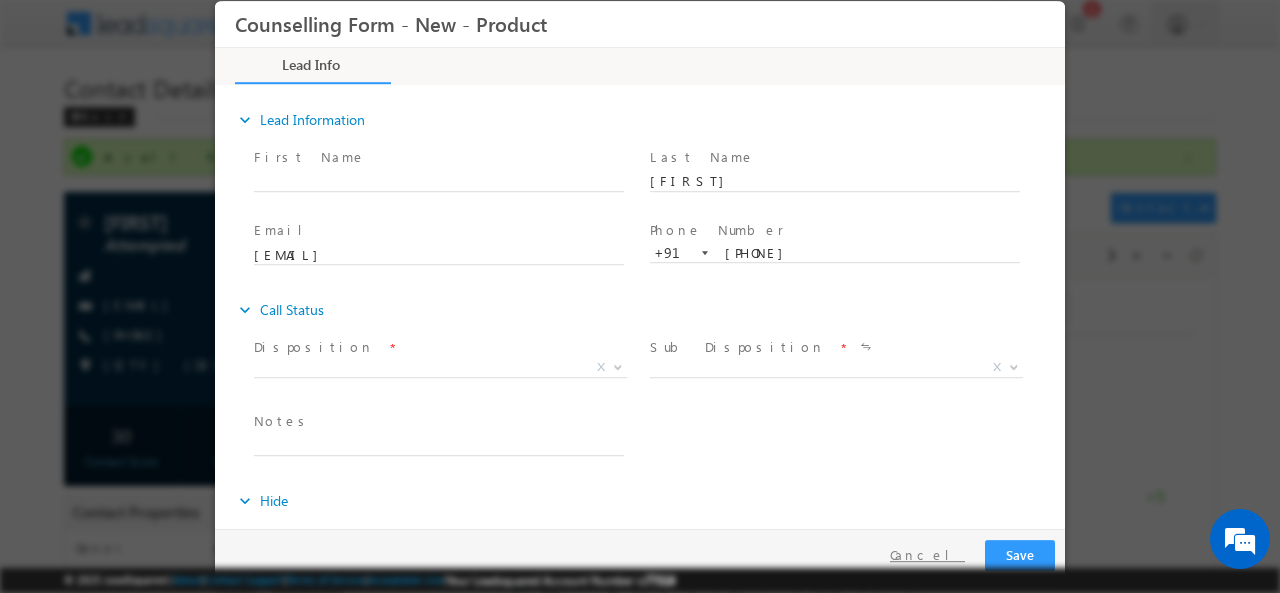 click on "Cancel" at bounding box center (927, 554) 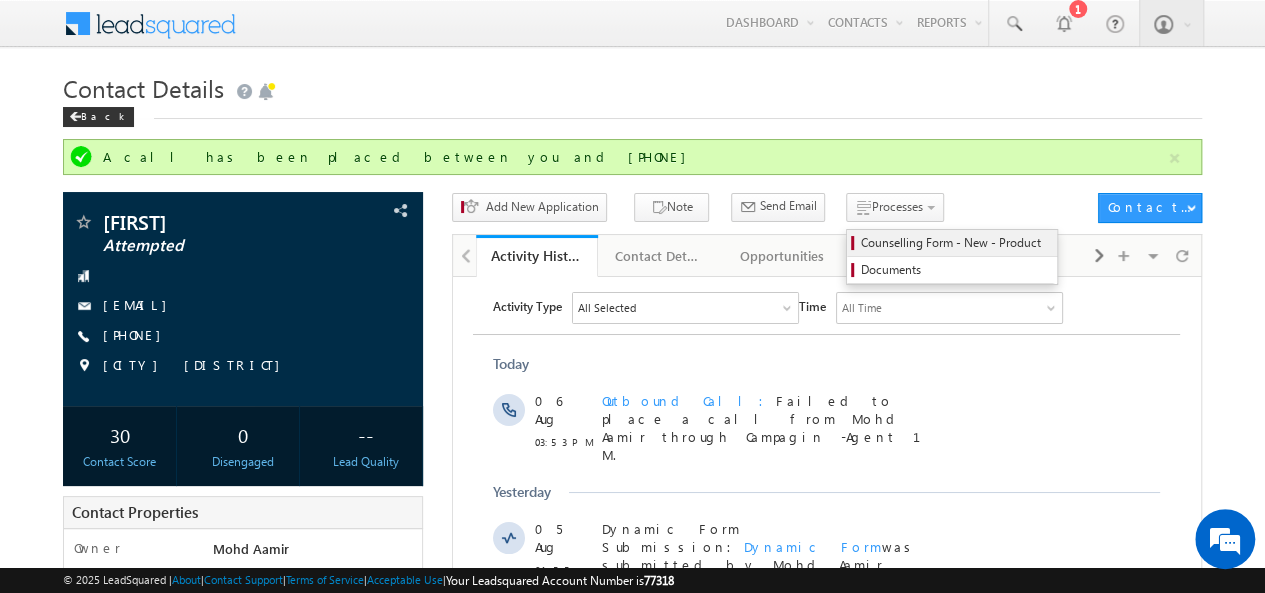 click on "Counselling Form - New - Product" at bounding box center [955, 243] 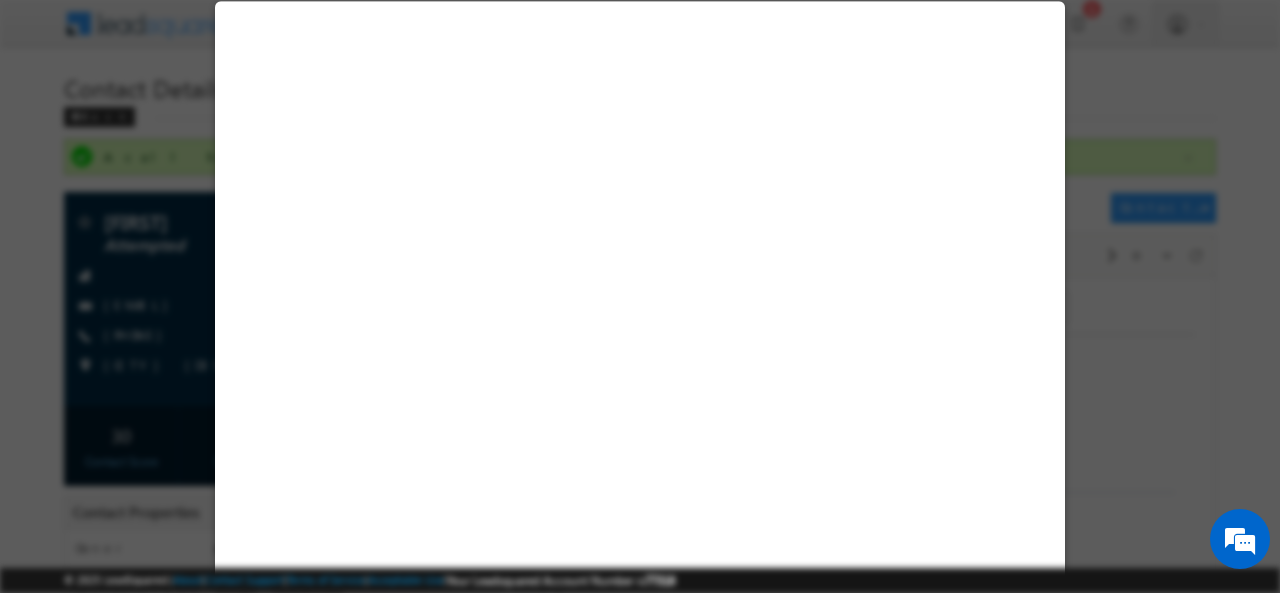 select on "Attempted" 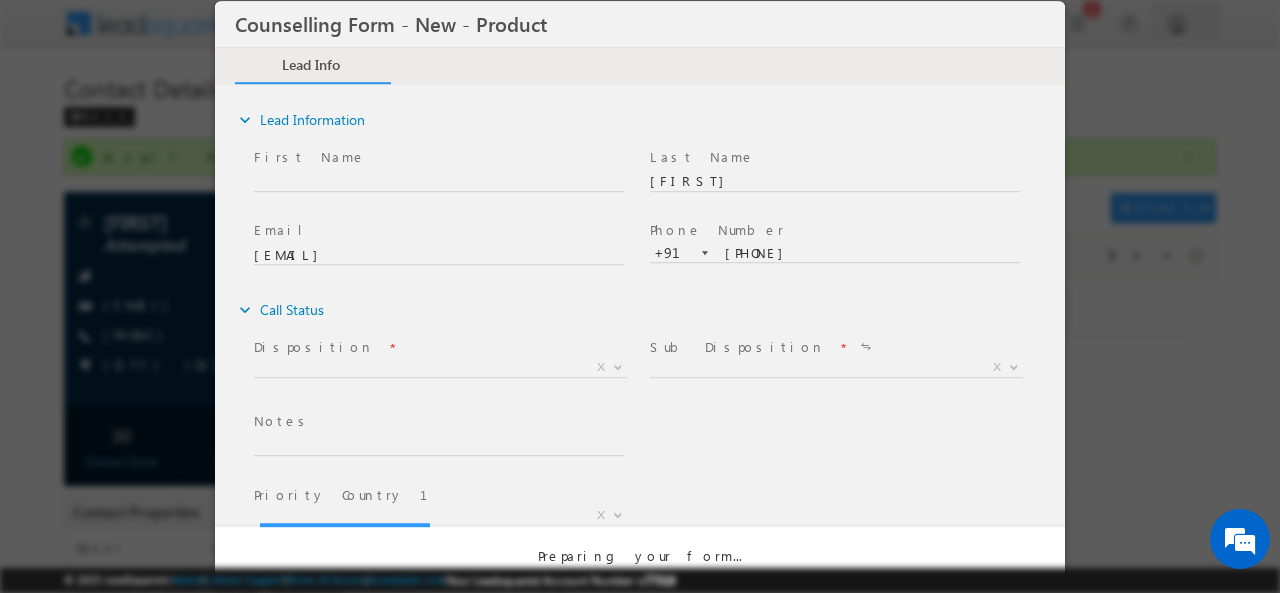 scroll, scrollTop: 0, scrollLeft: 0, axis: both 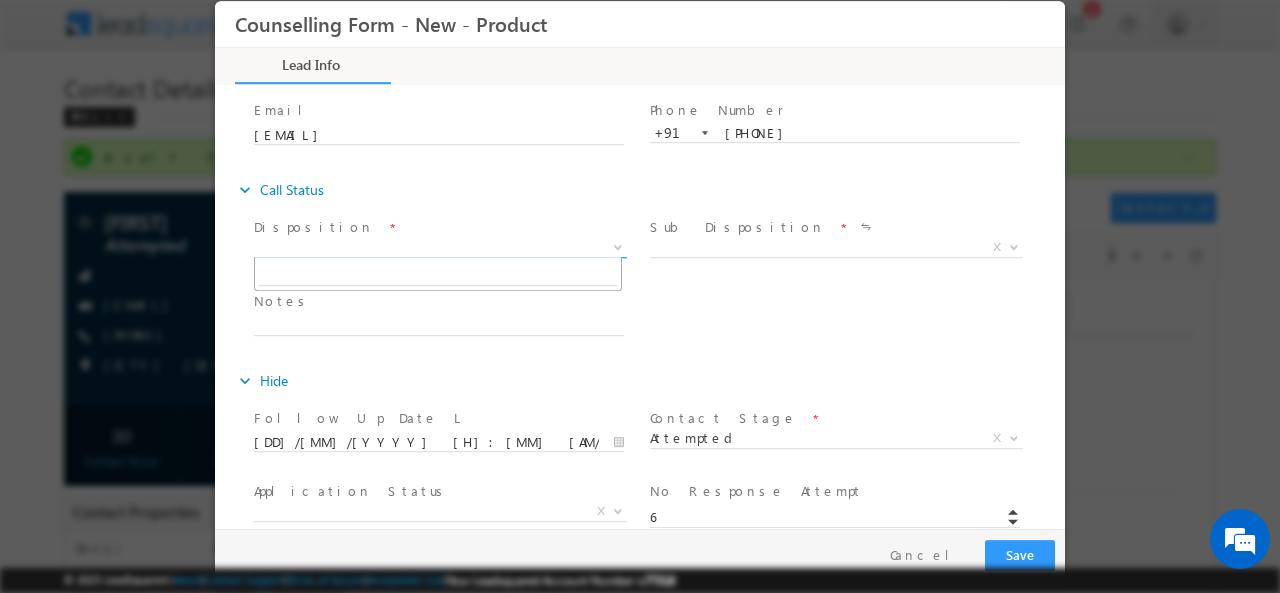 click on "X" at bounding box center (440, 247) 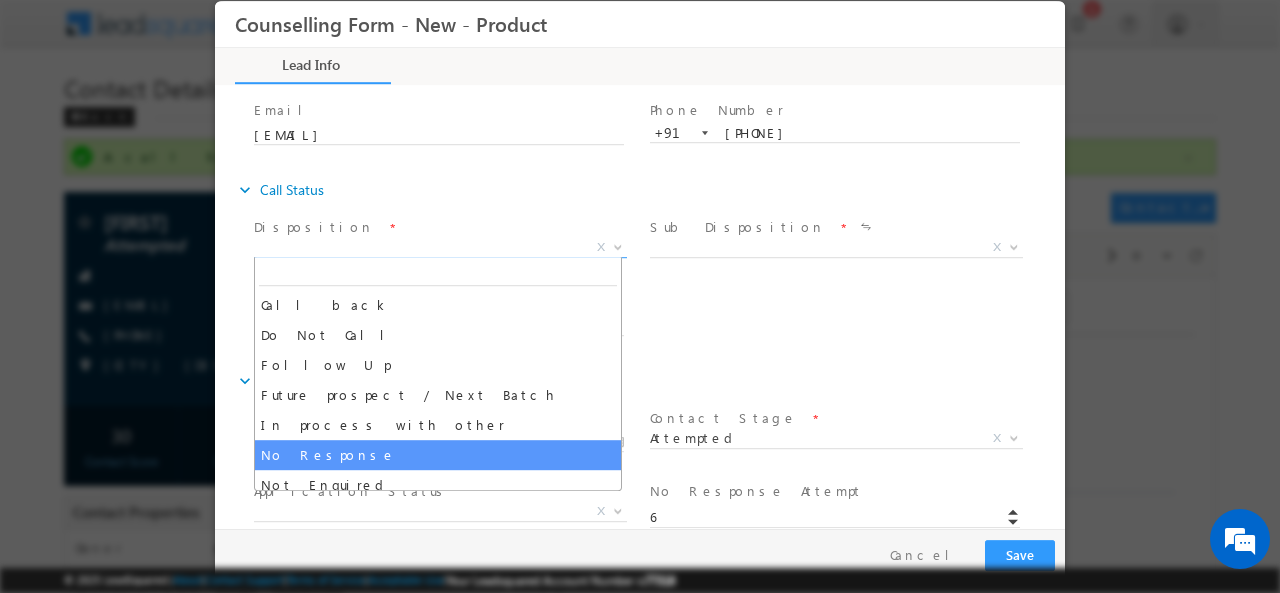 select on "No Response" 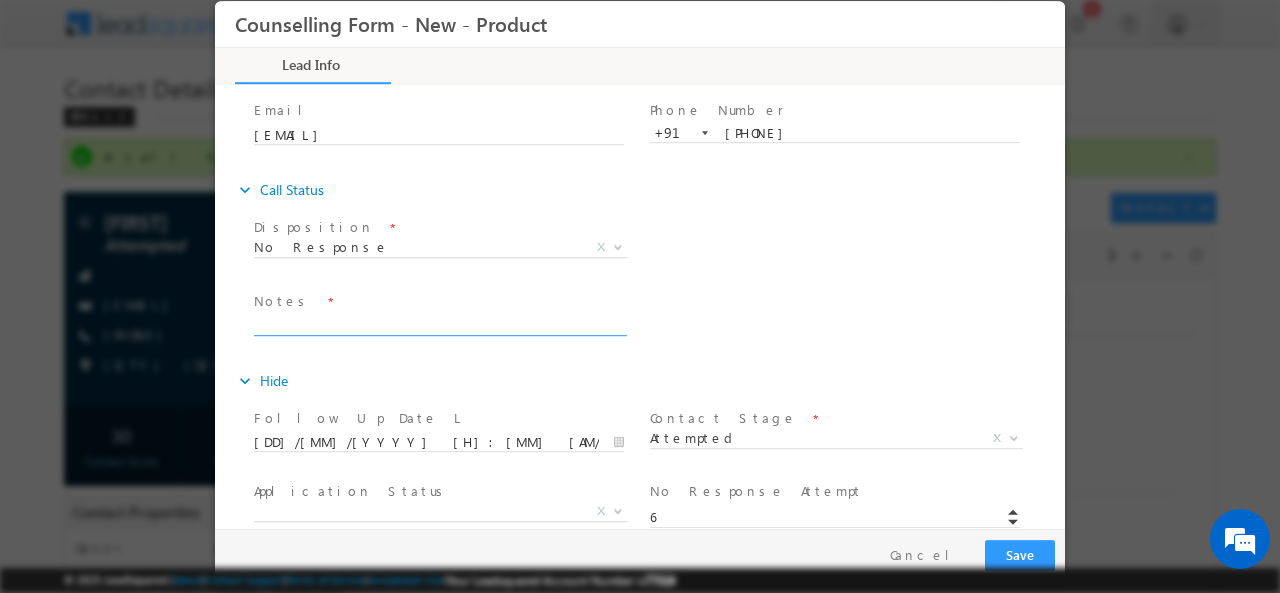 click at bounding box center [439, 323] 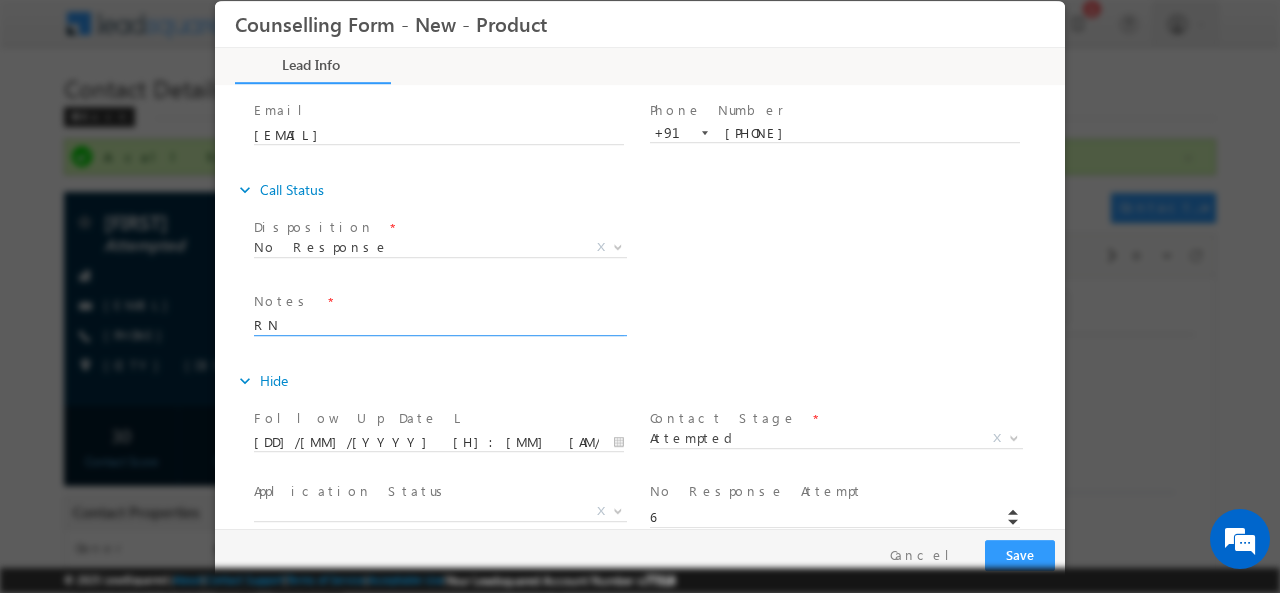 type on "R" 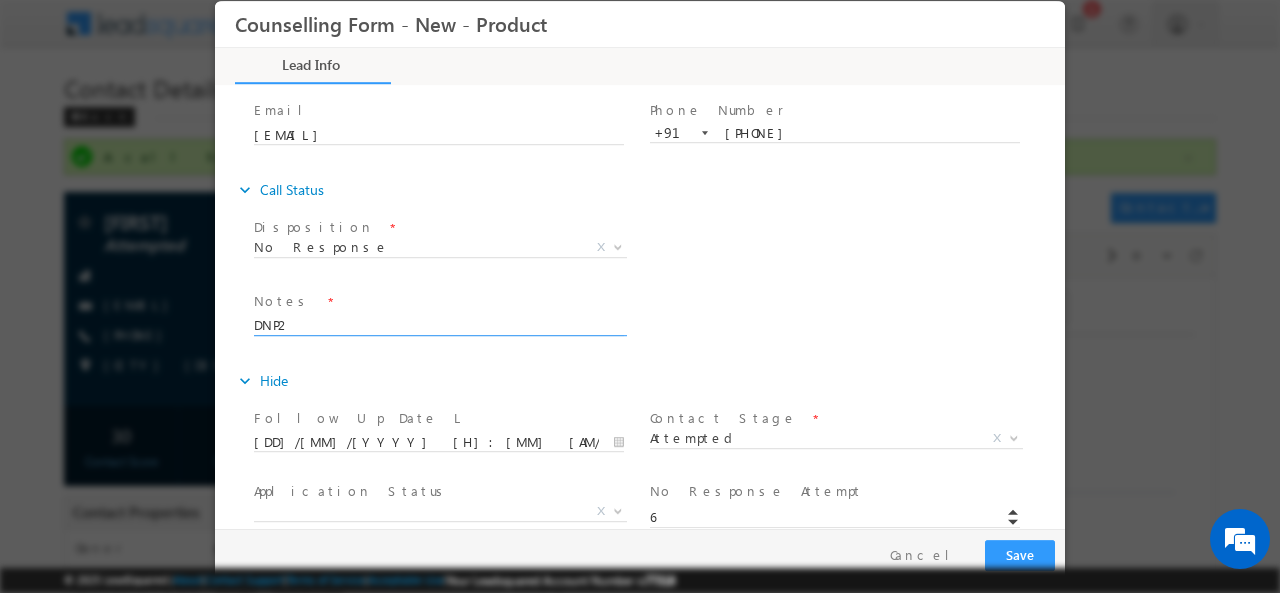 type on "DNP2" 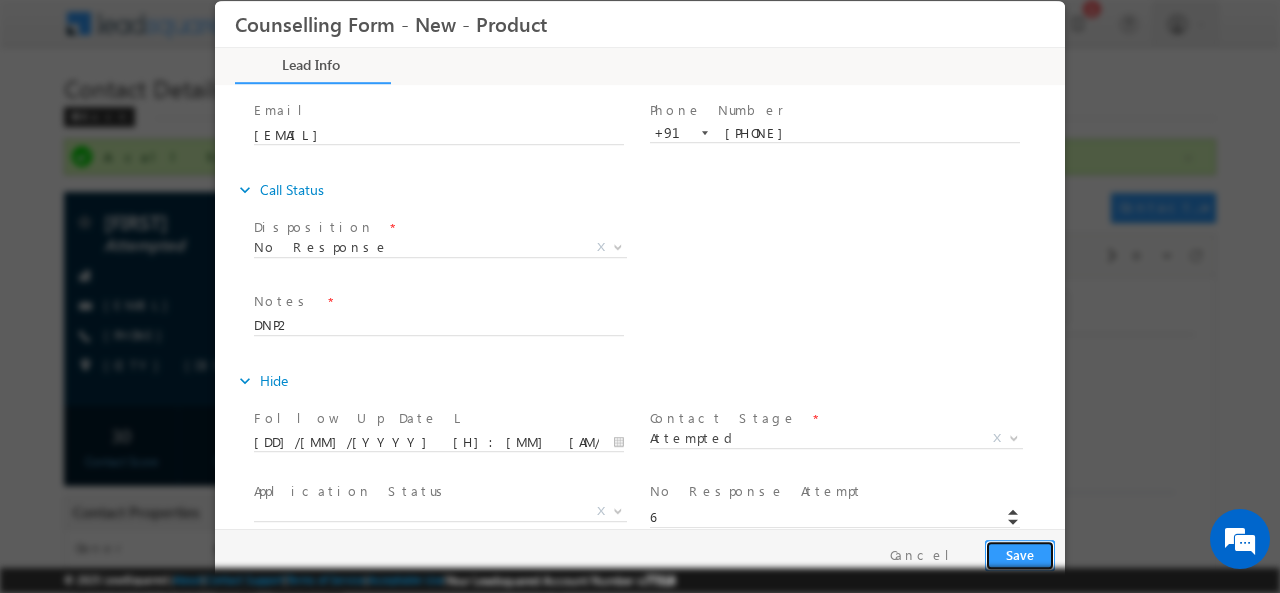 click on "Save" at bounding box center [1020, 554] 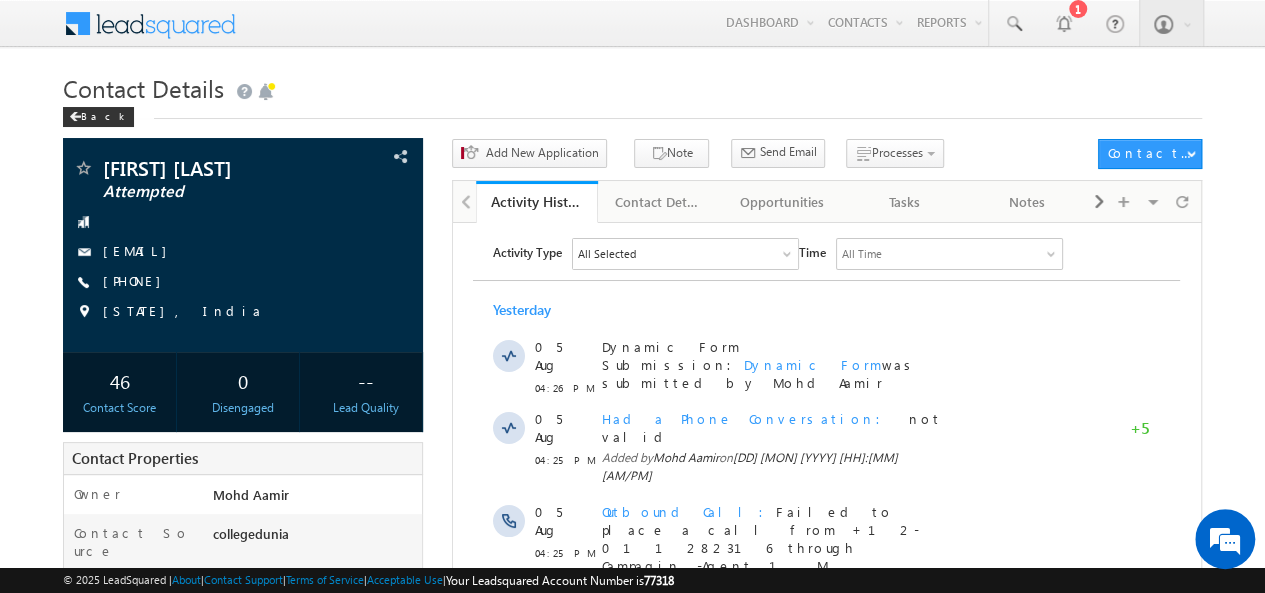 scroll, scrollTop: 0, scrollLeft: 0, axis: both 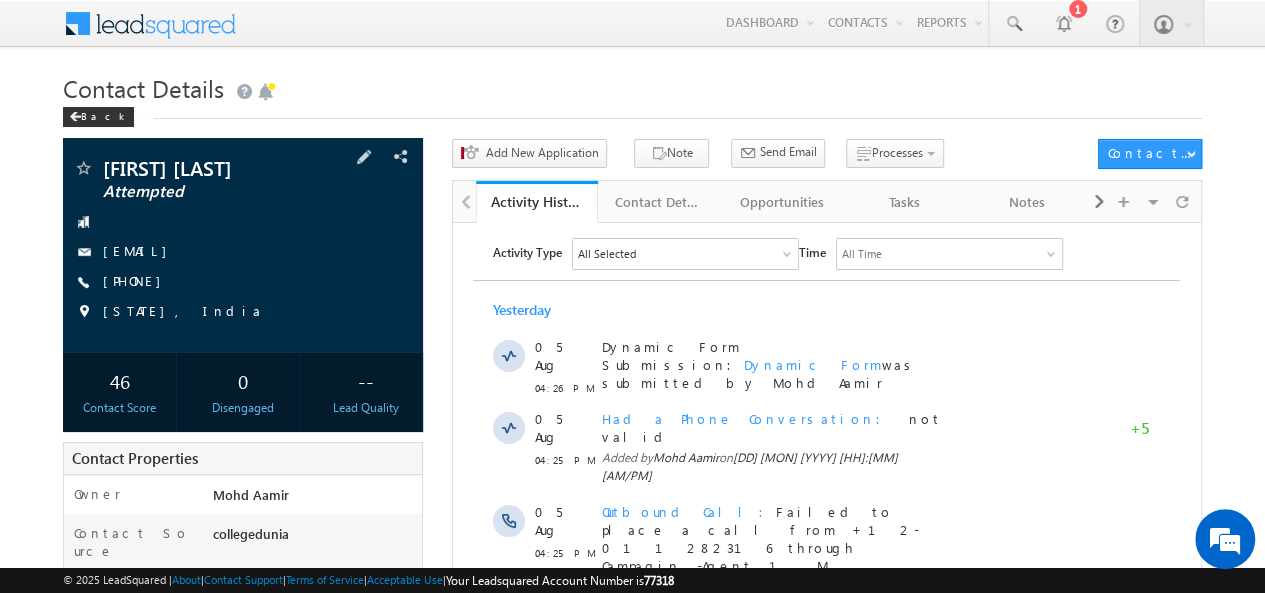click on "[LAST] [LAST]
Attempted
[EMAIL]
[PHONE]" at bounding box center [243, 245] 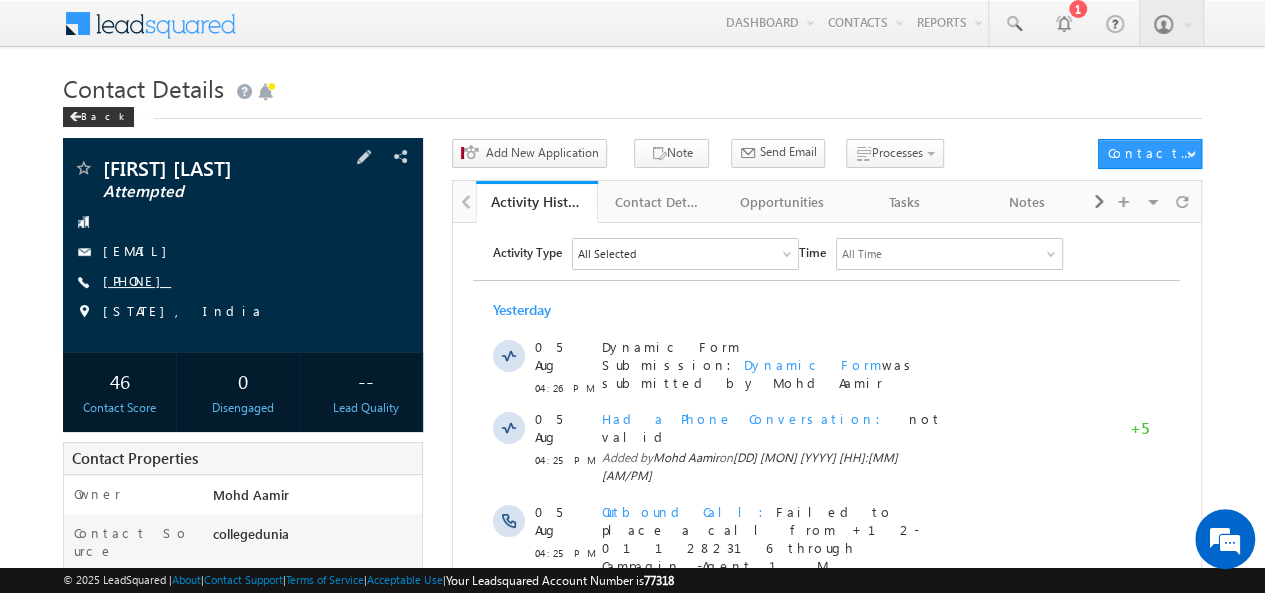 click on "[PHONE]" at bounding box center [137, 280] 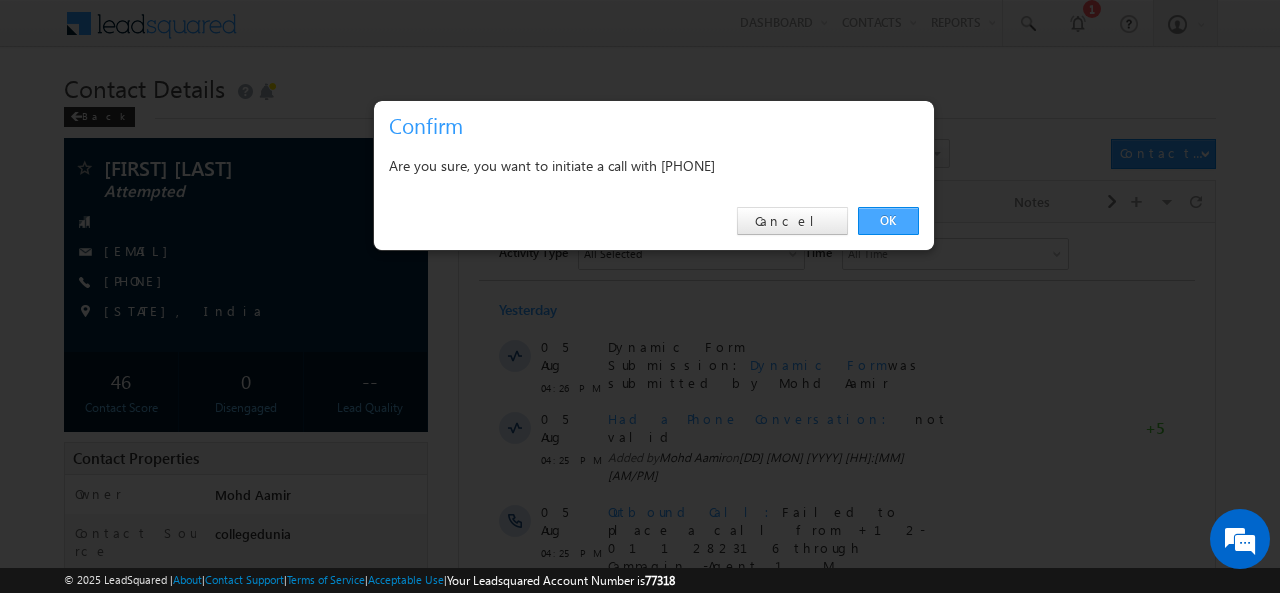 click on "OK" at bounding box center (888, 221) 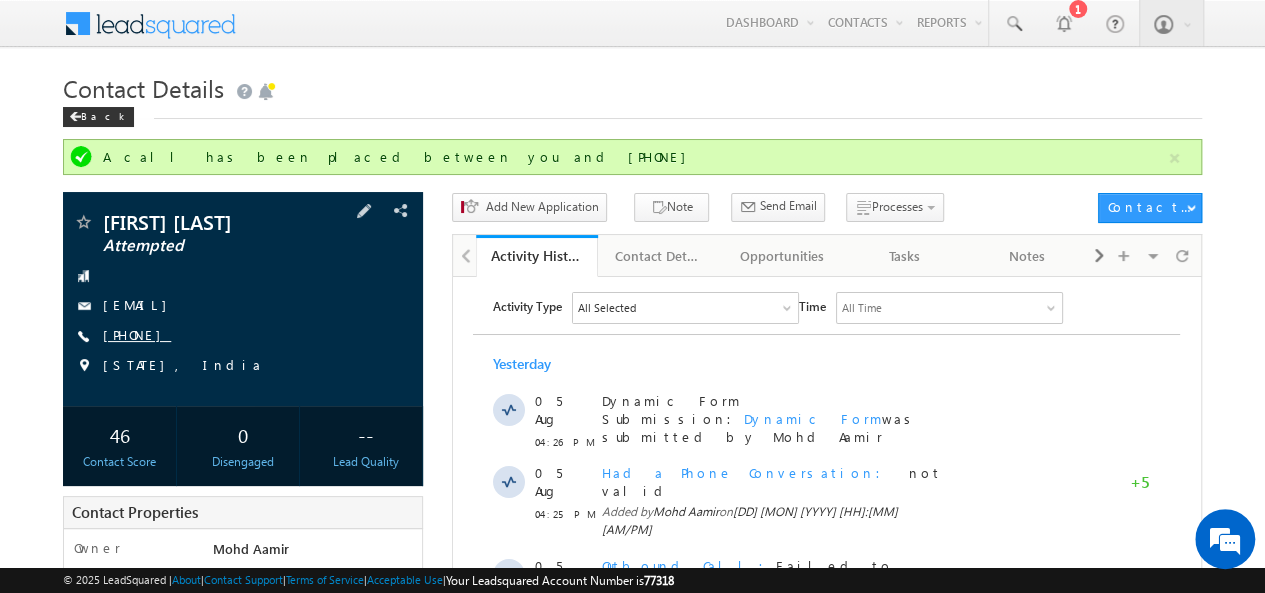 click on "[PHONE]" at bounding box center [137, 334] 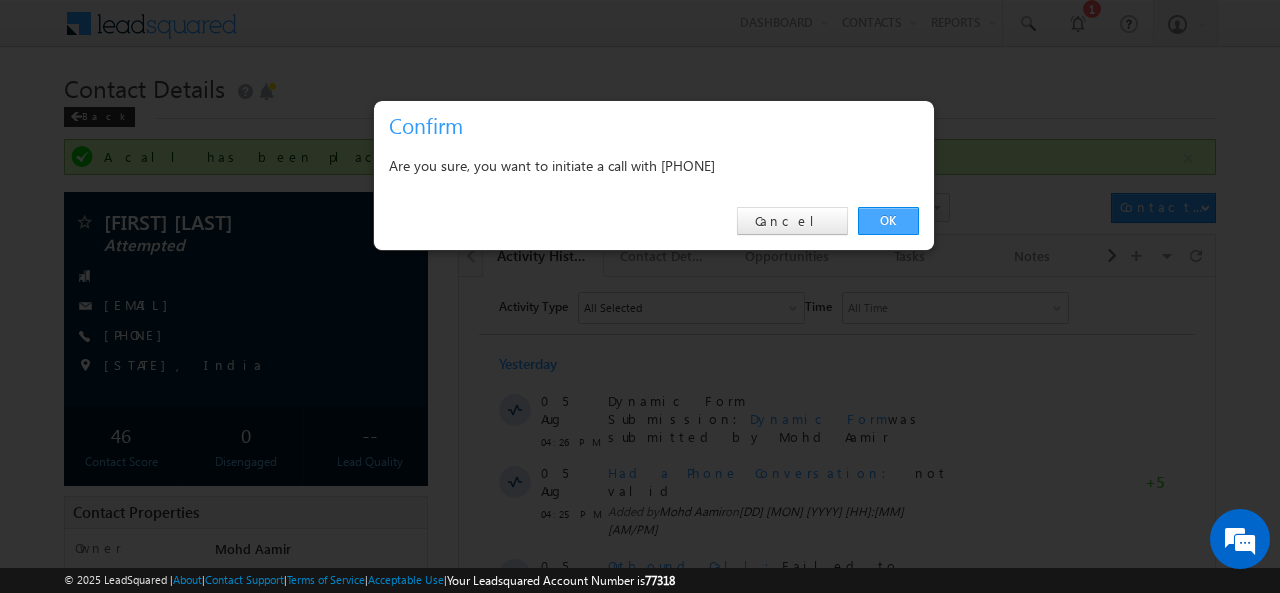 click on "OK" at bounding box center [888, 221] 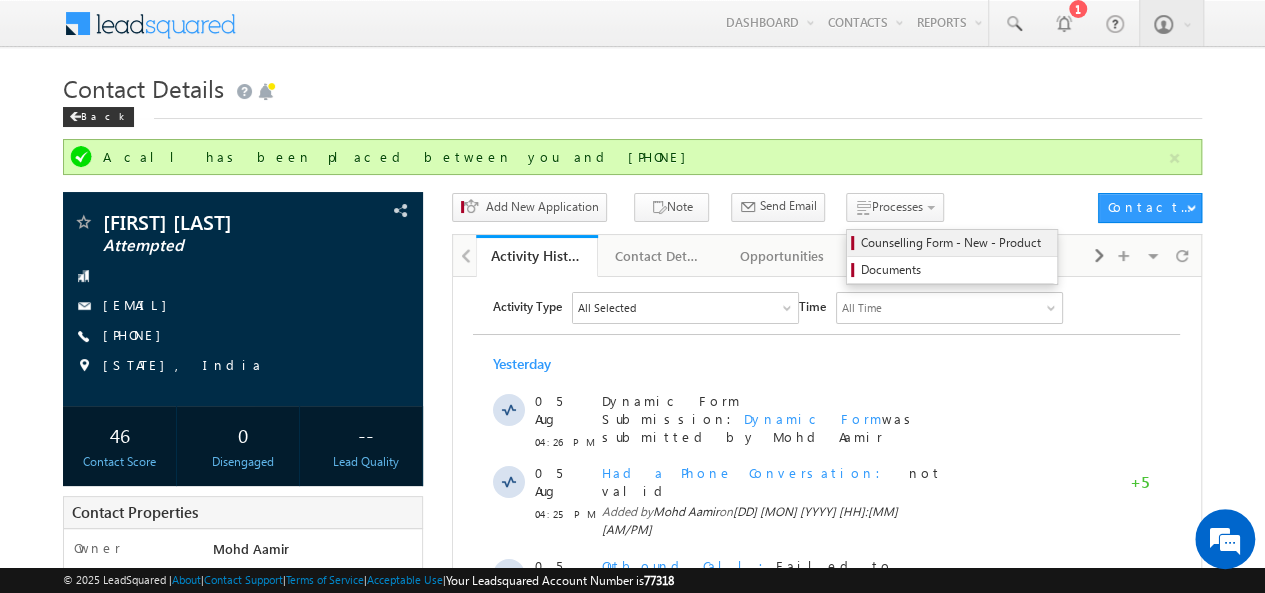 click on "Counselling Form - New - Product" at bounding box center (955, 243) 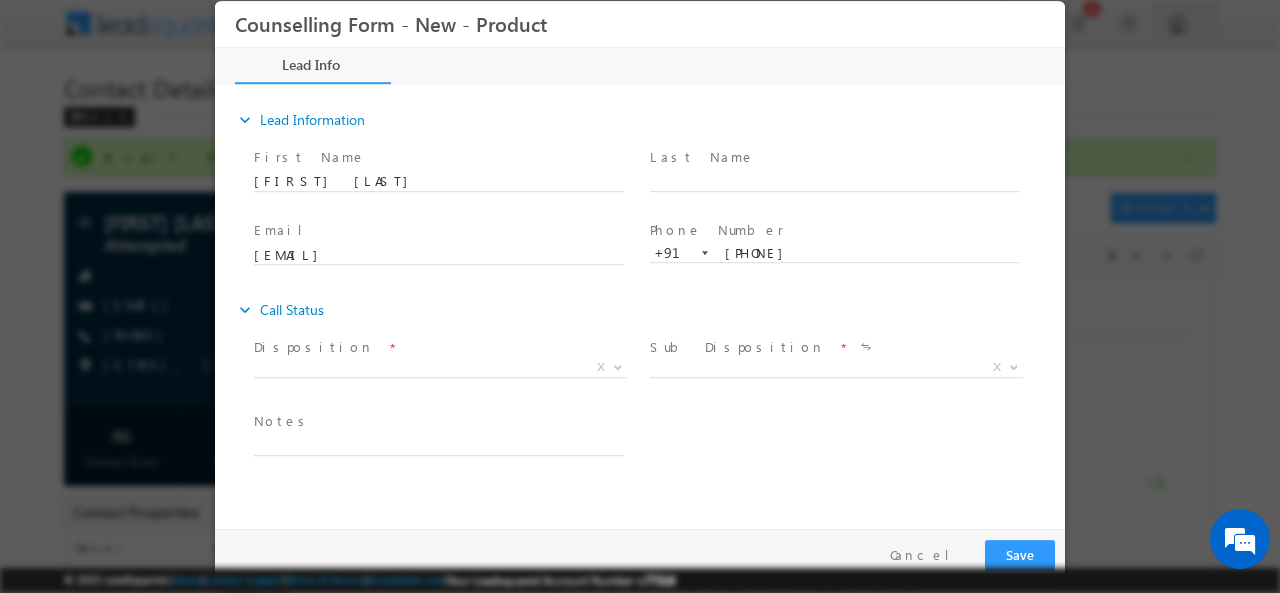 scroll, scrollTop: 0, scrollLeft: 0, axis: both 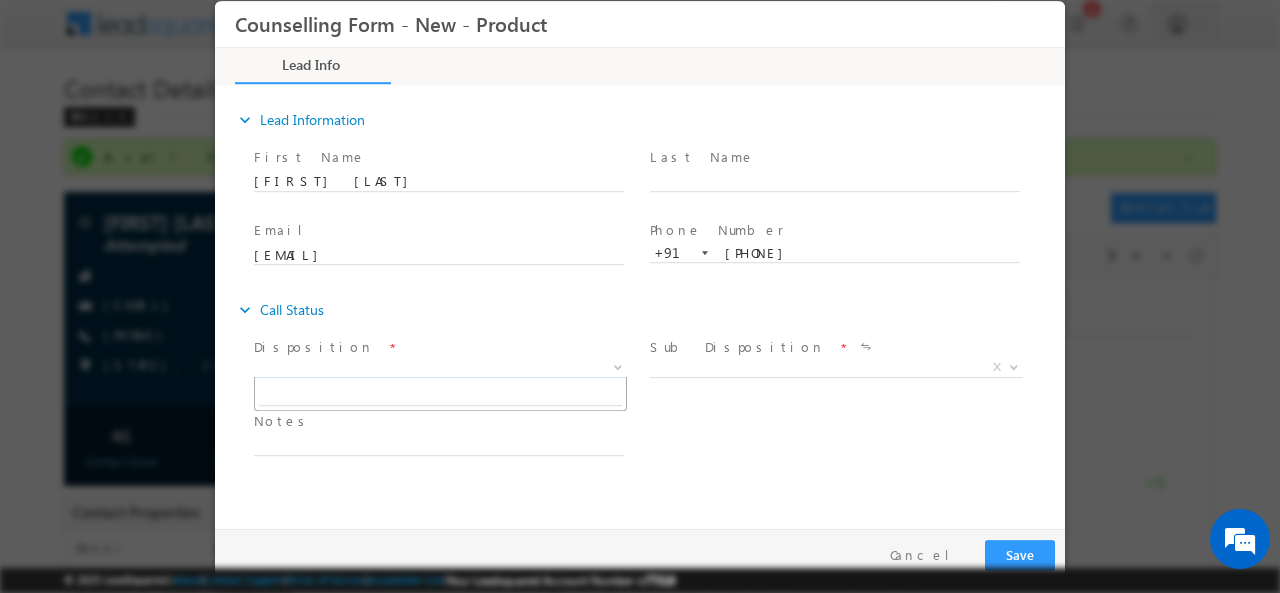click on "X" at bounding box center (440, 367) 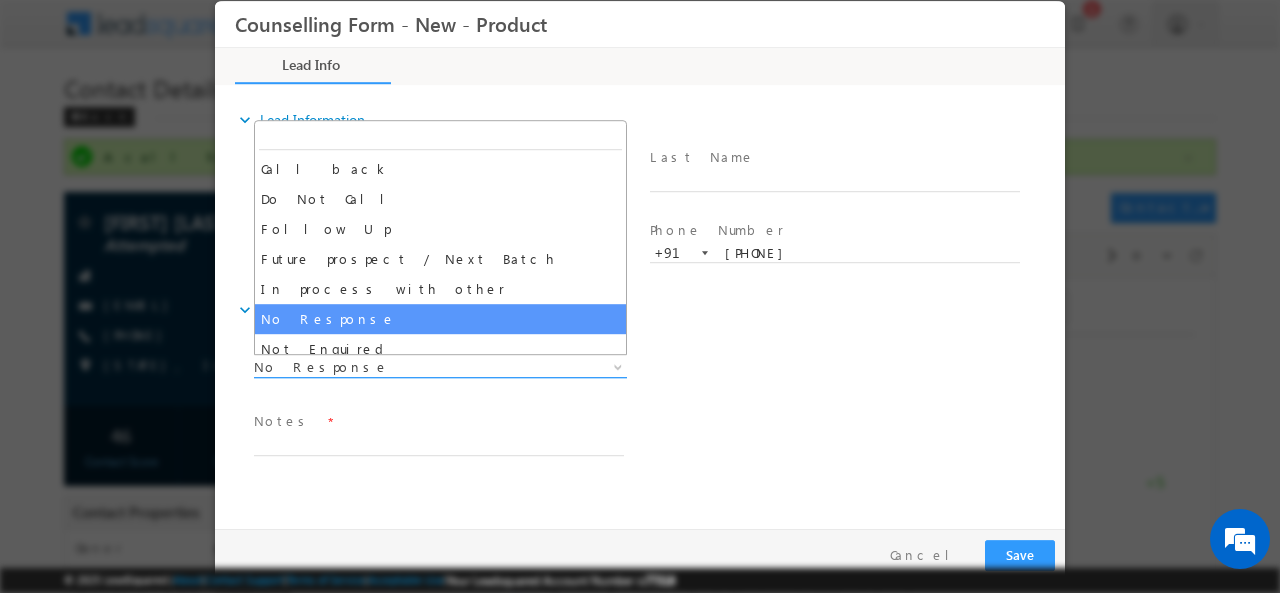click on "No Response" at bounding box center [416, 366] 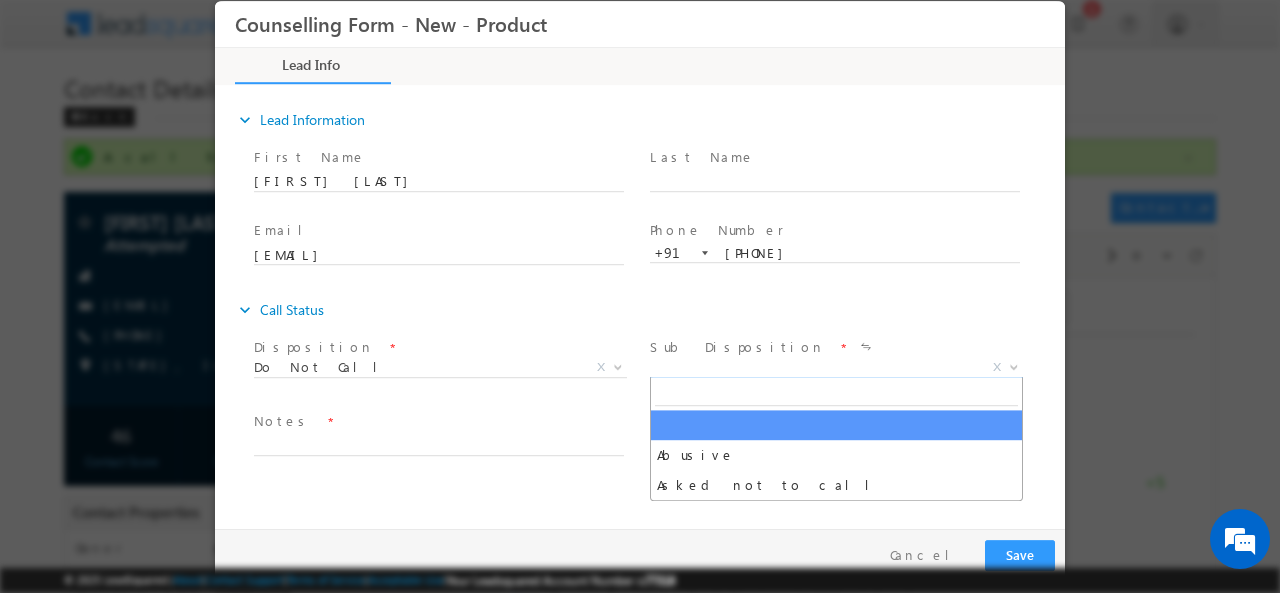 click on "X" at bounding box center (836, 367) 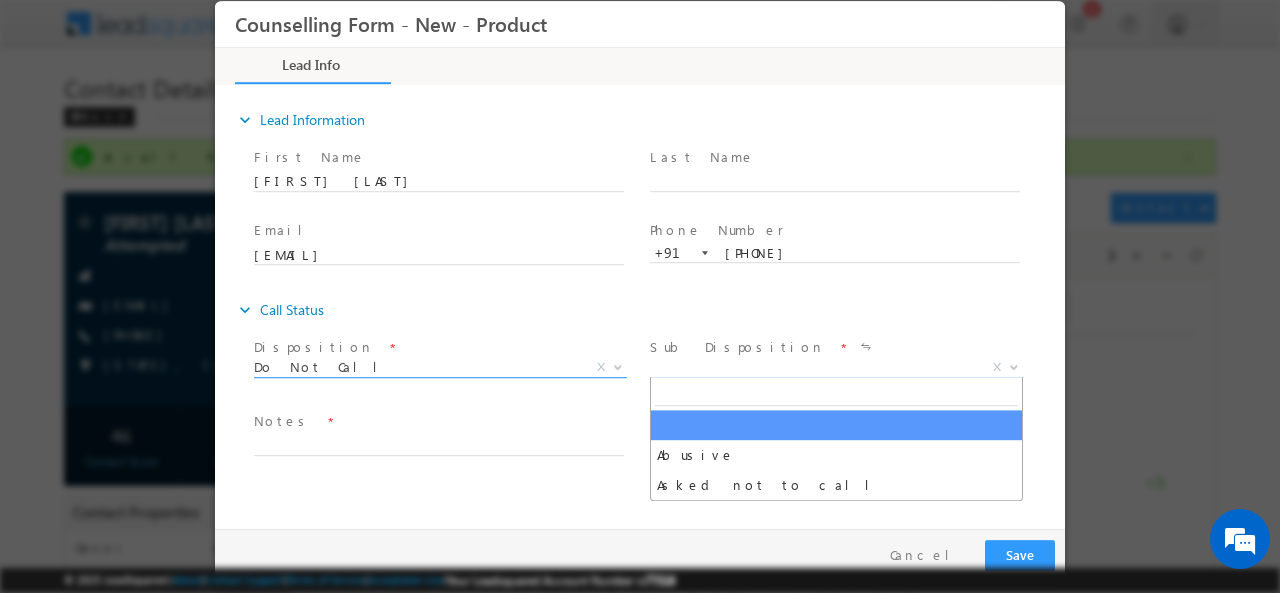click on "Do Not Call" at bounding box center [416, 366] 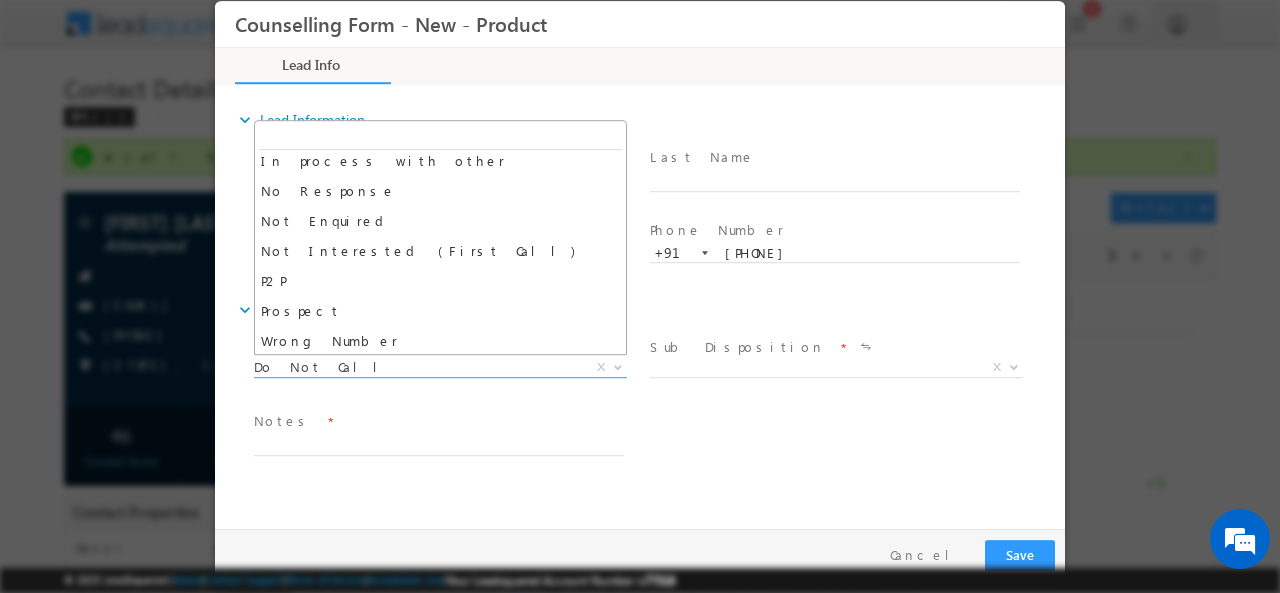 scroll, scrollTop: 130, scrollLeft: 0, axis: vertical 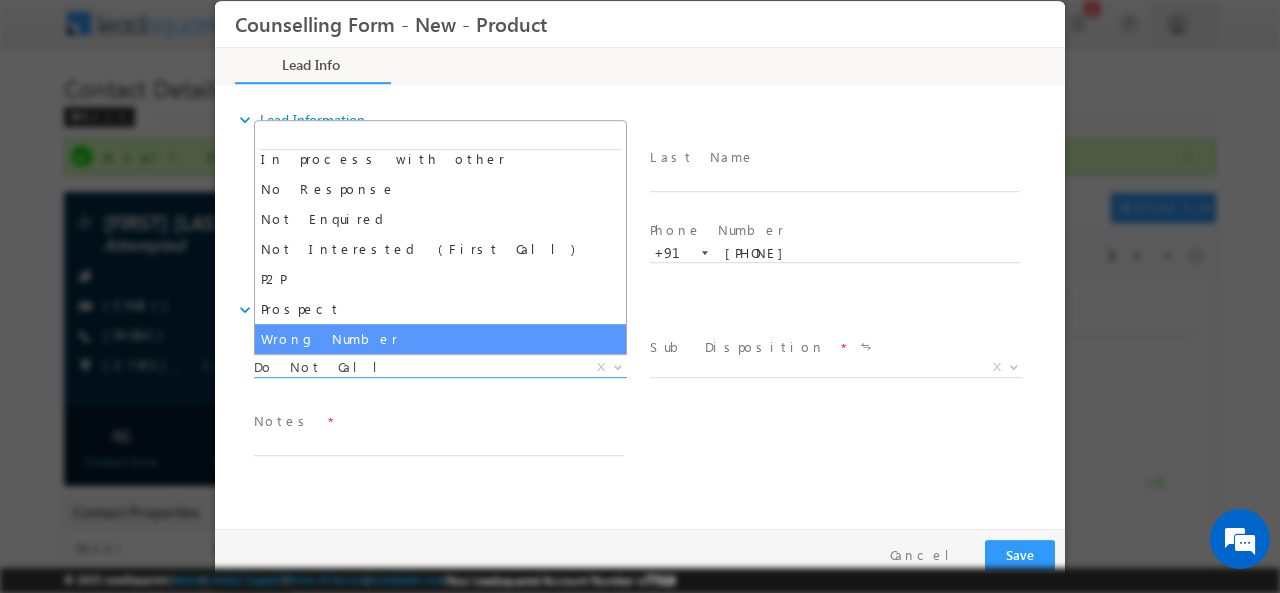 select on "Wrong Number" 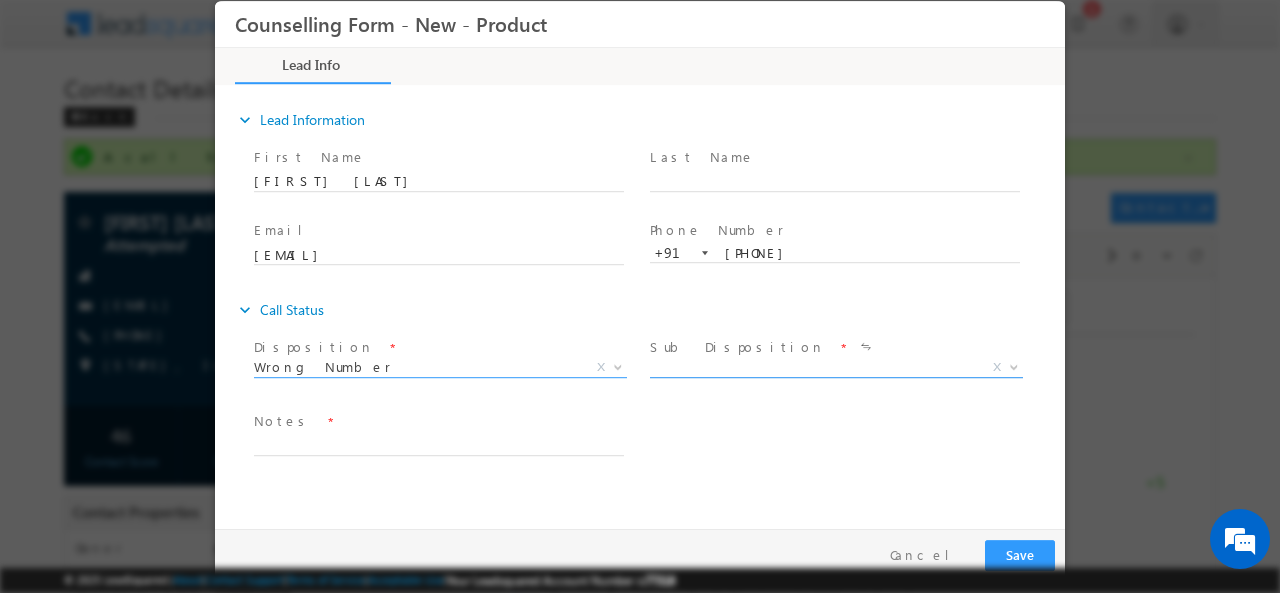 click on "X" at bounding box center (836, 367) 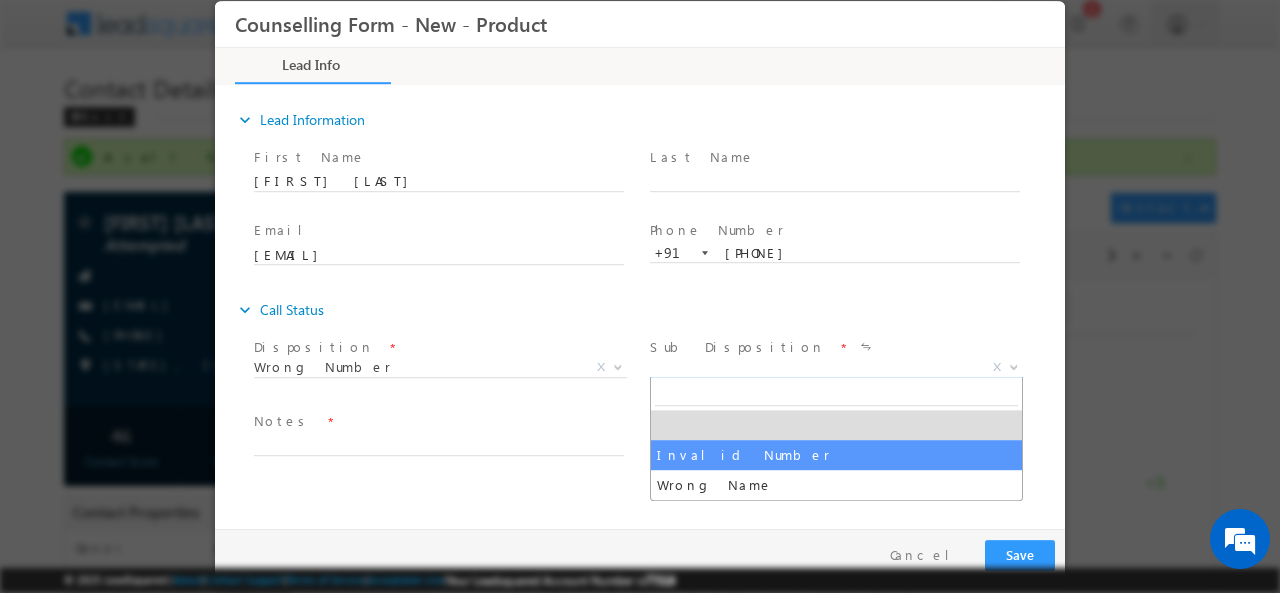 select on "Invalid Number" 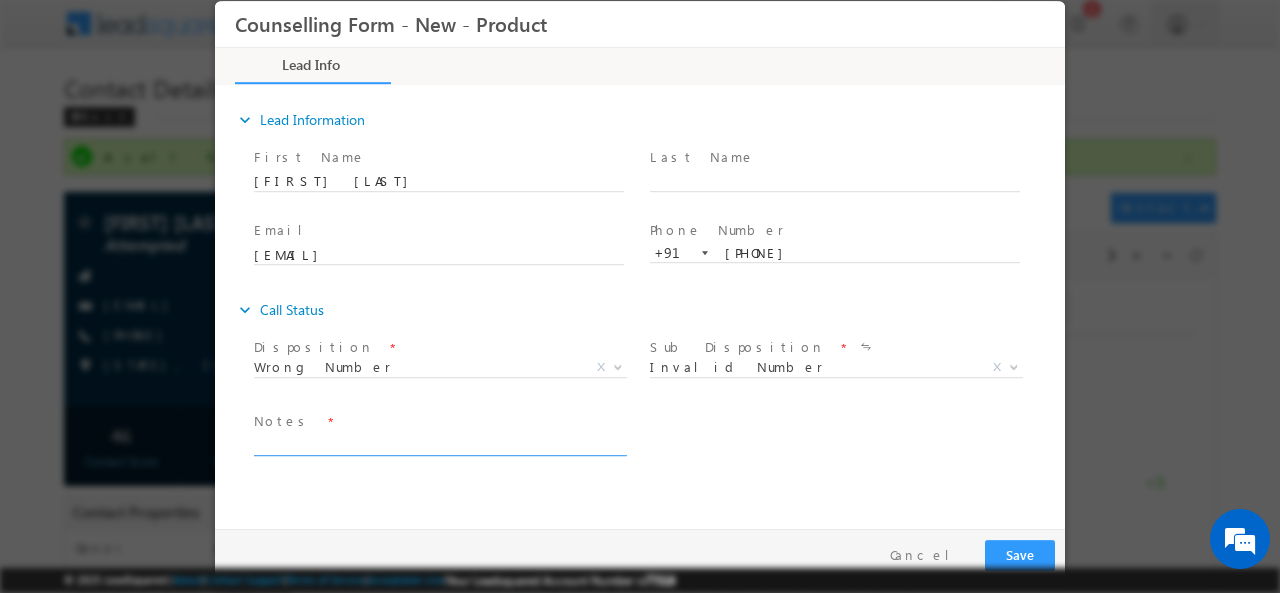 click at bounding box center (439, 443) 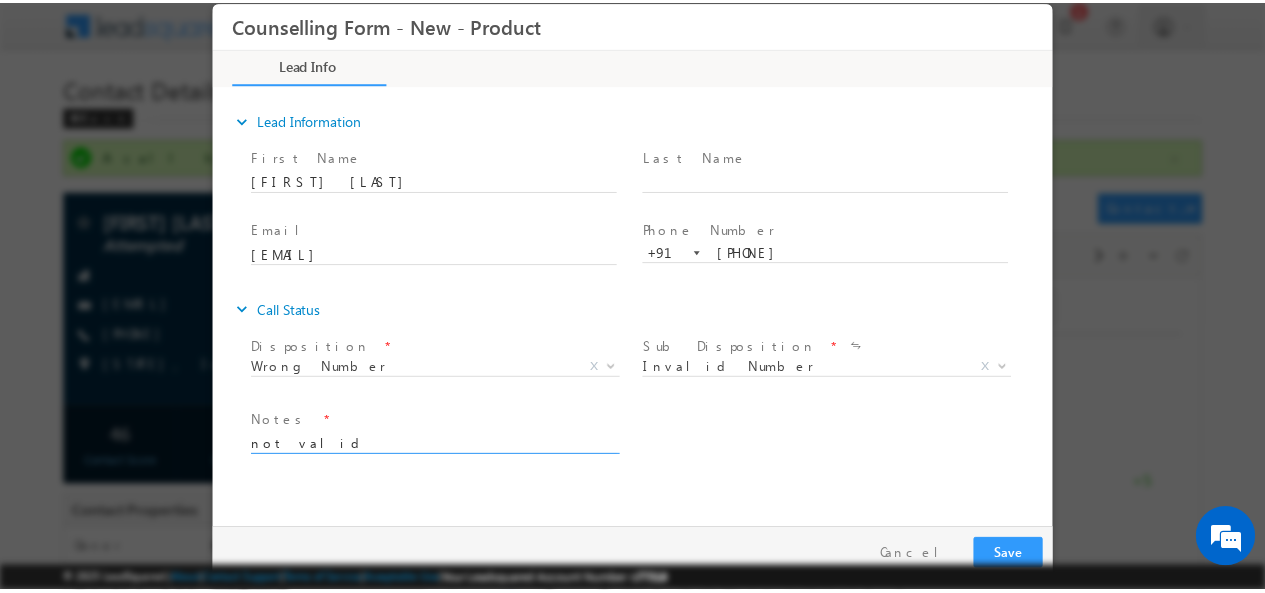 scroll, scrollTop: 3, scrollLeft: 0, axis: vertical 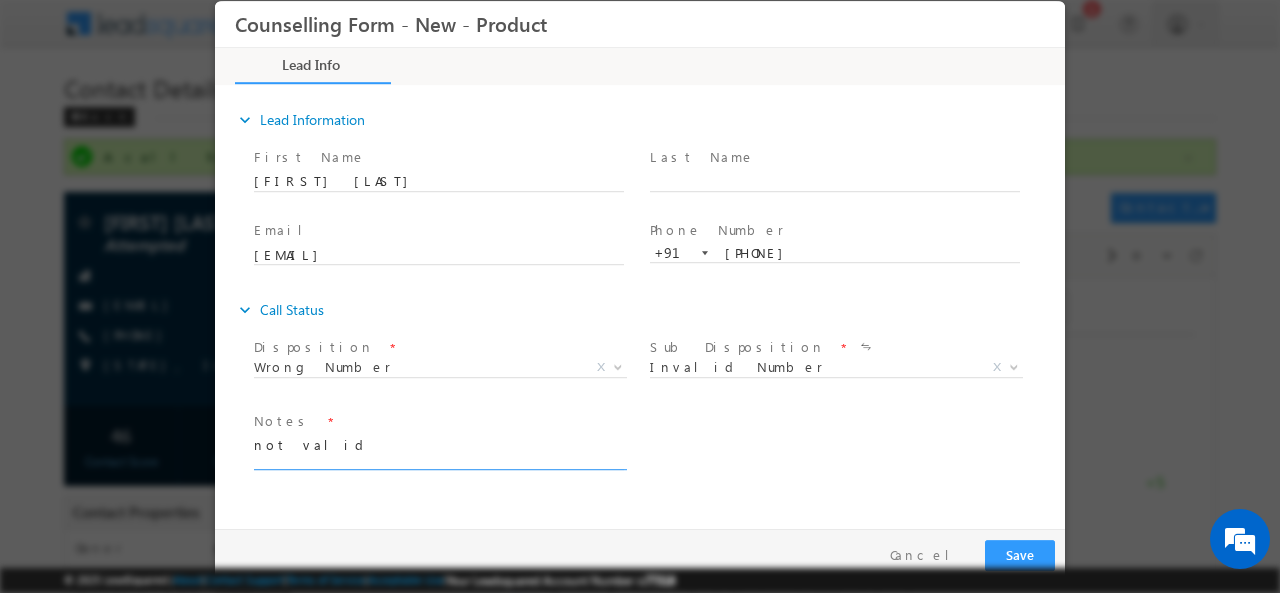 type on "not valid" 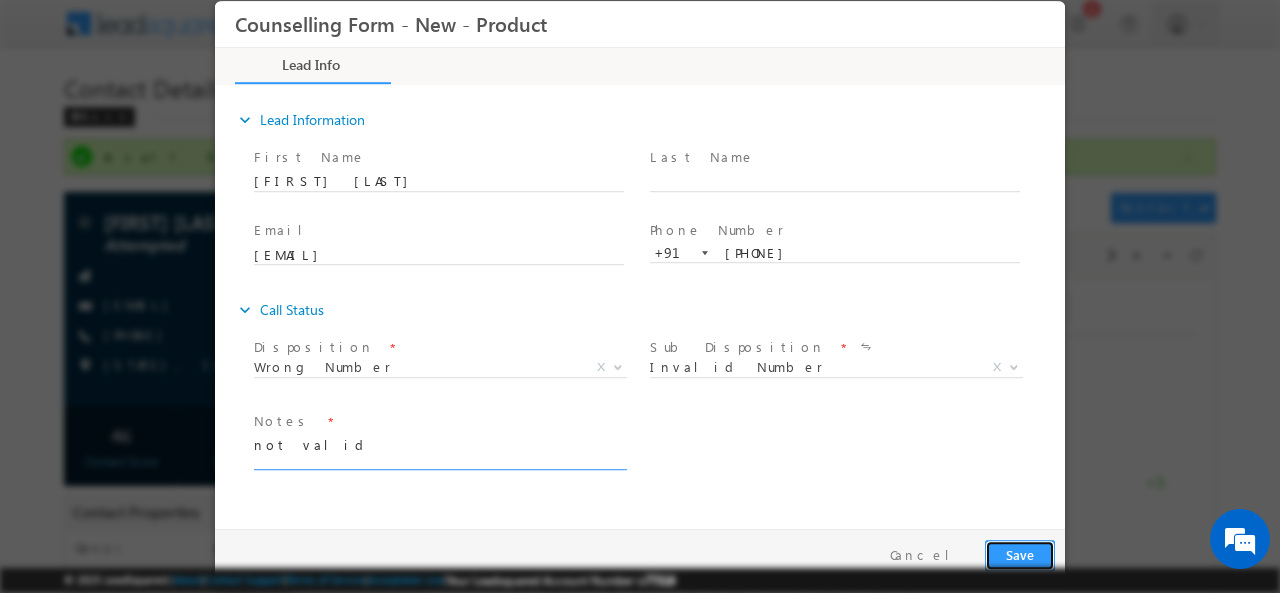 click on "Save" at bounding box center [1020, 554] 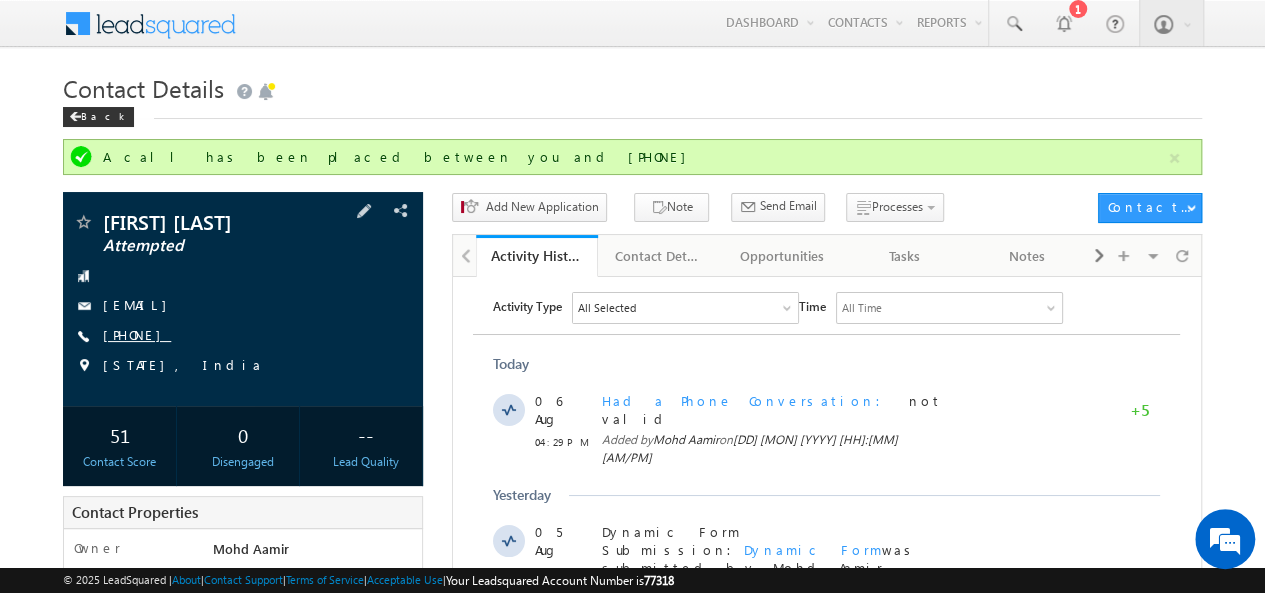 click on "+91-9058857579" at bounding box center (137, 334) 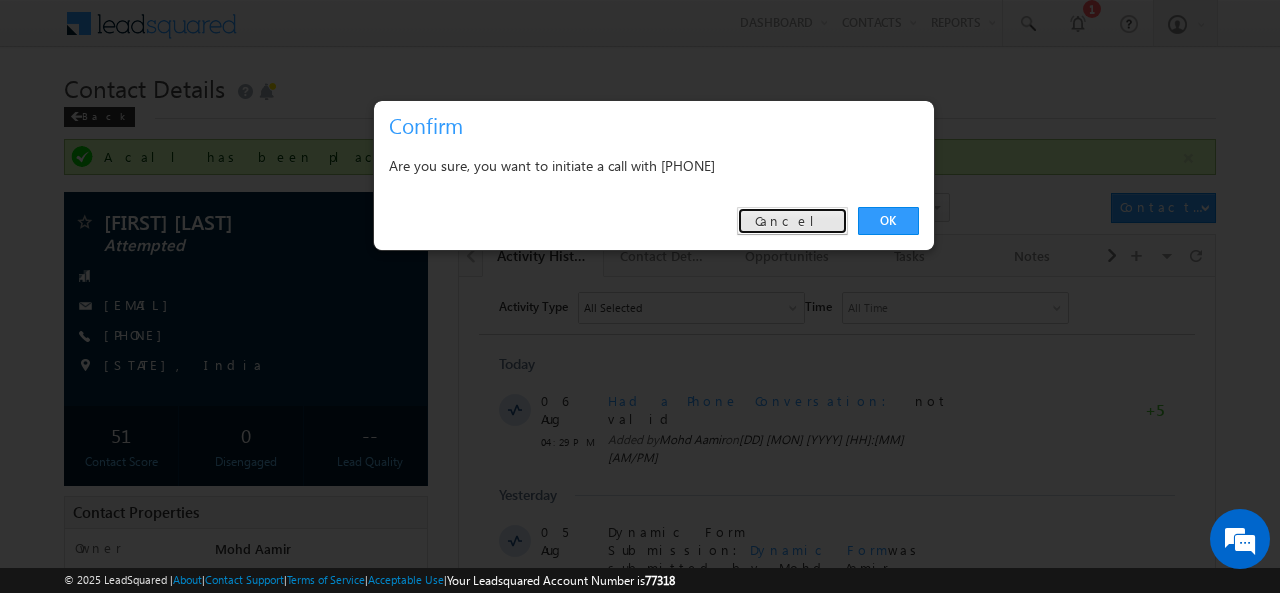 click on "Cancel" at bounding box center (792, 221) 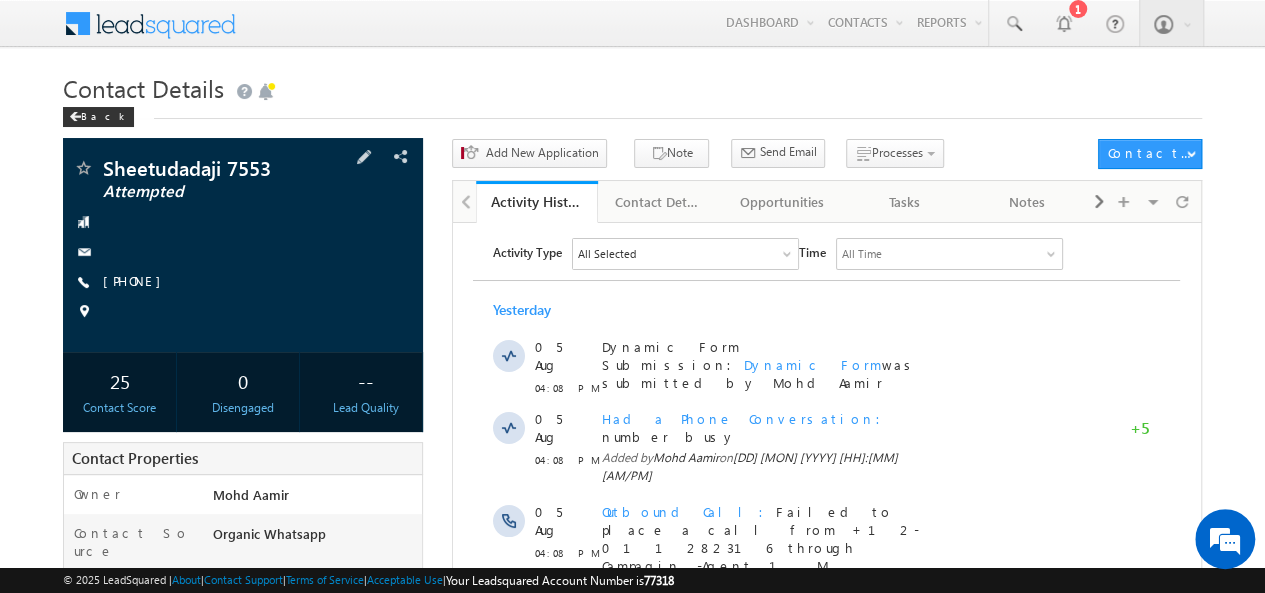 scroll, scrollTop: 0, scrollLeft: 0, axis: both 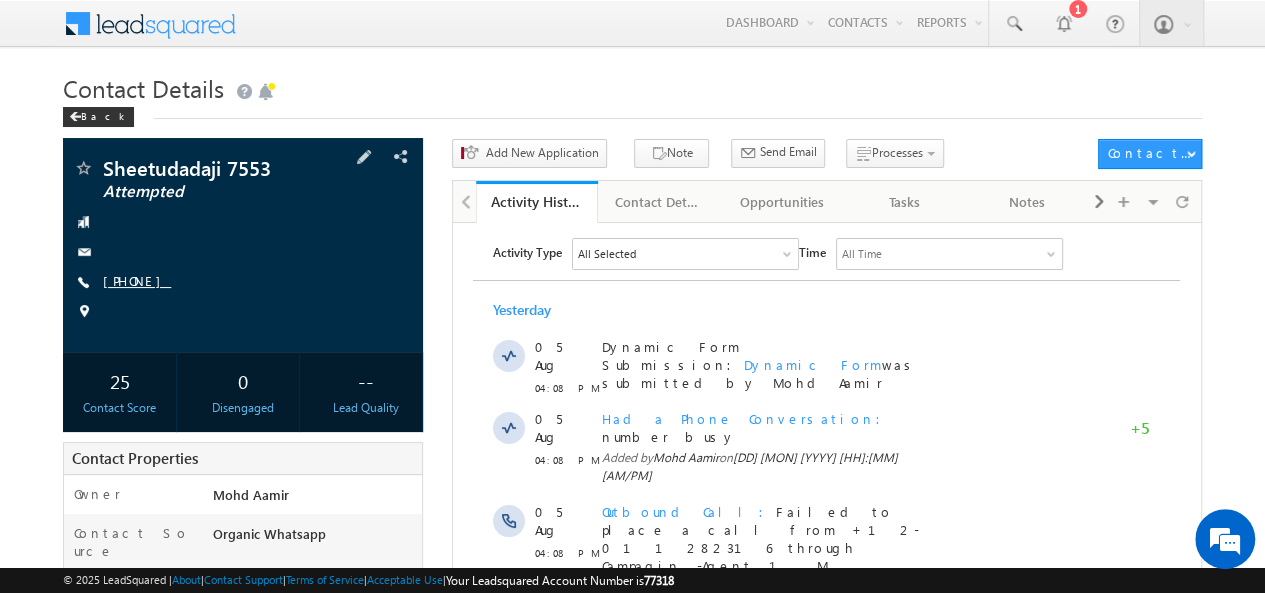 click on "[PHONE]" at bounding box center [137, 280] 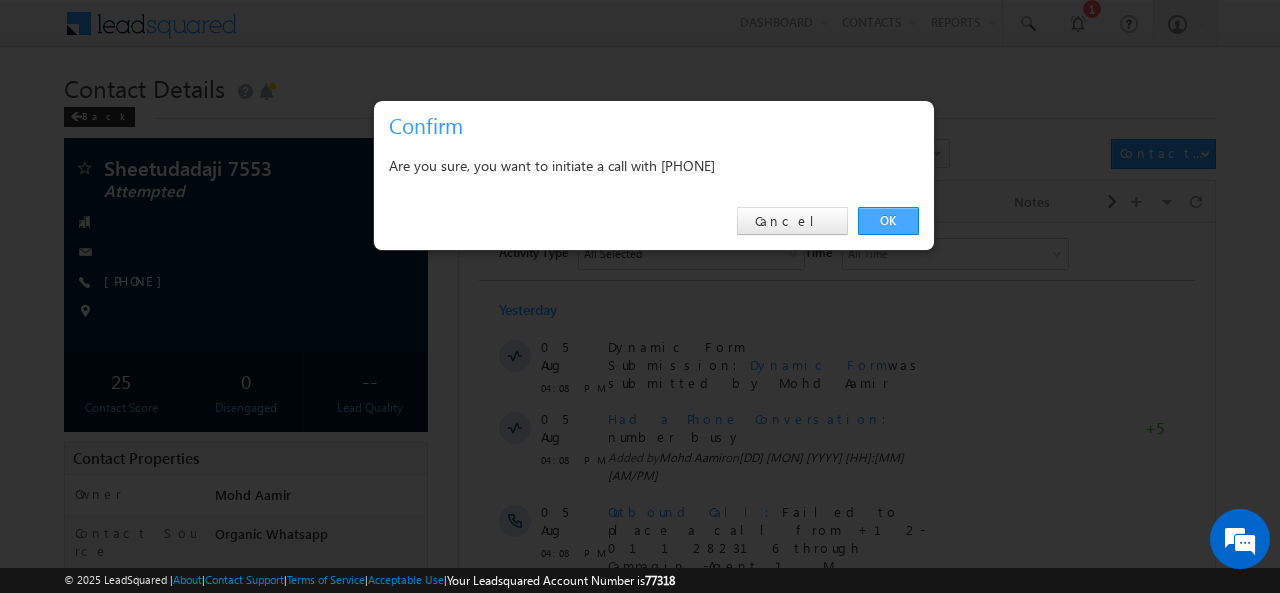 click on "OK" at bounding box center [888, 221] 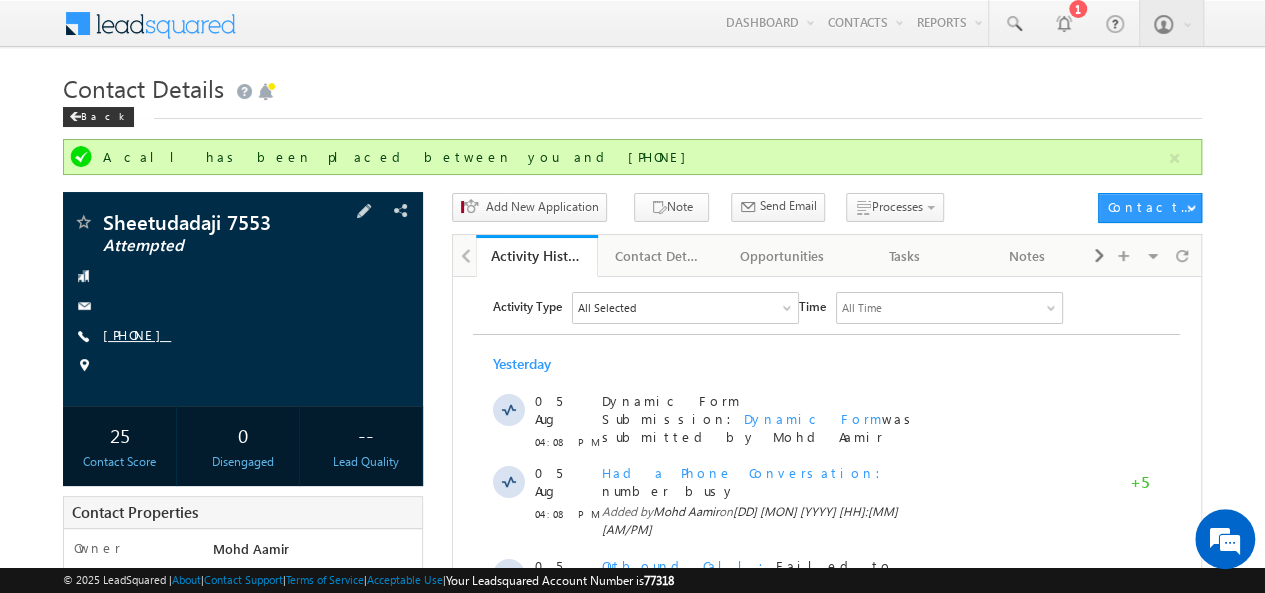 click on "[PHONE]" at bounding box center (137, 334) 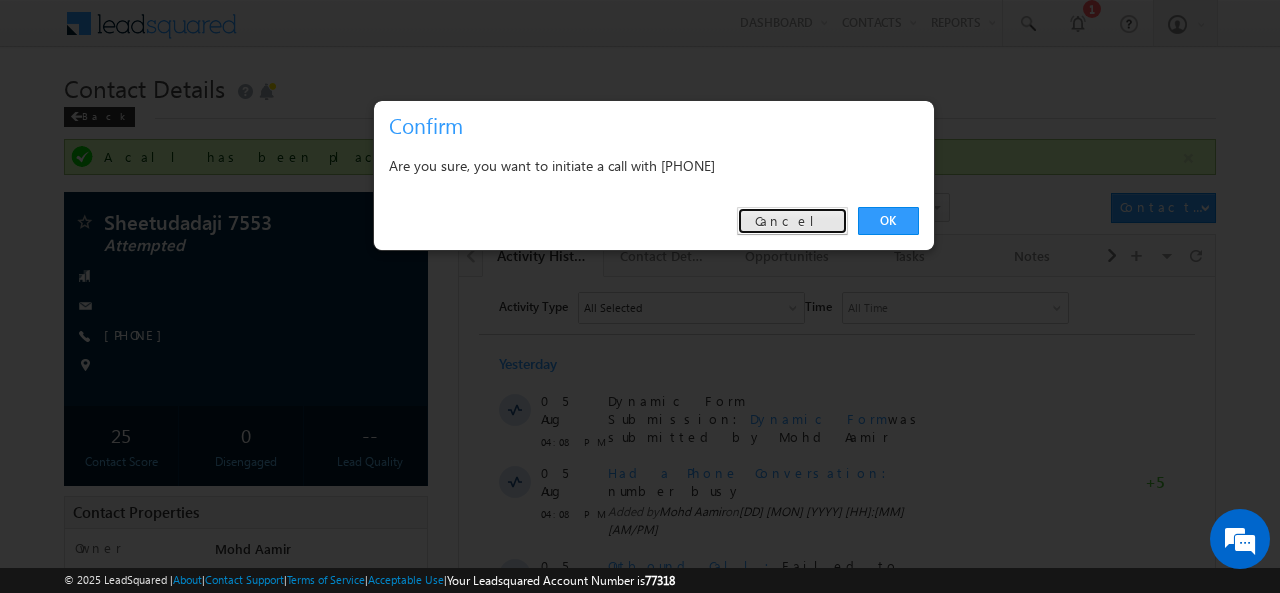 click on "Cancel" at bounding box center (792, 221) 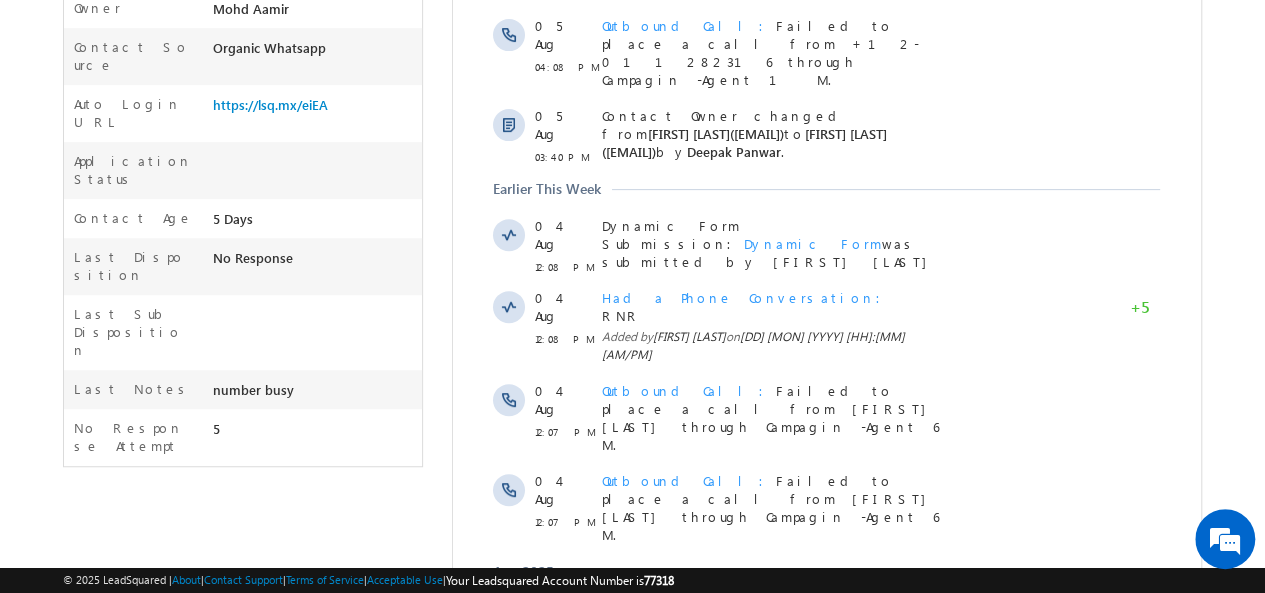 scroll, scrollTop: 639, scrollLeft: 0, axis: vertical 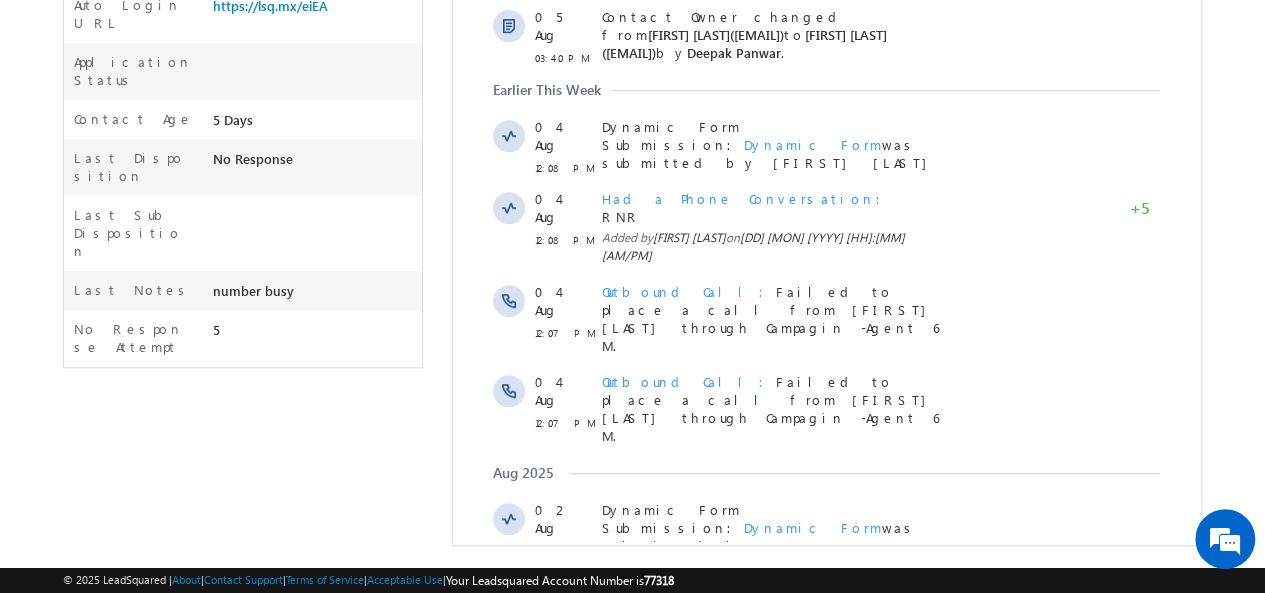 click on "Show More" at bounding box center [826, 692] 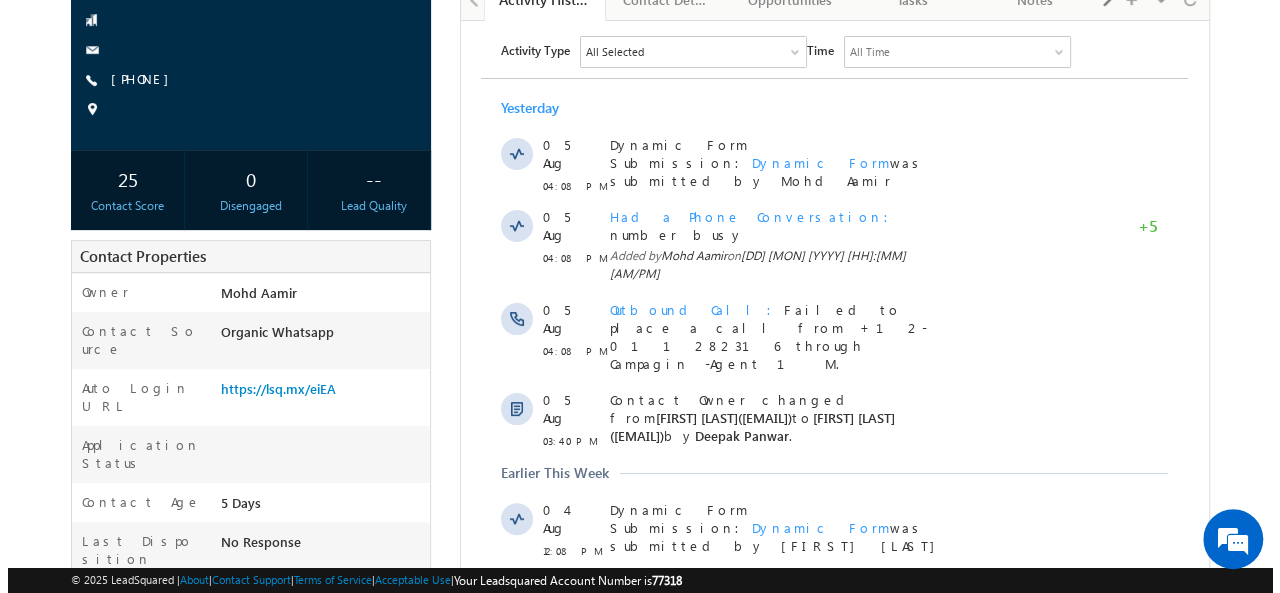 scroll, scrollTop: 0, scrollLeft: 0, axis: both 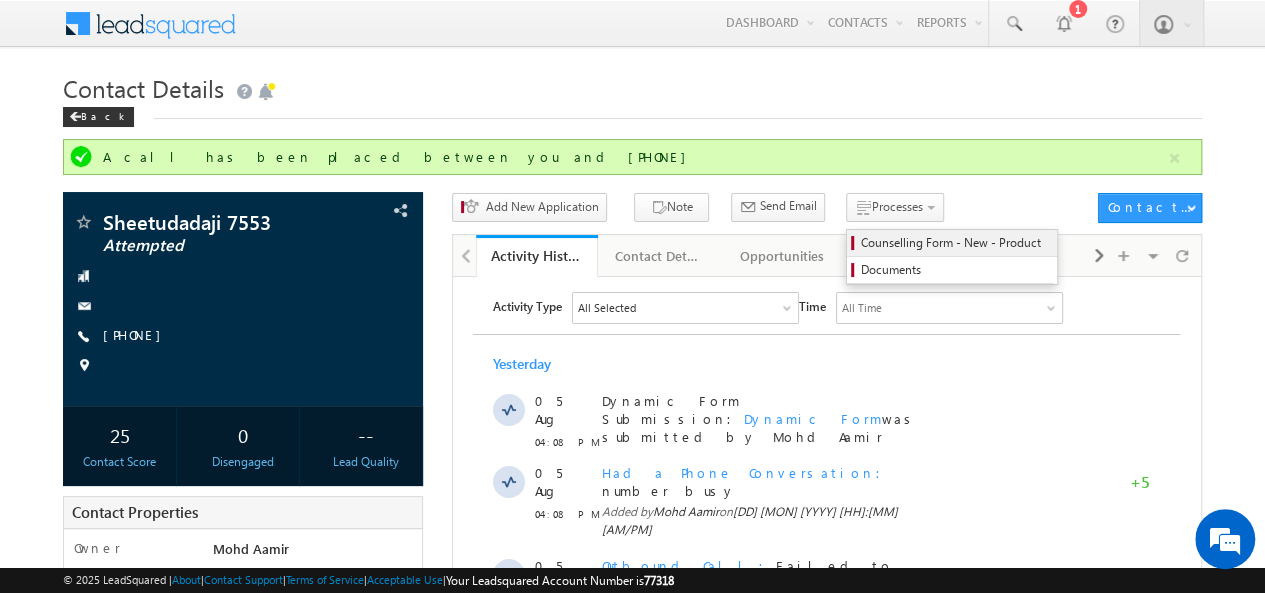 click on "Counselling Form - New - Product" at bounding box center (952, 243) 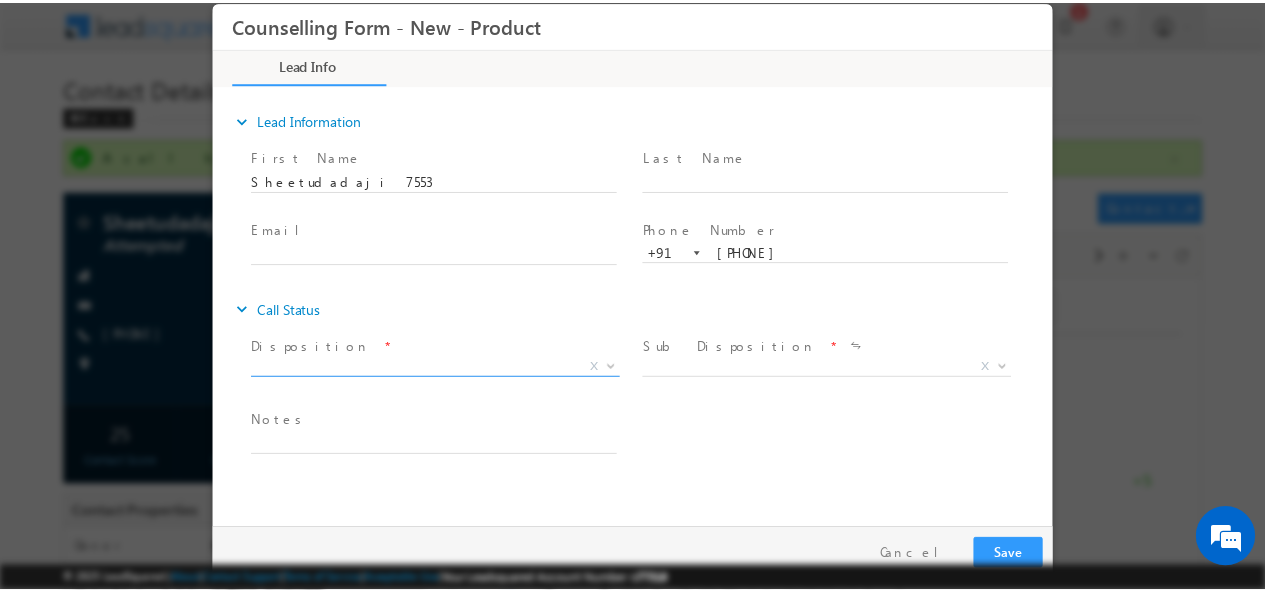 scroll, scrollTop: 0, scrollLeft: 0, axis: both 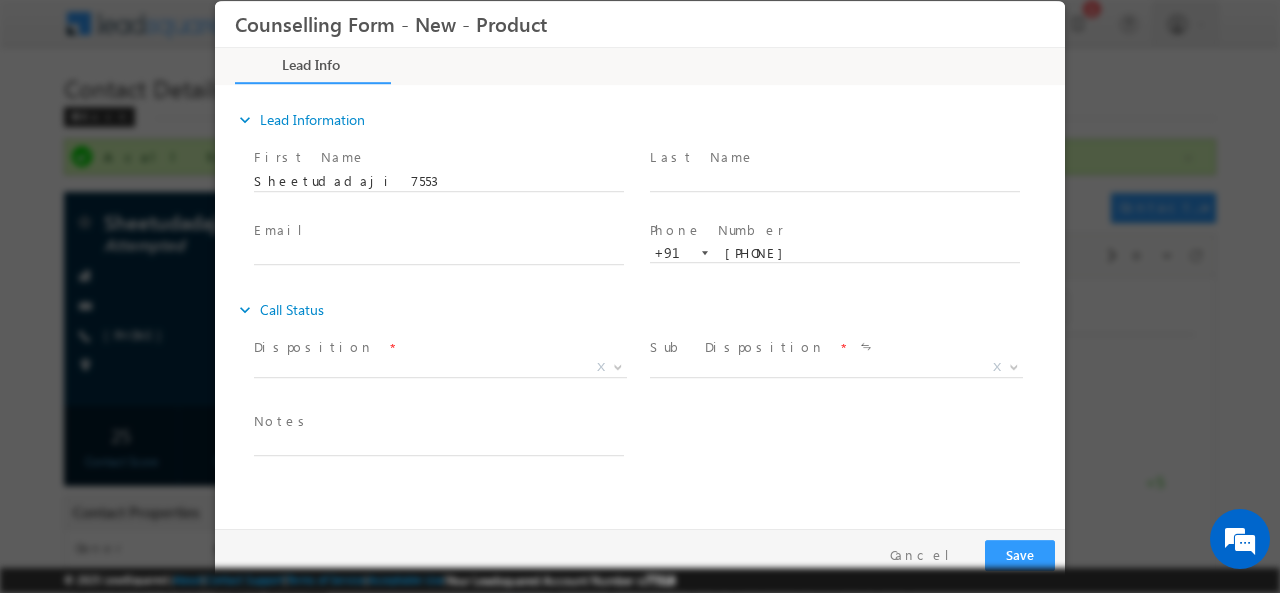 click on "Disposition
*" at bounding box center [438, 347] 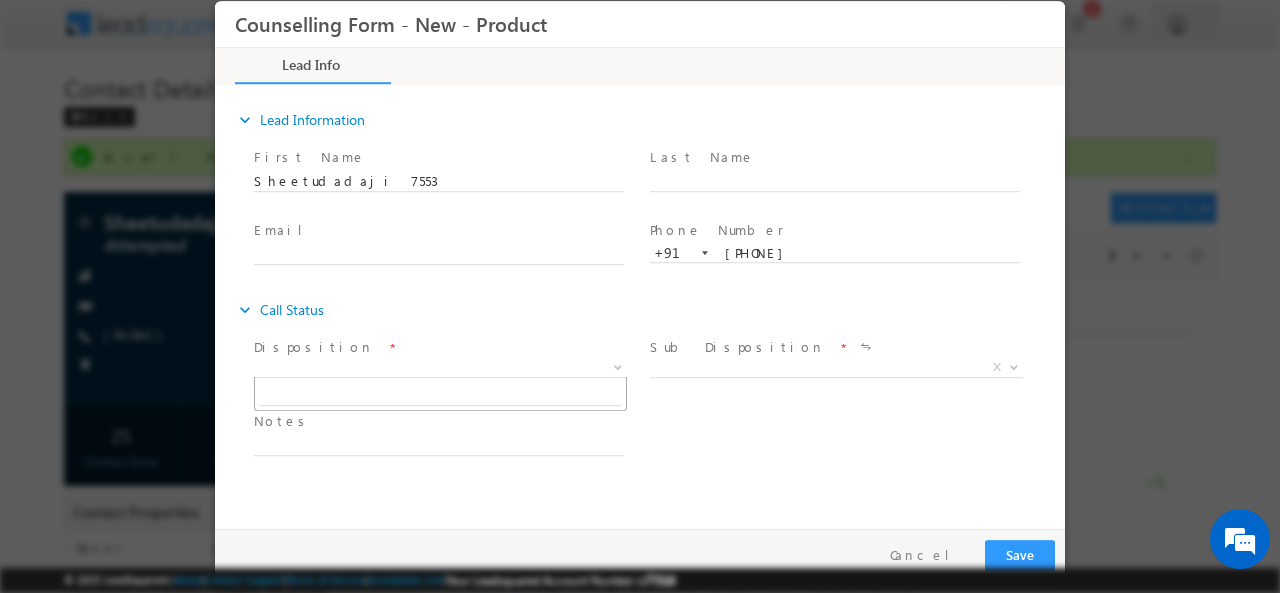 click on "X" at bounding box center (440, 367) 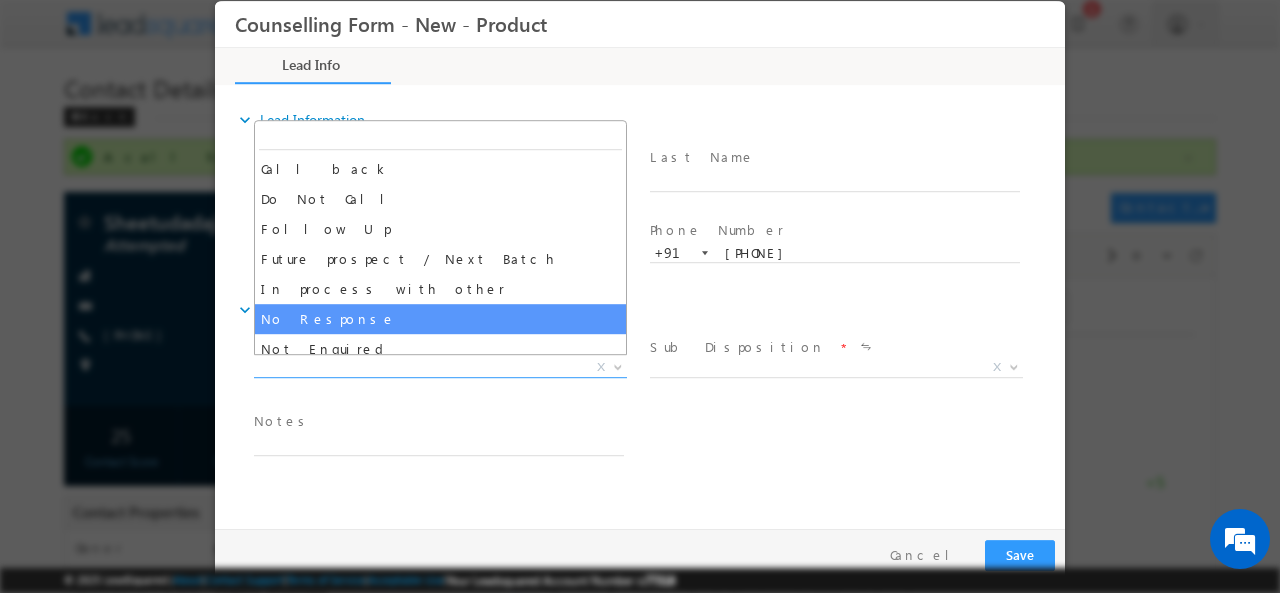 select on "No Response" 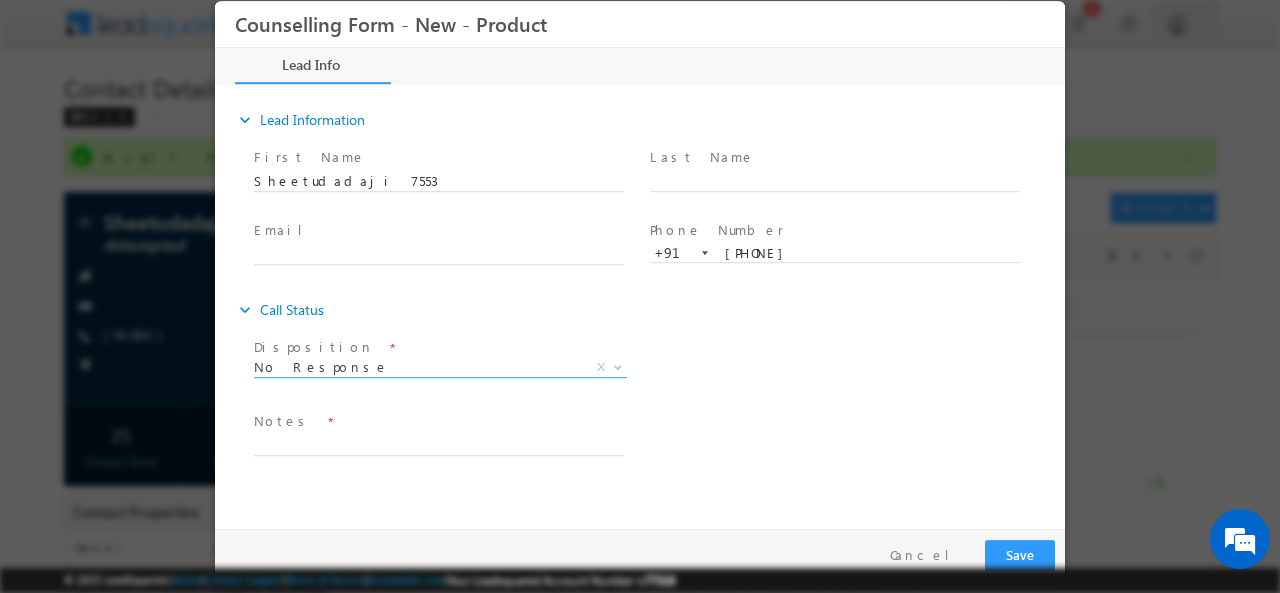 click on "Notes
*" at bounding box center [438, 421] 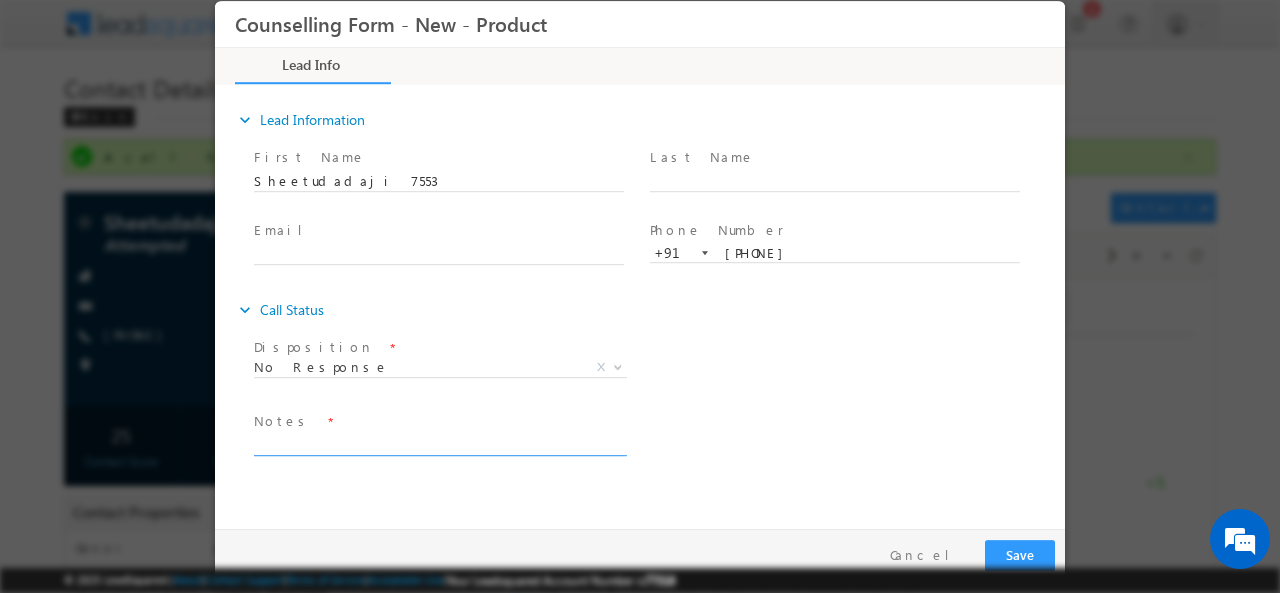 click at bounding box center (439, 443) 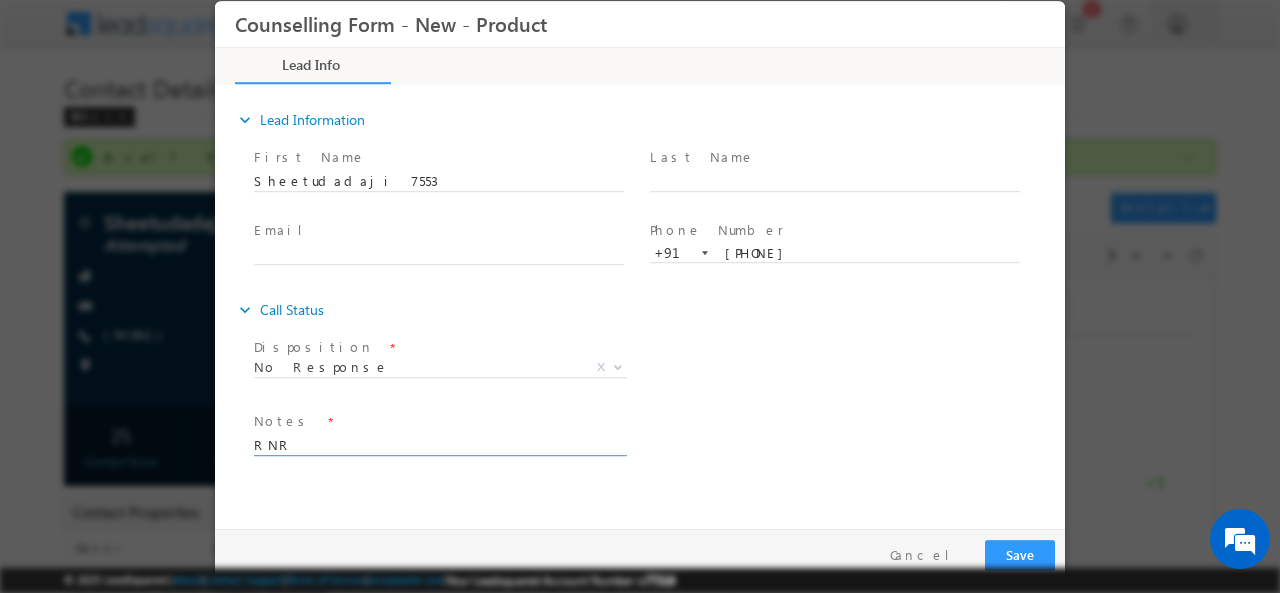type on "RNR" 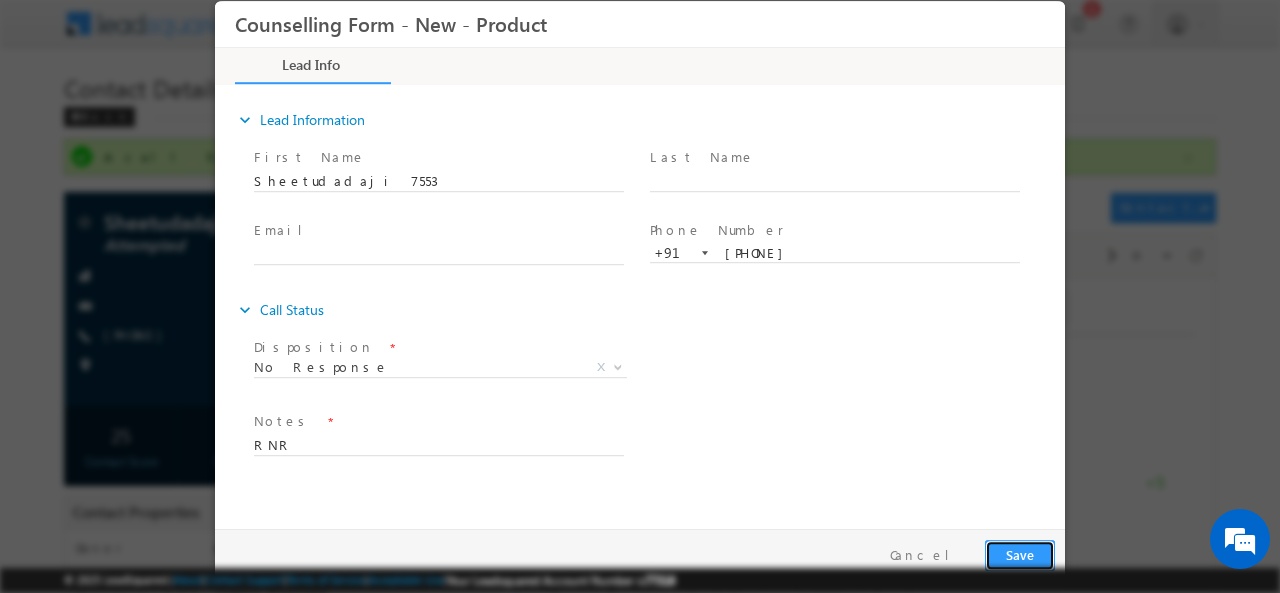 click on "Save" at bounding box center (1020, 554) 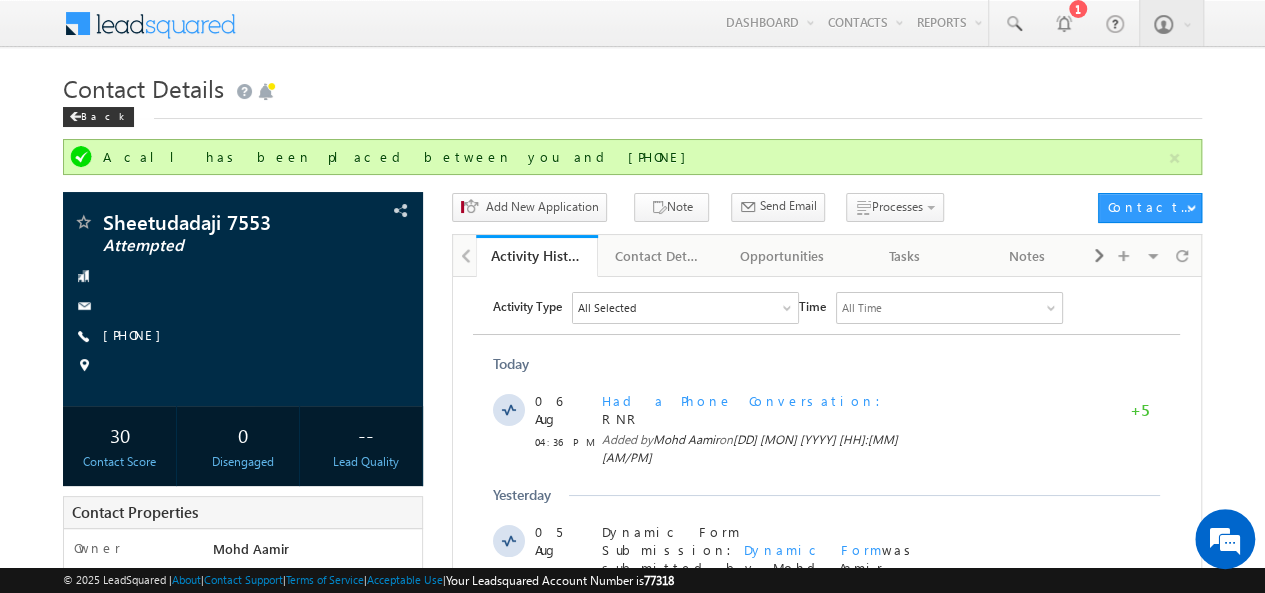 click on "Add New Application
Note
Send Email
Send Email    View Scheduled Emails
Processes Counselling Form - New - Product Documents" at bounding box center (826, 213) 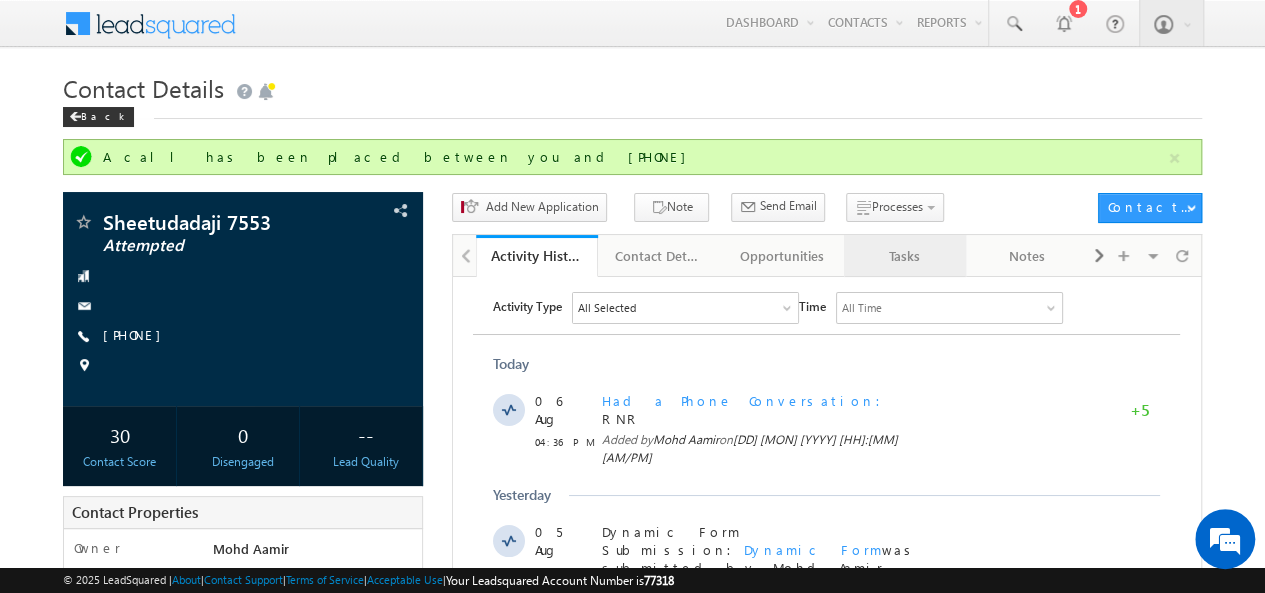 click on "Tasks" at bounding box center [904, 256] 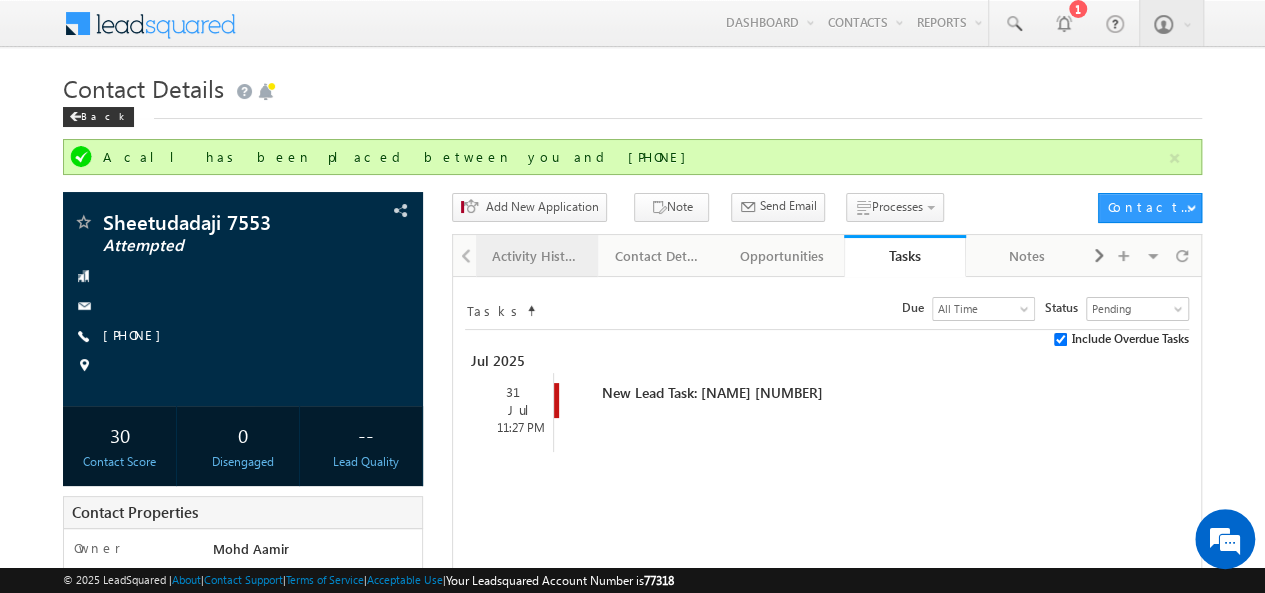 click on "Activity History" at bounding box center (537, 256) 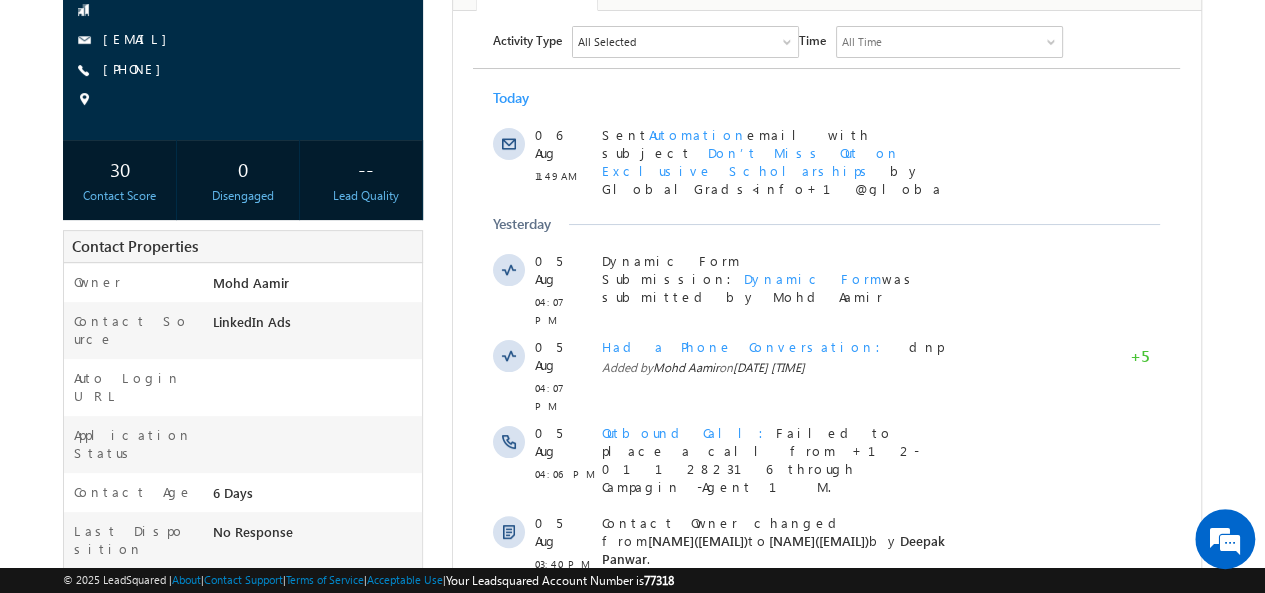 scroll, scrollTop: 0, scrollLeft: 0, axis: both 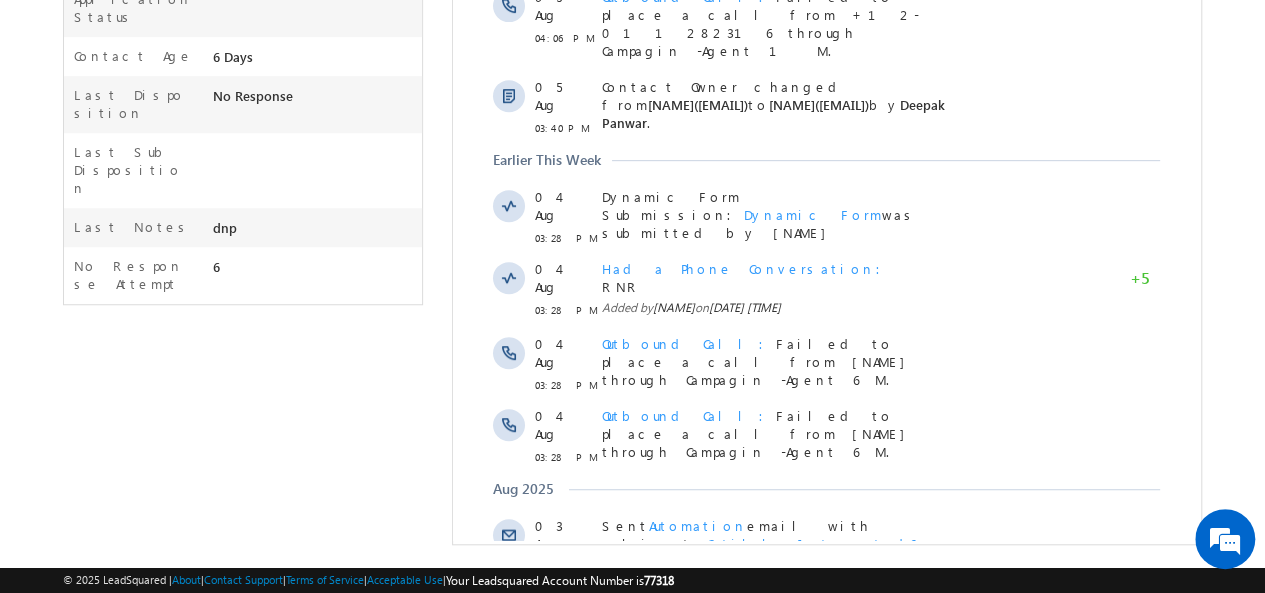 click on "Show More" at bounding box center (826, 631) 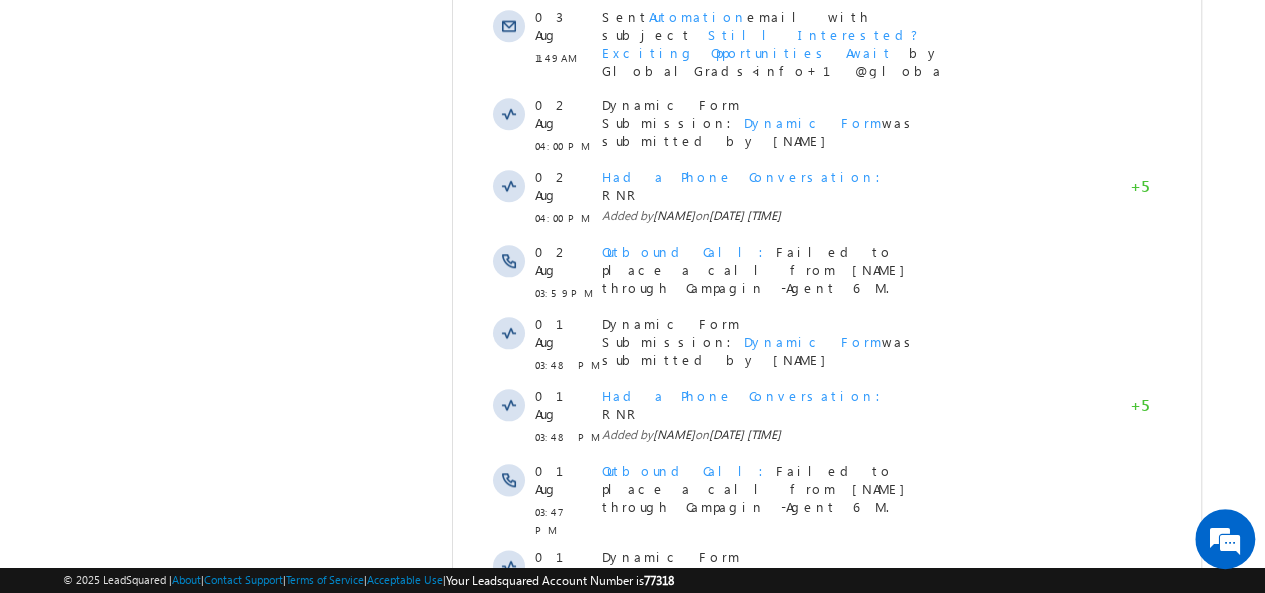 scroll, scrollTop: 1270, scrollLeft: 0, axis: vertical 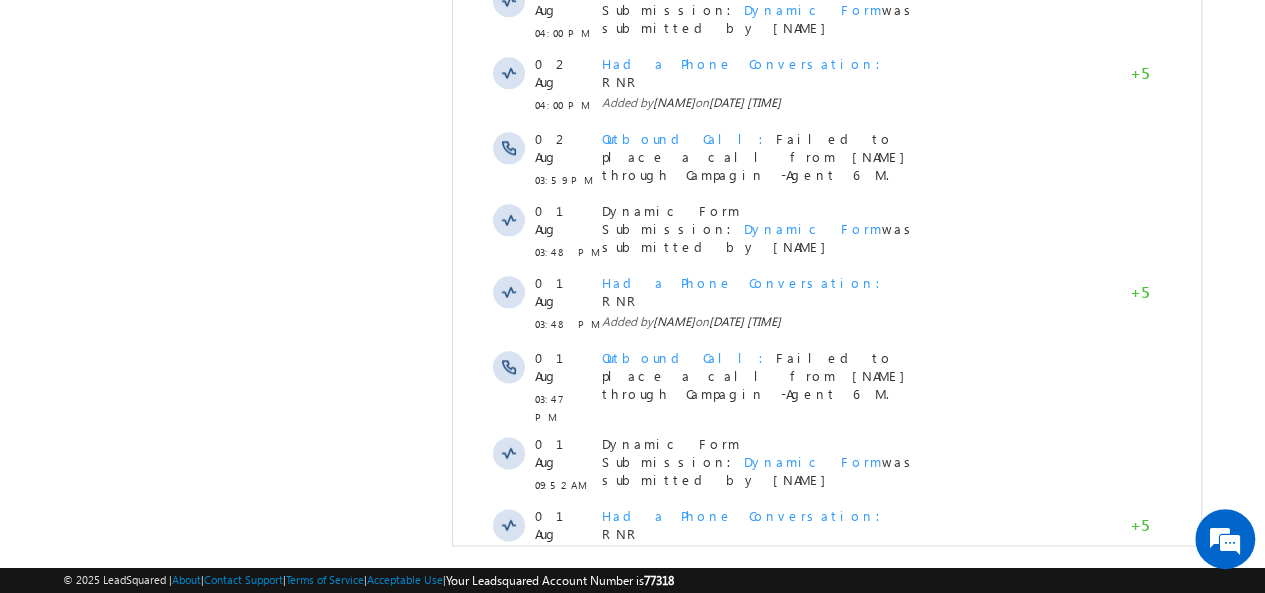 click on "Show More" at bounding box center (826, 806) 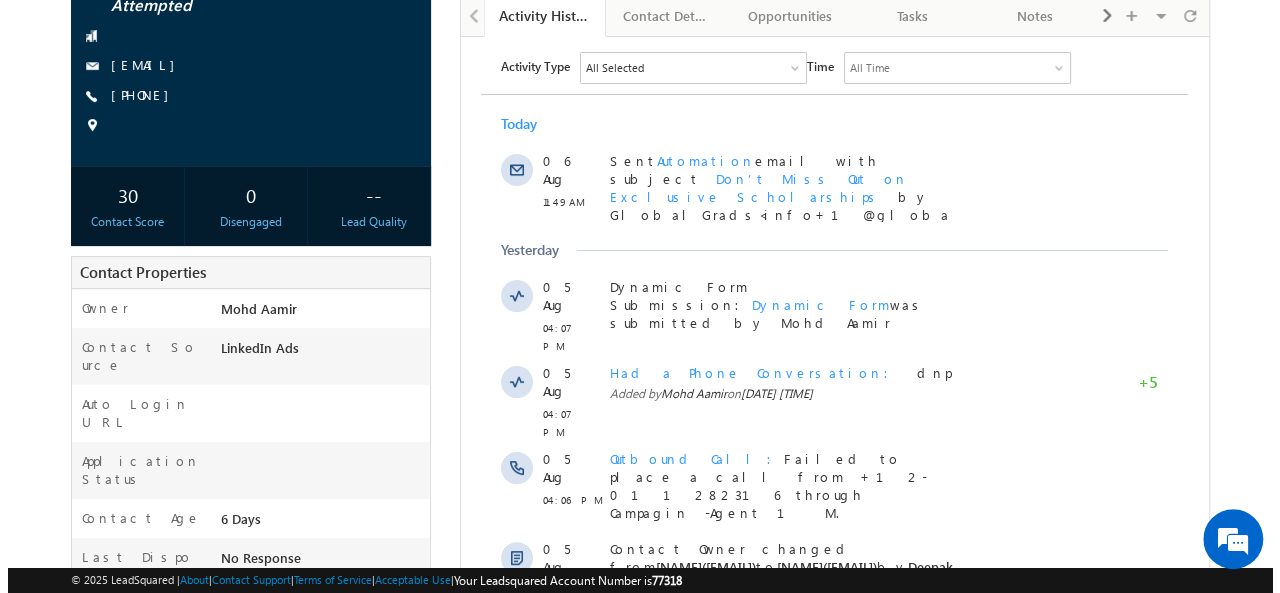 scroll, scrollTop: 0, scrollLeft: 0, axis: both 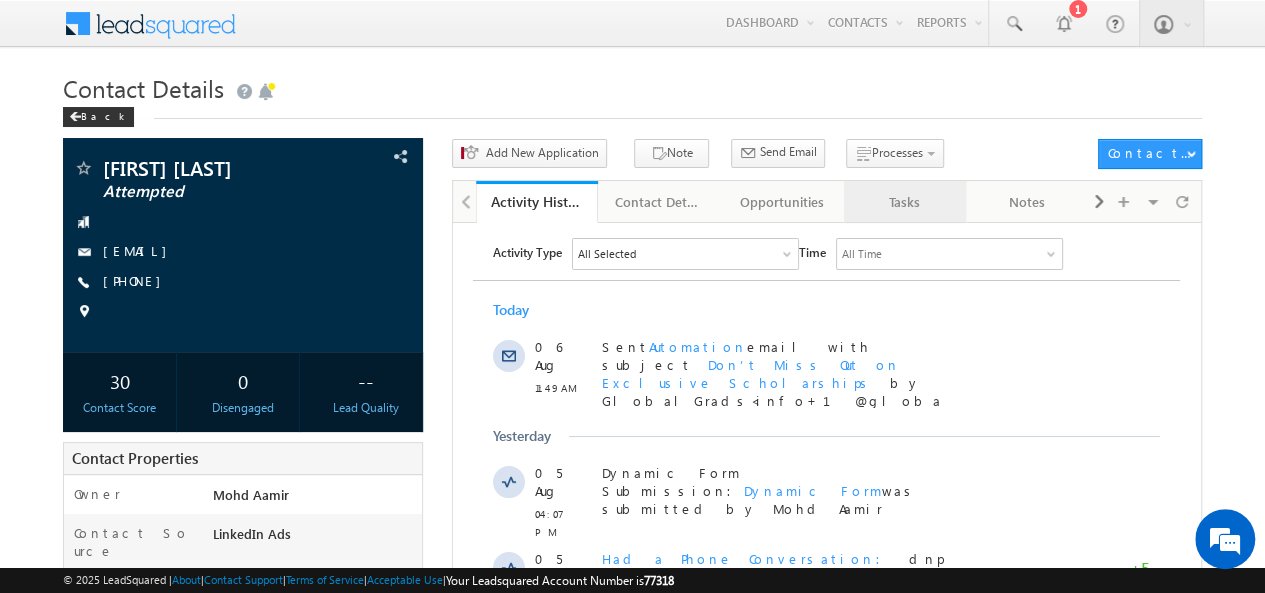 click on "Tasks" at bounding box center [904, 202] 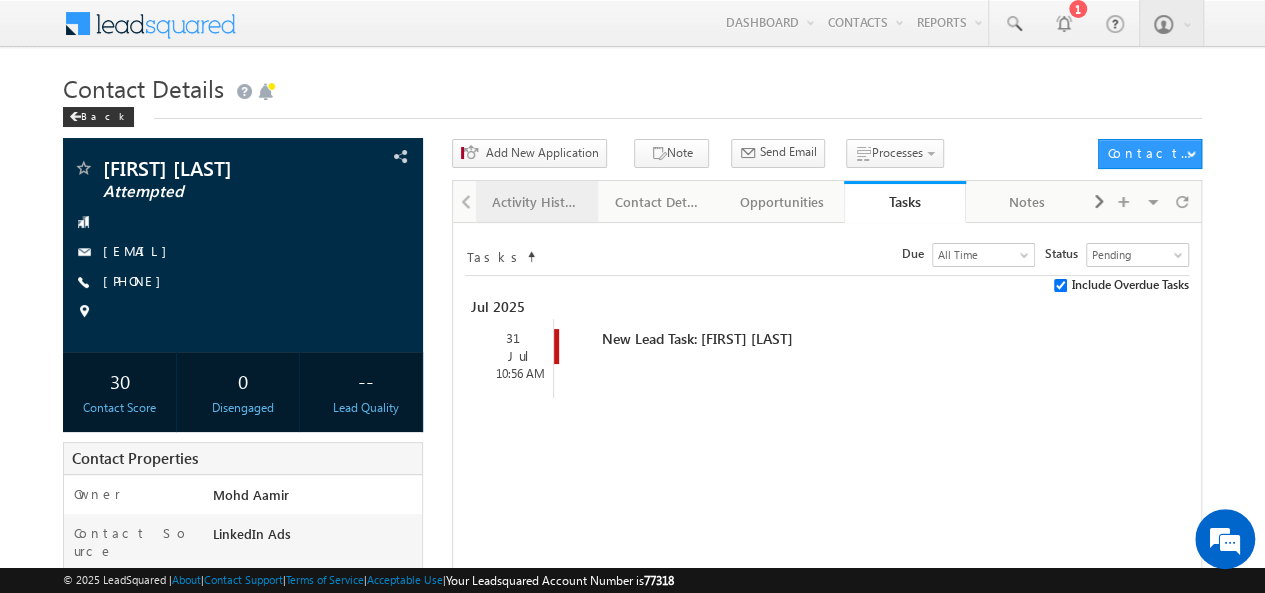 click on "Activity History" at bounding box center (536, 202) 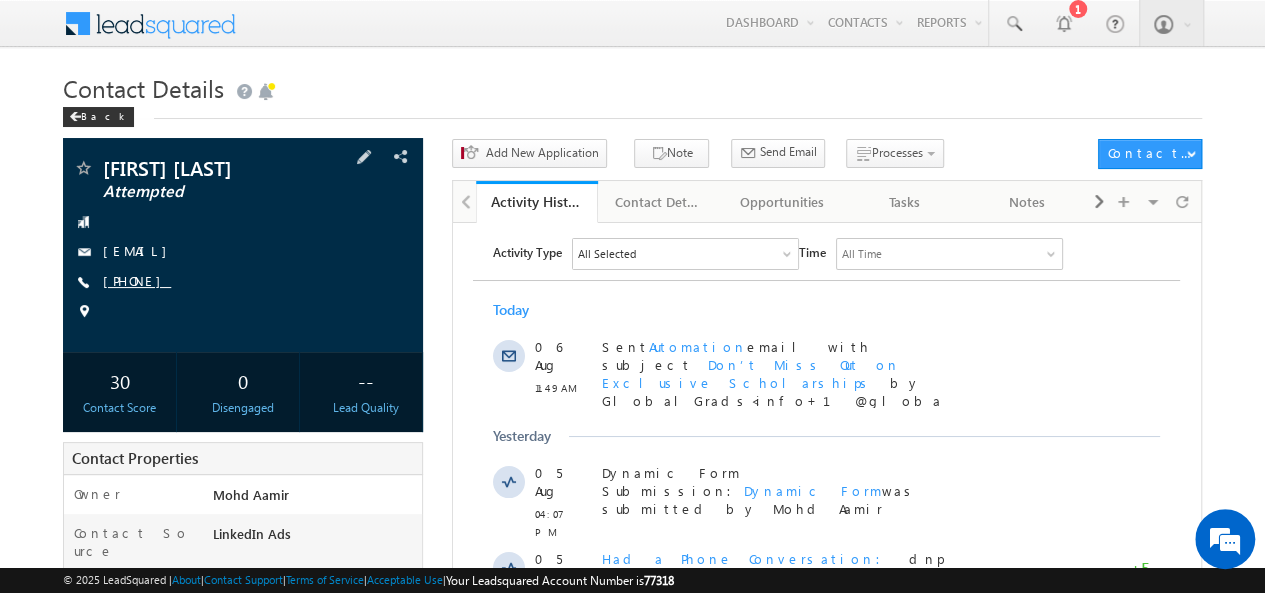 click on "+91-8019559115" at bounding box center (137, 280) 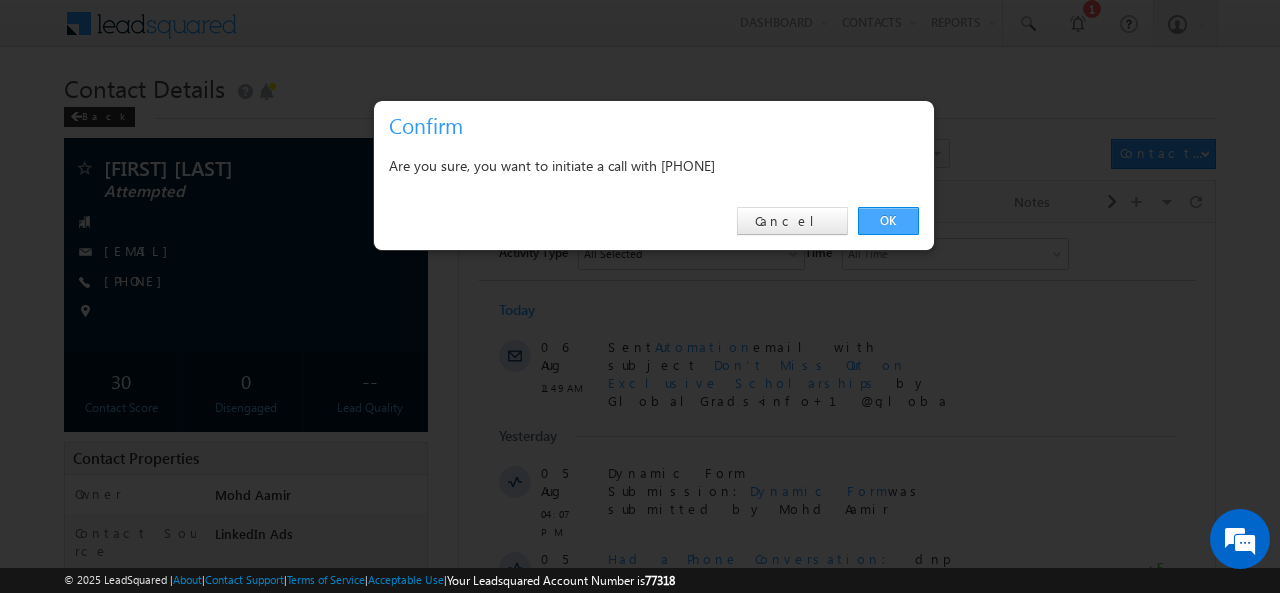 click on "OK" at bounding box center [888, 221] 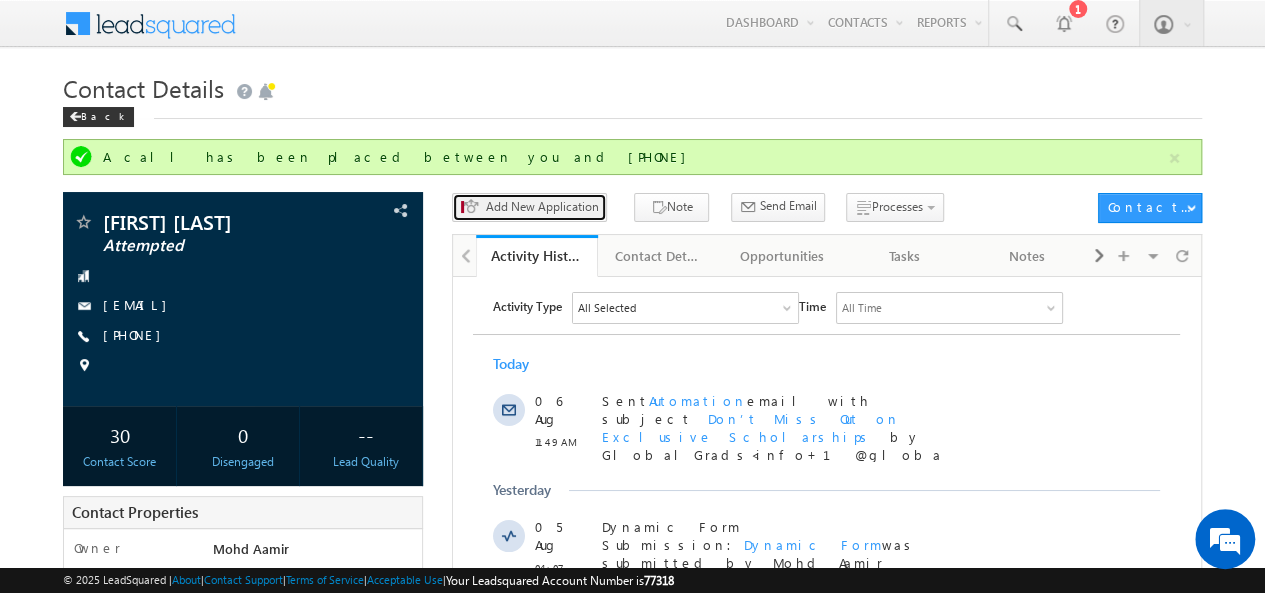 click on "Add New Application" at bounding box center (541, 207) 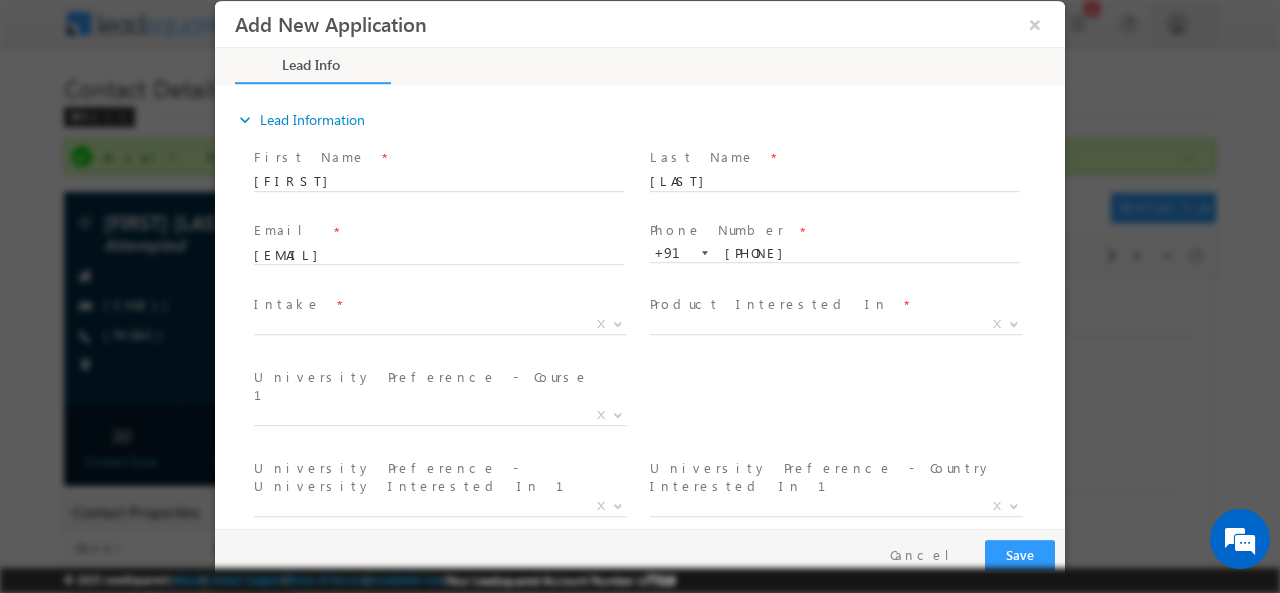 scroll, scrollTop: 0, scrollLeft: 0, axis: both 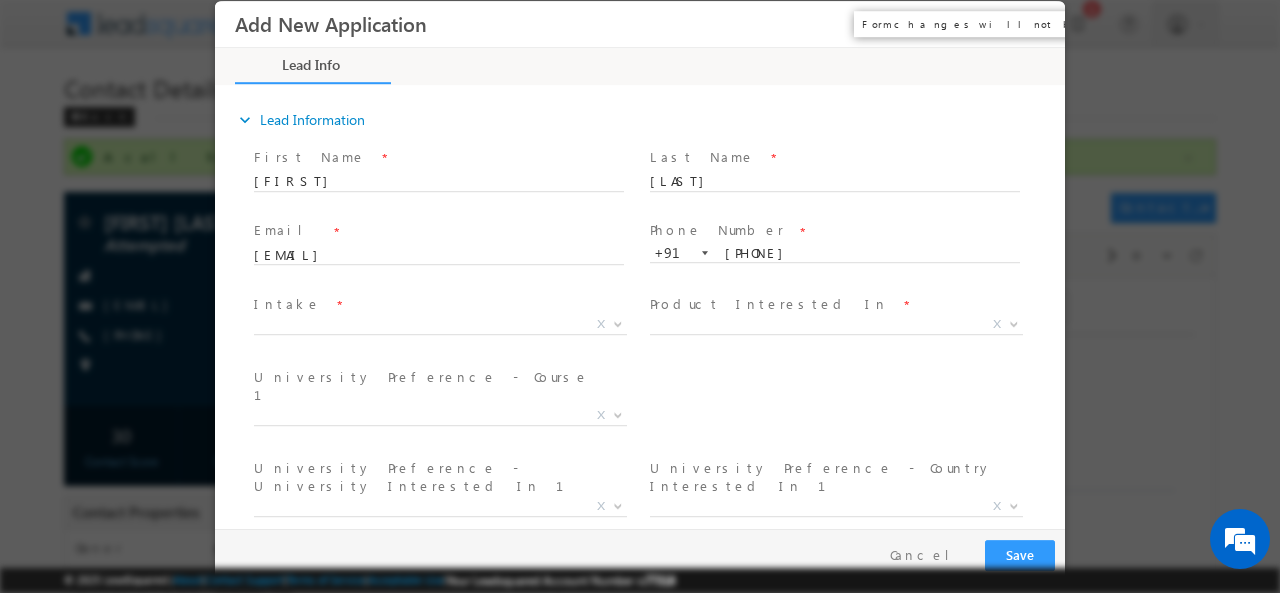 click on "×" at bounding box center (1035, 23) 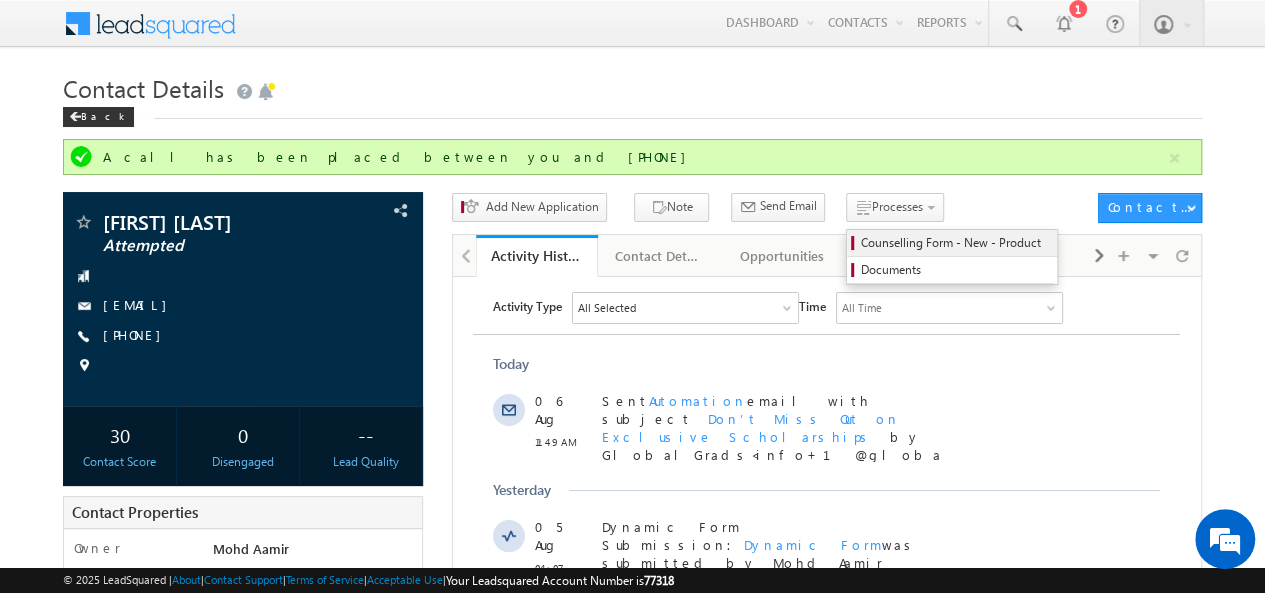 click on "Counselling Form - New - Product" at bounding box center [955, 243] 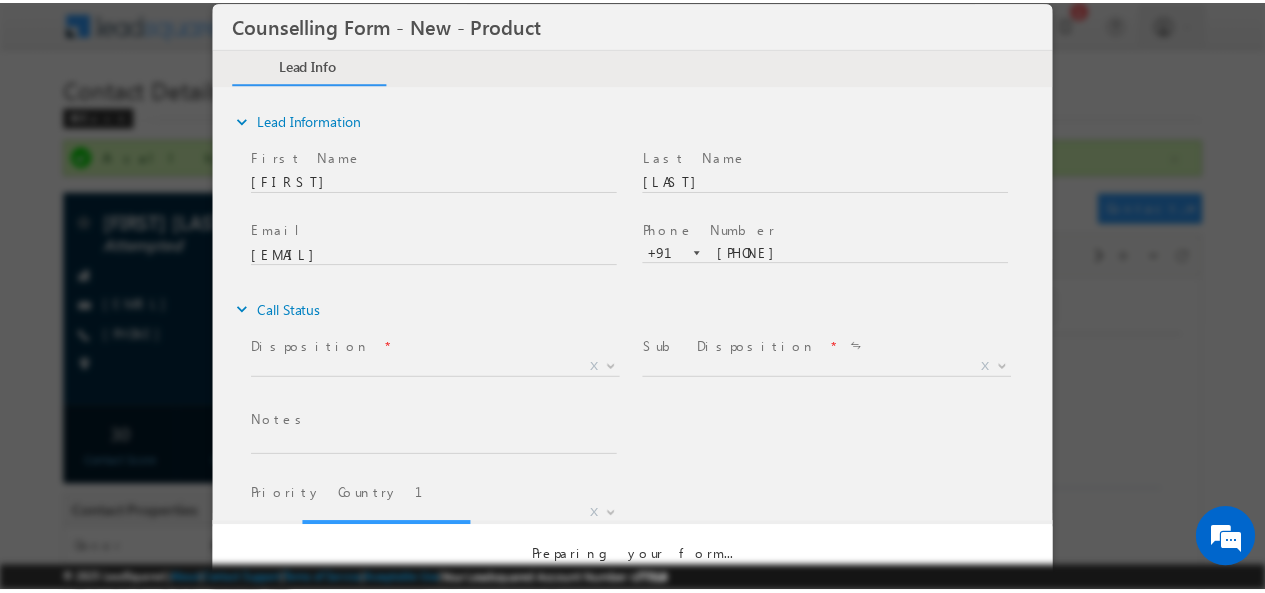 scroll, scrollTop: 0, scrollLeft: 0, axis: both 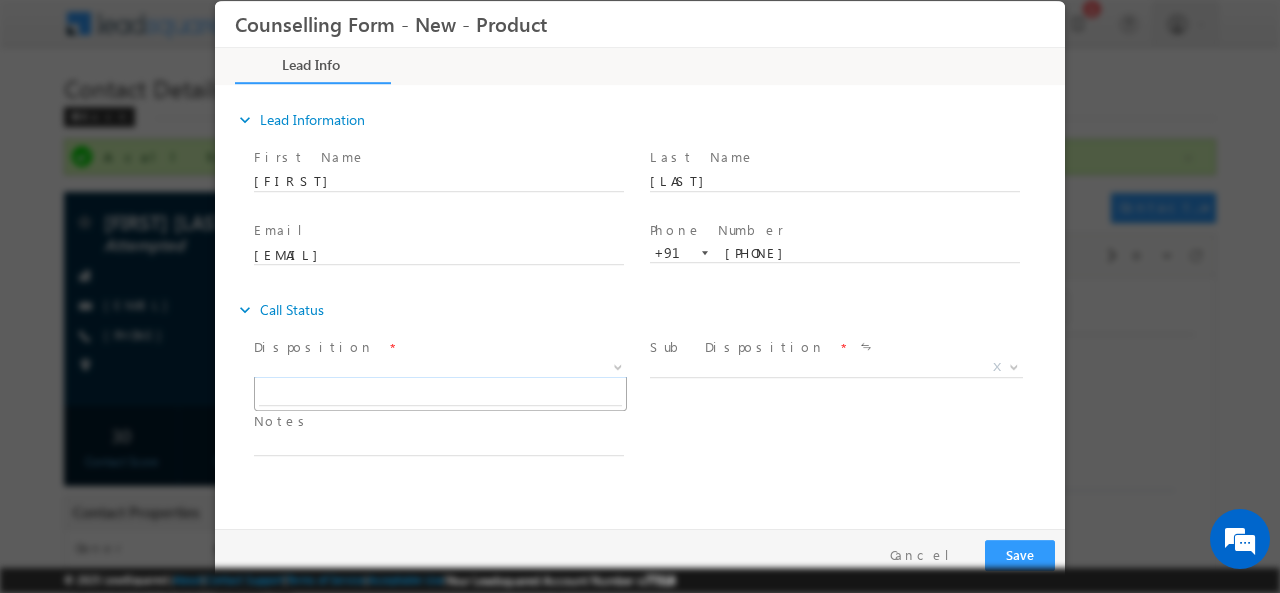 click on "X" at bounding box center [440, 367] 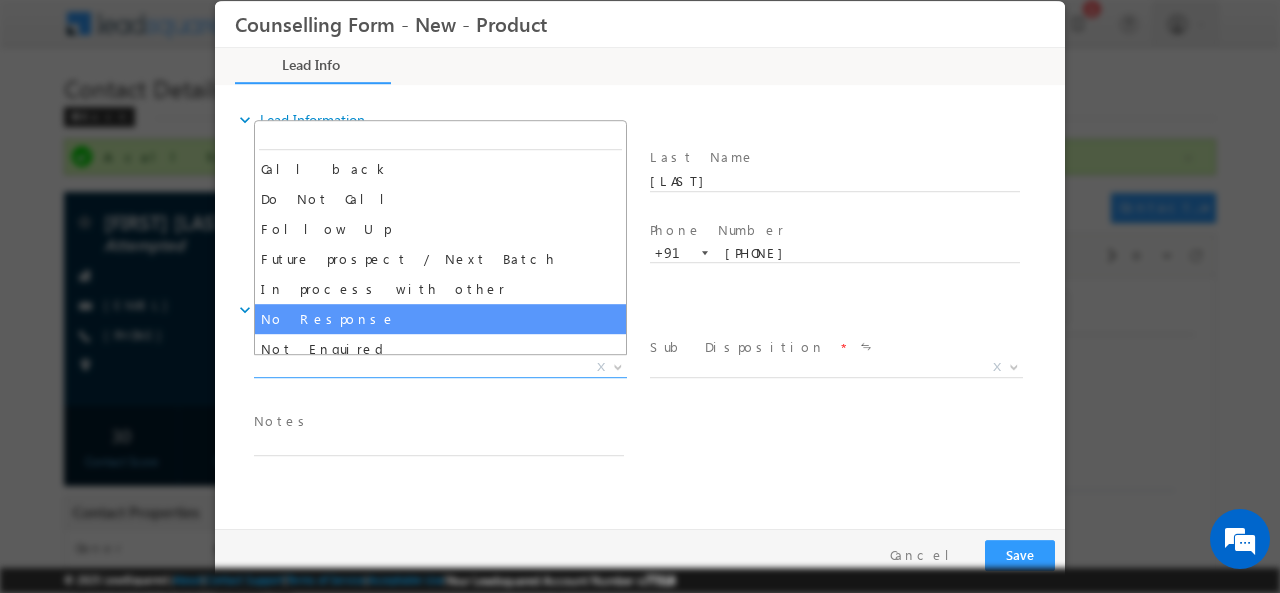 select on "No Response" 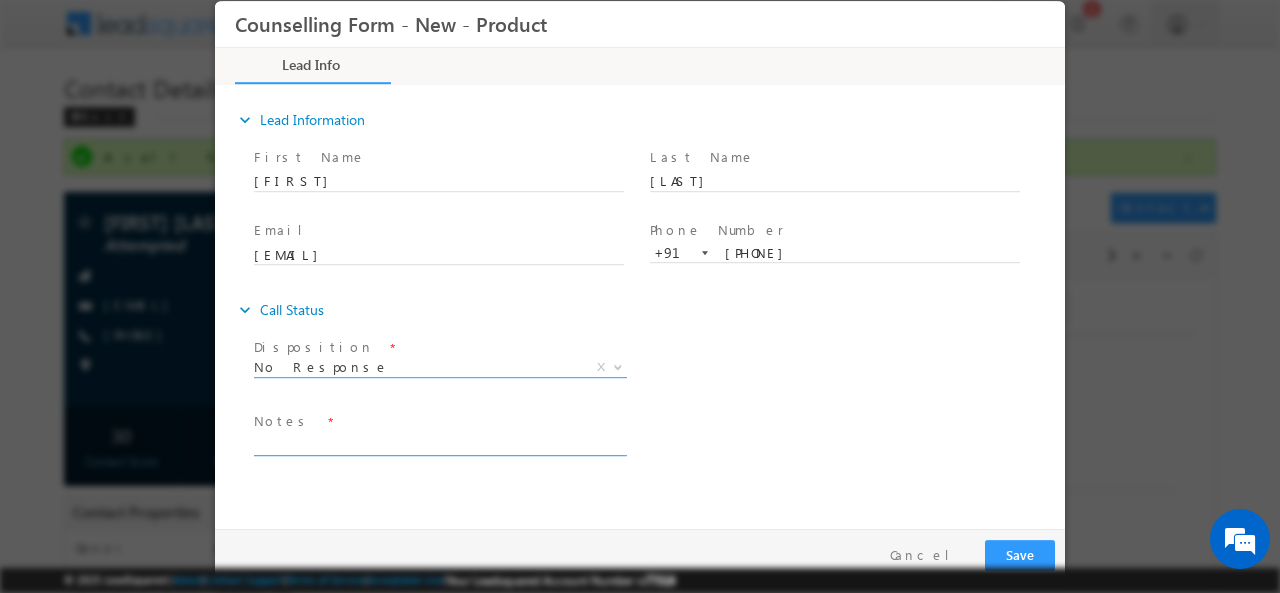 click at bounding box center [439, 443] 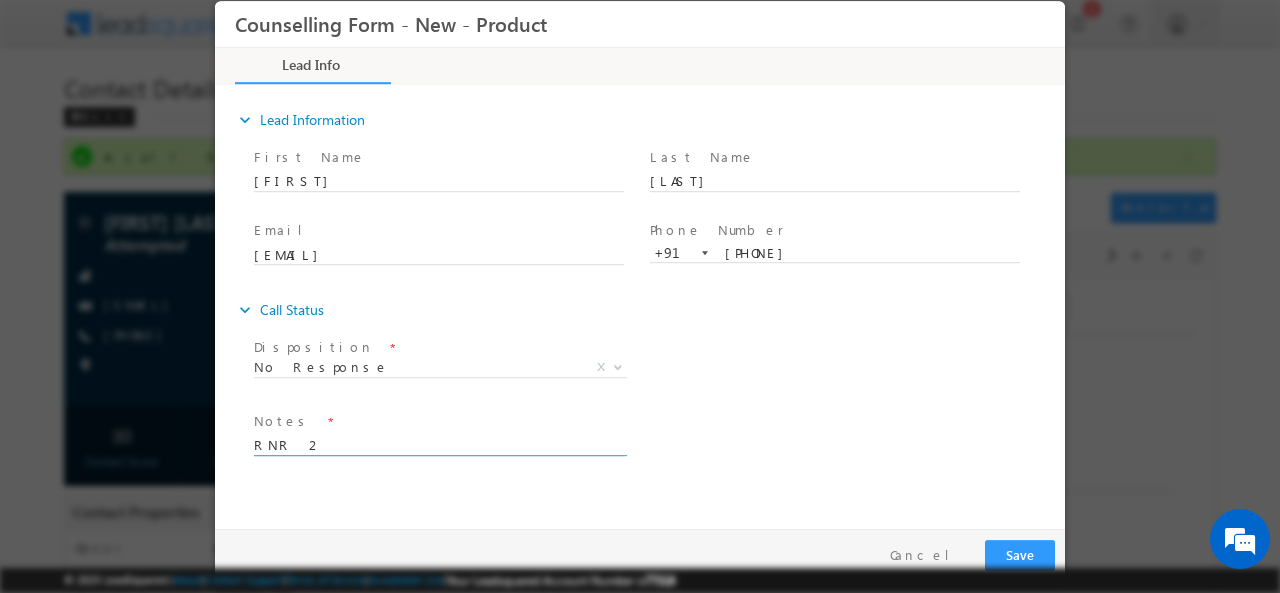 type on "RNR 2" 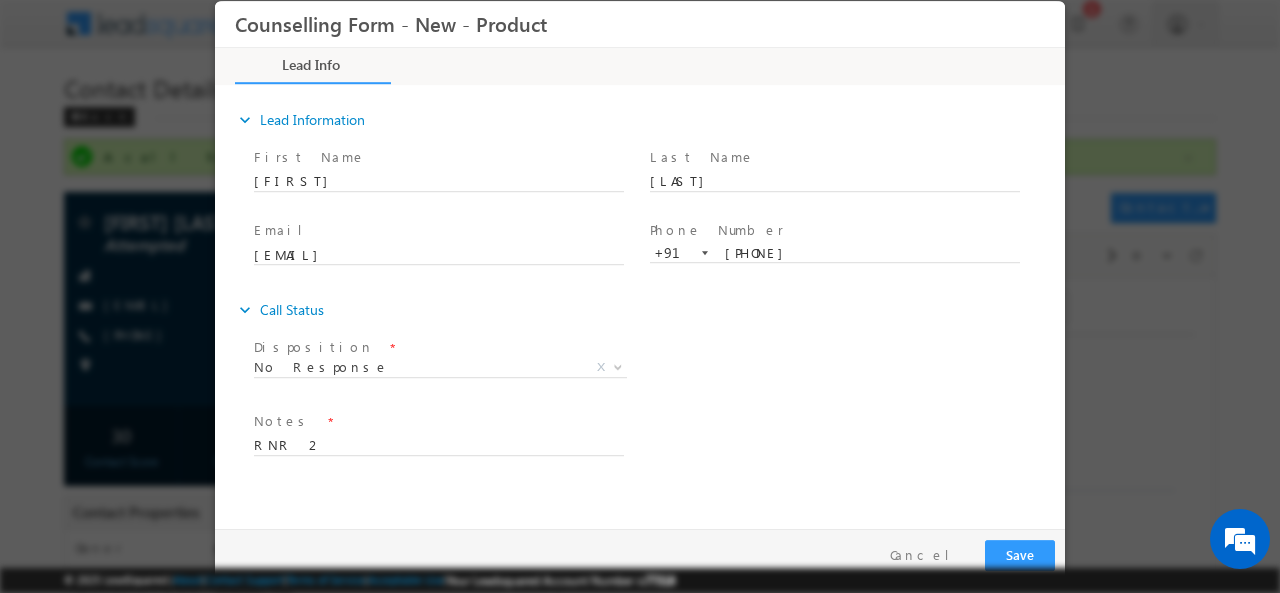 click on "© 2025 LeadSquared |  About  |  Contact Support
|
Terms of Service  |
Acceptable Use  |
Your Leadsquared Account Number is   77318" at bounding box center (640, 580) 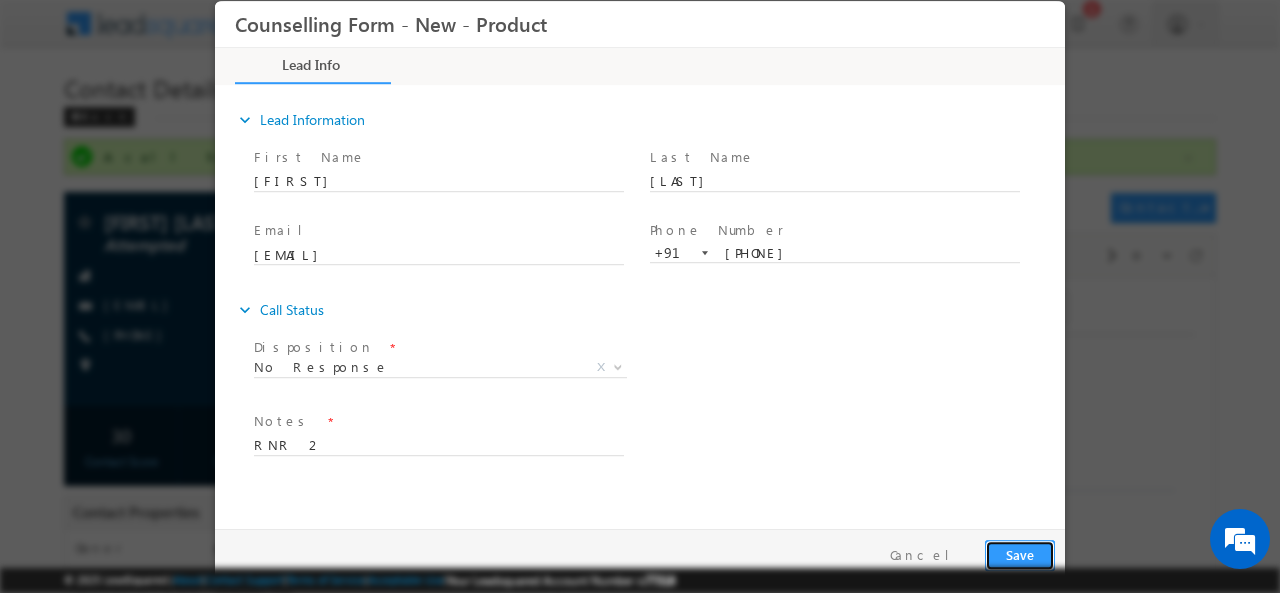click on "Save" at bounding box center (1020, 554) 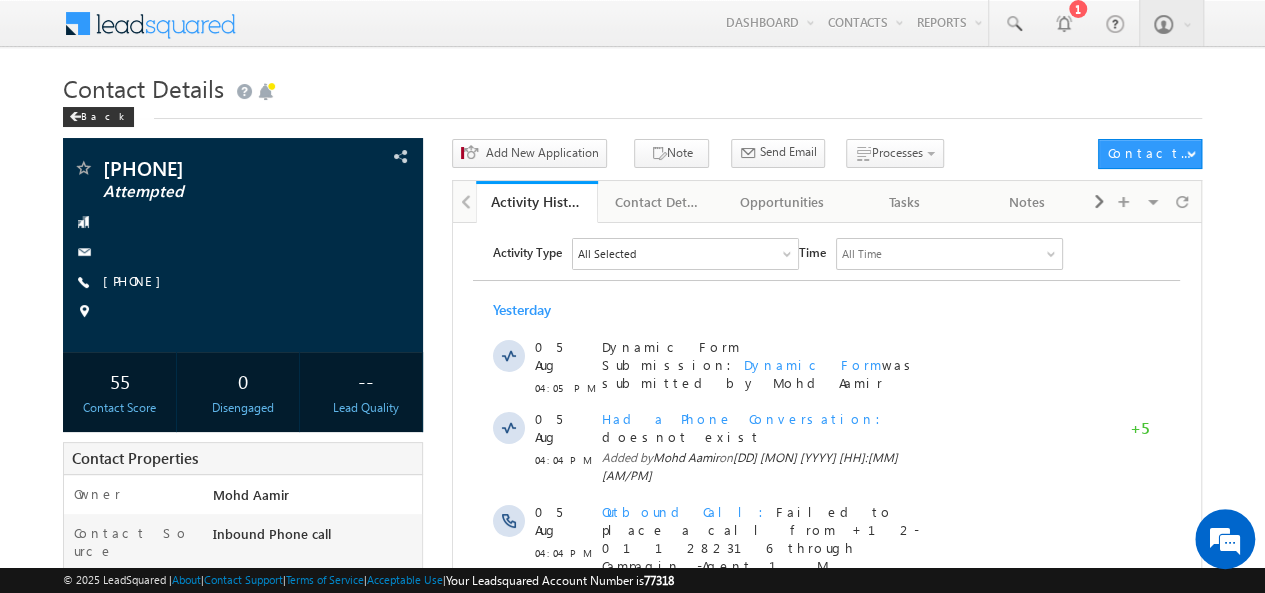 scroll, scrollTop: 0, scrollLeft: 0, axis: both 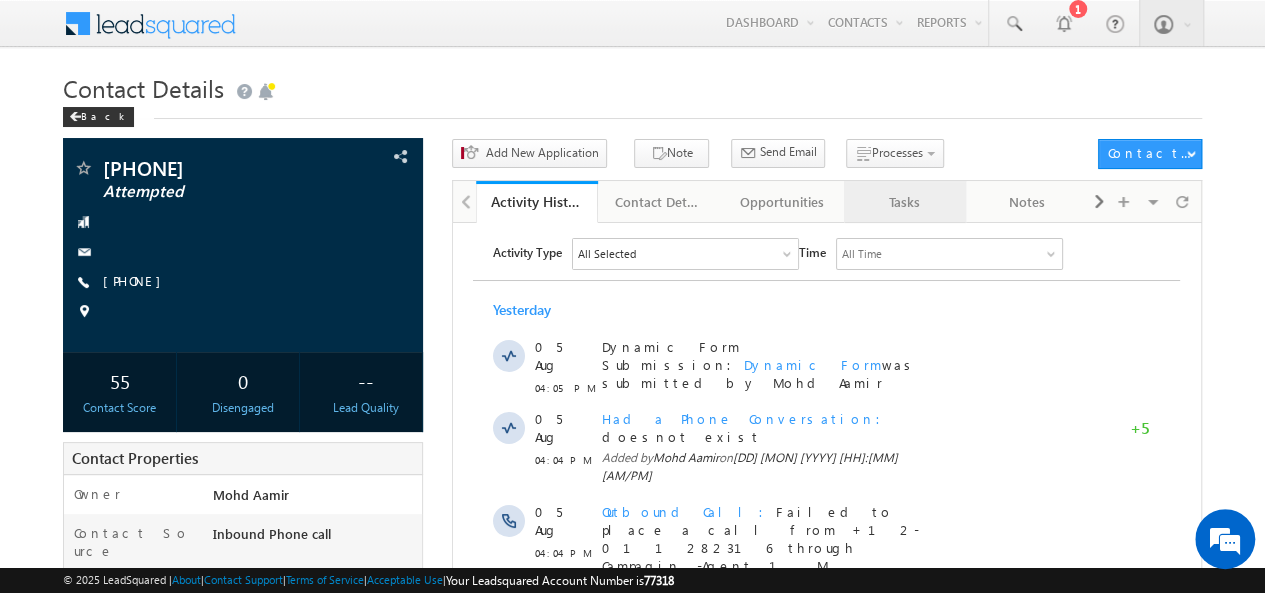 click on "Tasks" at bounding box center (904, 202) 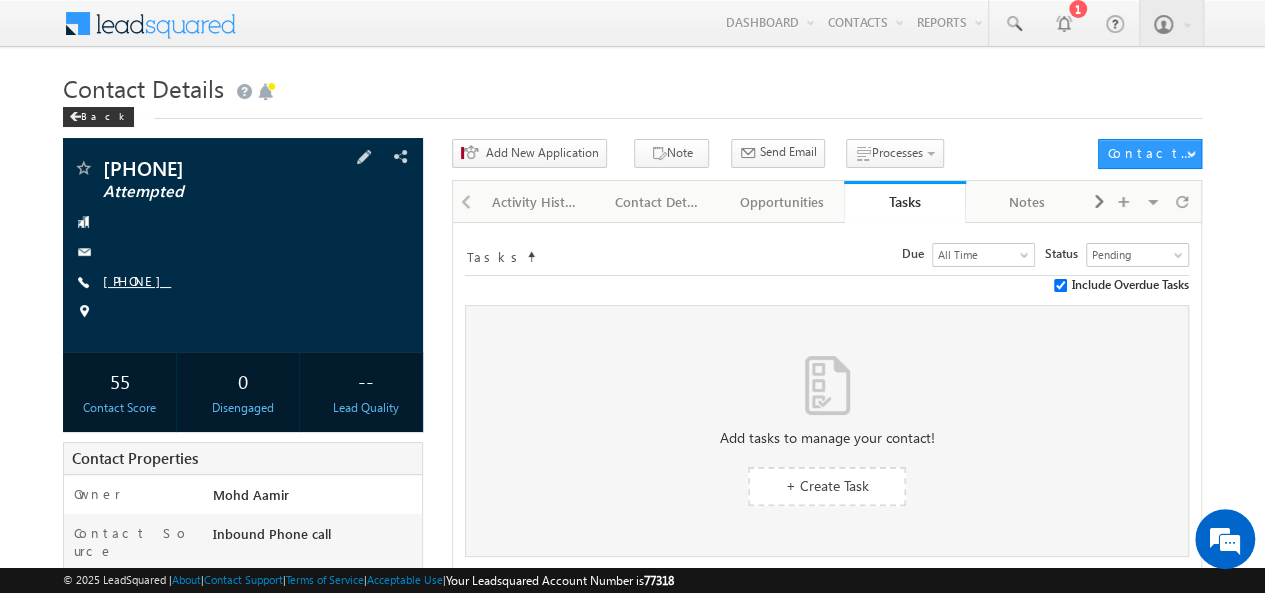 click on "[PHONE]" at bounding box center [137, 280] 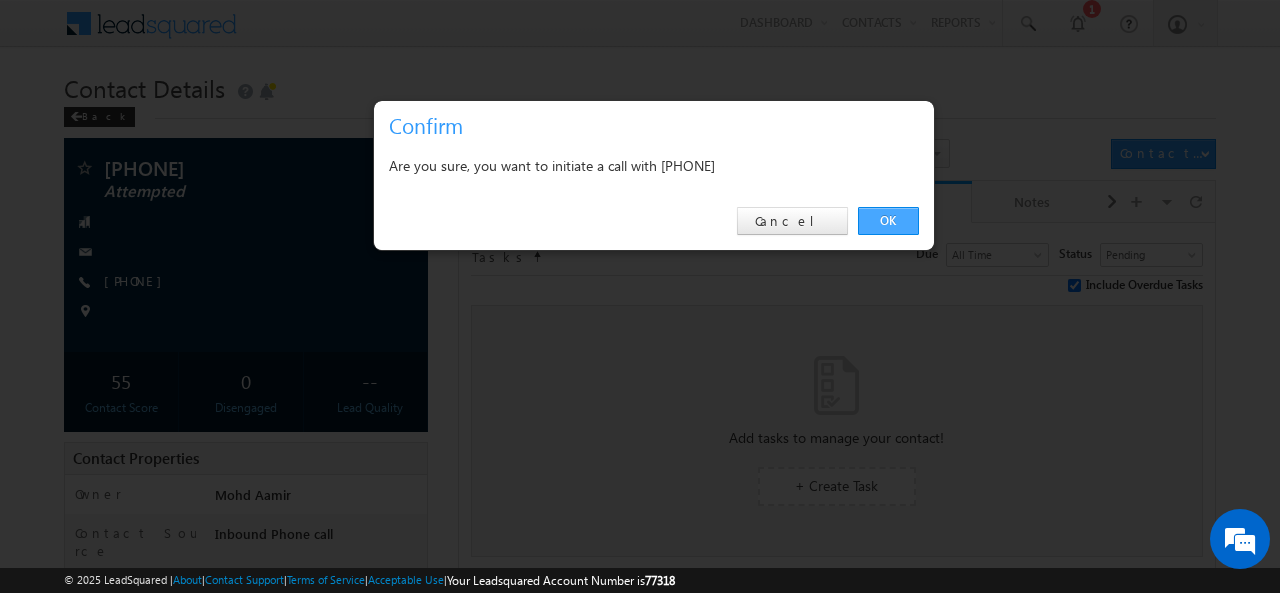 click on "OK" at bounding box center (888, 221) 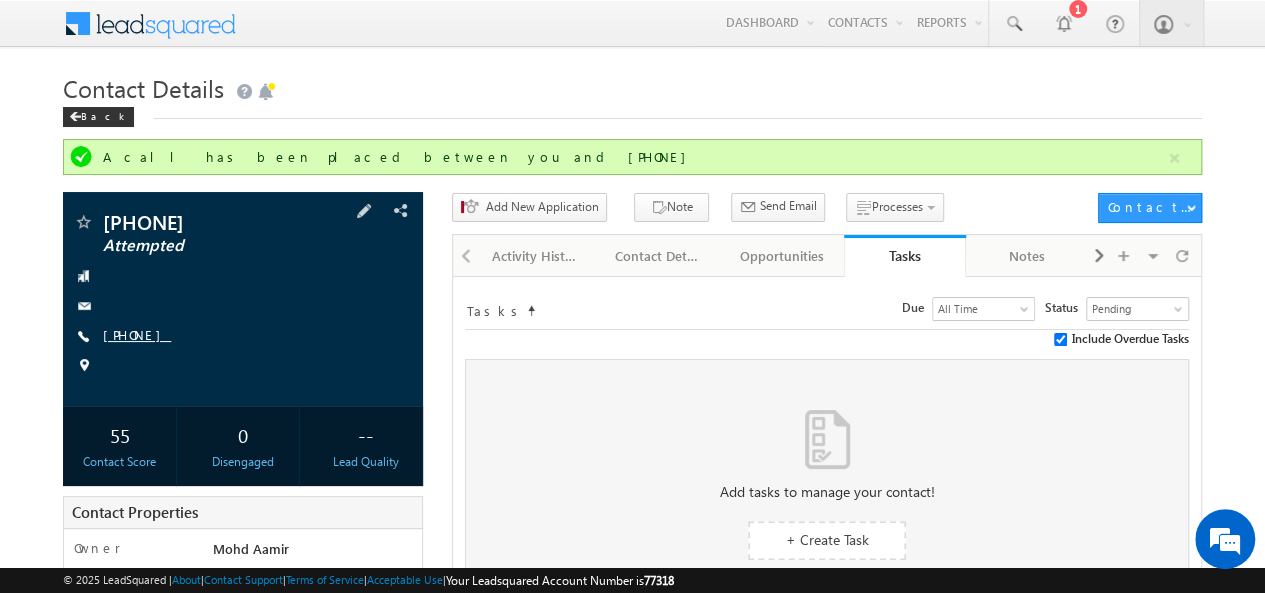 click on "[PHONE]" at bounding box center (137, 334) 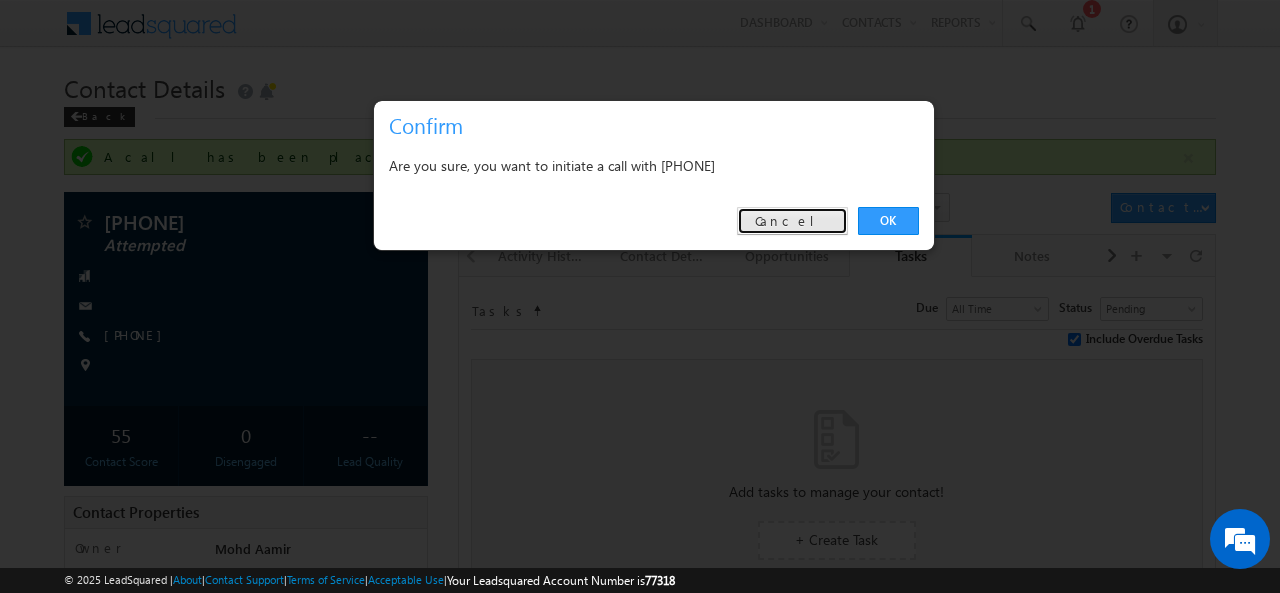 click on "Cancel" at bounding box center [792, 221] 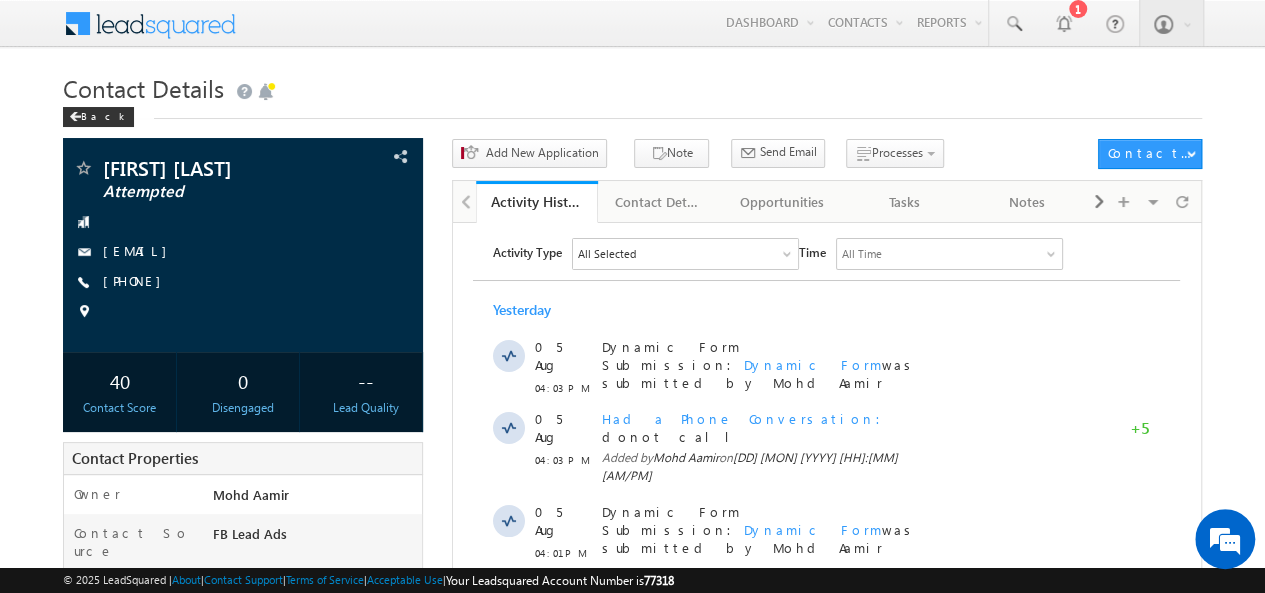 scroll, scrollTop: 0, scrollLeft: 0, axis: both 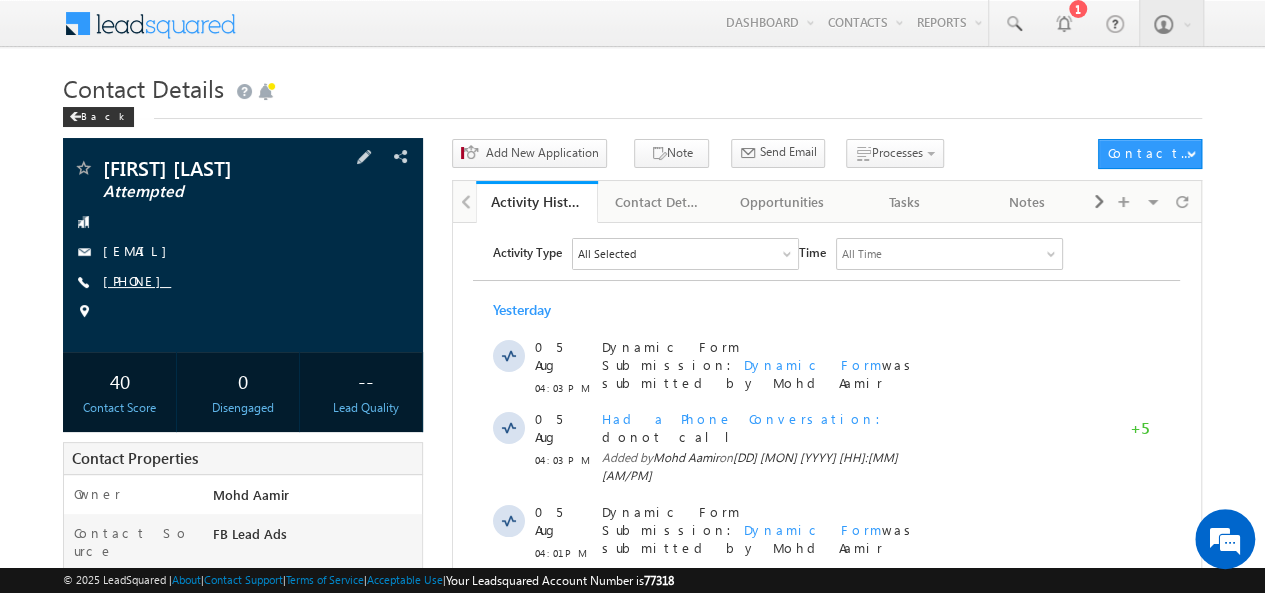 click on "[PHONE]" at bounding box center (137, 280) 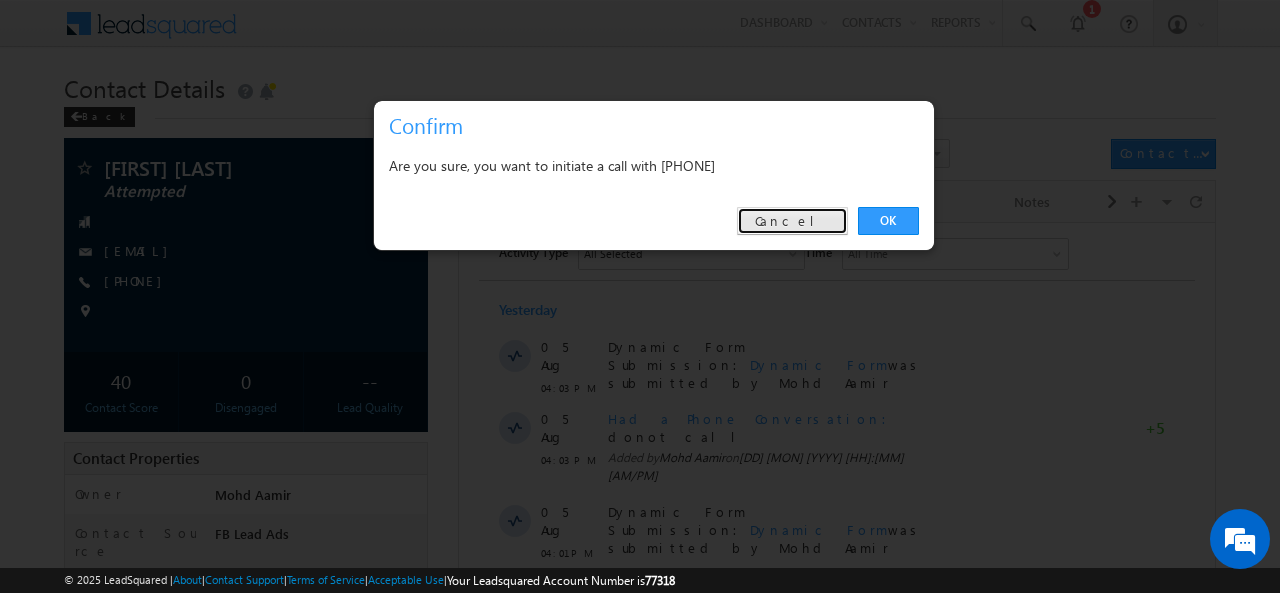 click on "Cancel" at bounding box center (792, 221) 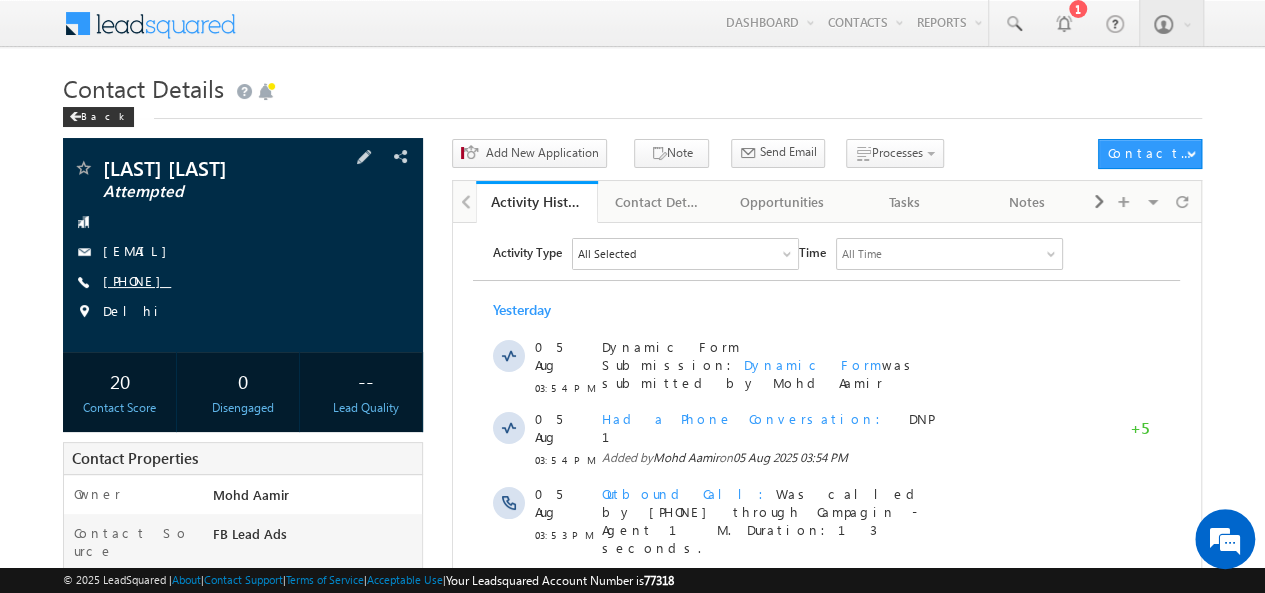 scroll, scrollTop: 0, scrollLeft: 0, axis: both 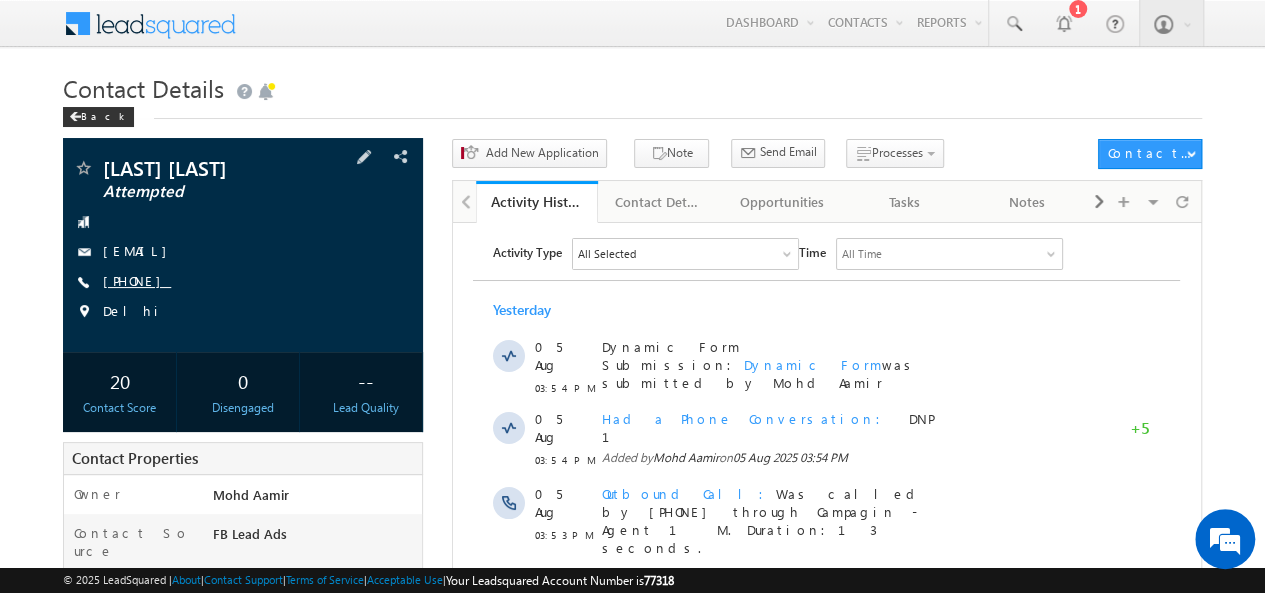 click on "[PHONE]" at bounding box center (137, 280) 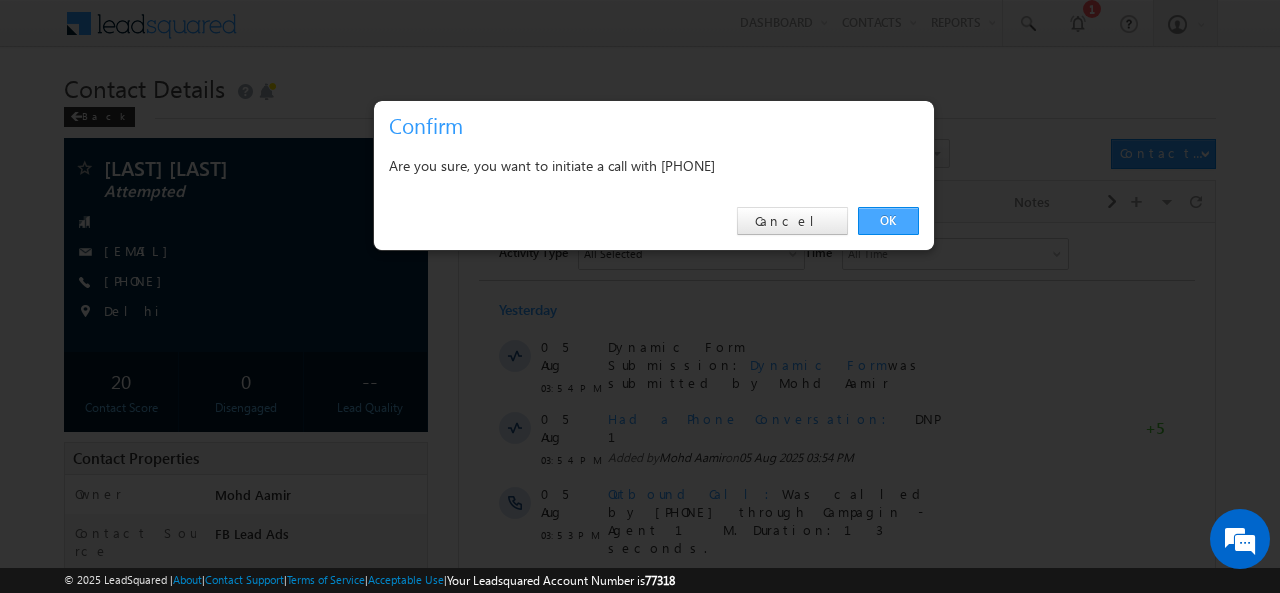 click on "OK" at bounding box center [888, 221] 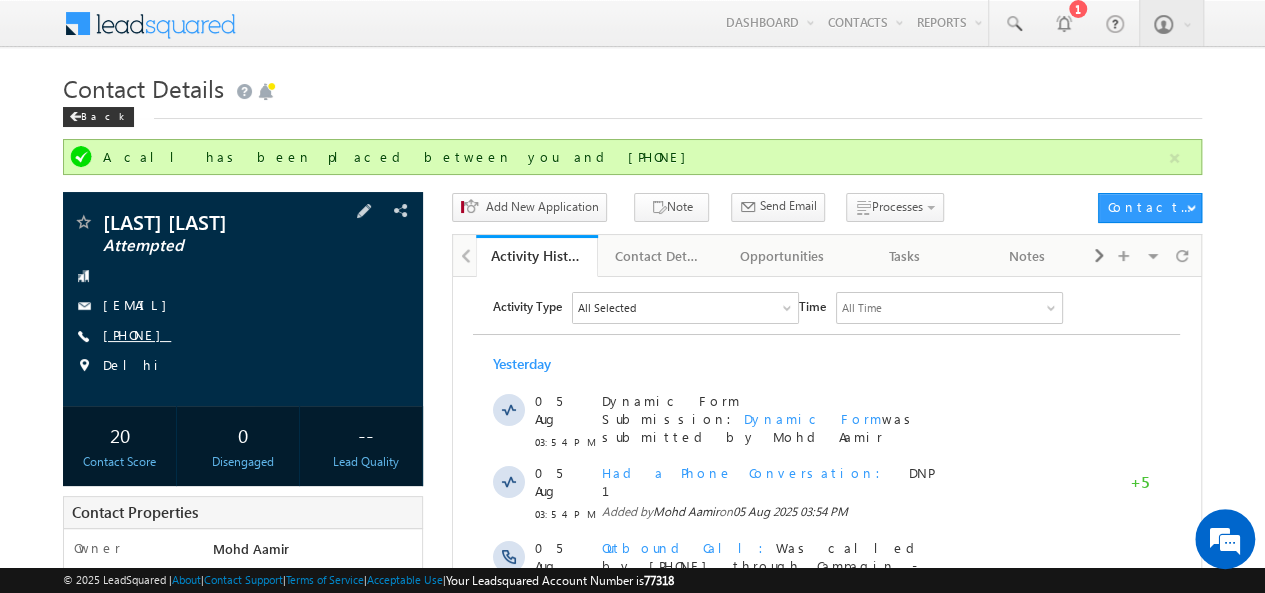 click on "[PHONE]" at bounding box center [137, 334] 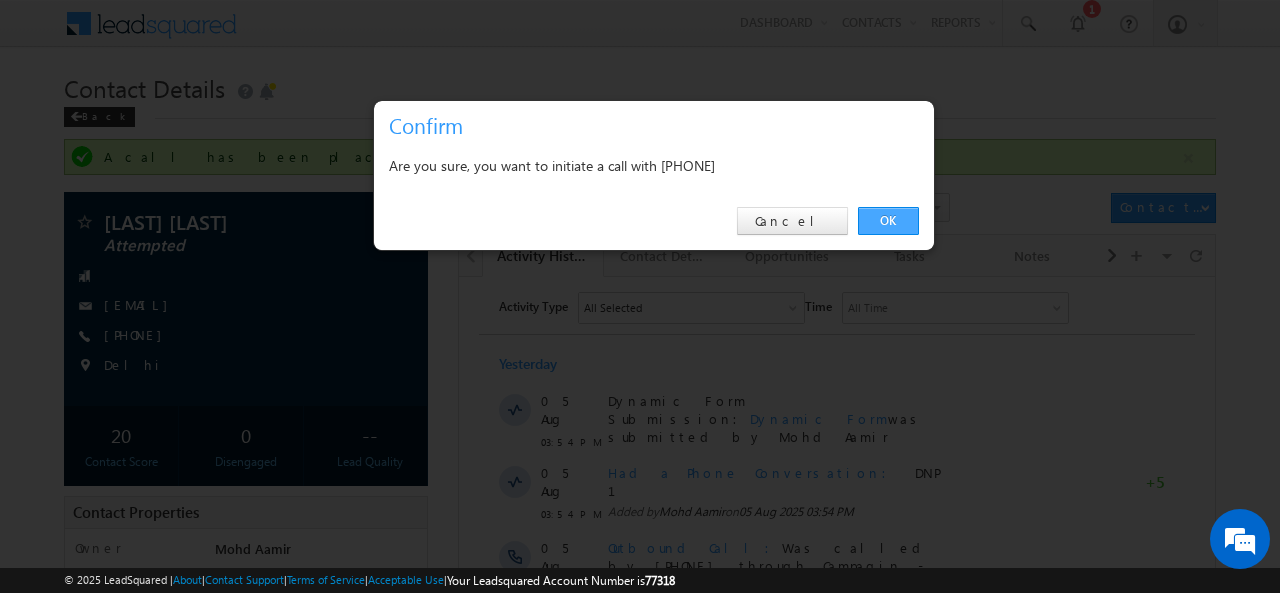 click on "OK" at bounding box center [888, 221] 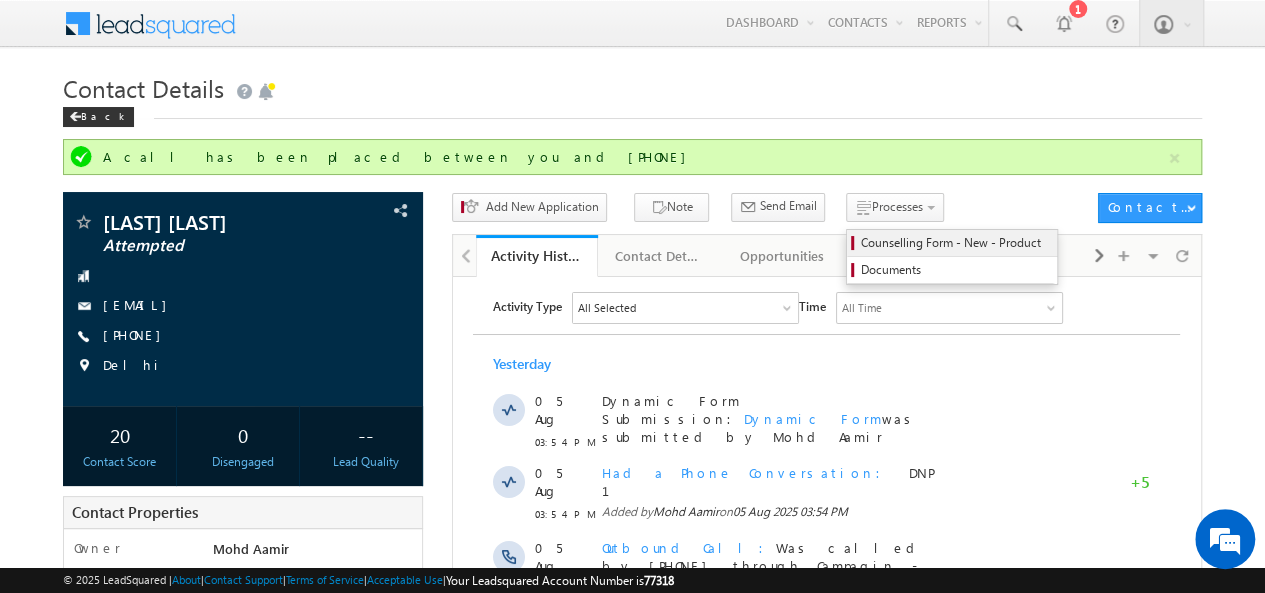 click on "Counselling Form - New - Product" at bounding box center [955, 243] 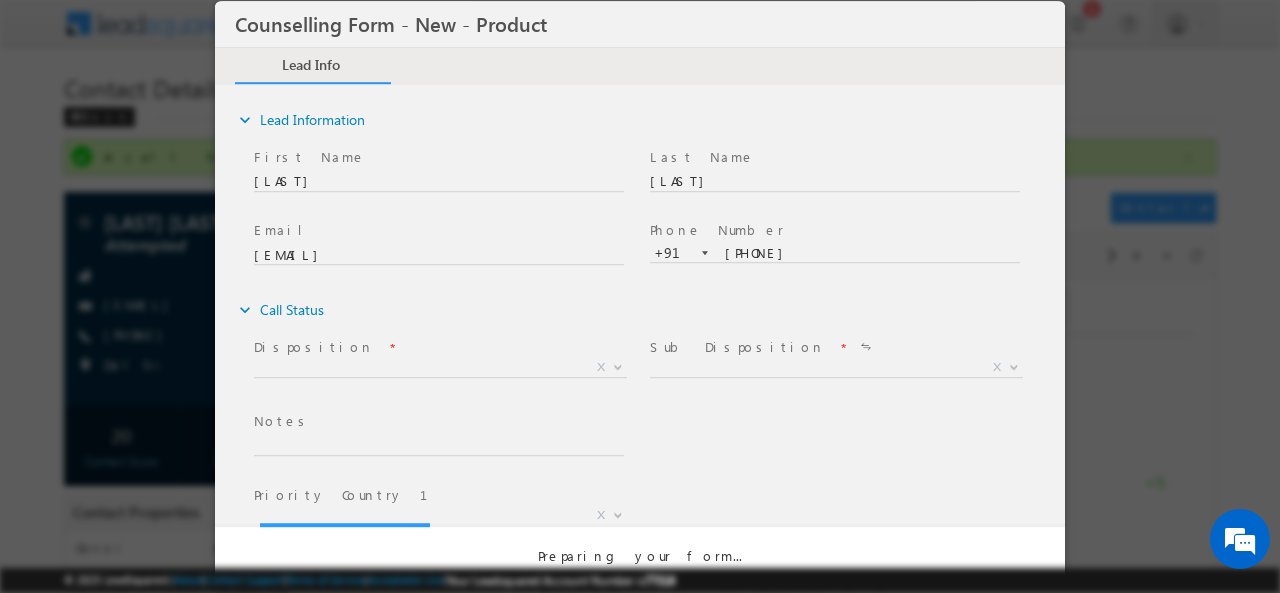 scroll, scrollTop: 0, scrollLeft: 0, axis: both 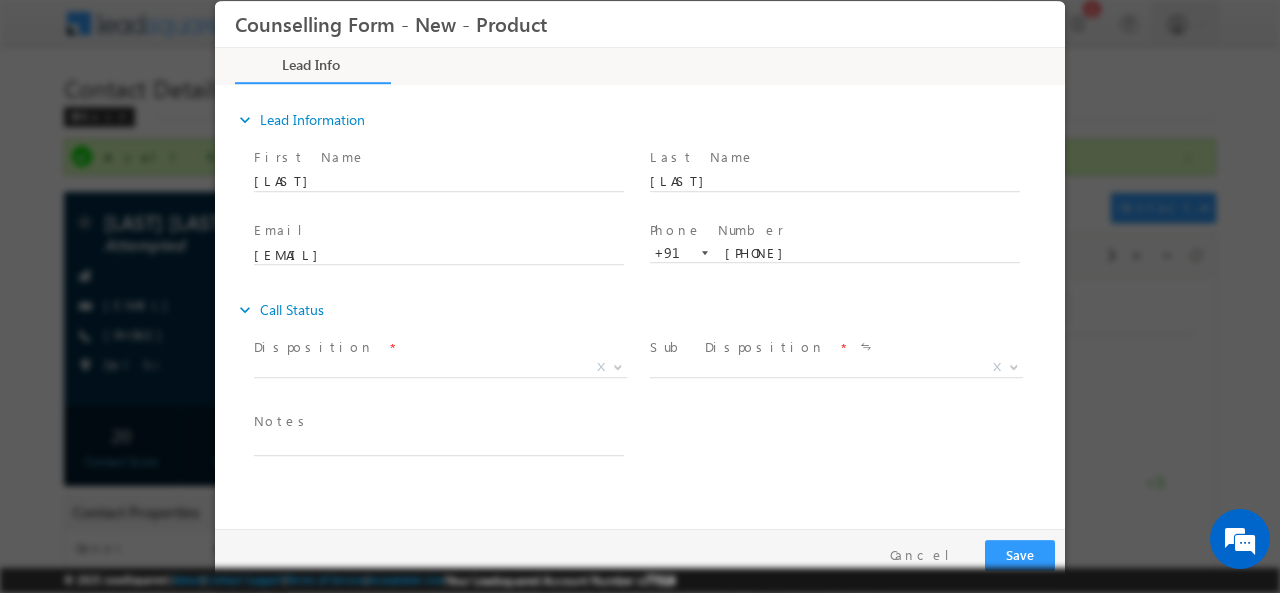 click on "Disposition
*" at bounding box center [438, 347] 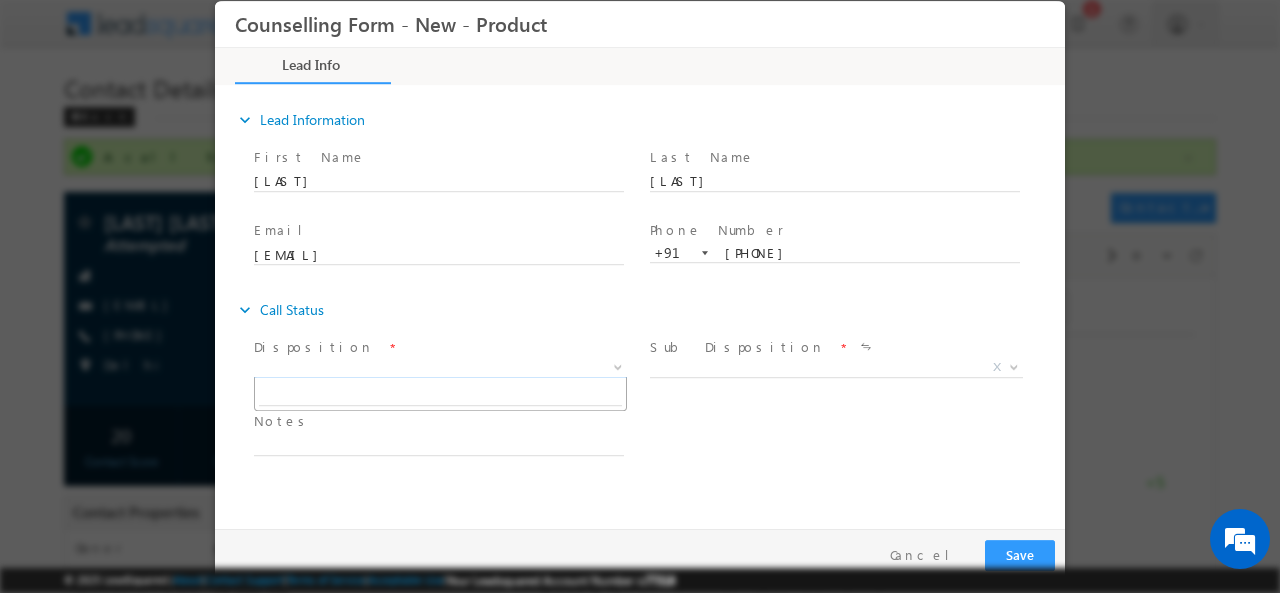 click on "X" at bounding box center (440, 367) 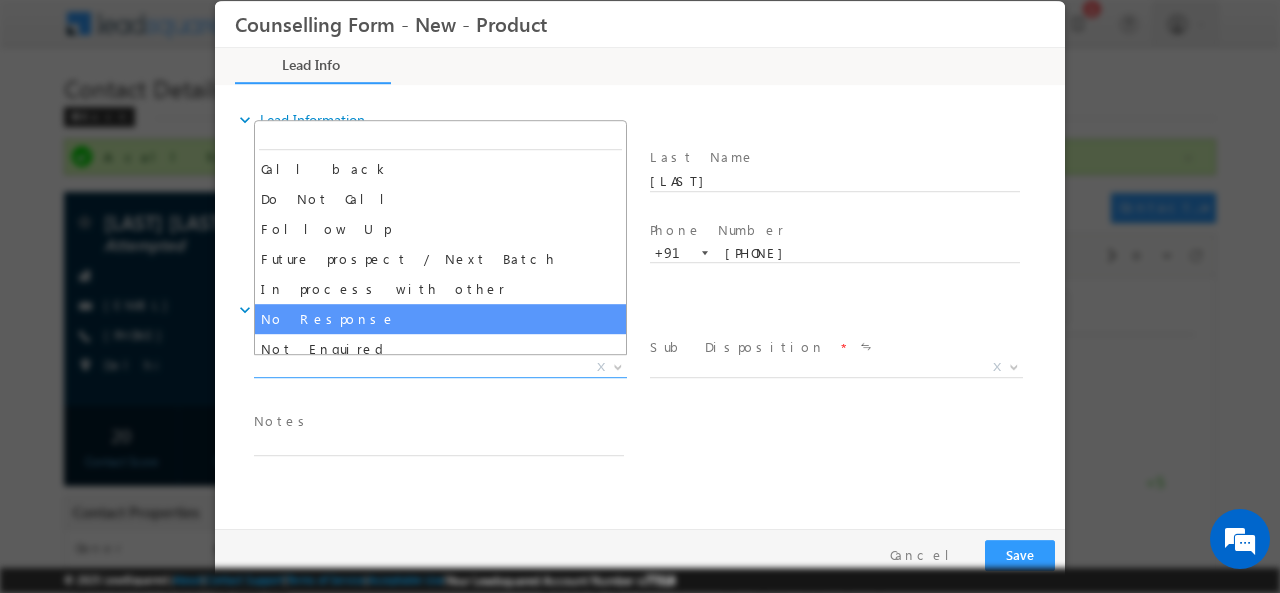 select on "No Response" 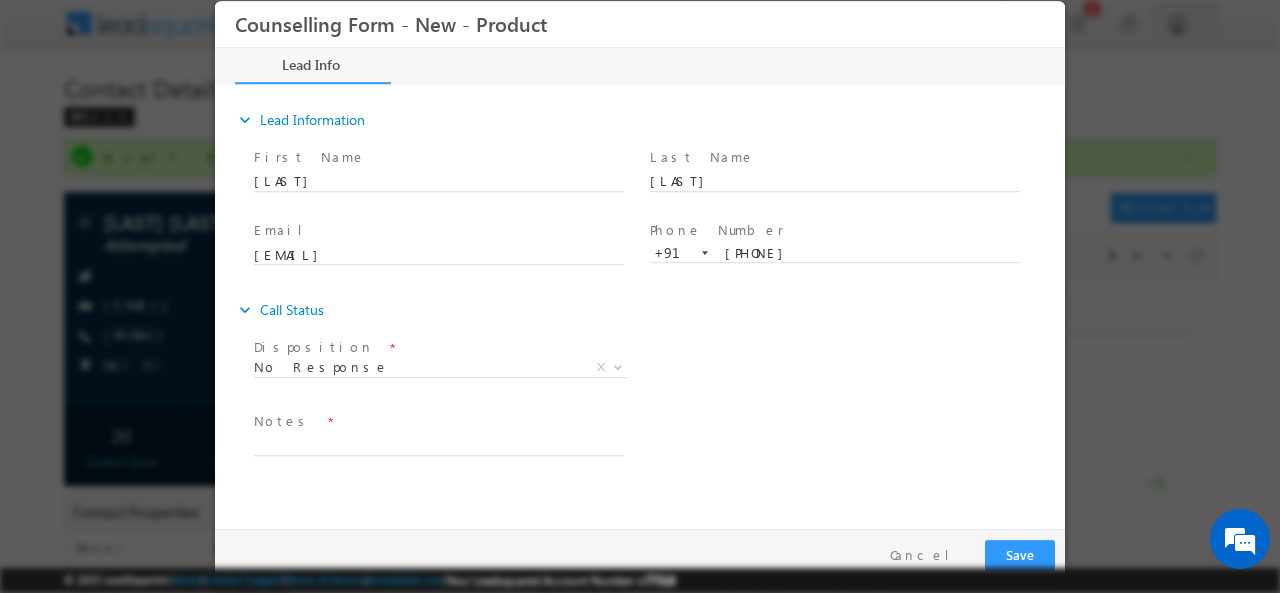 click on "Notes
*" at bounding box center (438, 421) 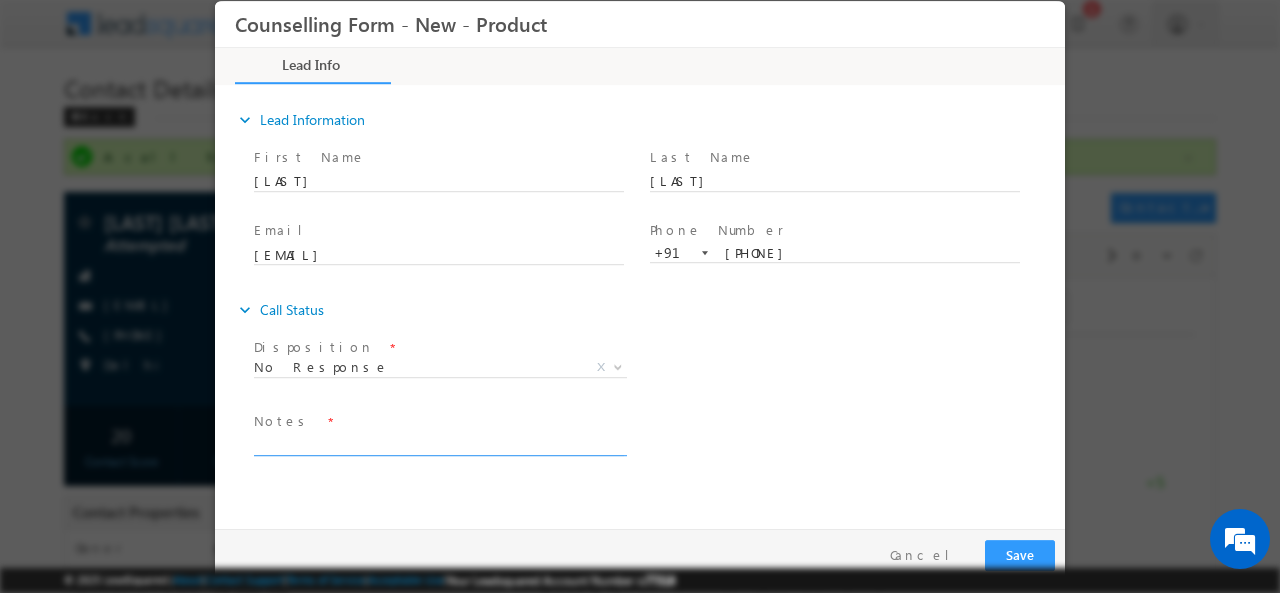 click at bounding box center [439, 443] 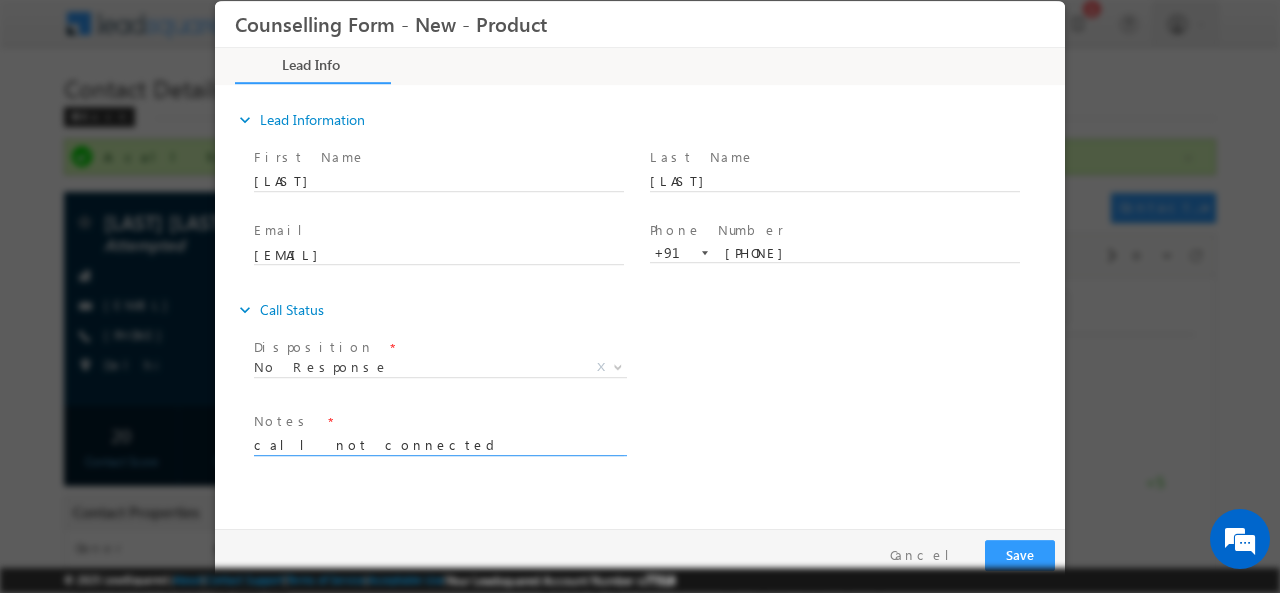 type on "call not connected" 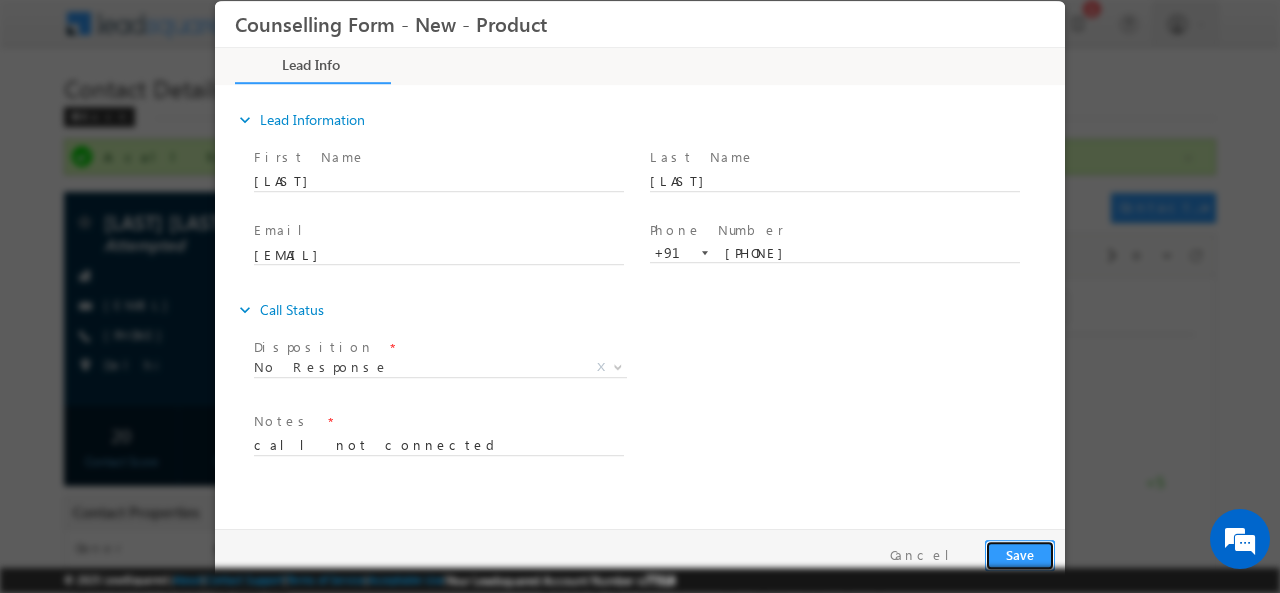 click on "Save" at bounding box center [1020, 554] 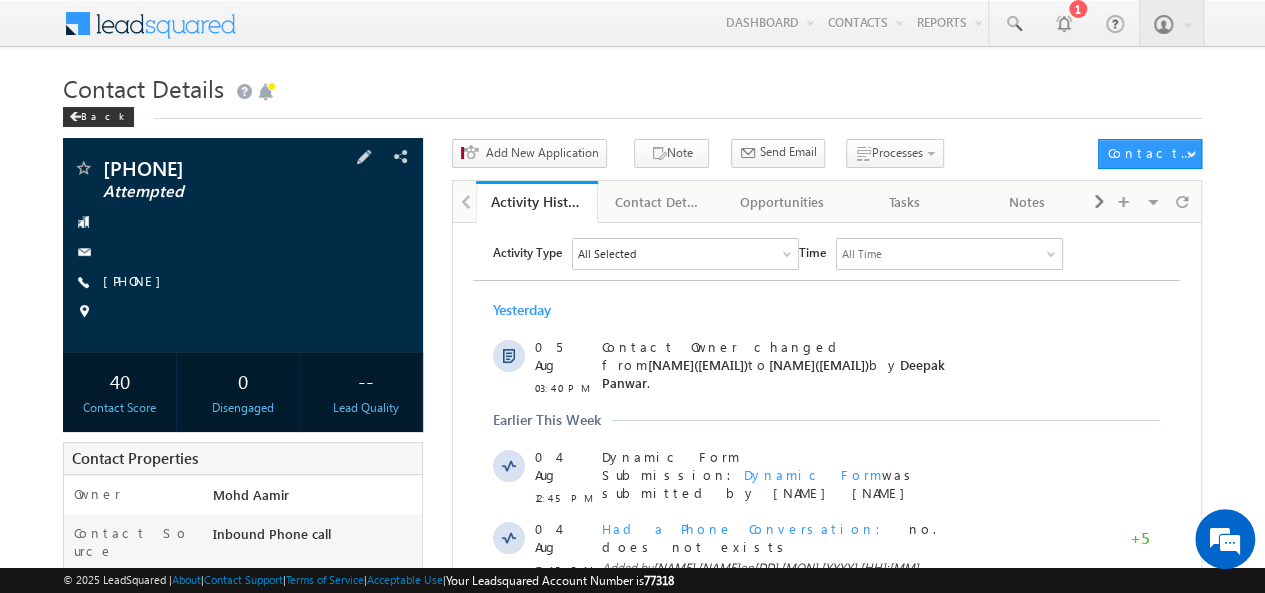 scroll, scrollTop: 0, scrollLeft: 0, axis: both 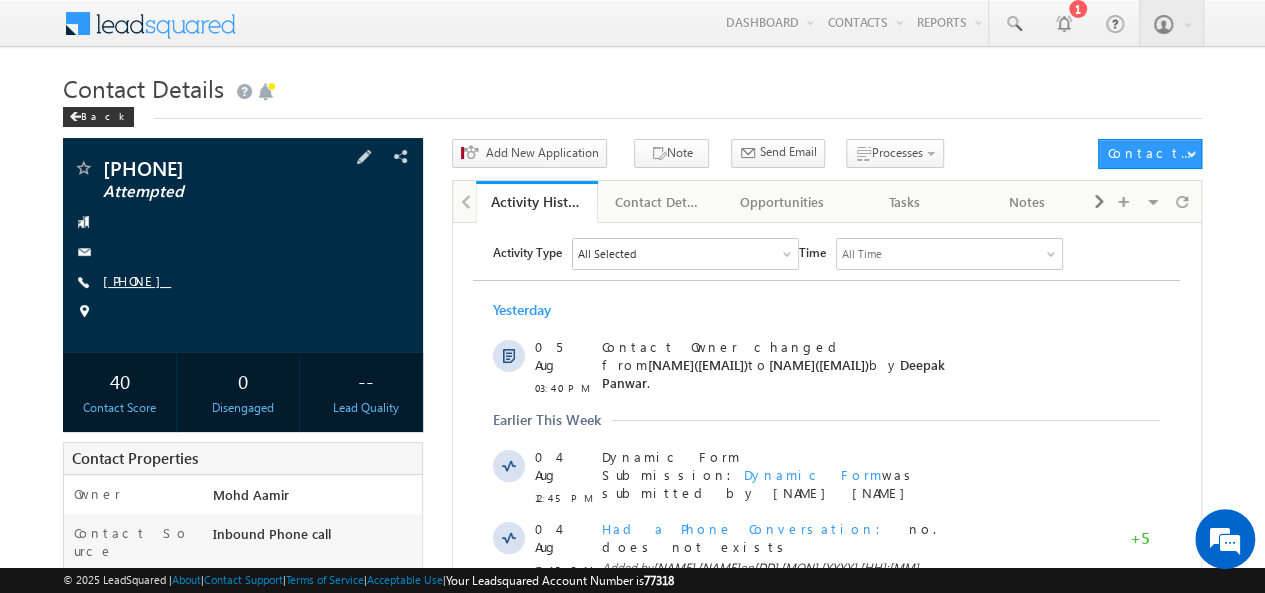 click on "[PHONE]" at bounding box center (137, 280) 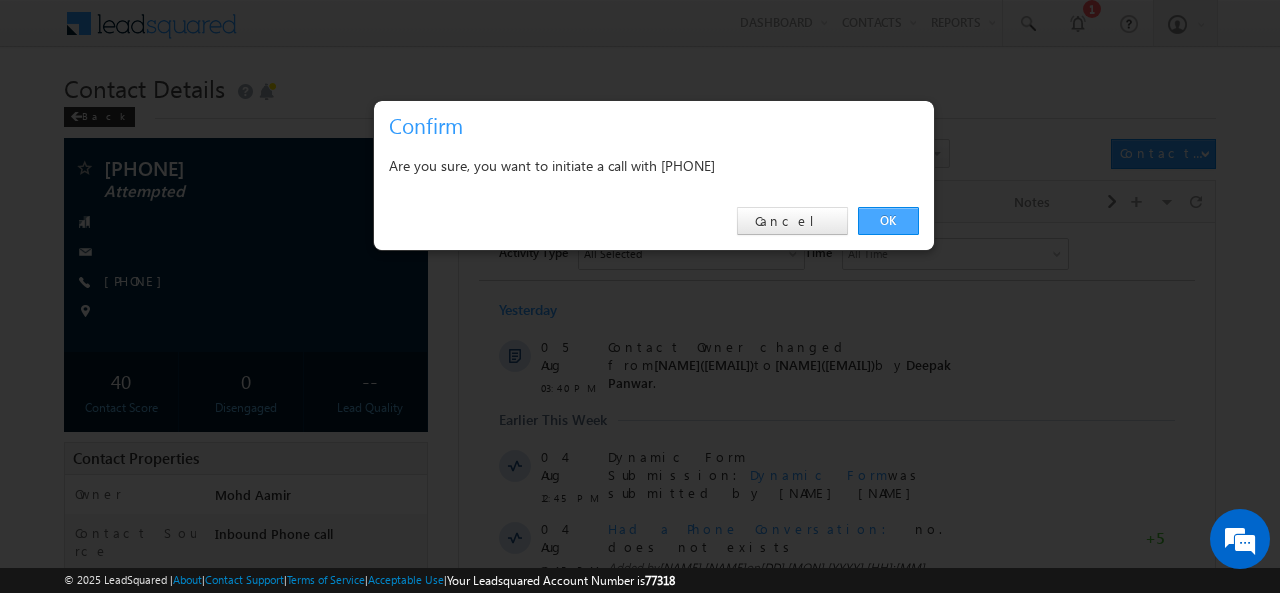 click on "OK" at bounding box center [888, 221] 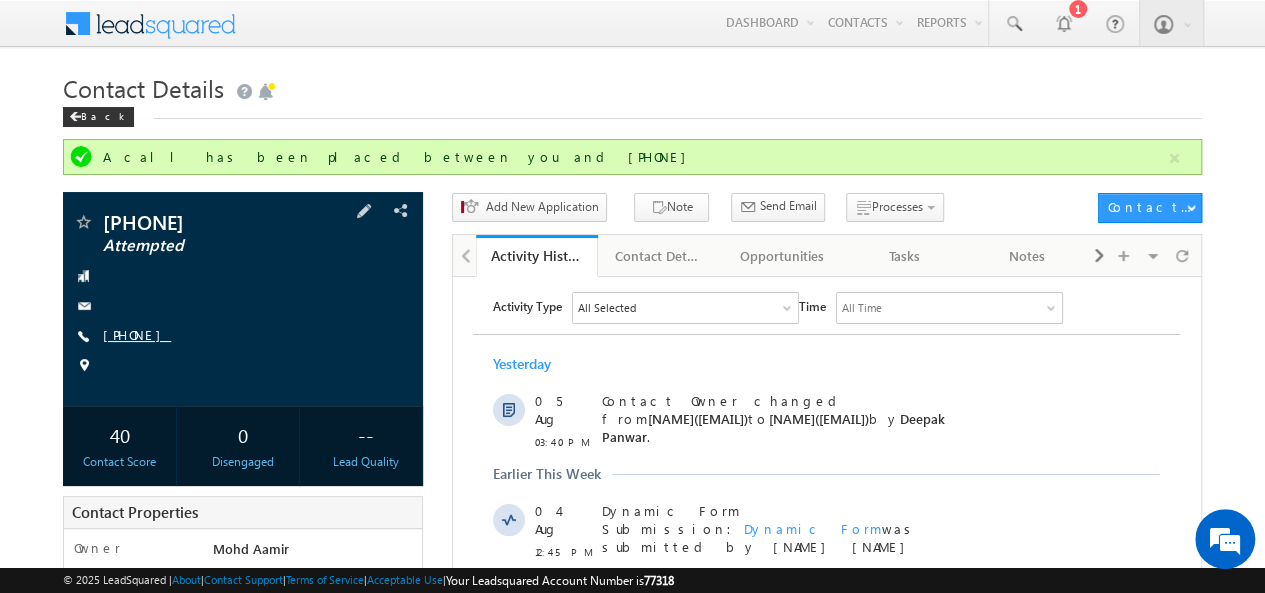 click on "[PHONE]" at bounding box center (137, 334) 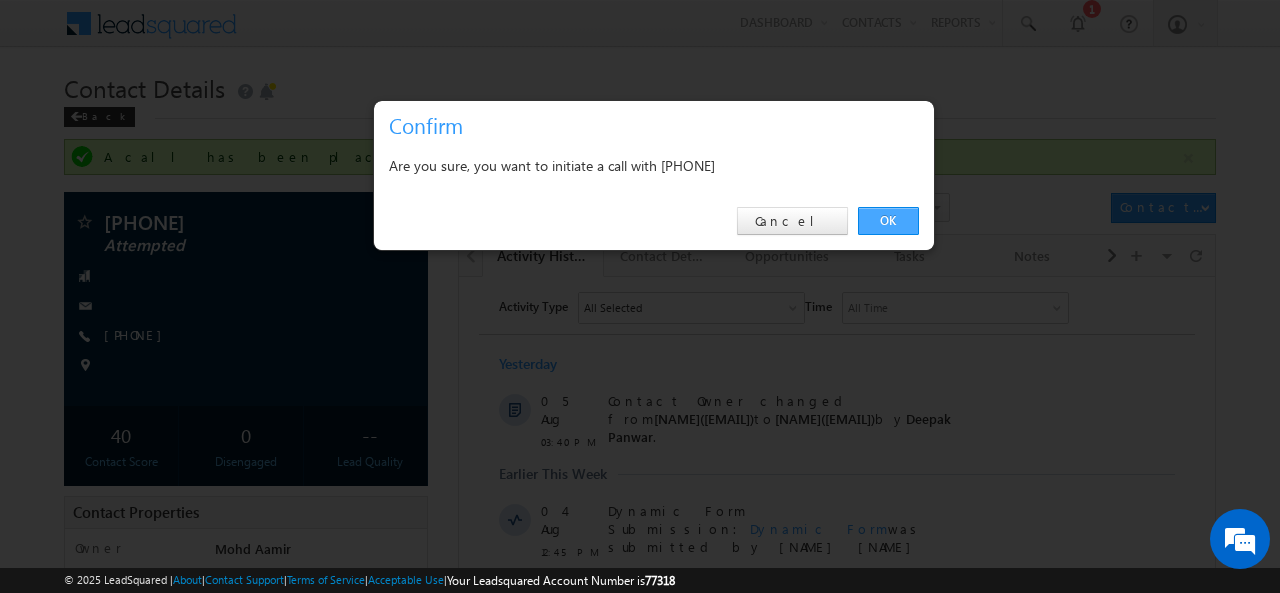 click on "OK" at bounding box center (888, 221) 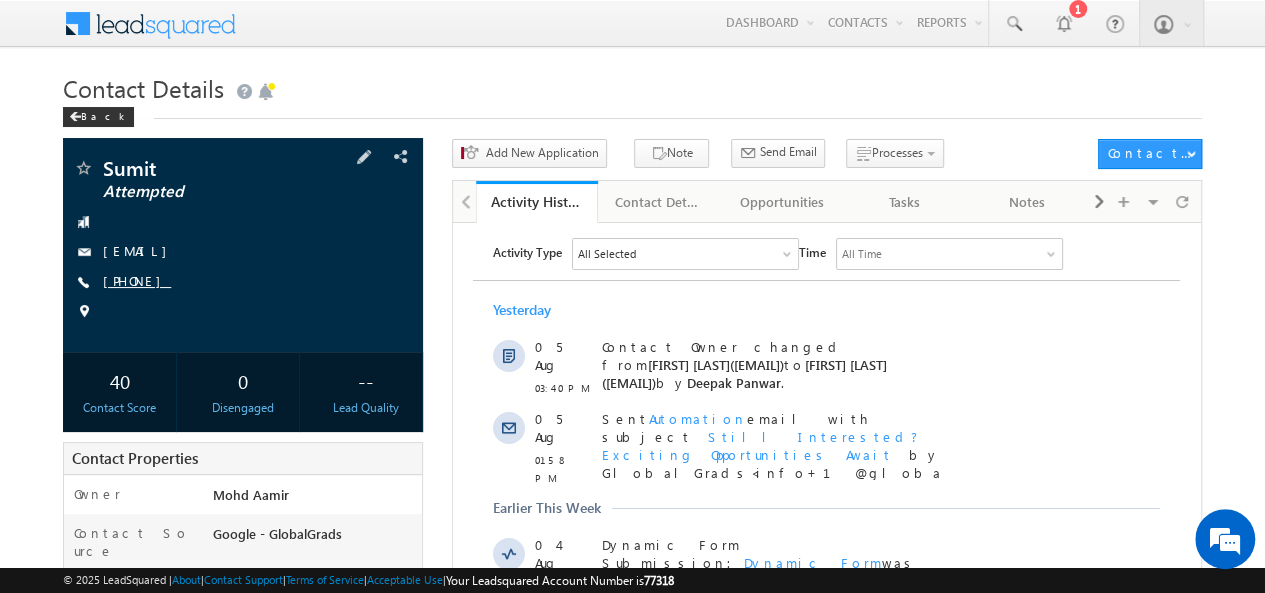 scroll, scrollTop: 0, scrollLeft: 0, axis: both 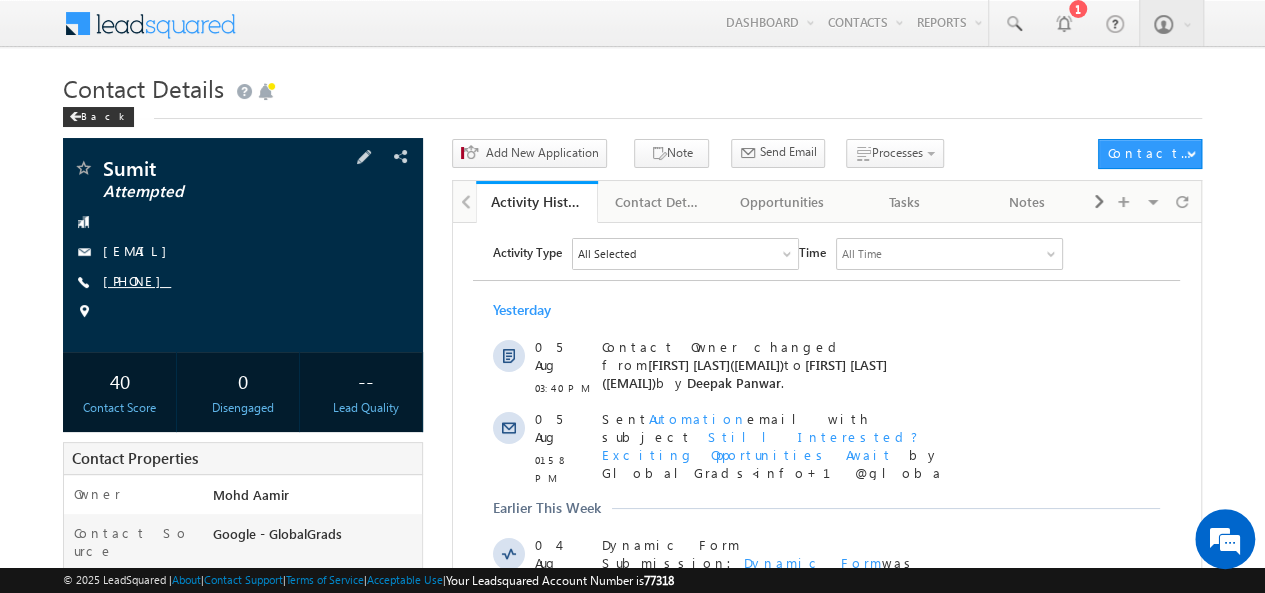click on "[PHONE]" at bounding box center (137, 280) 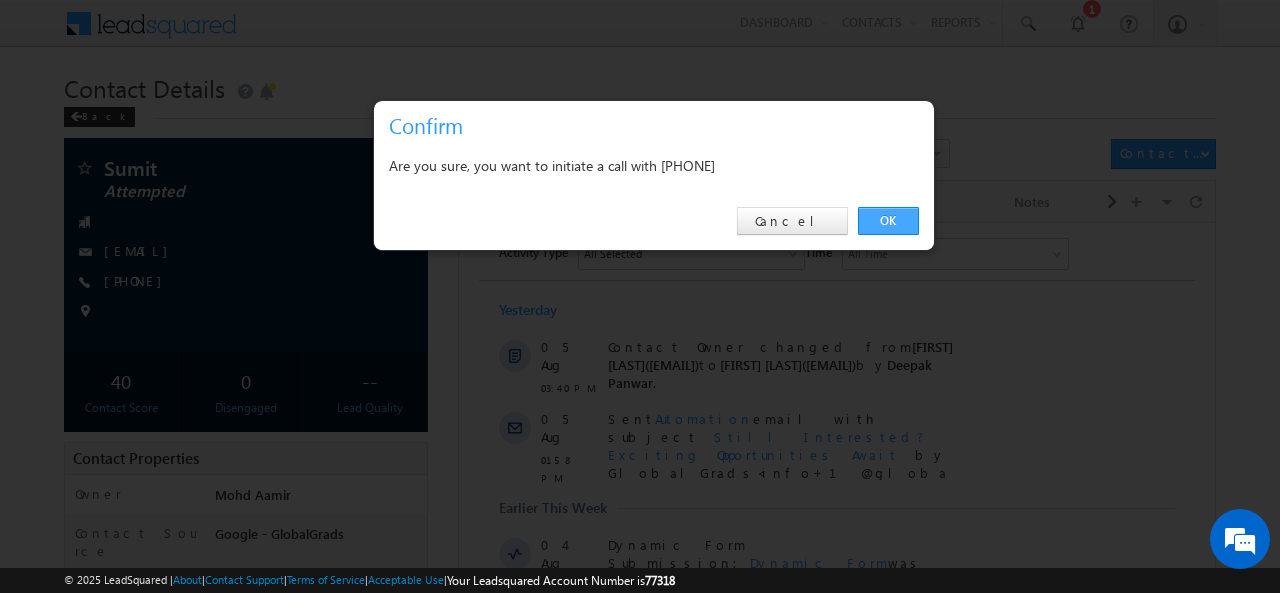 click on "OK" at bounding box center (888, 221) 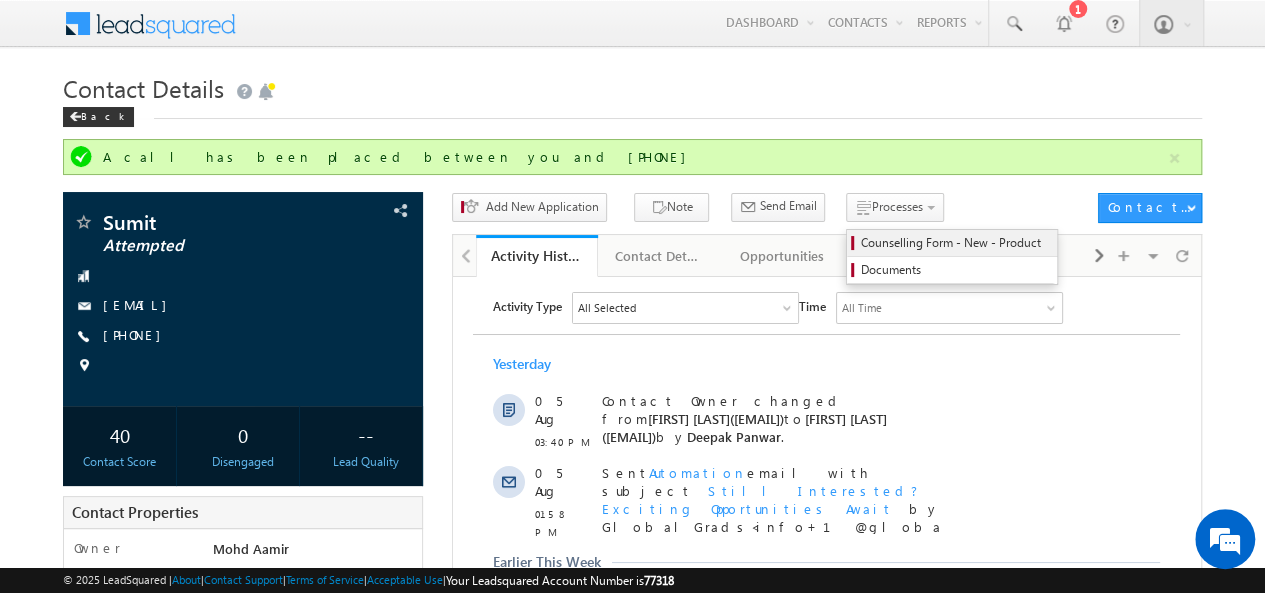 click on "Counselling Form - New - Product" at bounding box center (955, 243) 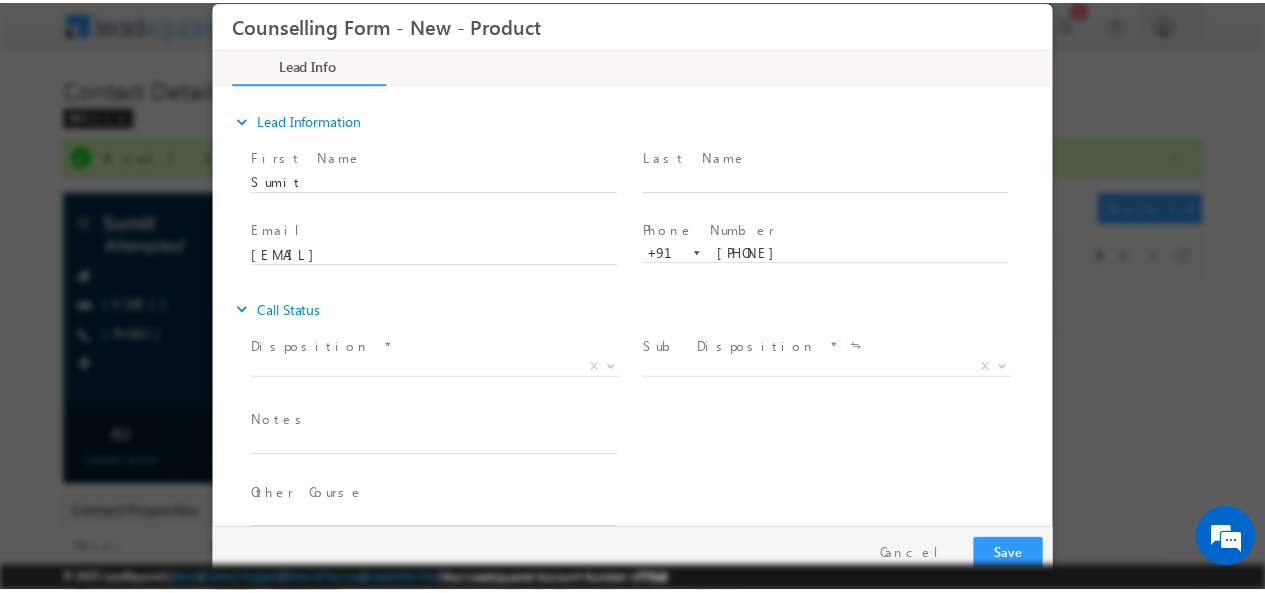 scroll, scrollTop: 0, scrollLeft: 0, axis: both 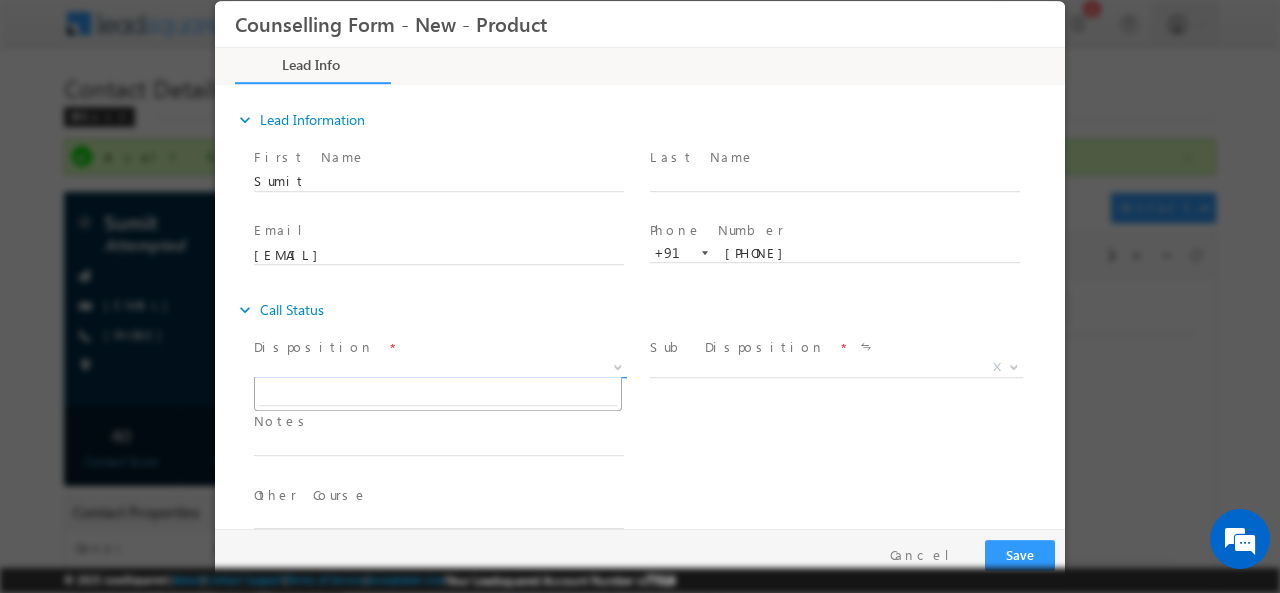 click on "X" at bounding box center [440, 367] 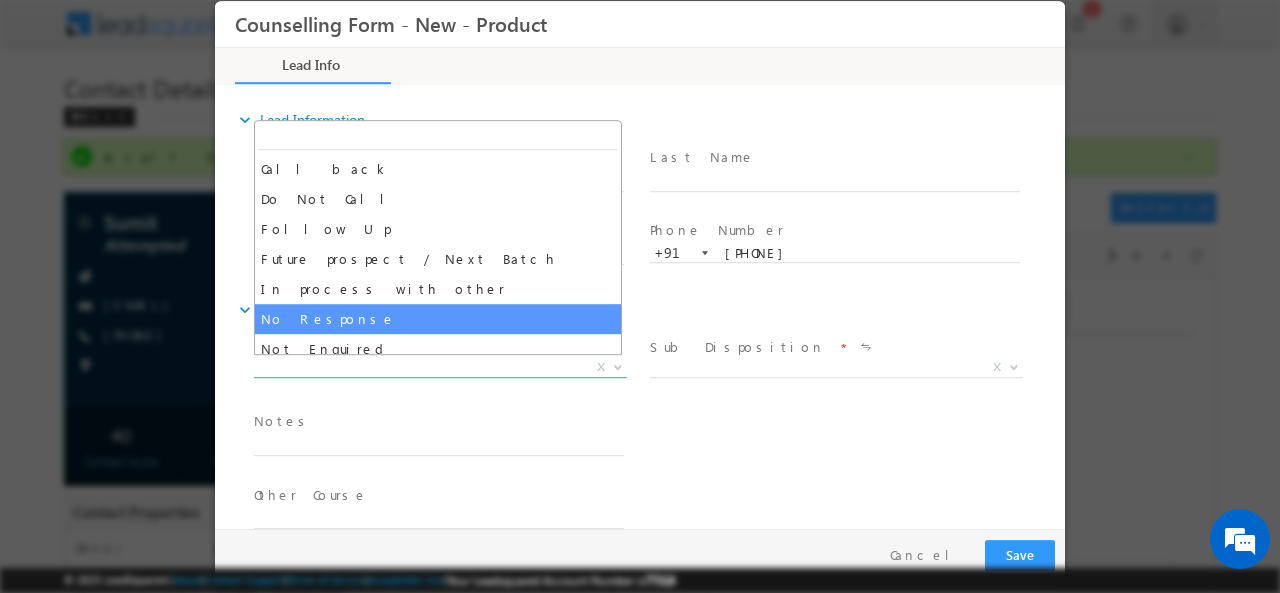 select on "No Response" 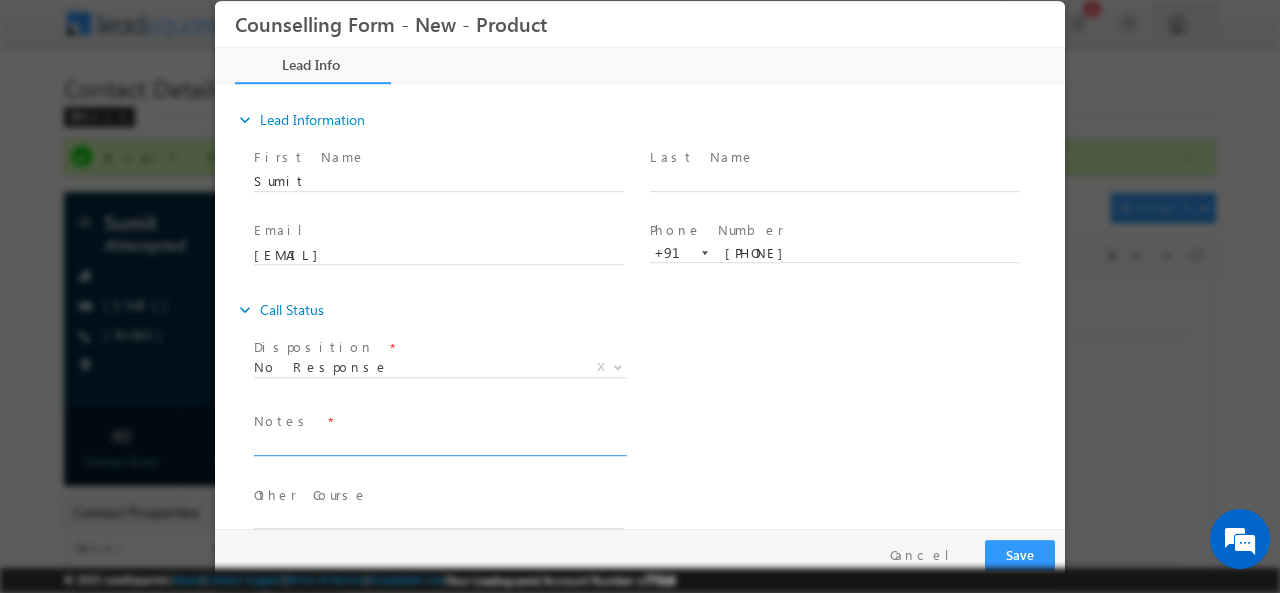 click at bounding box center [439, 443] 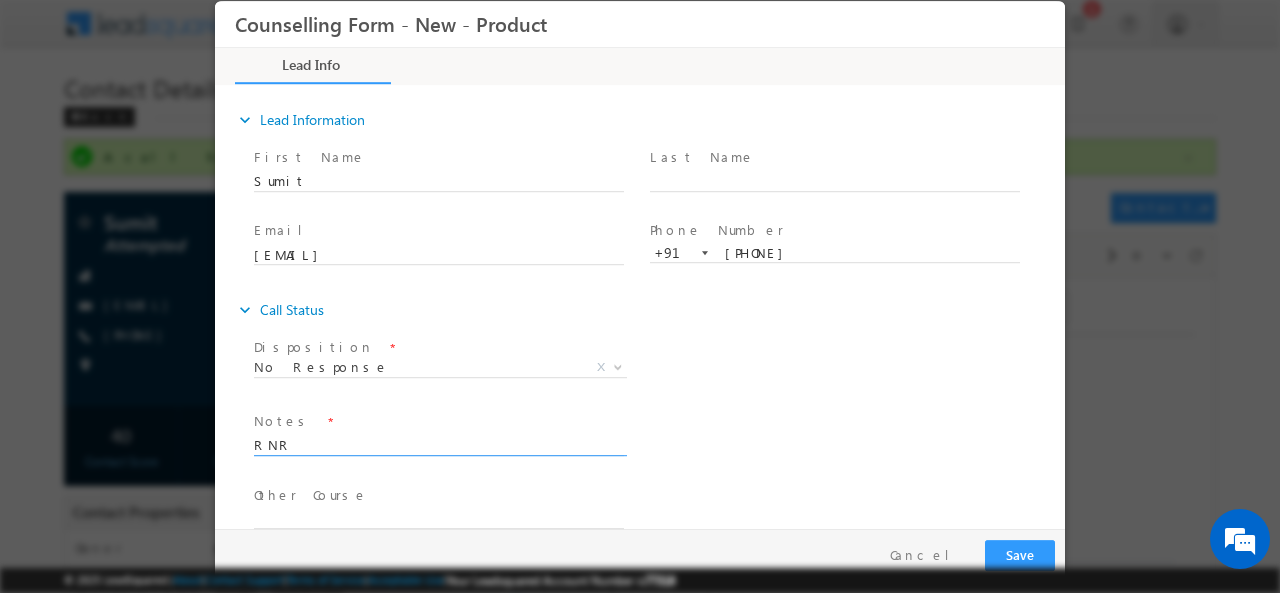 type on "RNR" 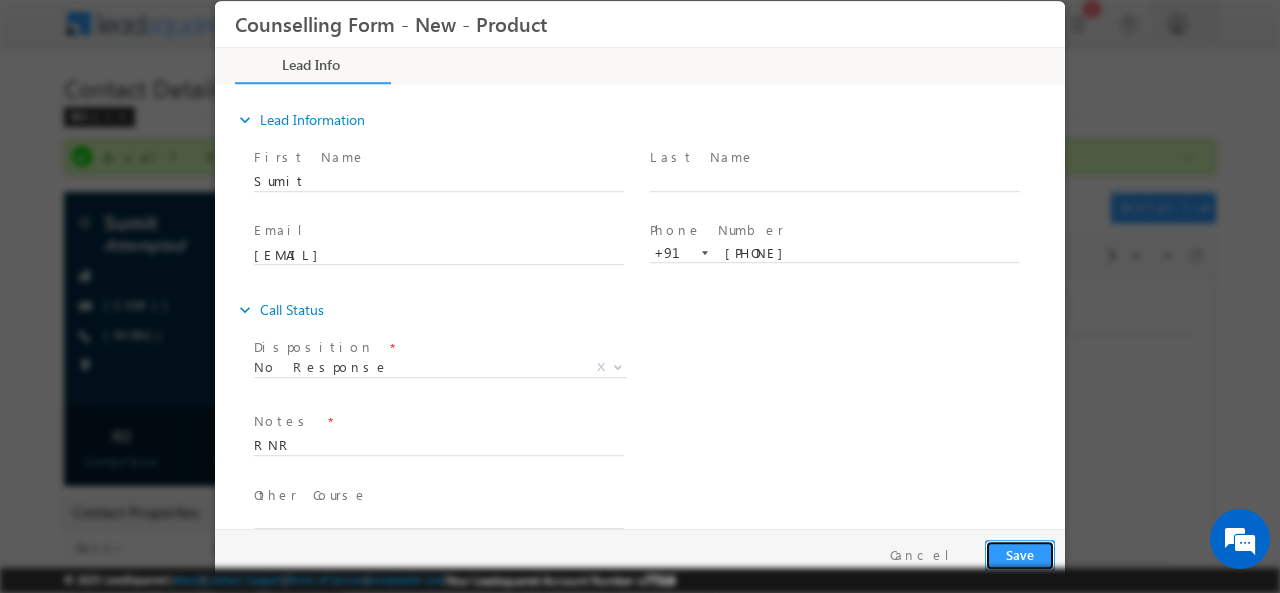 click on "Save" at bounding box center (1020, 554) 